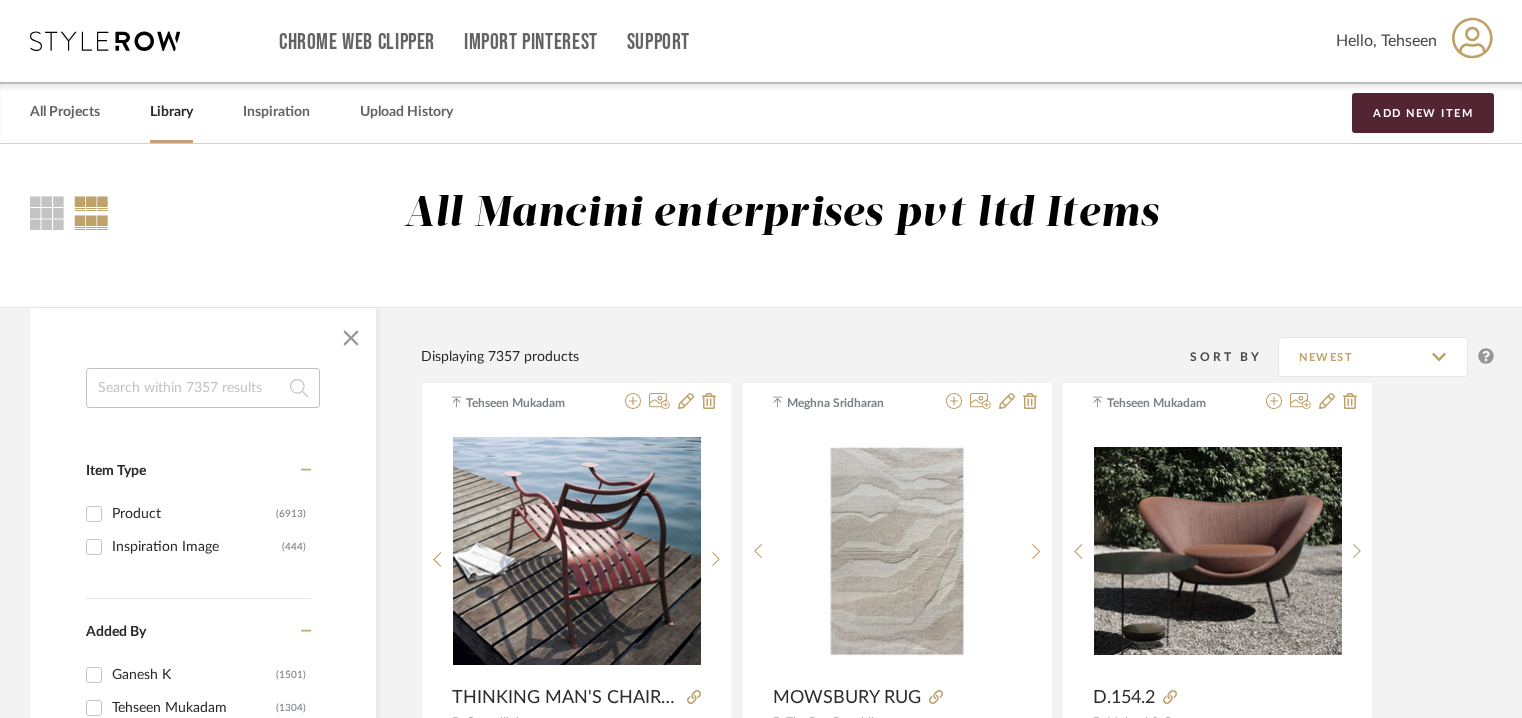 scroll, scrollTop: 0, scrollLeft: 0, axis: both 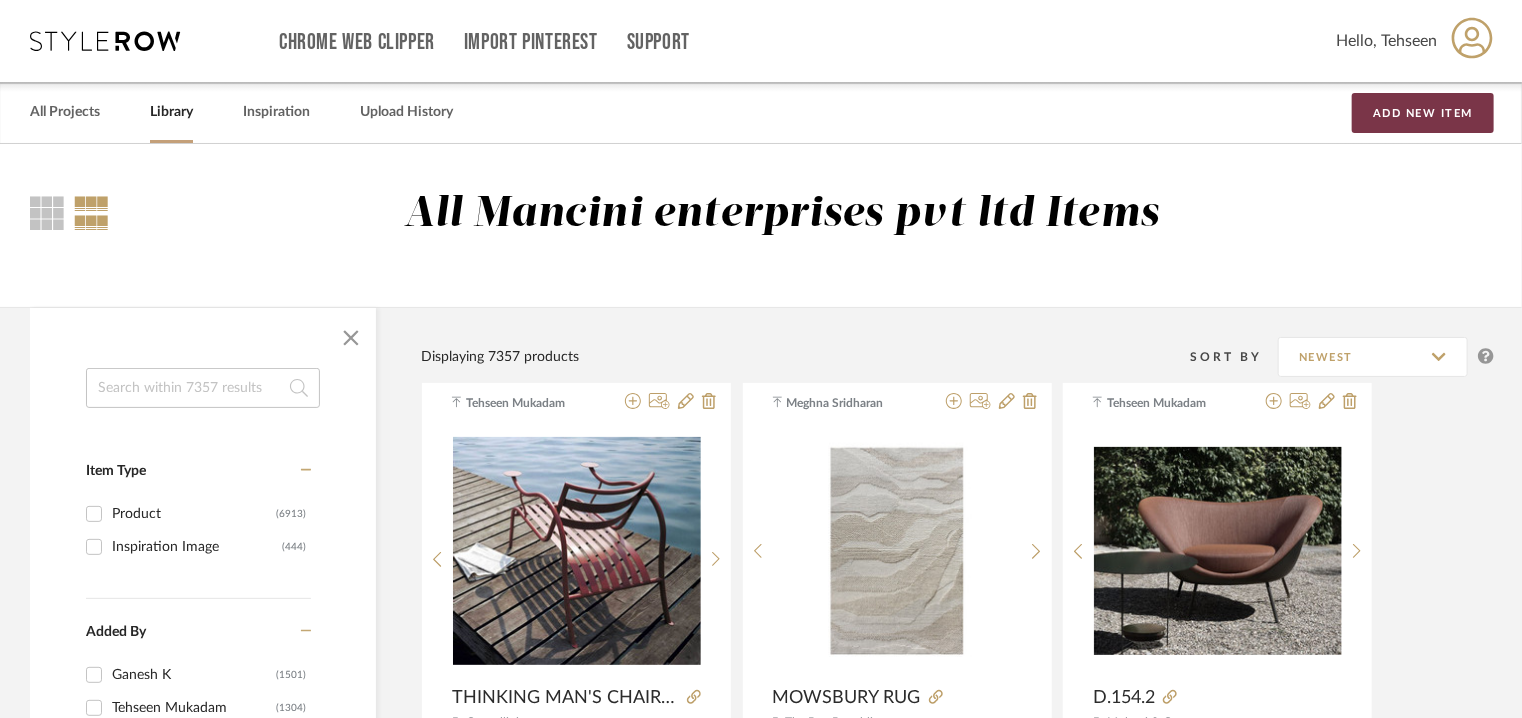 click on "Add New Item" at bounding box center (1423, 113) 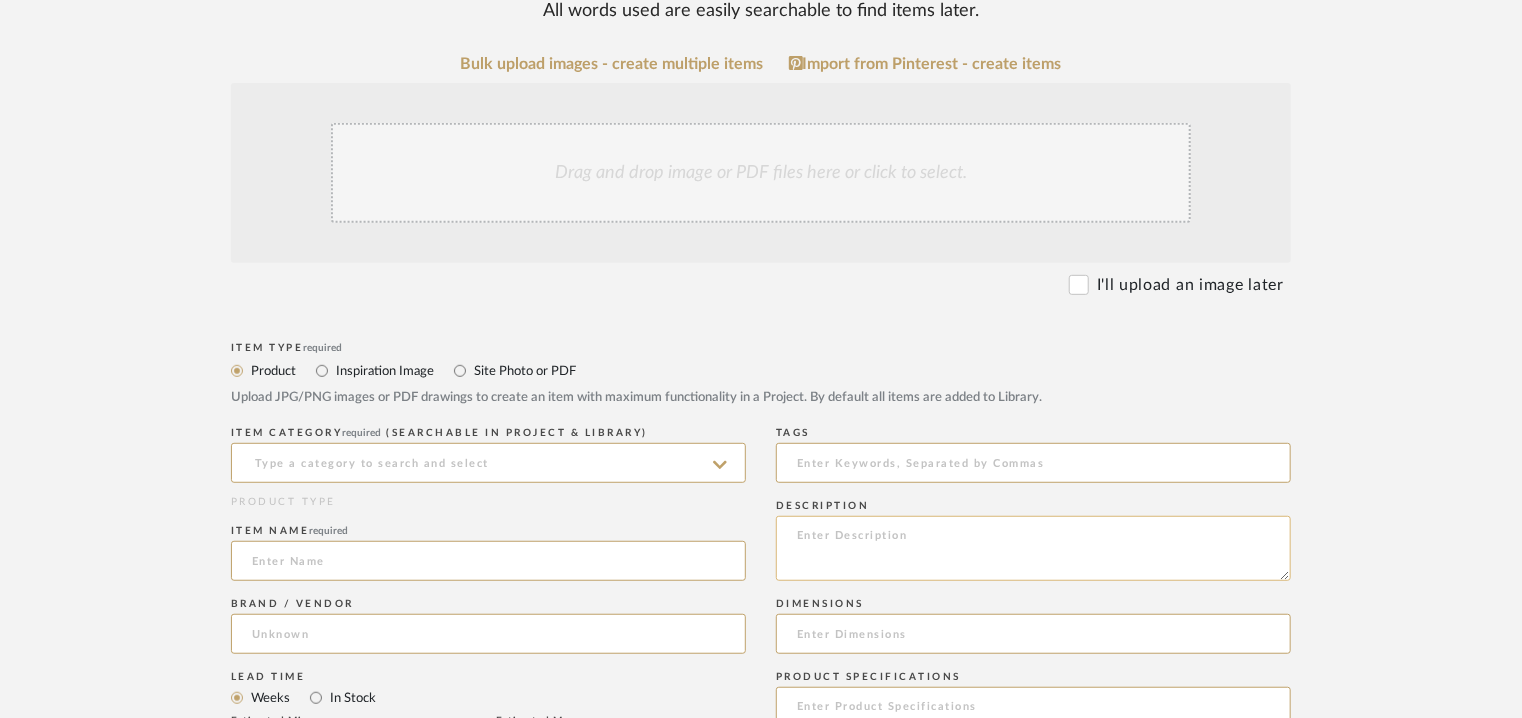 scroll, scrollTop: 500, scrollLeft: 0, axis: vertical 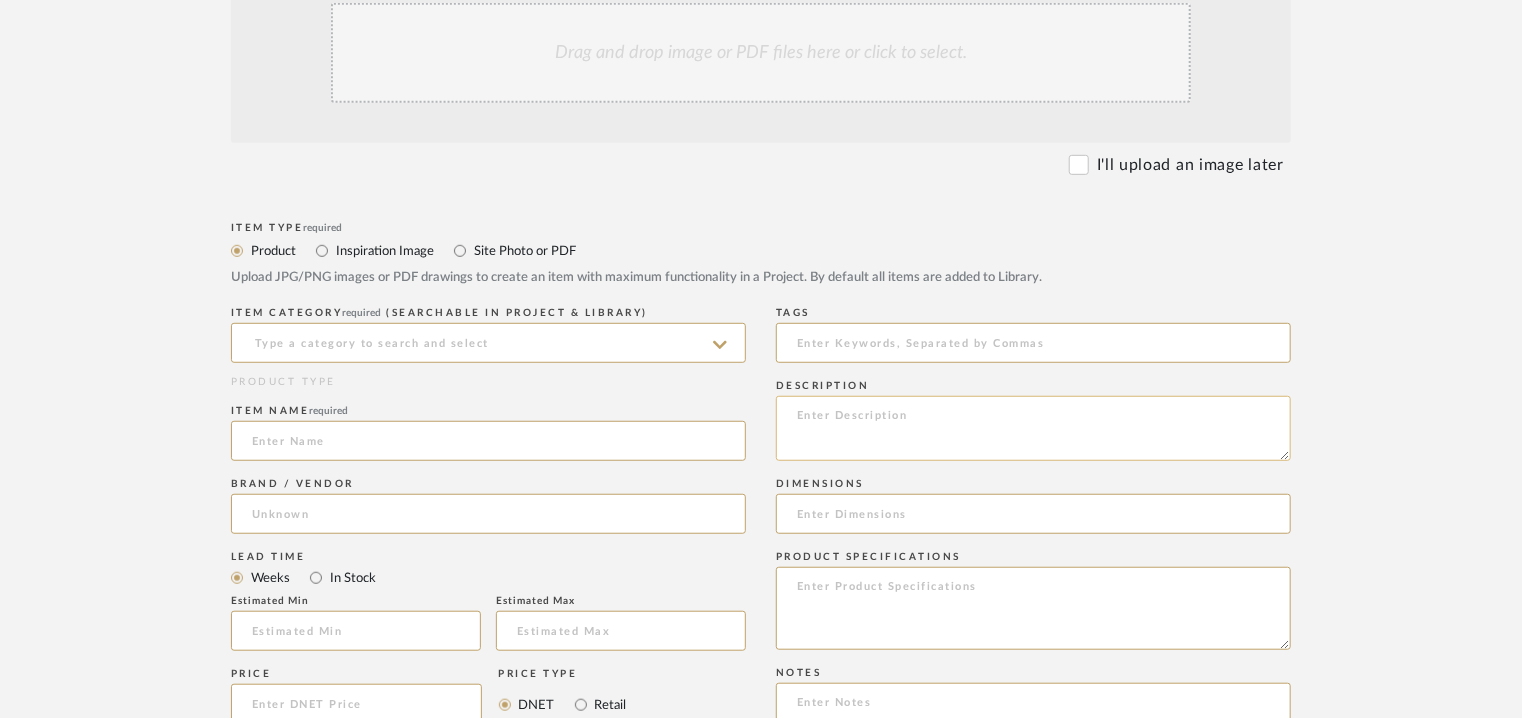 click 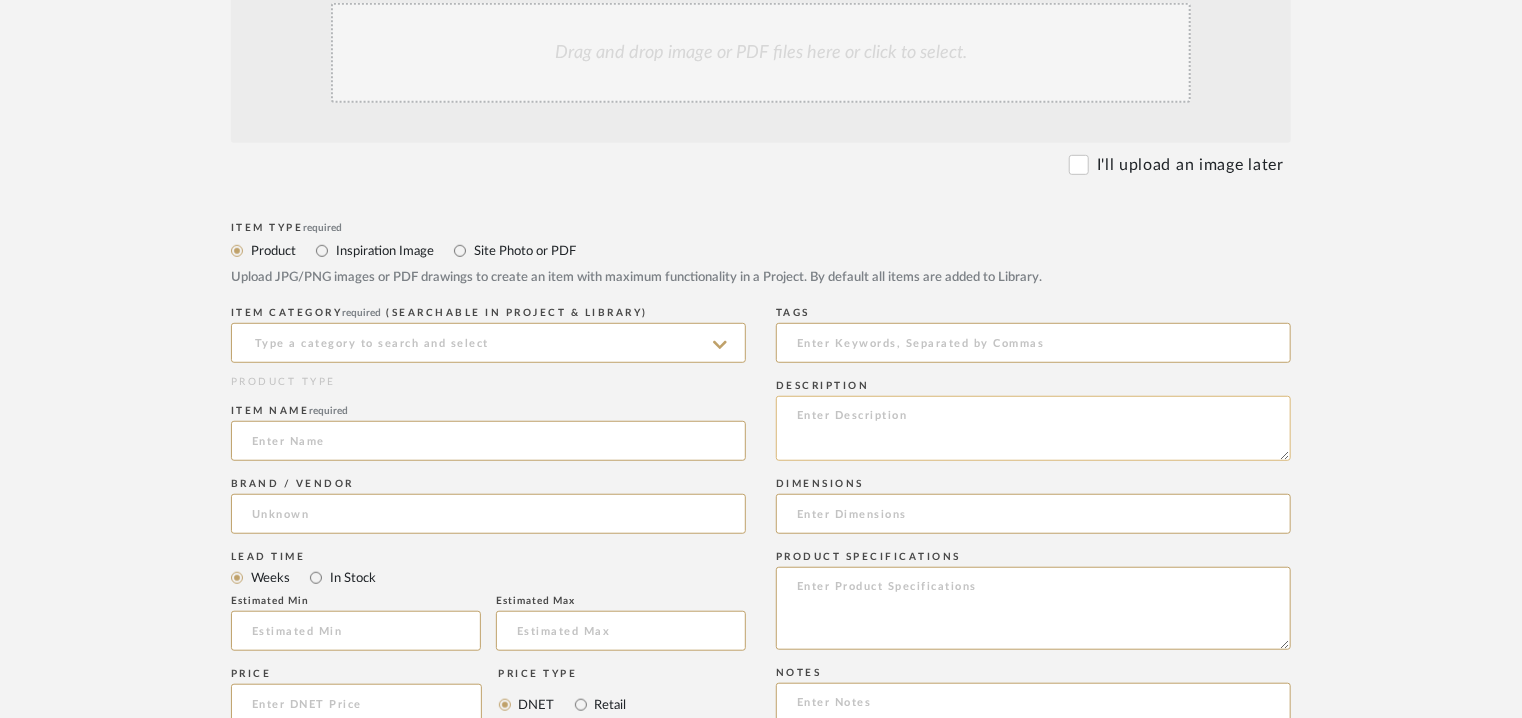 paste on "Type:  Outdoor Armchair
Designer : Charles & Ray Eames, 1950
Dimension(s) : W 465 x D 465 x H 830mm/ SH430mm
Material & Finish :  Seat shell:  dyed-through, recycled polypropylene, 100% recyclable.
All models are available with a seat cushion (screwed to the seat shell) or full upholstery. The completely upholstered version has padding moulded from recyclable polyurethane foam 'V-Foam' and covered in fabric, which is fastened to the shell with a welted edge.
Different shell and upholstery colours and various bases provide a multitude of possible combinations.
Product Description :
Eames Plastic Side Chair RE DSR
The so-called 'Eiffel Tower' base of the DSR chair (Dining Height Side Chair Rod Base), an intricate and graceful construction made of steel wire, combines light, elegant forms with structural strength. The organically shaped shell made of post-consumer recycled plastic is available in various colours and upholstery options, allowing this classic by Charles and Ray Eames to be adapted to a wide..." 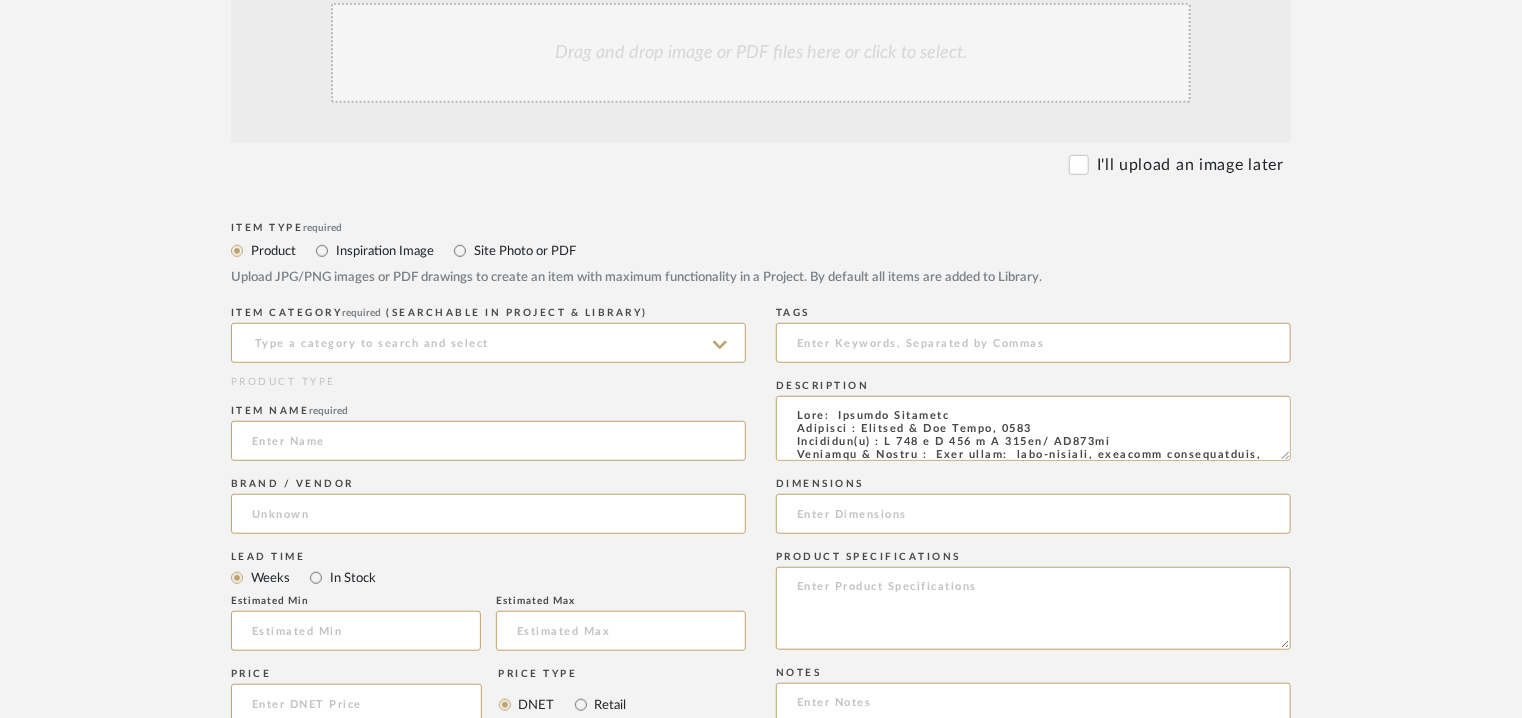 scroll, scrollTop: 450, scrollLeft: 0, axis: vertical 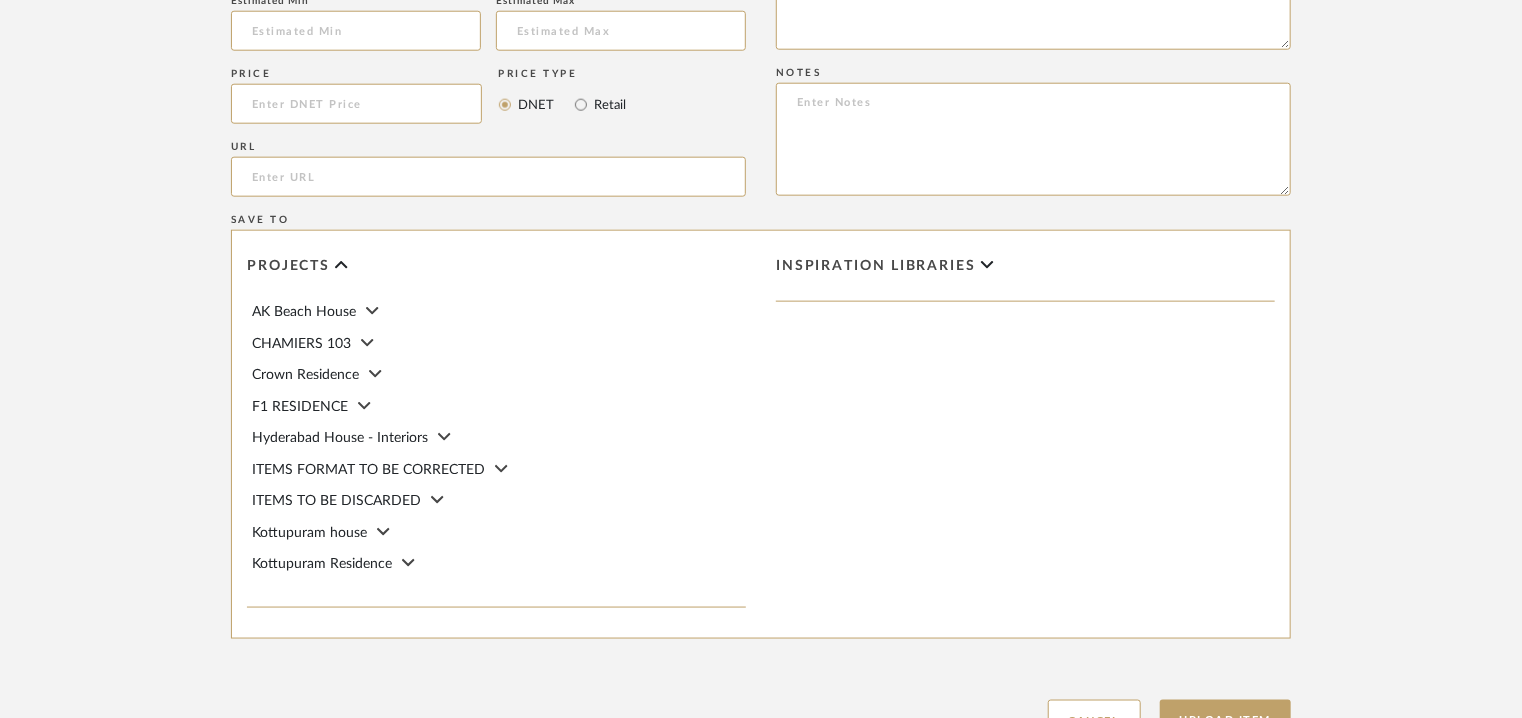 type on "Type:  Outdoor Armchair
Designer : Charles & Ray Eames, 1950
Dimension(s) : W 465 x D 465 x H 830mm/ SH430mm
Material & Finish :  Seat shell:  dyed-through, recycled polypropylene, 100% recyclable.
All models are available with a seat cushion (screwed to the seat shell) or full upholstery. The completely upholstered version has padding moulded from recyclable polyurethane foam 'V-Foam' and covered in fabric, which is fastened to the shell with a welted edge.
Different shell and upholstery colours and various bases provide a multitude of possible combinations.
Product Description :
Eames Plastic Side Chair RE DSR
The so-called 'Eiffel Tower' base of the DSR chair (Dining Height Side Chair Rod Base), an intricate and graceful construction made of steel wire, combines light, elegant forms with structural strength. The organically shaped shell made of post-consumer recycled plastic is available in various colours and upholstery options, allowing this classic by Charles and Ray Eames to be adapted to a wide..." 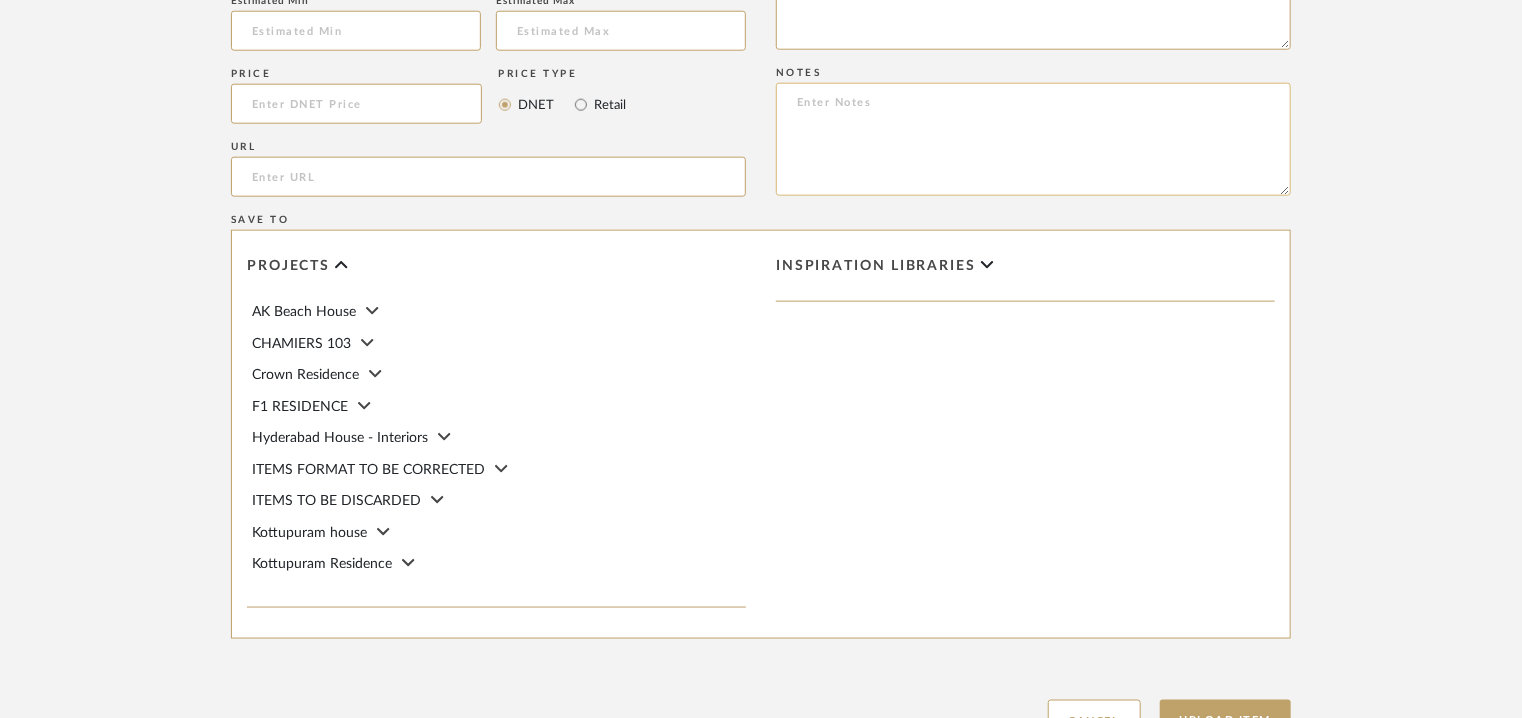 paste on "Price:  £295/-
Lead time: Na
Customizable:  Na
3D available : yes
BIM available. No
Point of contact: To be establised
Contact number:
Email address:
Address :
Additional contact informtaion  : Store location
Monobrand DOS
SPAZIO CAPPELLINI MILANO
VIA BORGOGNA 8 | [CITY] [STATE] 20122" 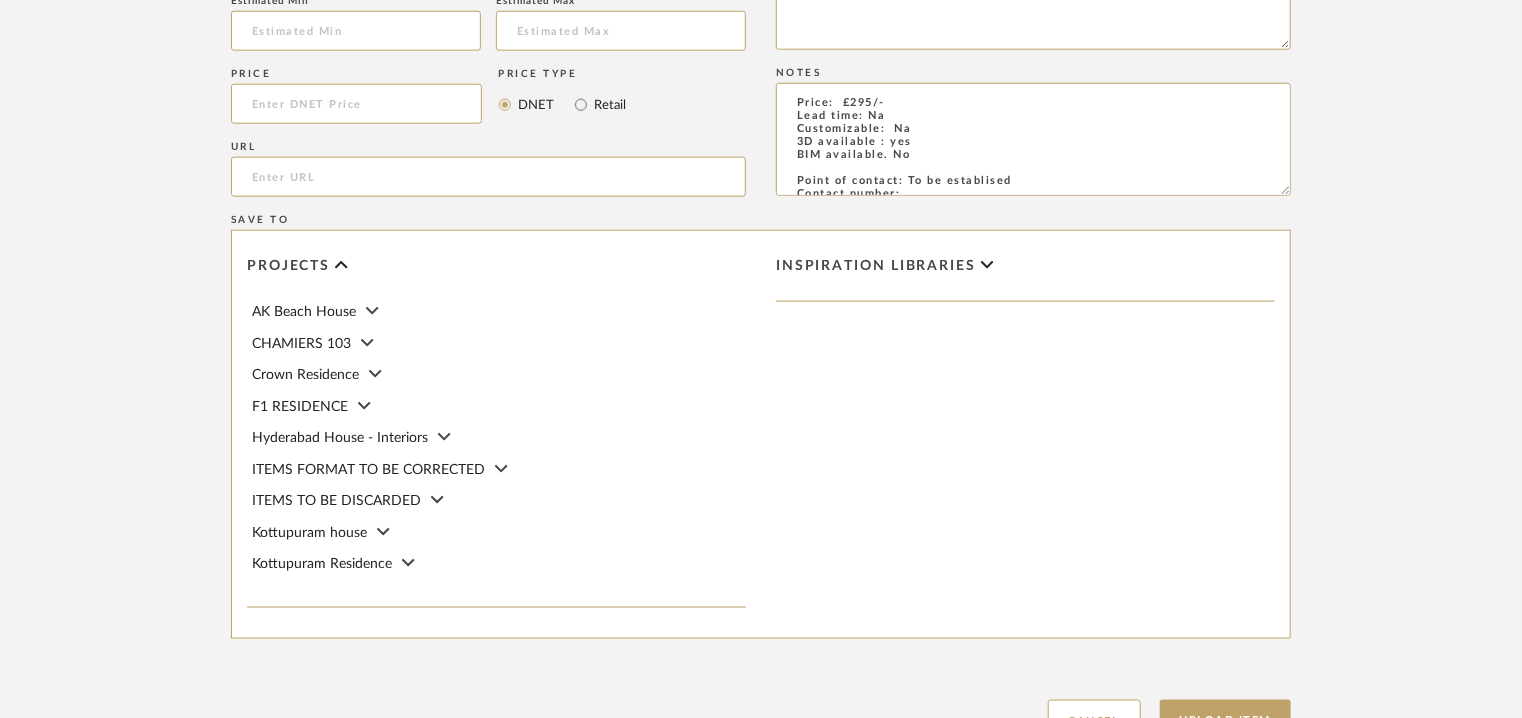scroll, scrollTop: 103, scrollLeft: 0, axis: vertical 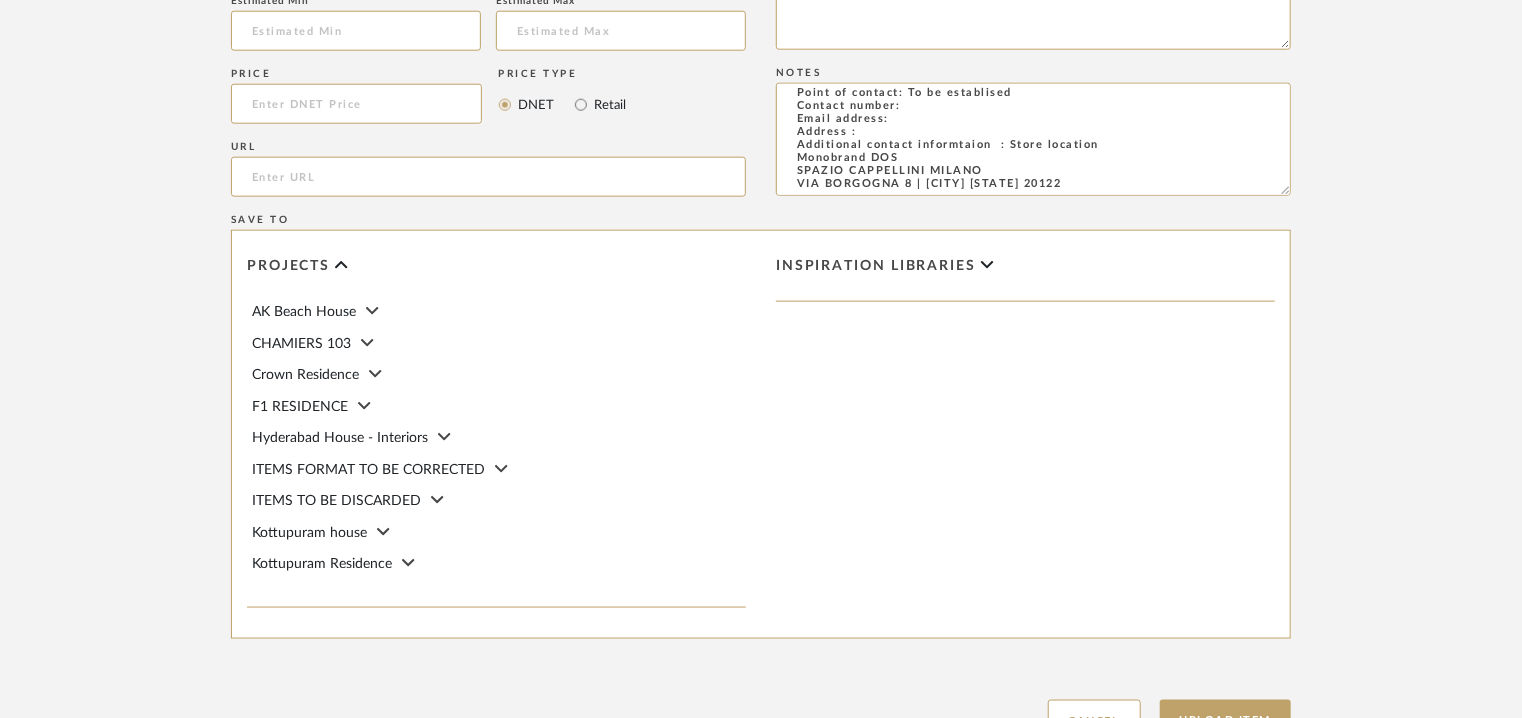 type on "Price:  £295/-
Lead time: Na
Customizable:  Na
3D available : yes
BIM available. No
Point of contact: To be establised
Contact number:
Email address:
Address :
Additional contact informtaion  : Store location
Monobrand DOS
SPAZIO CAPPELLINI MILANO
VIA BORGOGNA 8 | [CITY] [STATE] 20122" 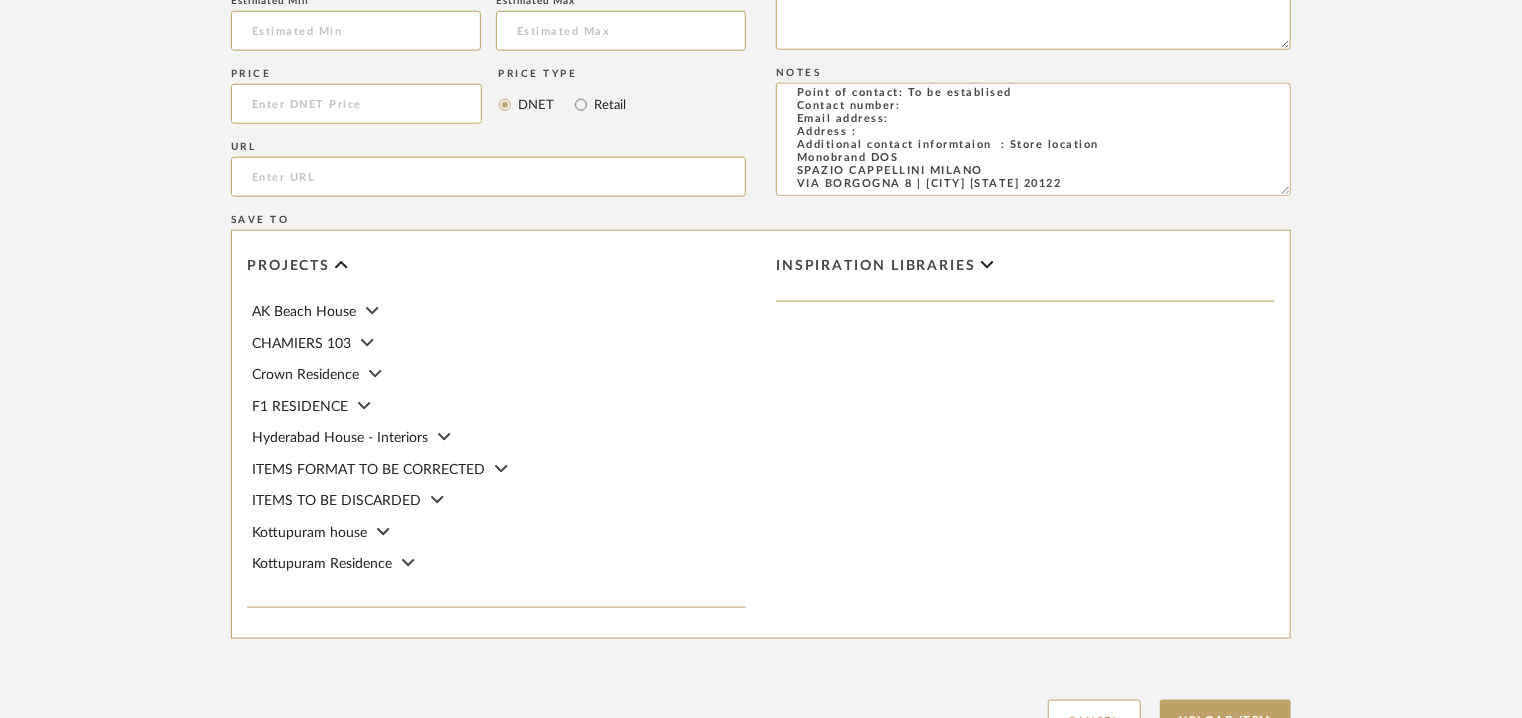 scroll, scrollTop: 96, scrollLeft: 0, axis: vertical 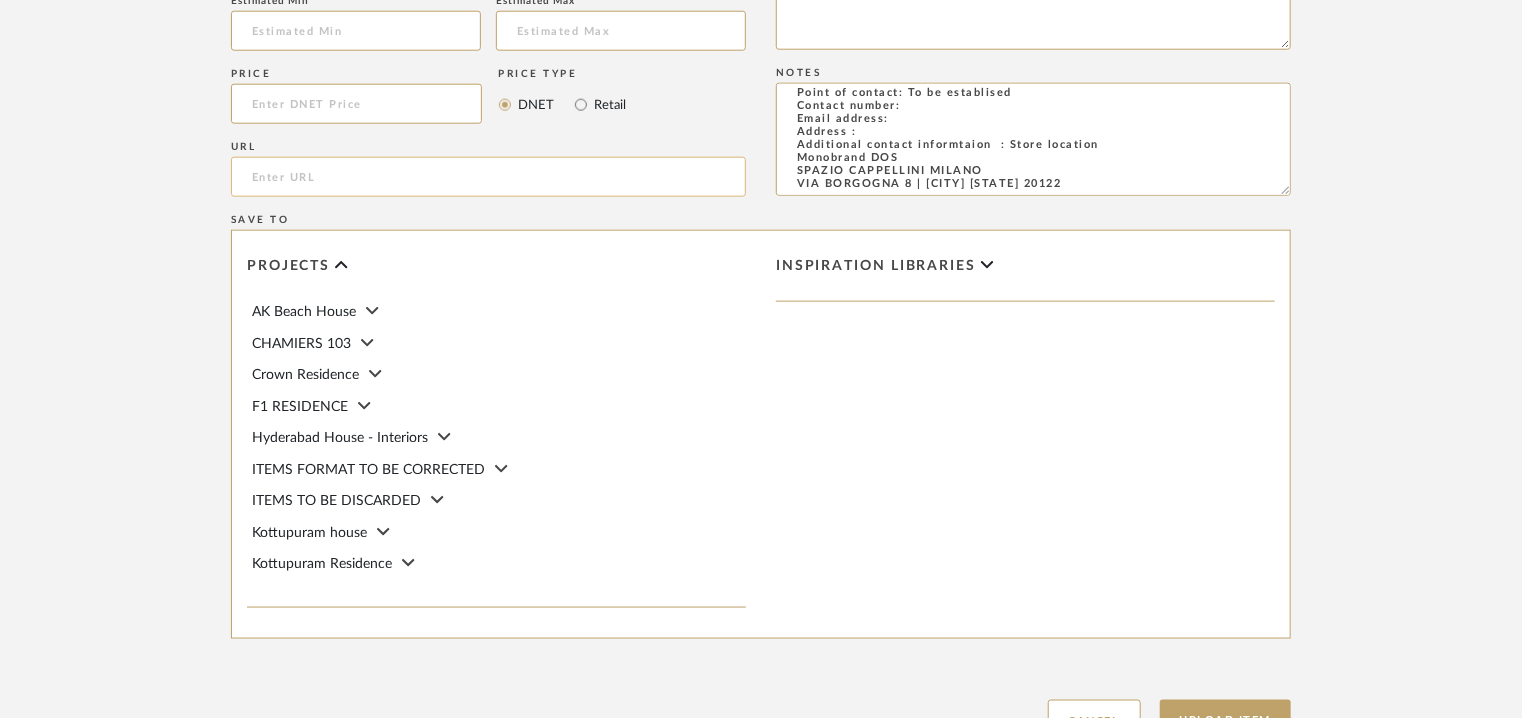 click 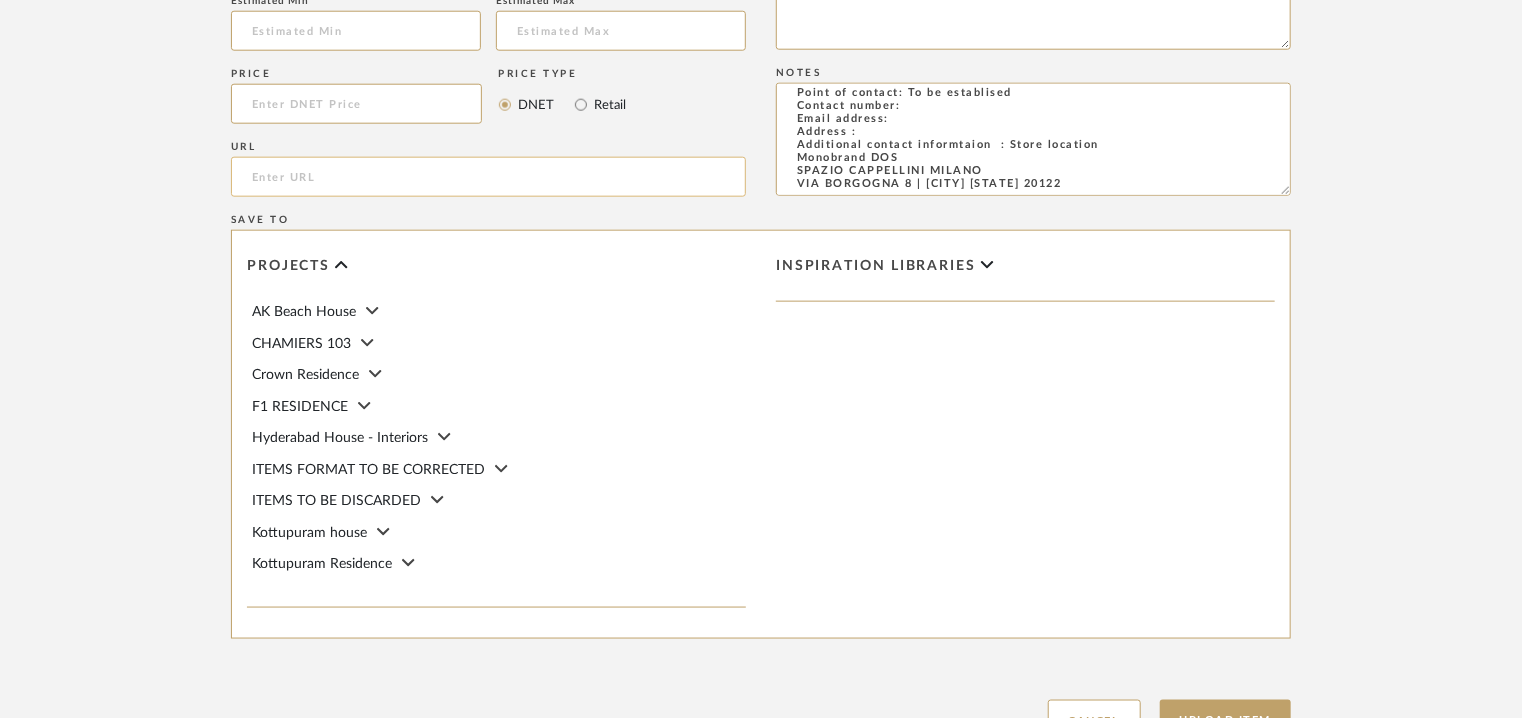 paste on "https://www.vitra.com/en-gb/product/details/eames-plastic-side-chair-re-dsr" 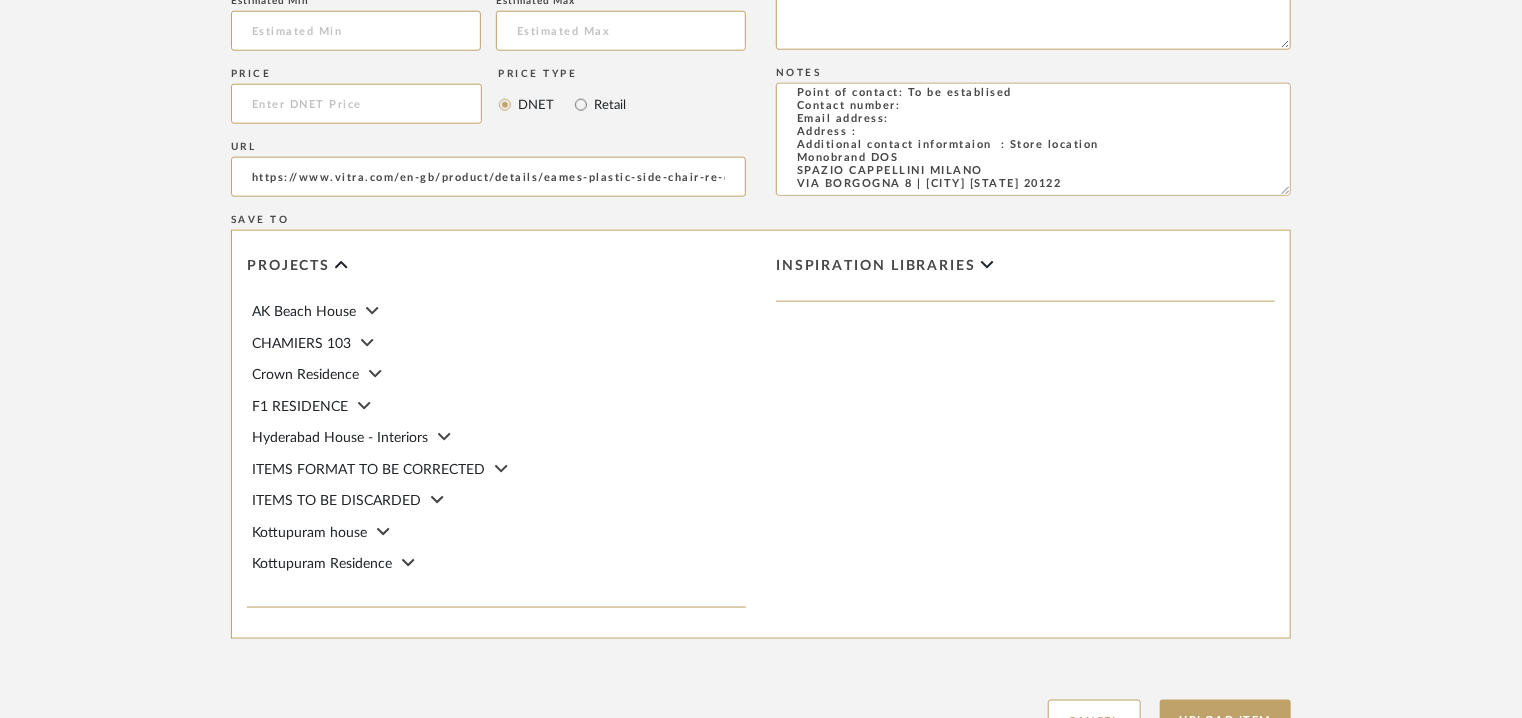 scroll, scrollTop: 0, scrollLeft: 18, axis: horizontal 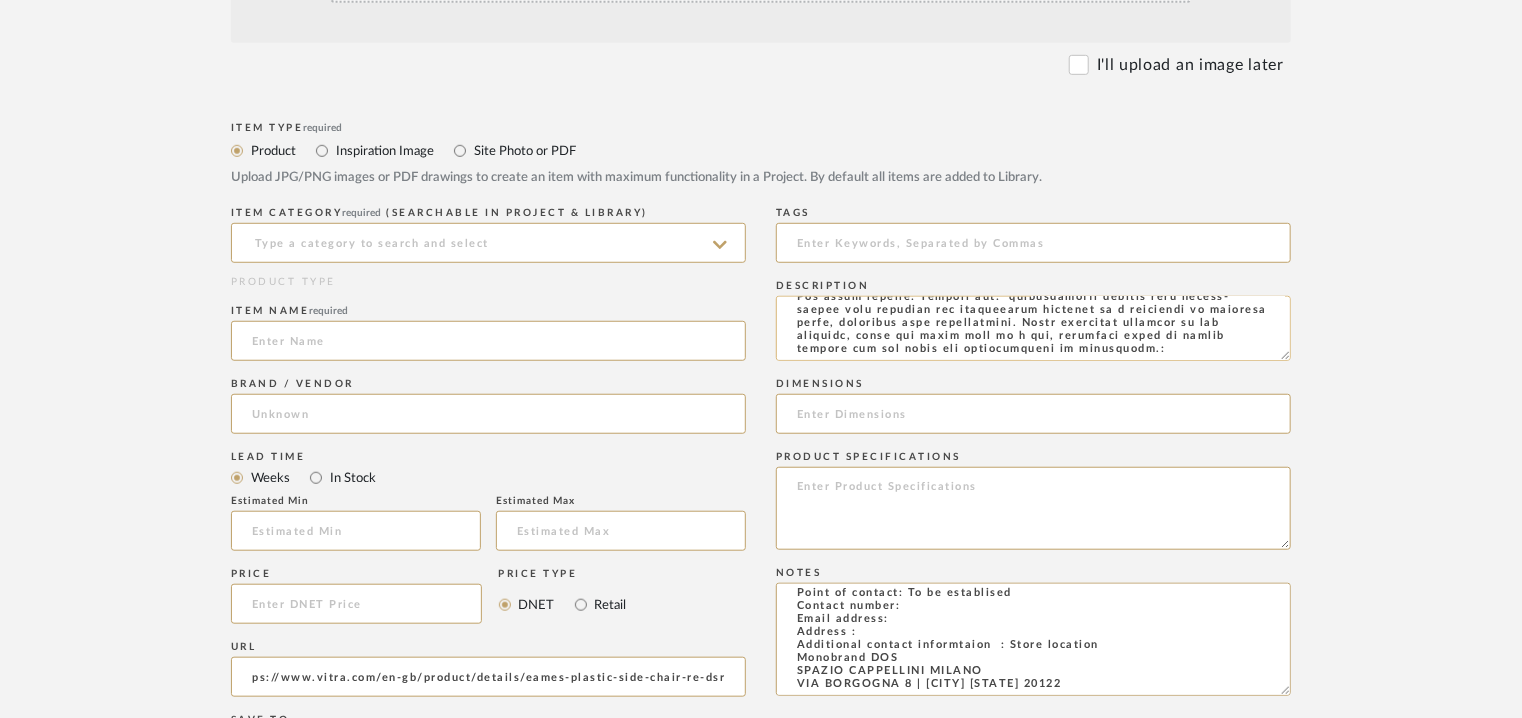 type on "https://www.vitra.com/en-gb/product/details/eames-plastic-side-chair-re-dsr" 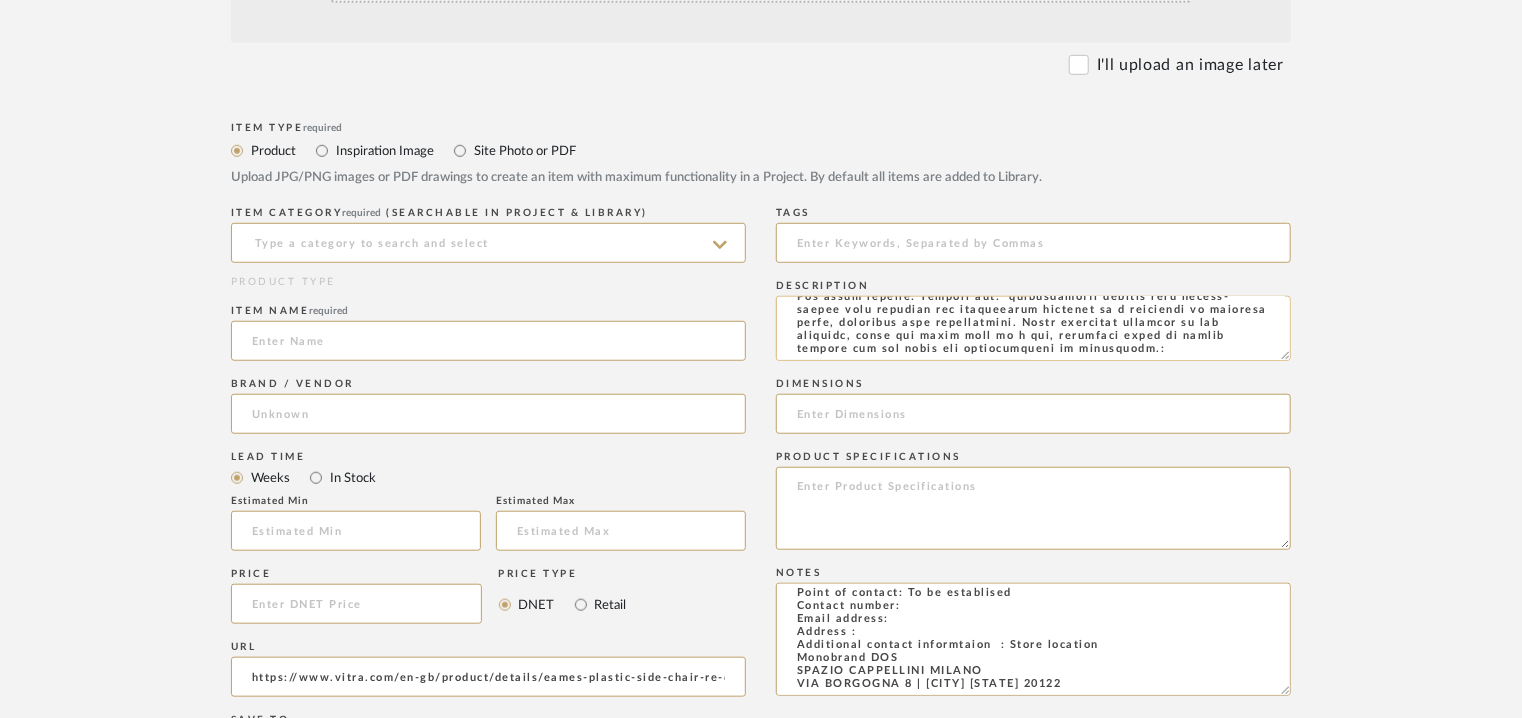 click 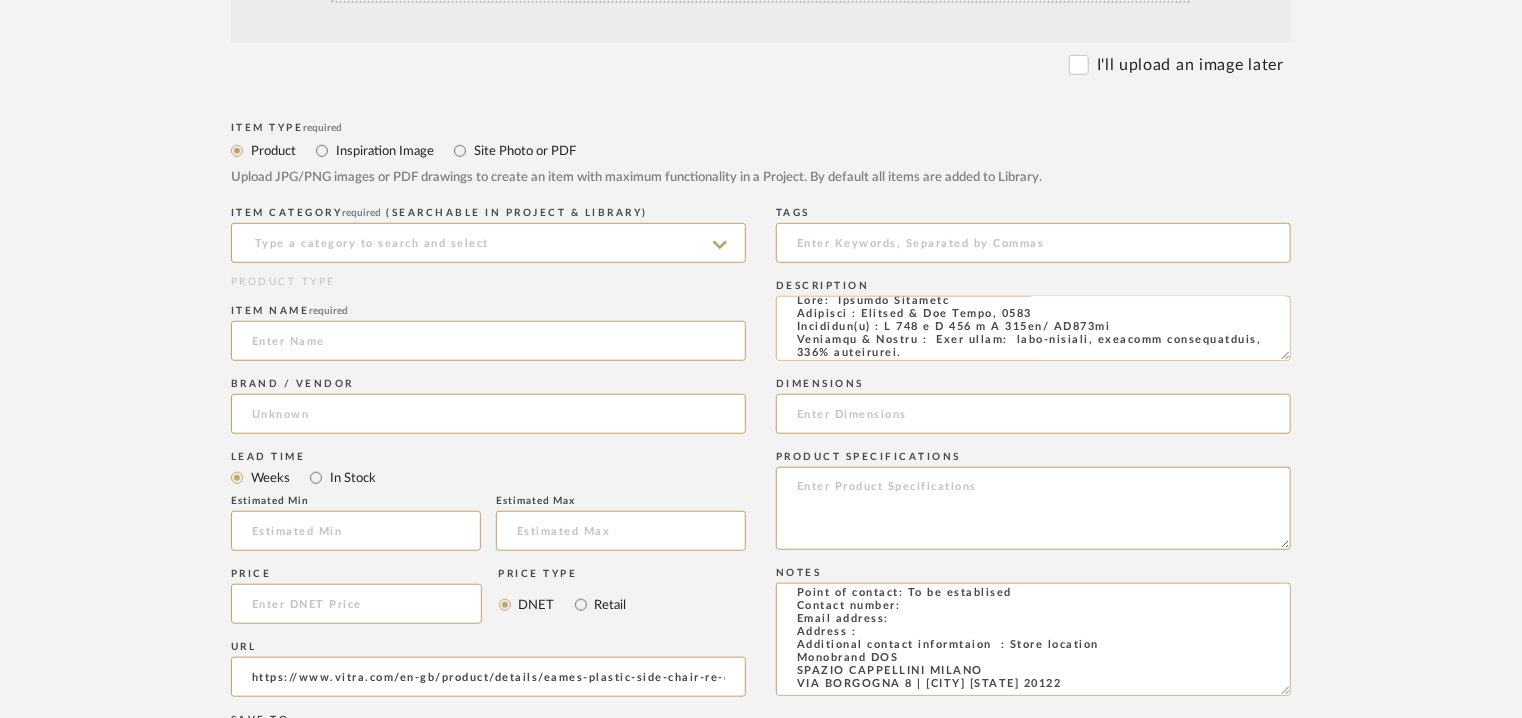 scroll, scrollTop: 0, scrollLeft: 0, axis: both 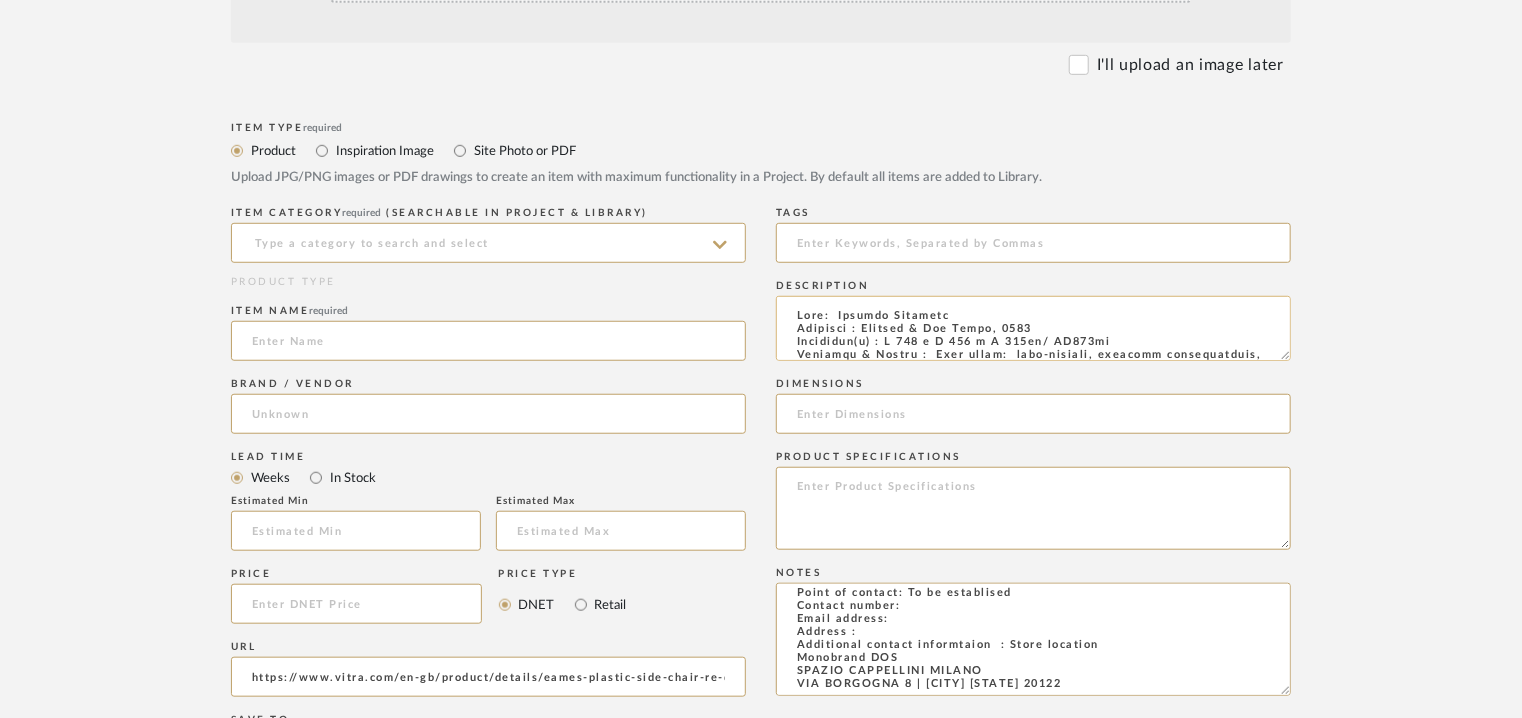drag, startPoint x: 1140, startPoint y: 341, endPoint x: 896, endPoint y: 340, distance: 244.00204 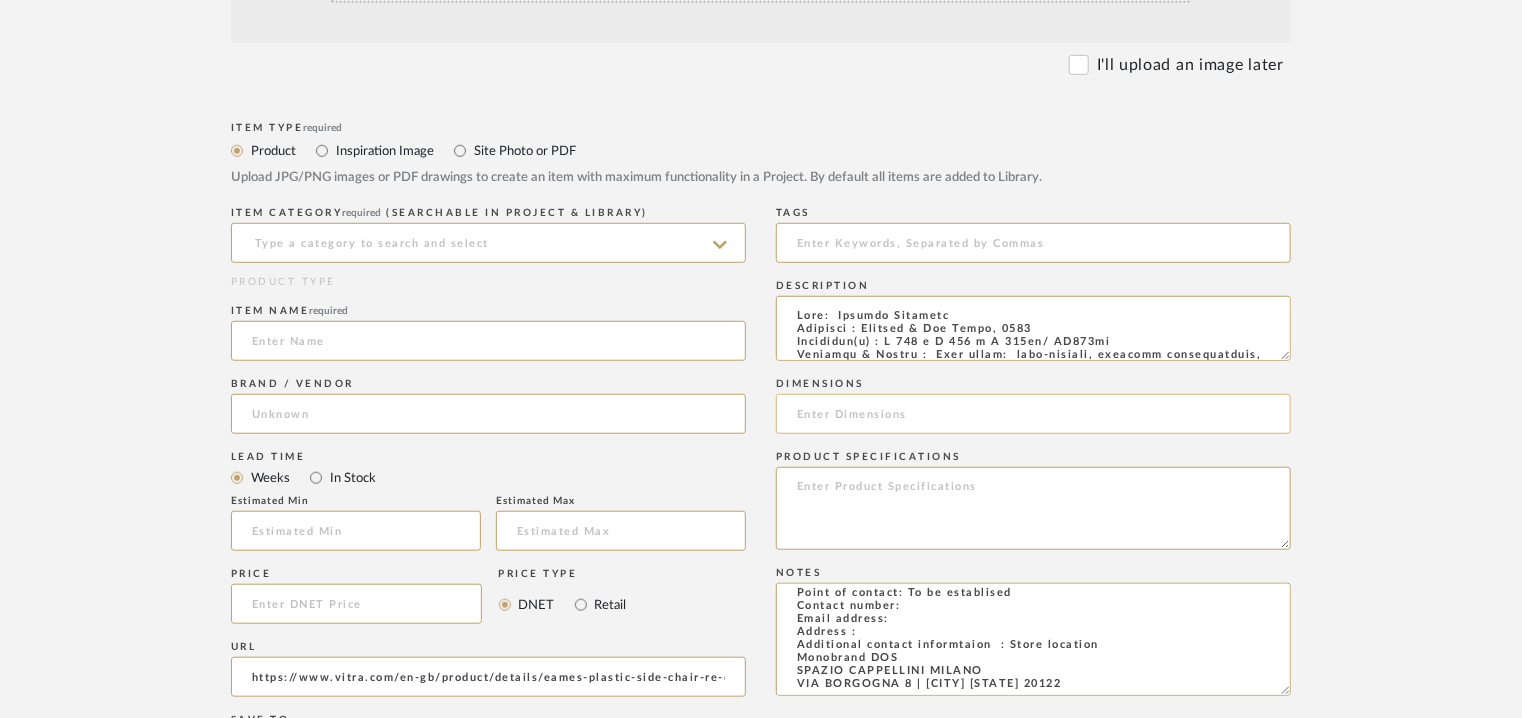 click 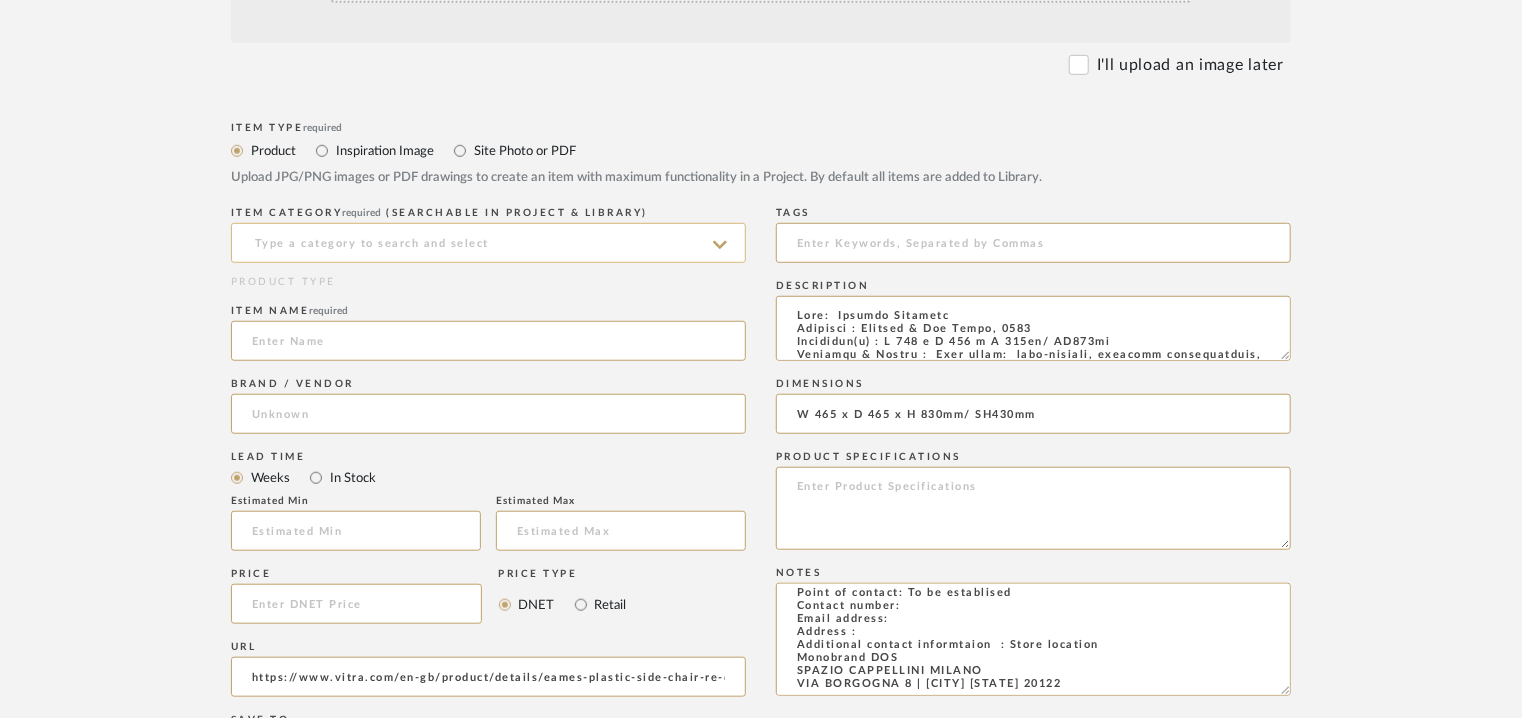 type on "W 465 x D 465 x H 830mm/ SH430mm" 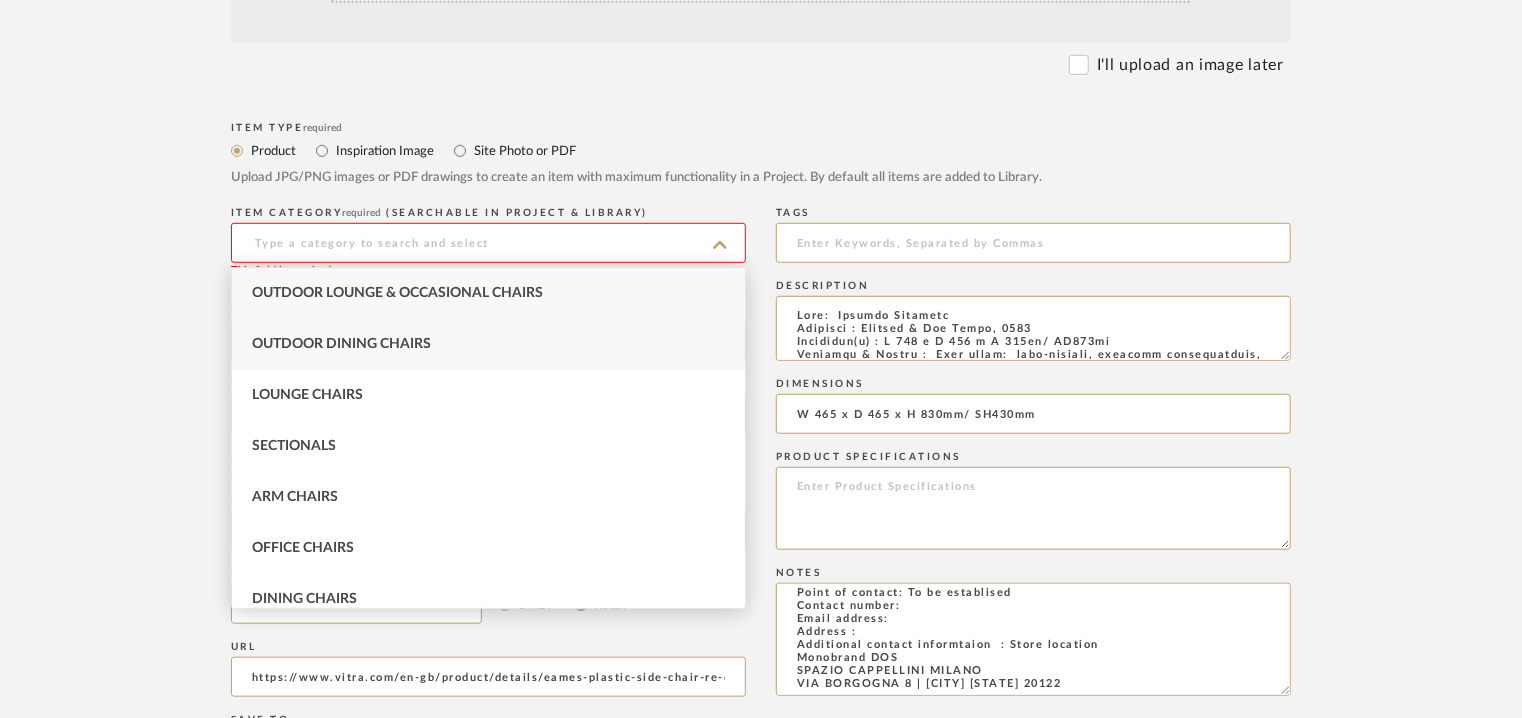 click on "Outdoor Dining Chairs" at bounding box center (341, 344) 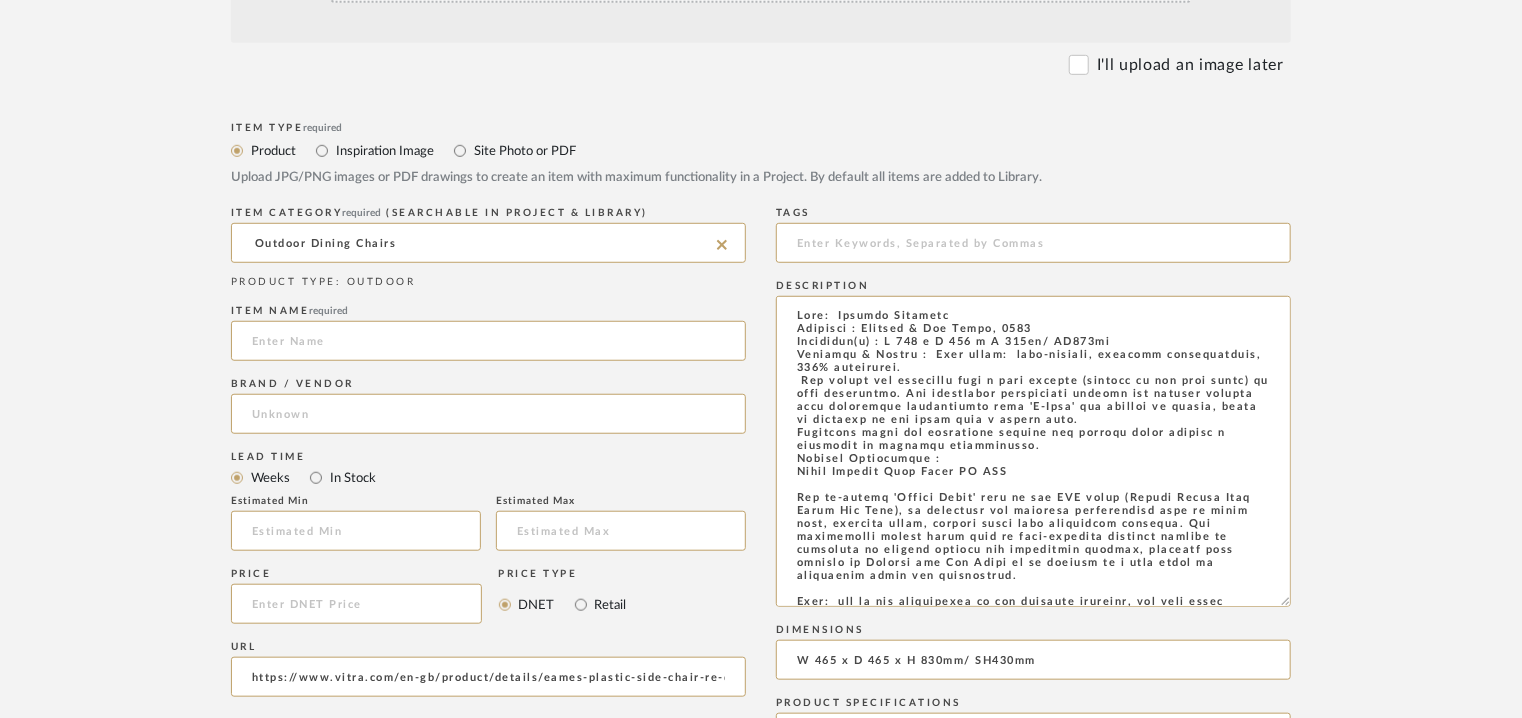 drag, startPoint x: 1312, startPoint y: 514, endPoint x: 1330, endPoint y: 629, distance: 116.40017 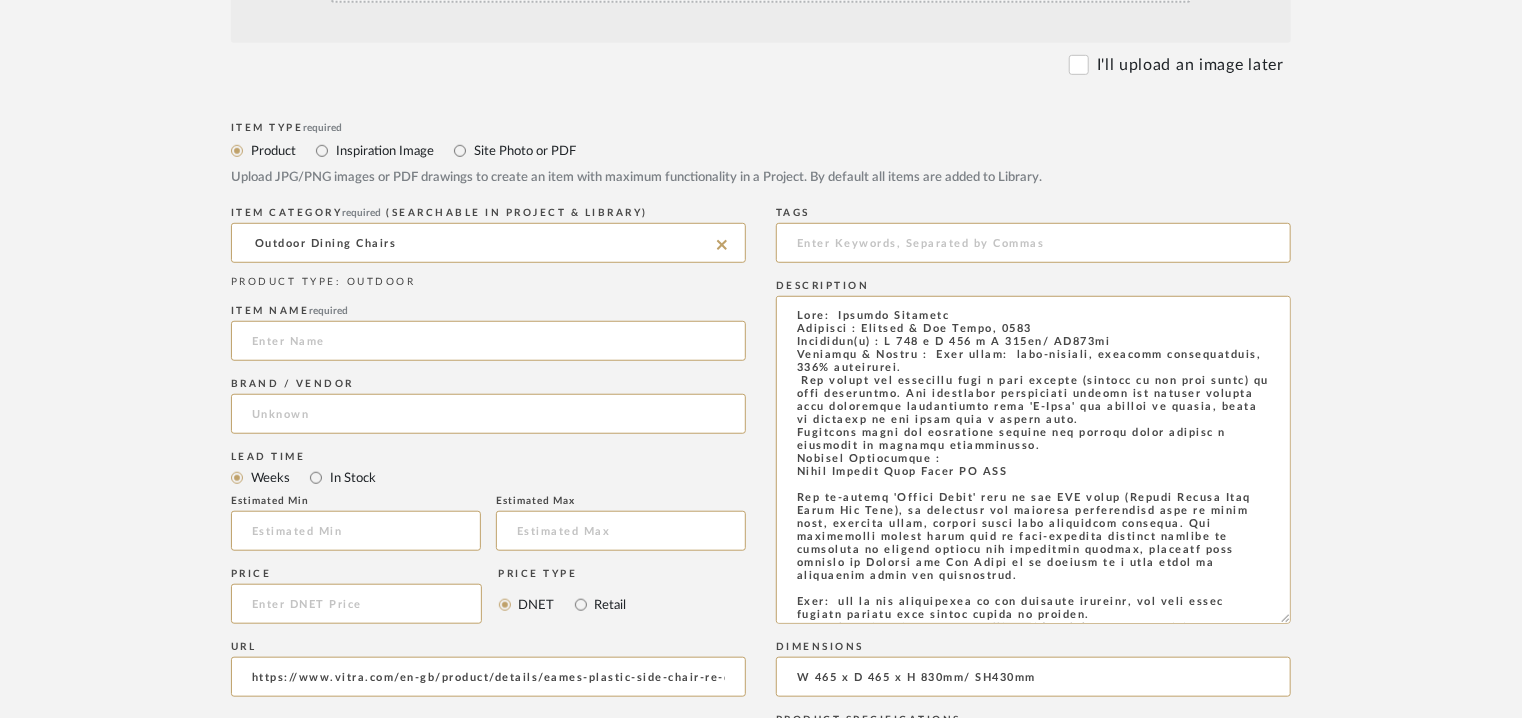 scroll, scrollTop: 180, scrollLeft: 0, axis: vertical 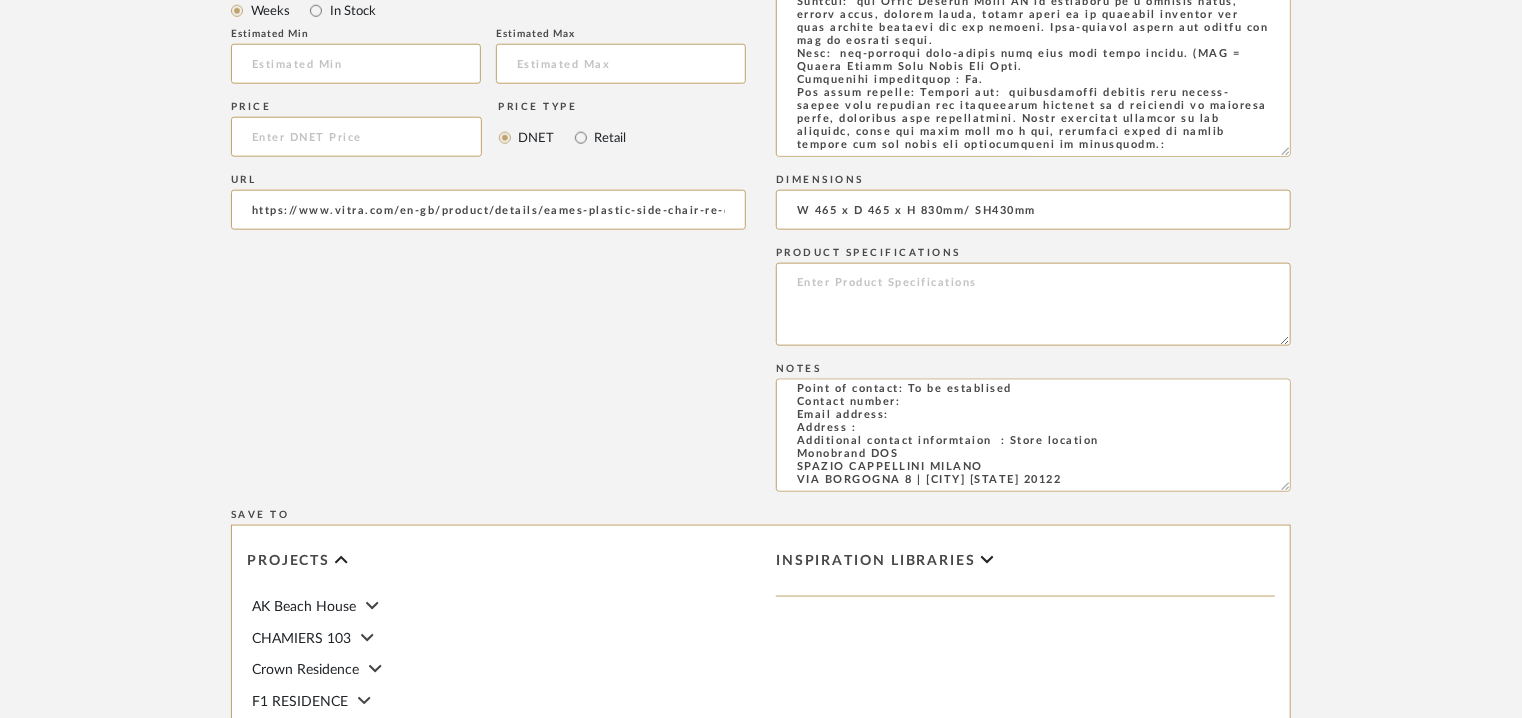 drag, startPoint x: 866, startPoint y: 445, endPoint x: 1281, endPoint y: 776, distance: 530.8352 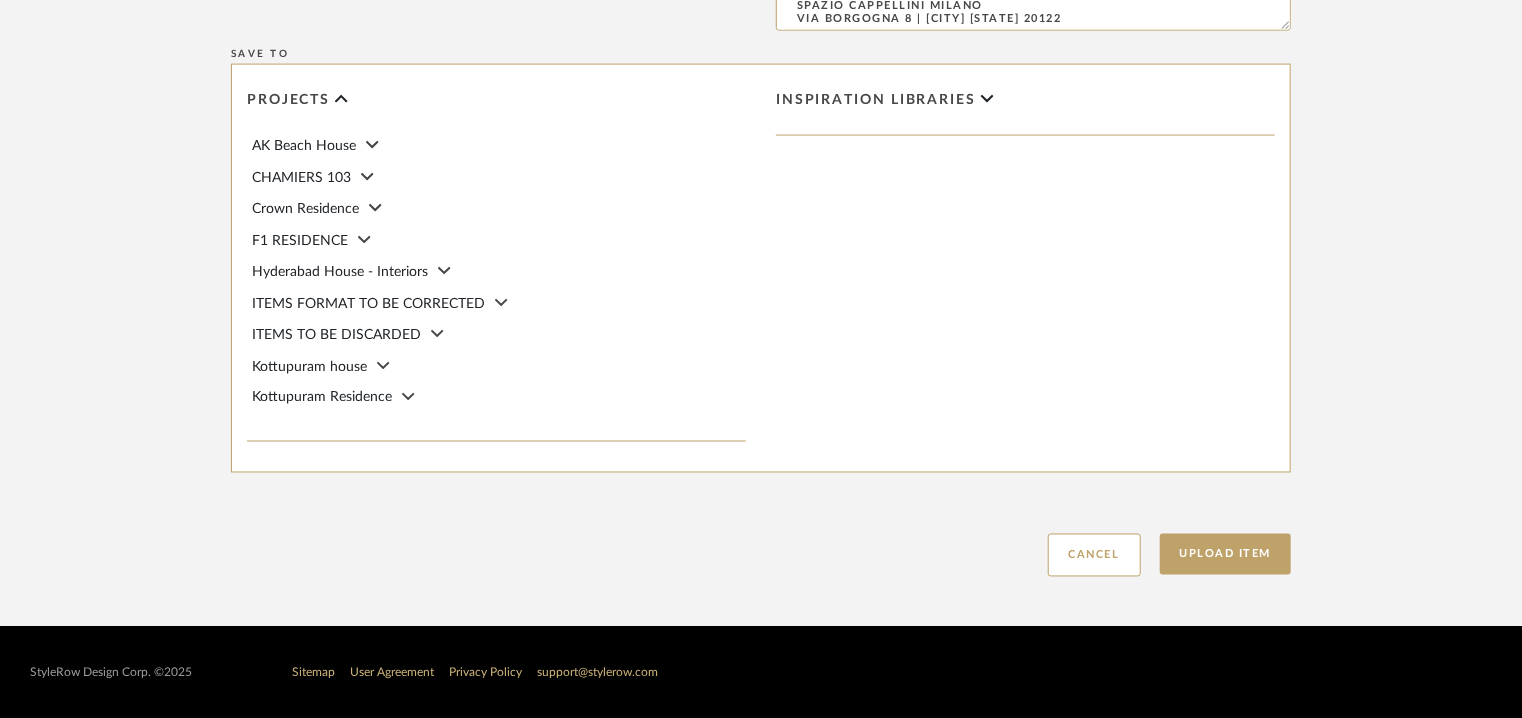 scroll, scrollTop: 1469, scrollLeft: 0, axis: vertical 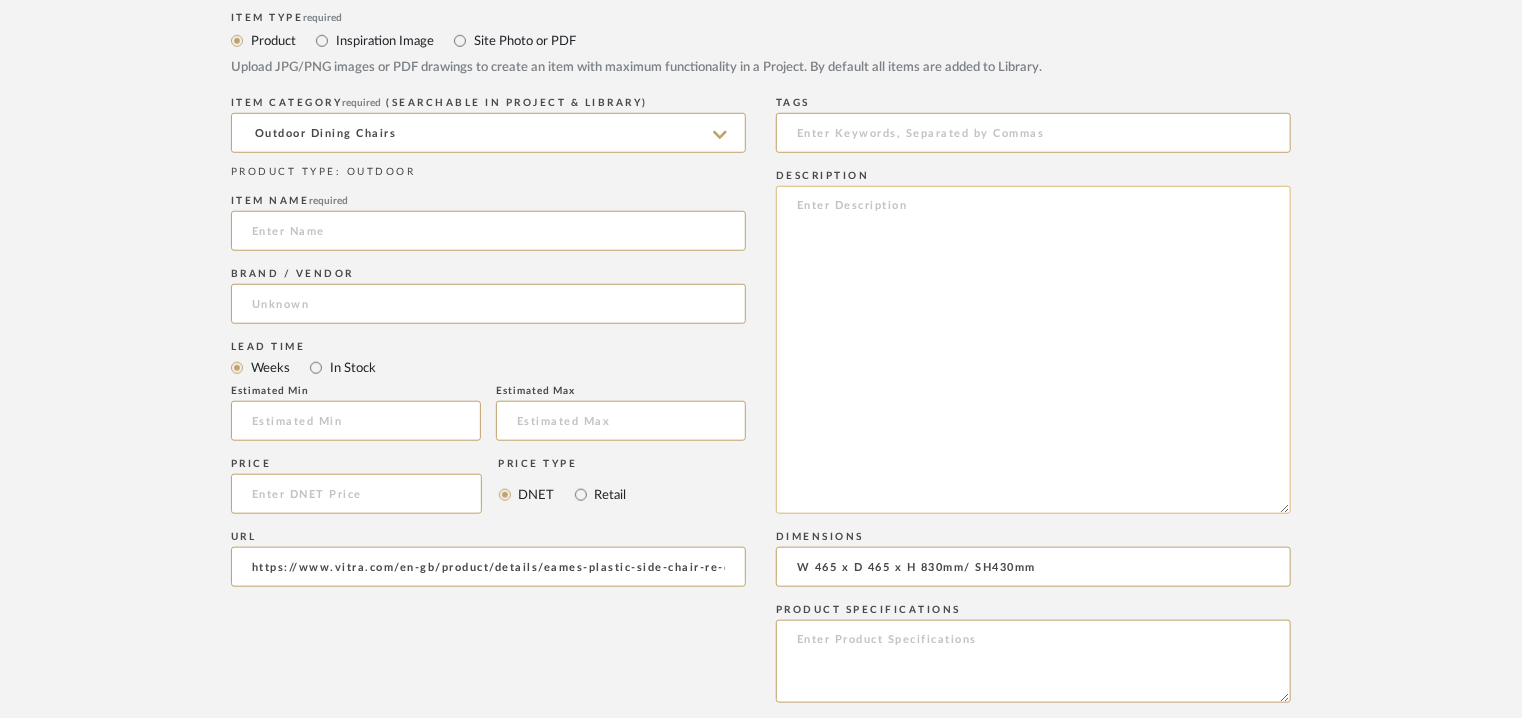 paste on "Type:  Outdoor Armchair
Designer : [FIRST] [LAST], [YEAR]
Dimension(s) : W 465 x D 465 x H 830mm/ SH430mm
Material & Finish :  Steel wire, Seat shell:  dyed-through, recycled polypropylene, 100% recyclable.
All models are available with a seat cushion (screwed to the seat shell) or full upholstery. The completely upholstered version has padding moulded from recyclable polyurethane foam 'V-Foam' and covered in fabric, which is fastened to the shell with a welted edge.
Different shell and upholstery colours and various bases provide a multitude of possible combinations.
Product Description :
Eames Plastic Side Chair RE DSR
The so-called 'Eiffel Tower' base of the DSR chair (Dining Height Side Chair Rod Base), an intricate and graceful construction made of steel wire, combines light, elegant forms with structural strength. The organically shaped shell made of post-consumer recycled plastic is available in various colours and upholstery options, allowing this classic by [FIRST] [LAST] and [FIRST] [LAST] to be adapt..." 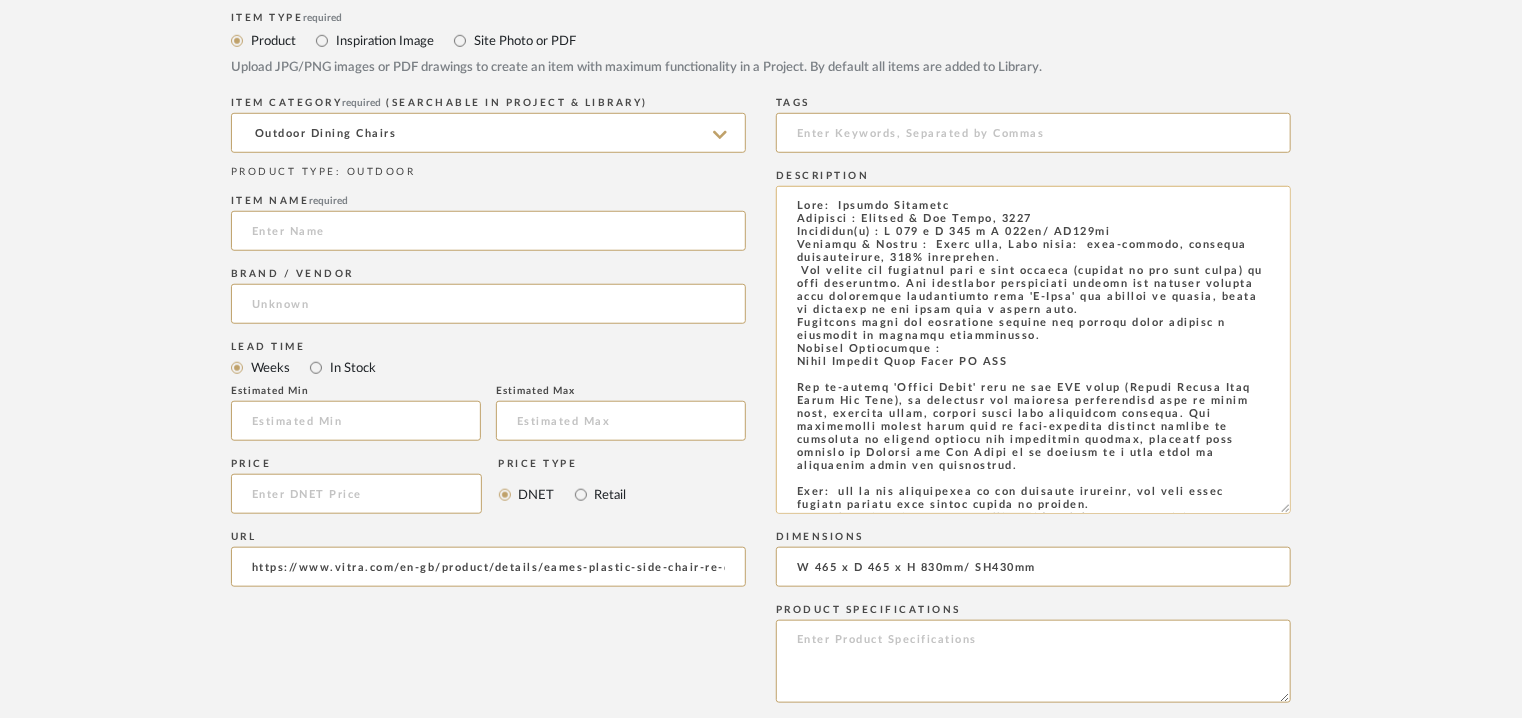 scroll, scrollTop: 187, scrollLeft: 0, axis: vertical 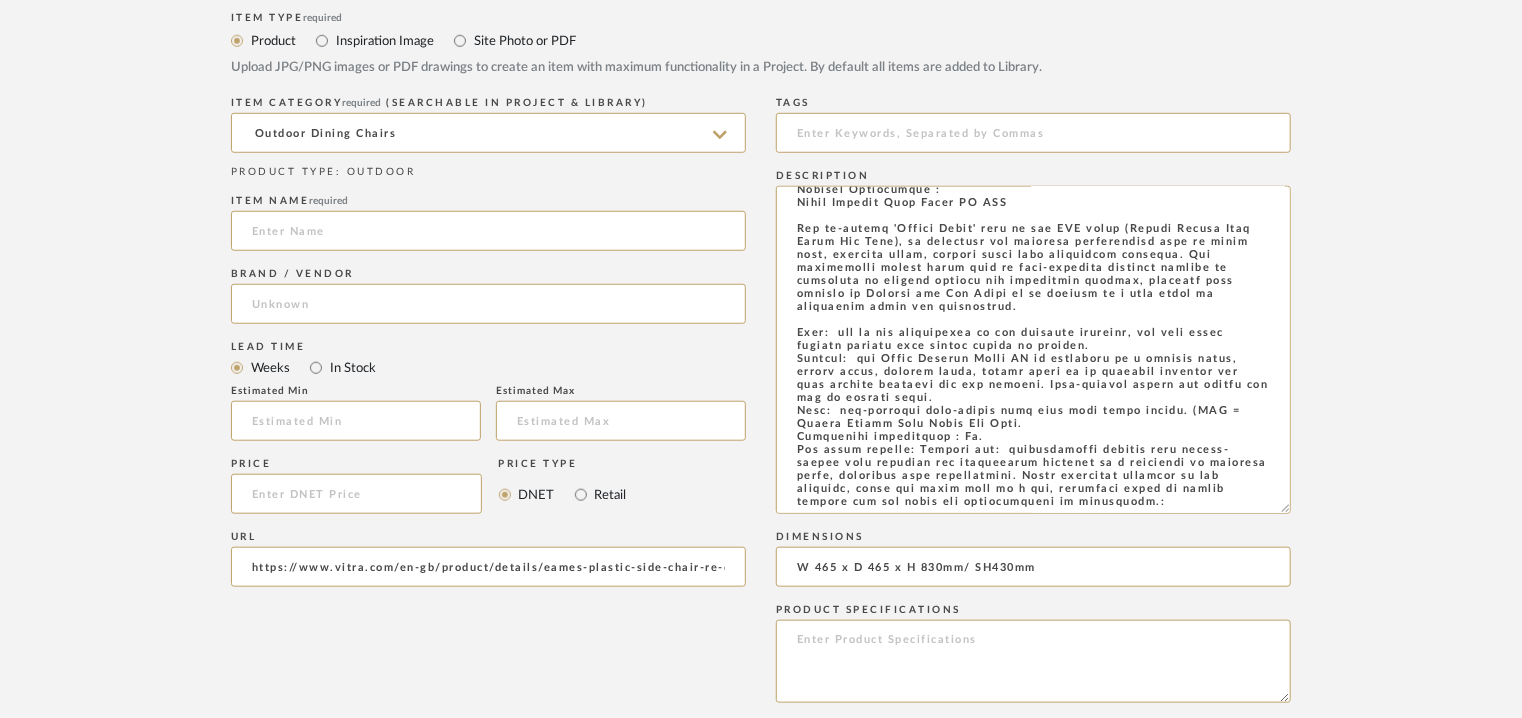 type on "Type:  Outdoor Armchair
Designer : [FIRST] [LAST], [YEAR]
Dimension(s) : W 465 x D 465 x H 830mm/ SH430mm
Material & Finish :  Steel wire, Seat shell:  dyed-through, recycled polypropylene, 100% recyclable.
All models are available with a seat cushion (screwed to the seat shell) or full upholstery. The completely upholstered version has padding moulded from recyclable polyurethane foam 'V-Foam' and covered in fabric, which is fastened to the shell with a welted edge.
Different shell and upholstery colours and various bases provide a multitude of possible combinations.
Product Description :
Eames Plastic Side Chair RE DSR
The so-called 'Eiffel Tower' base of the DSR chair (Dining Height Side Chair Rod Base), an intricate and graceful construction made of steel wire, combines light, elegant forms with structural strength. The organically shaped shell made of post-consumer recycled plastic is available in various colours and upholstery options, allowing this classic by [FIRST] [LAST] and [FIRST] [LAST] to be adapt..." 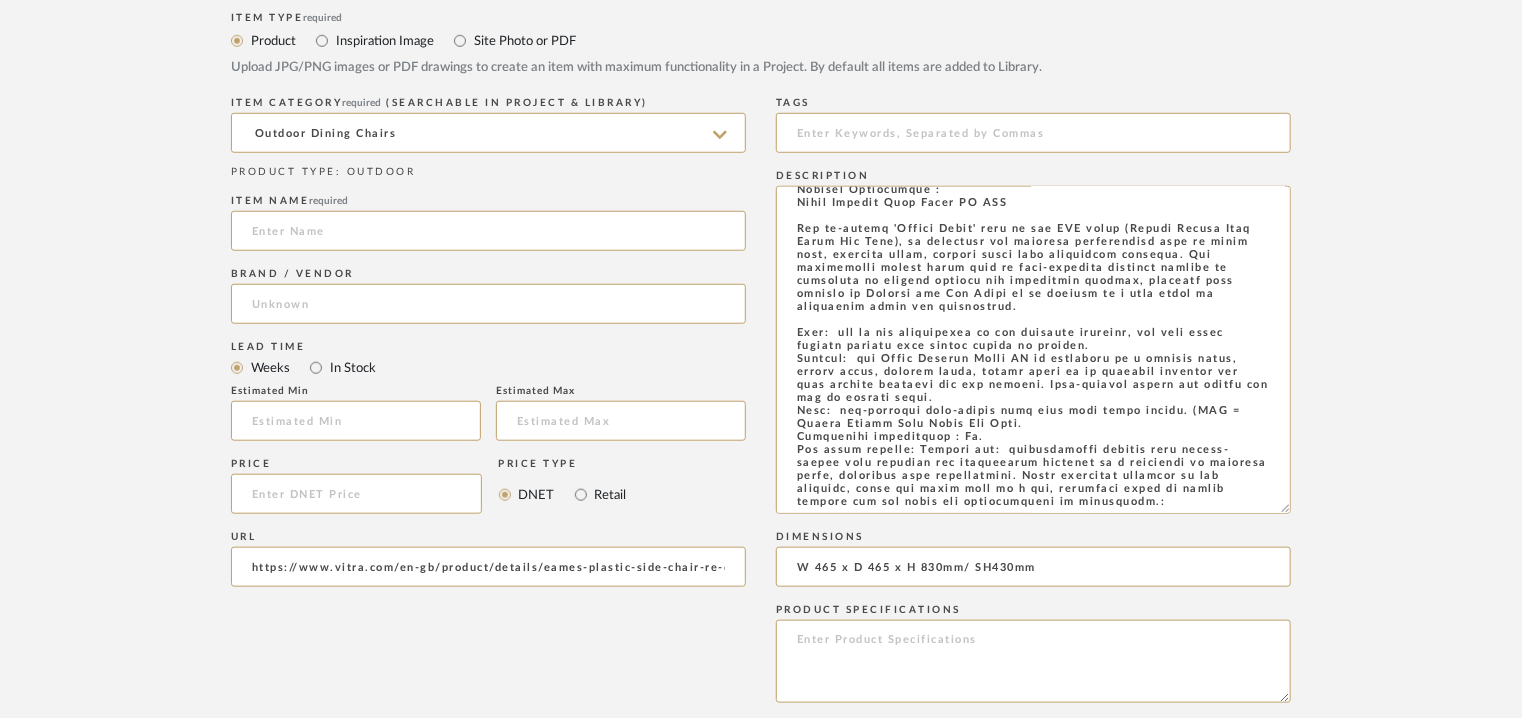 scroll, scrollTop: 180, scrollLeft: 0, axis: vertical 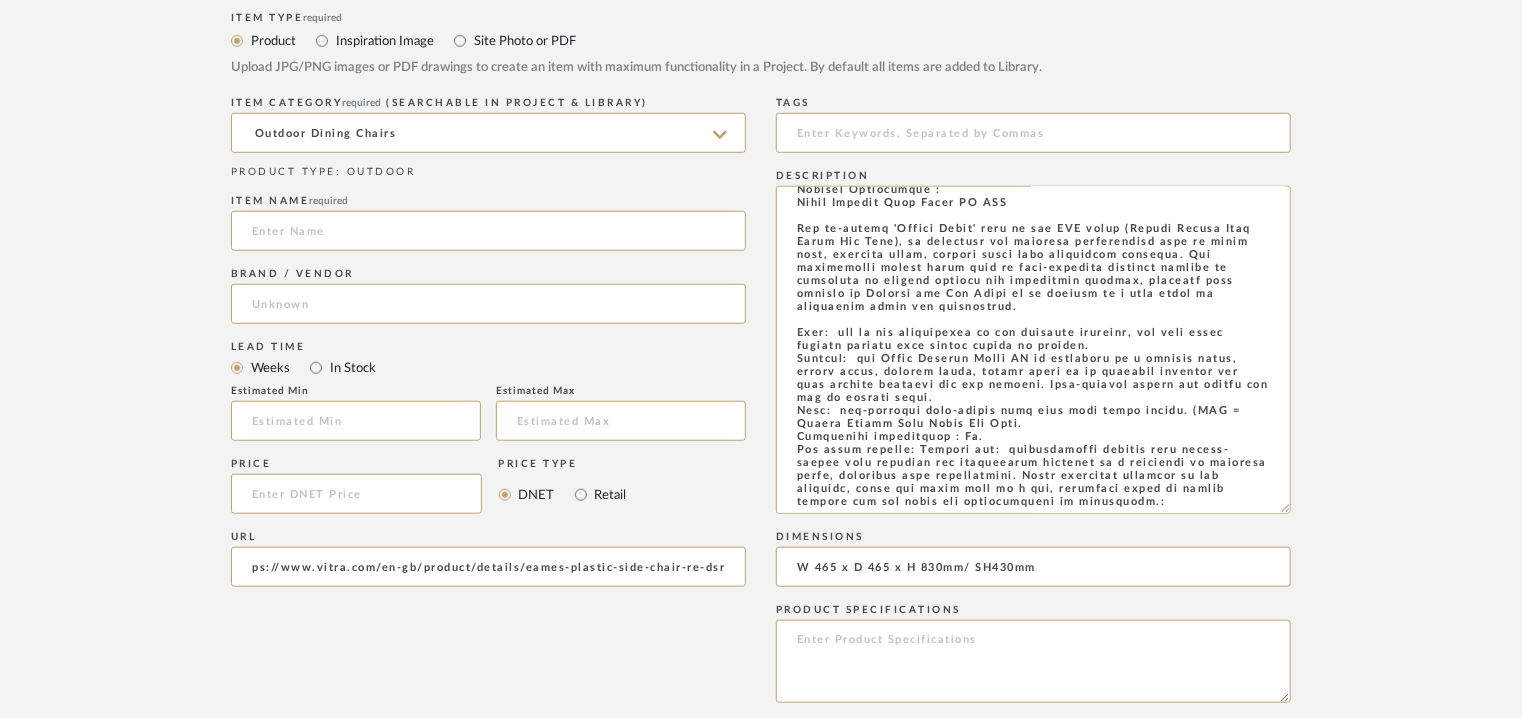 drag, startPoint x: 253, startPoint y: 568, endPoint x: 1389, endPoint y: 554, distance: 1136.0863 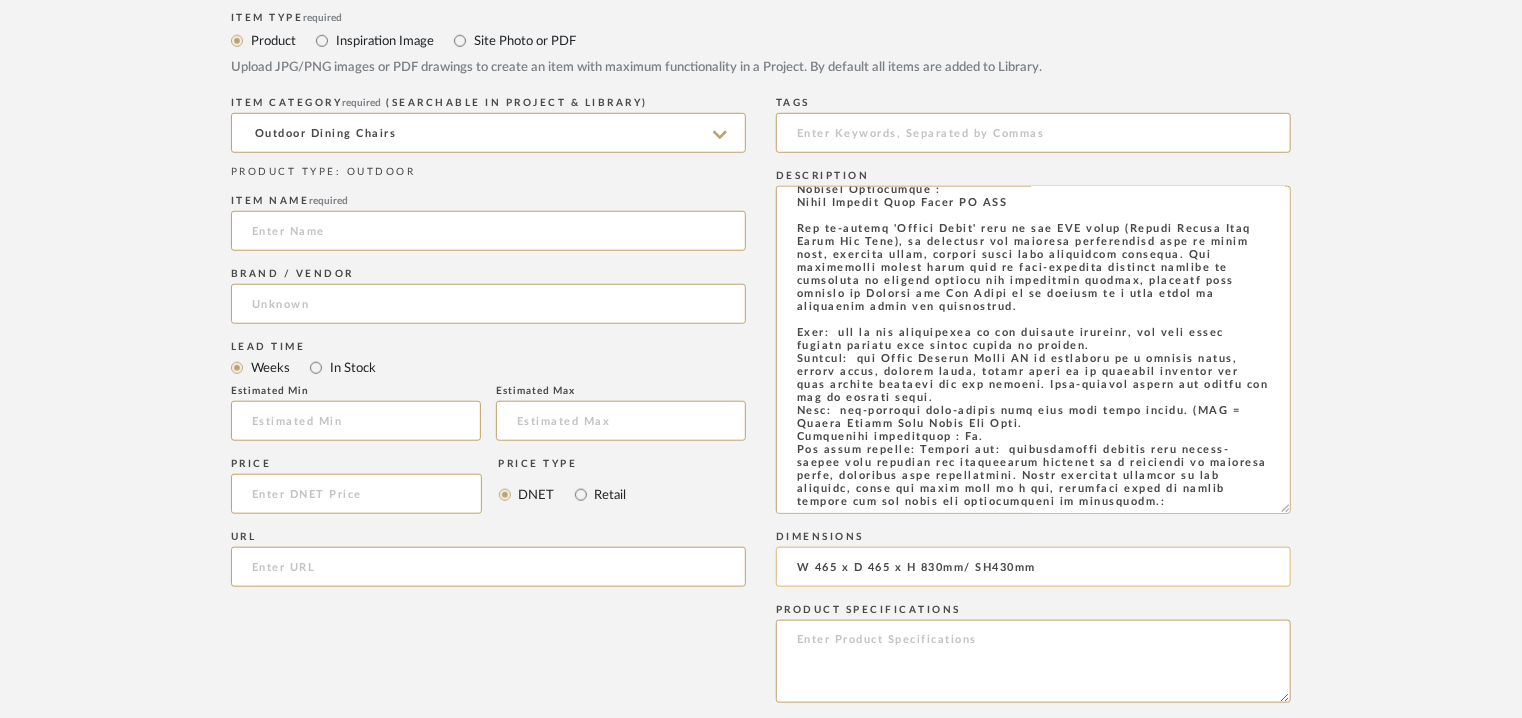 scroll, scrollTop: 0, scrollLeft: 0, axis: both 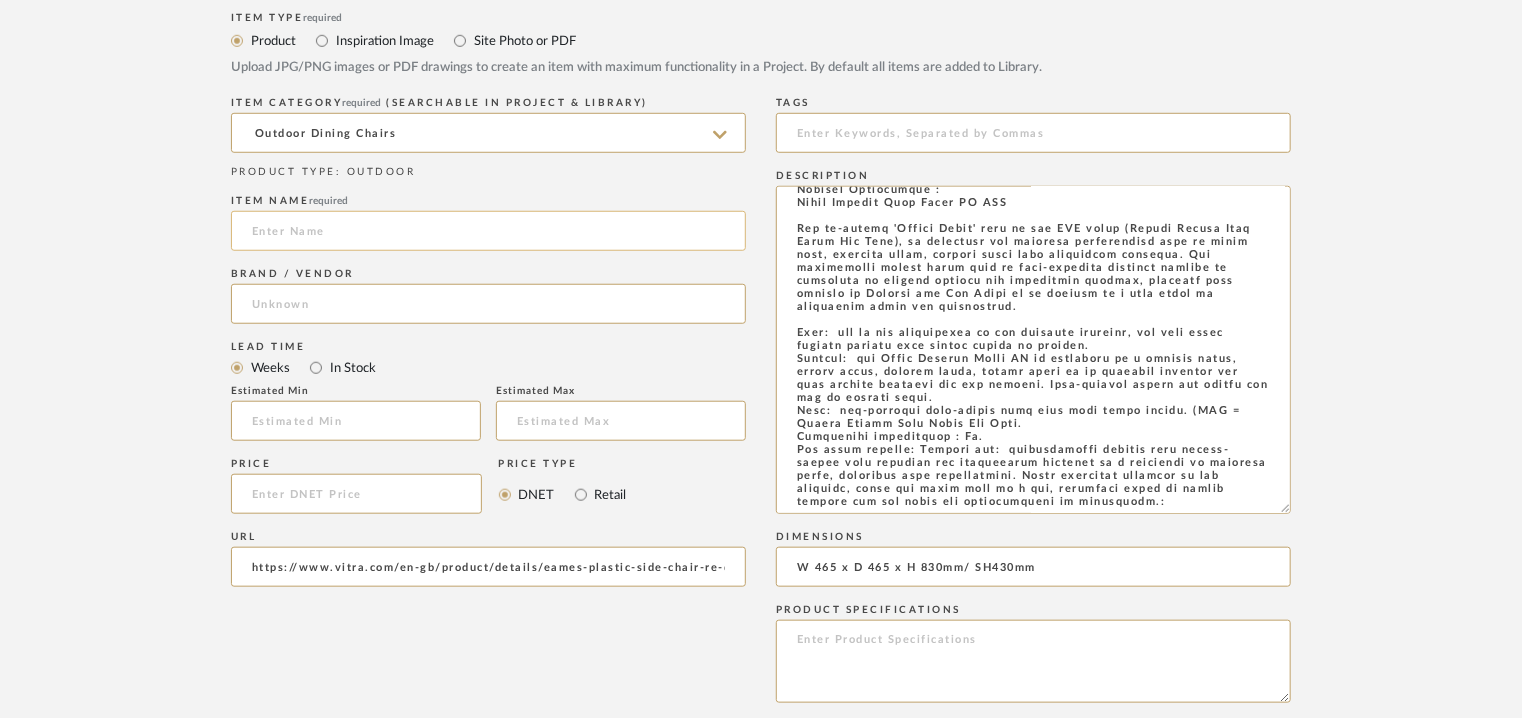 click 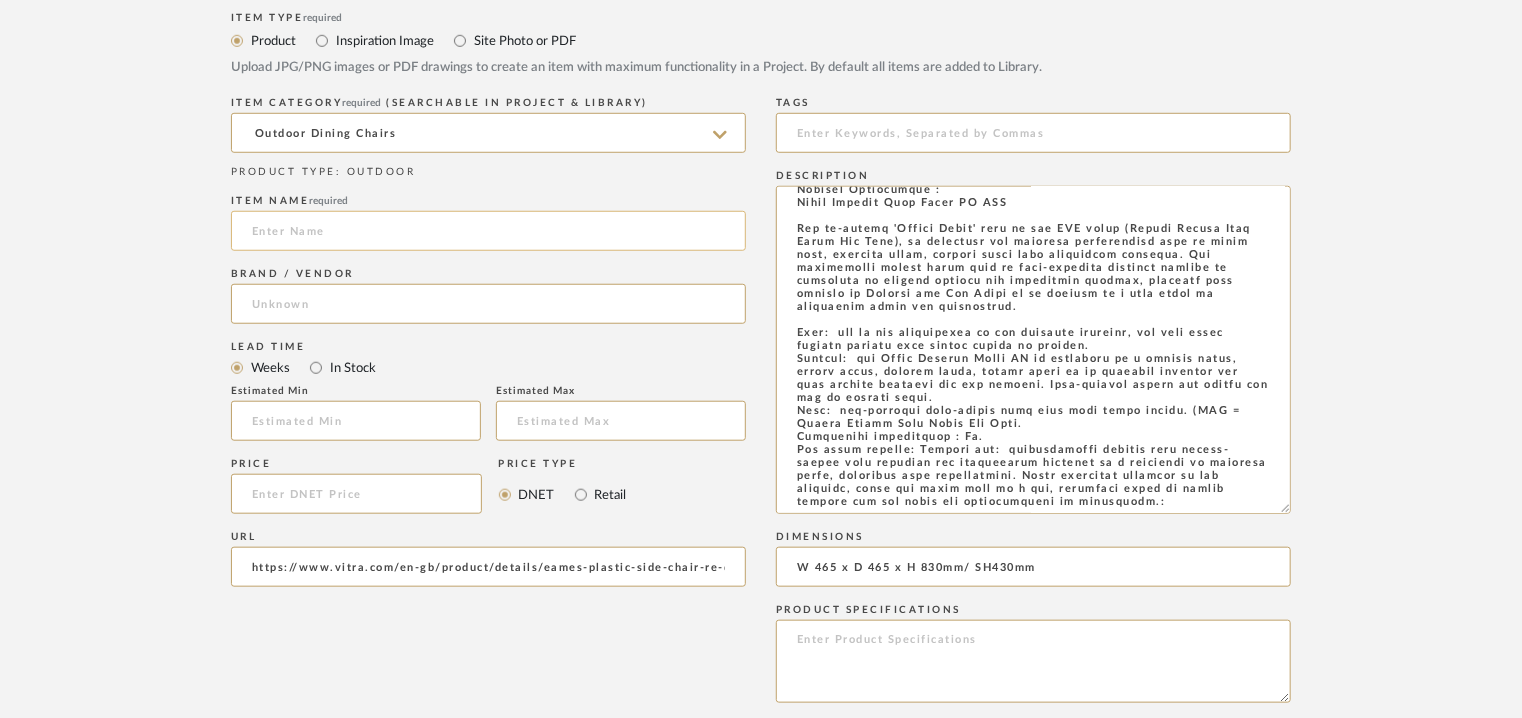 paste on "Eames Plastic Side Chair RE DSR" 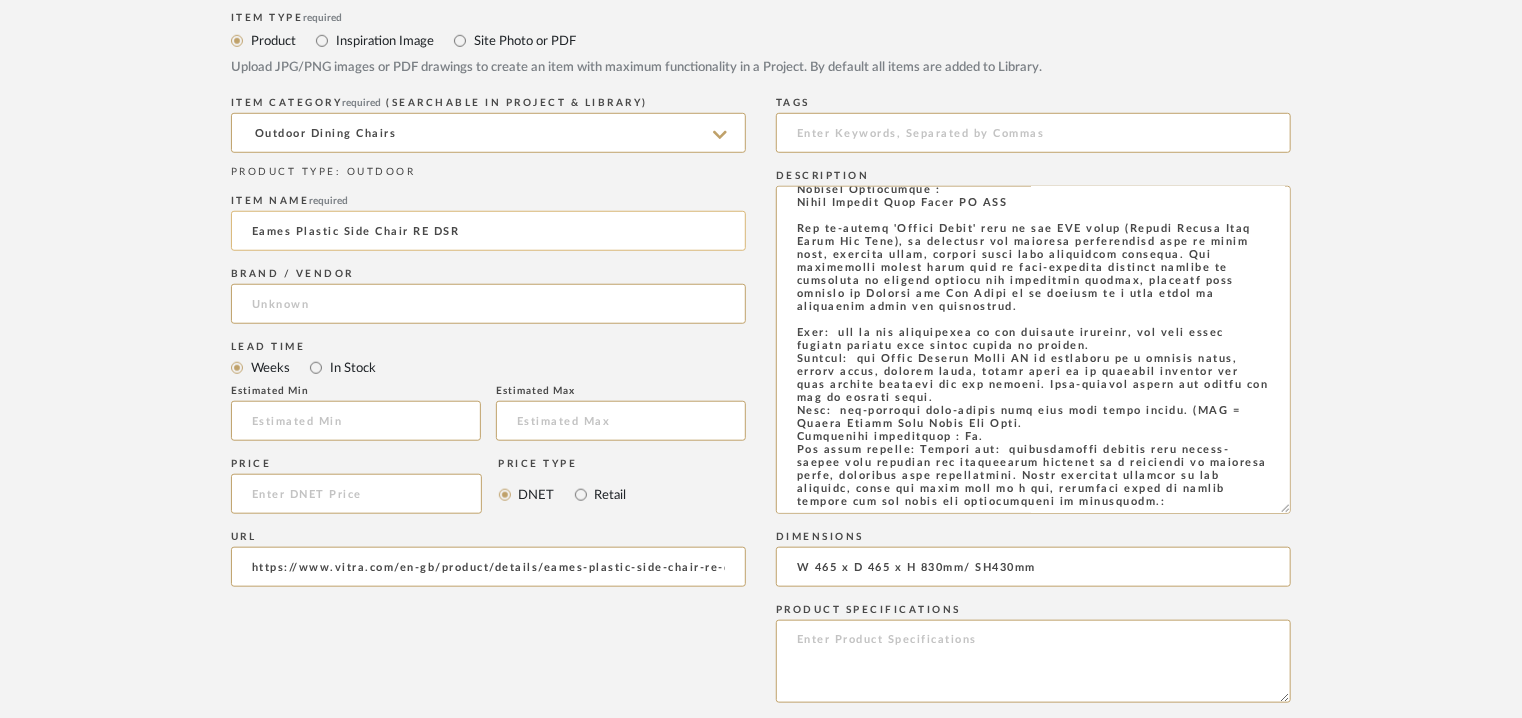 click on "Eames Plastic Side Chair RE DSR" 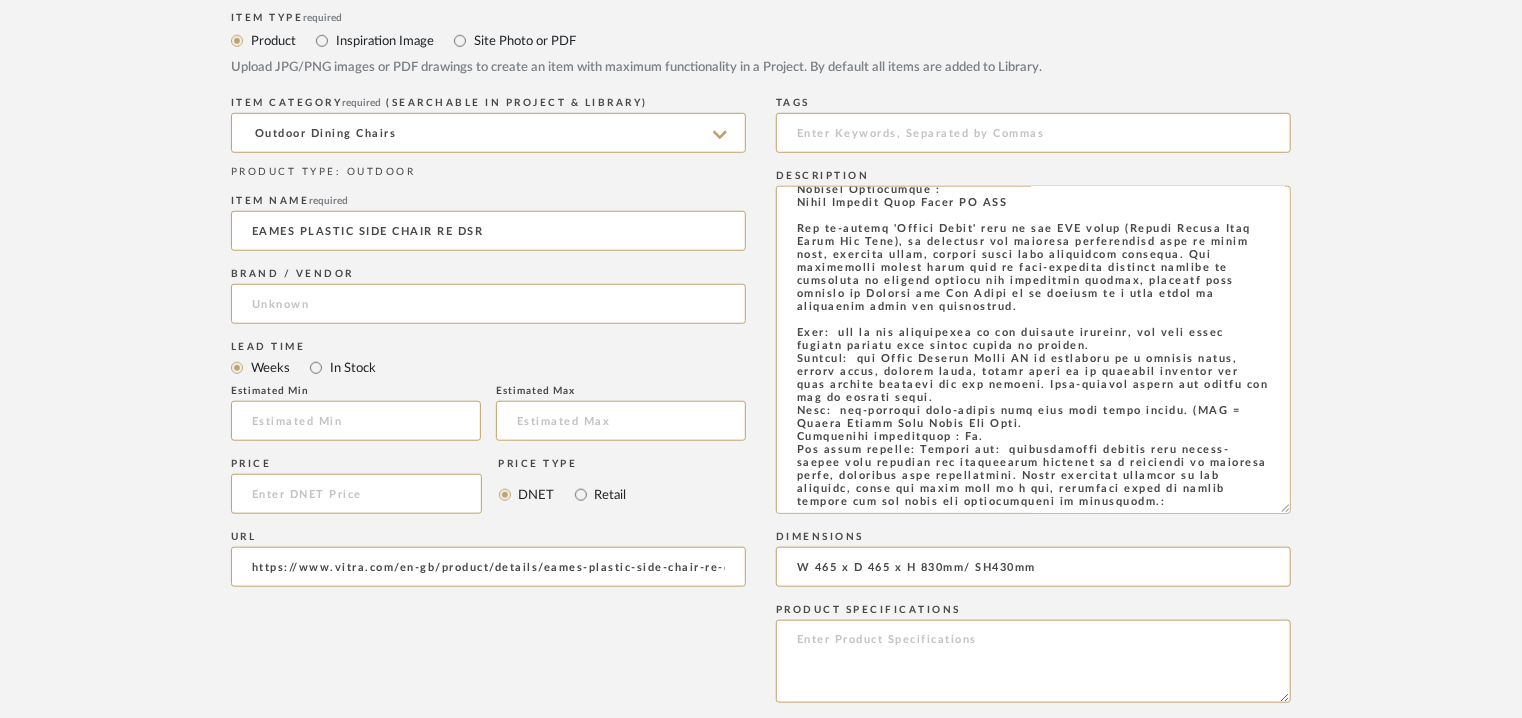 type on "EAMES PLASTIC SIDE CHAIR RE DSR" 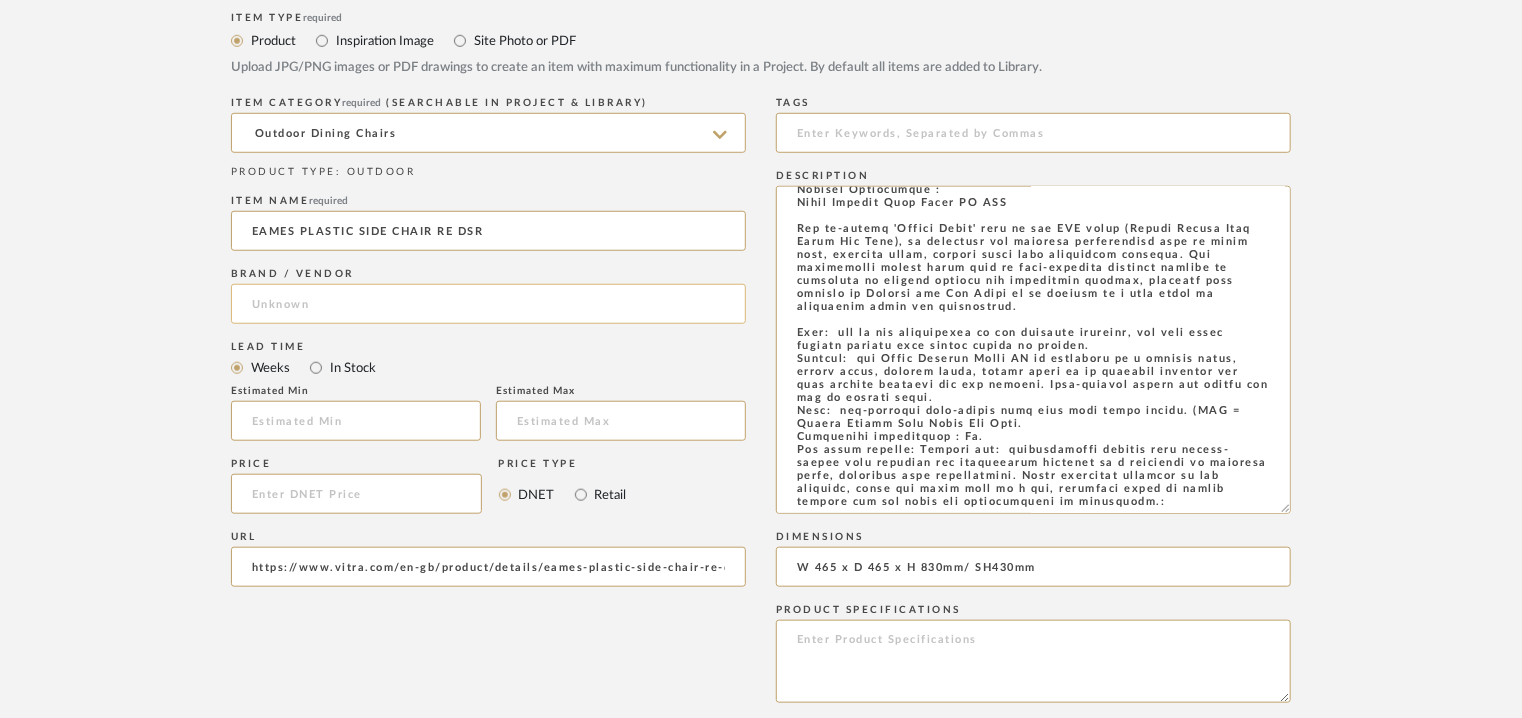 click 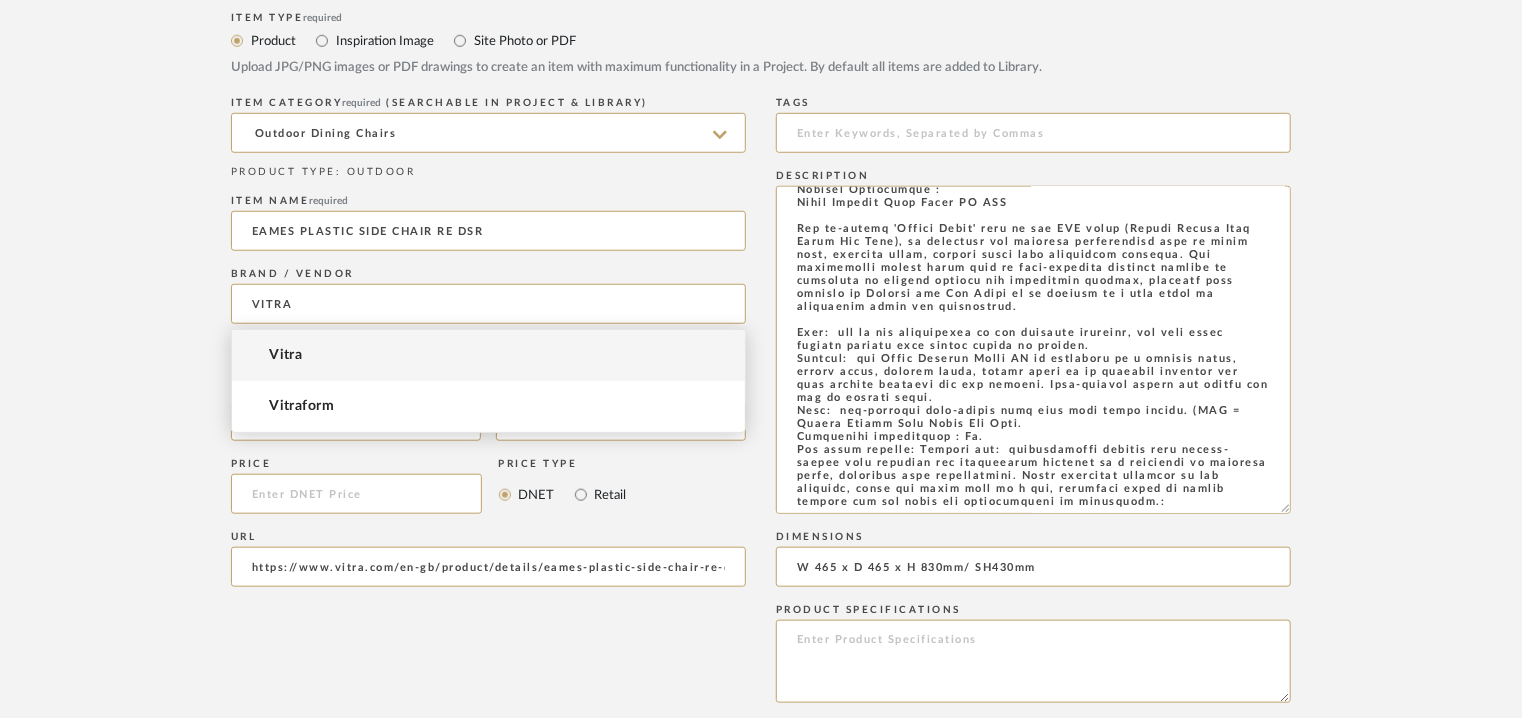 click on "Vitra" at bounding box center (285, 355) 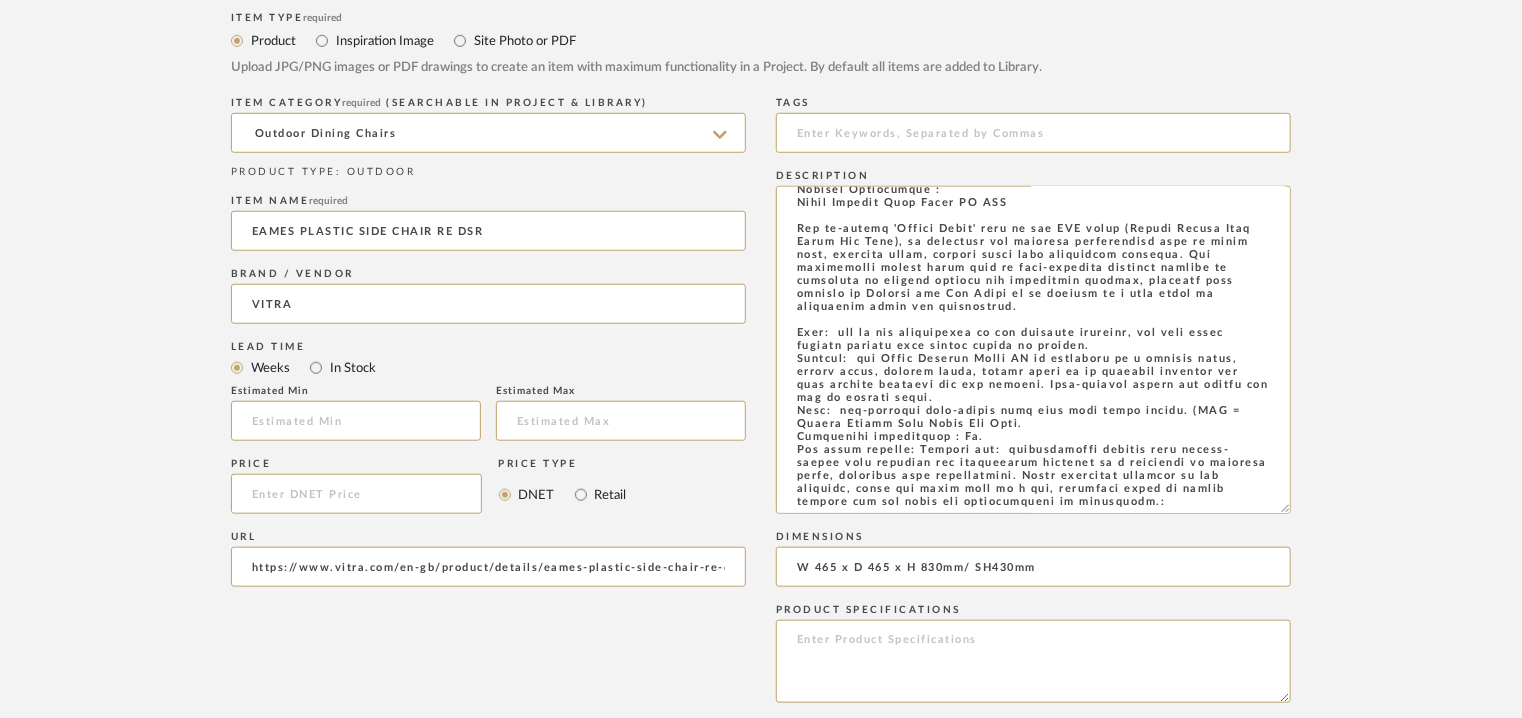 type on "Vitra" 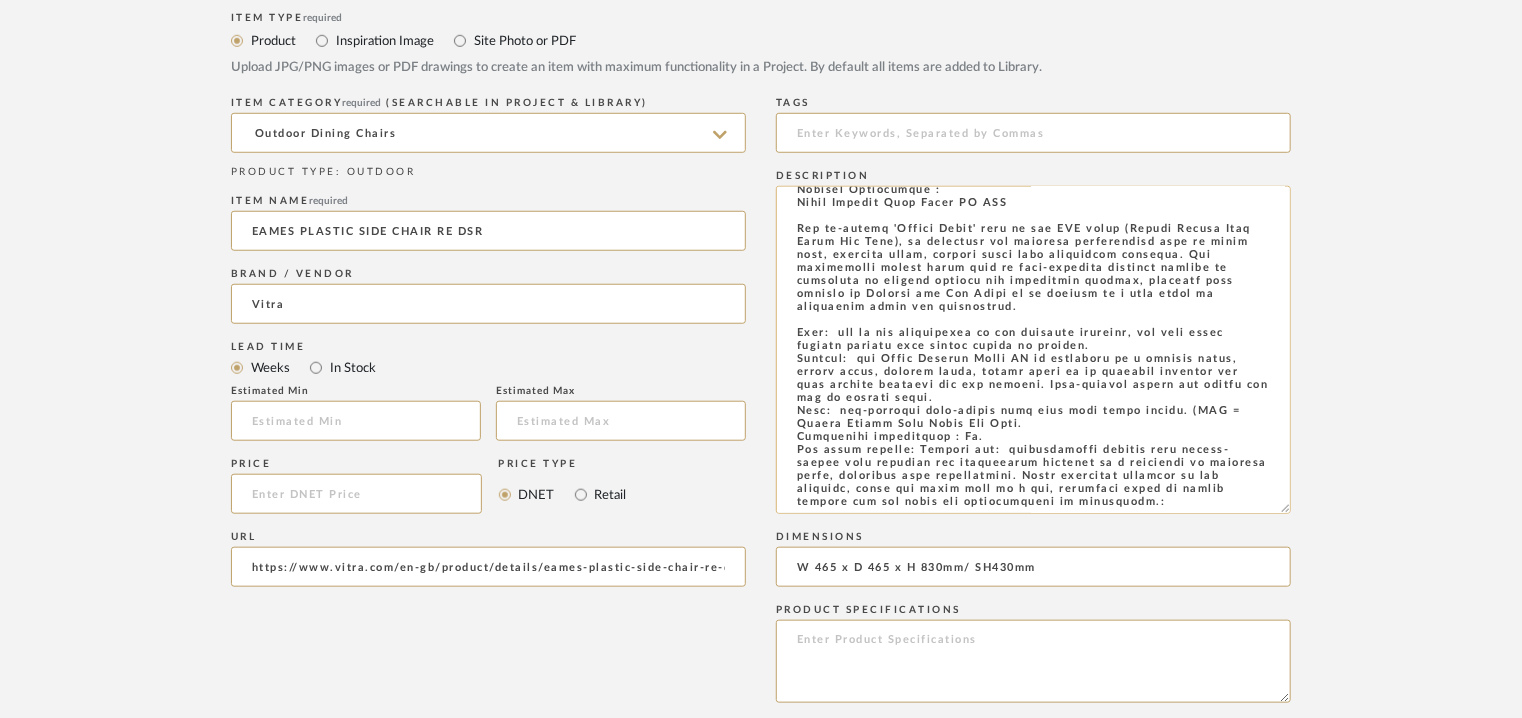 scroll, scrollTop: 1010, scrollLeft: 0, axis: vertical 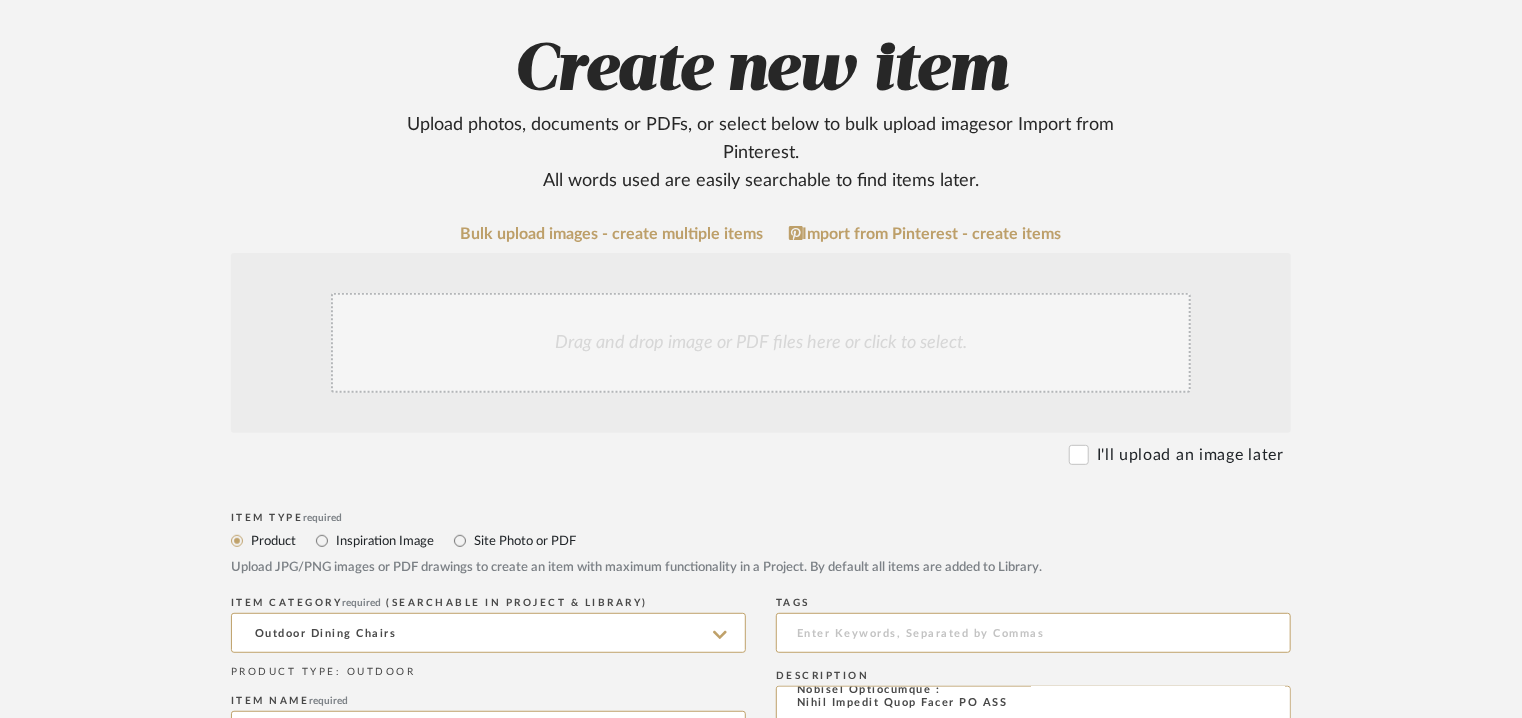 click on "Drag and drop image or PDF files here or click to select." 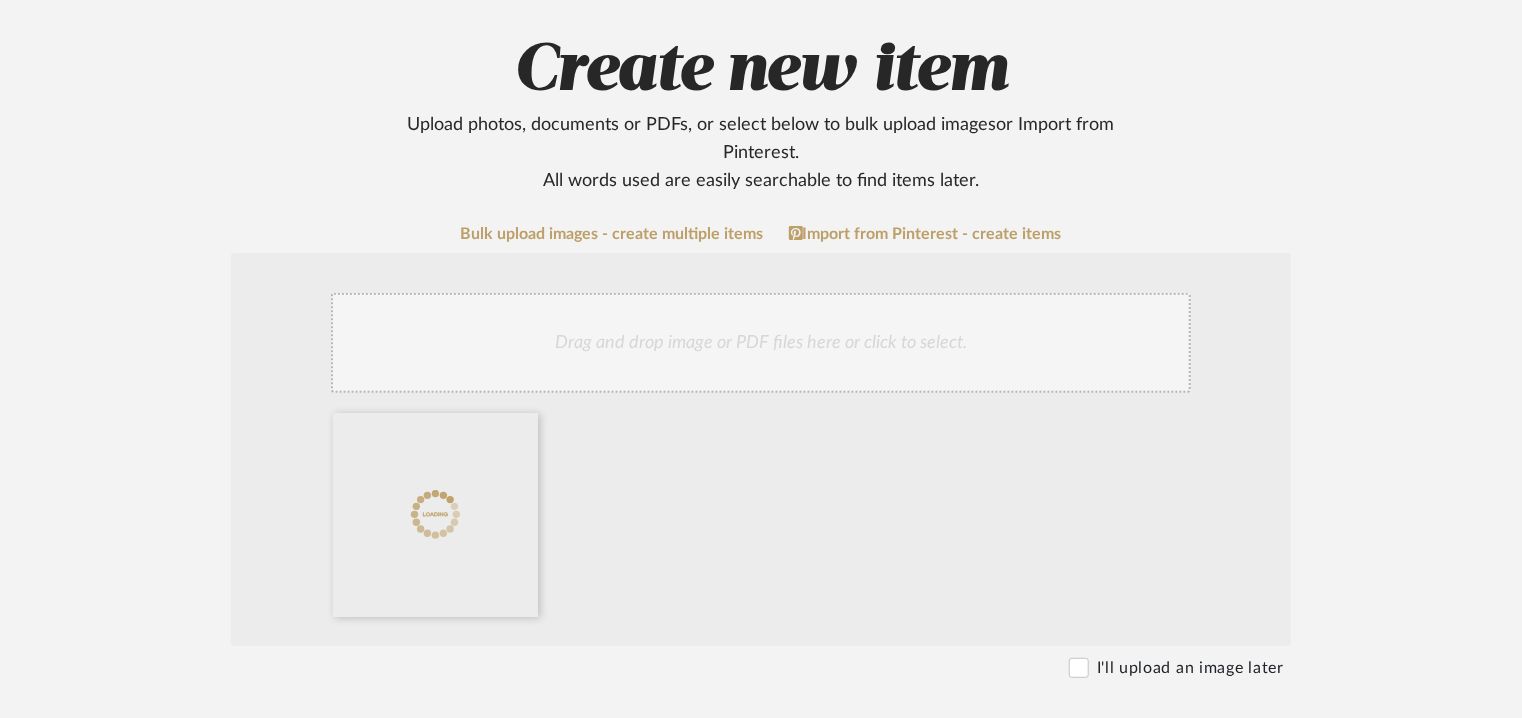 click on "Drag and drop image or PDF files here or click to select." 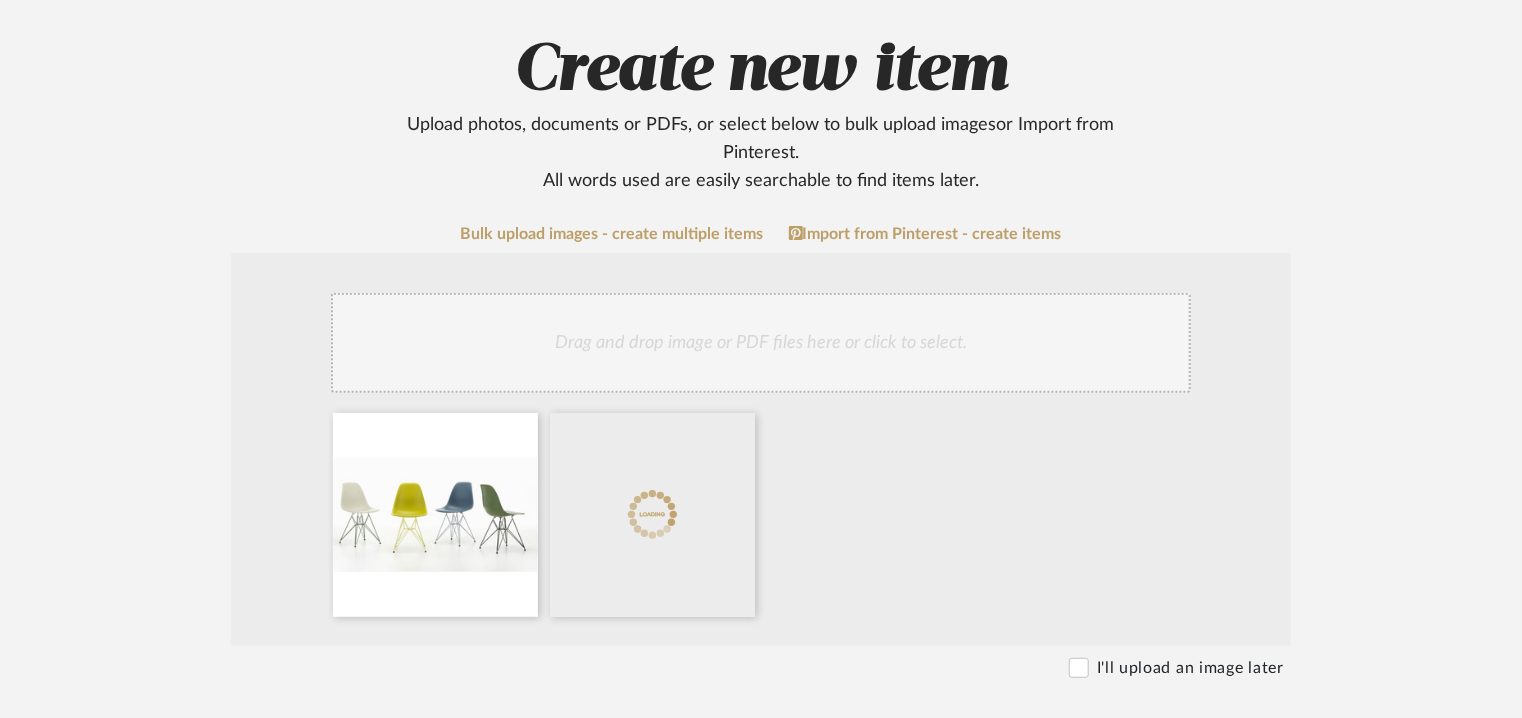 click on "Drag and drop image or PDF files here or click to select." 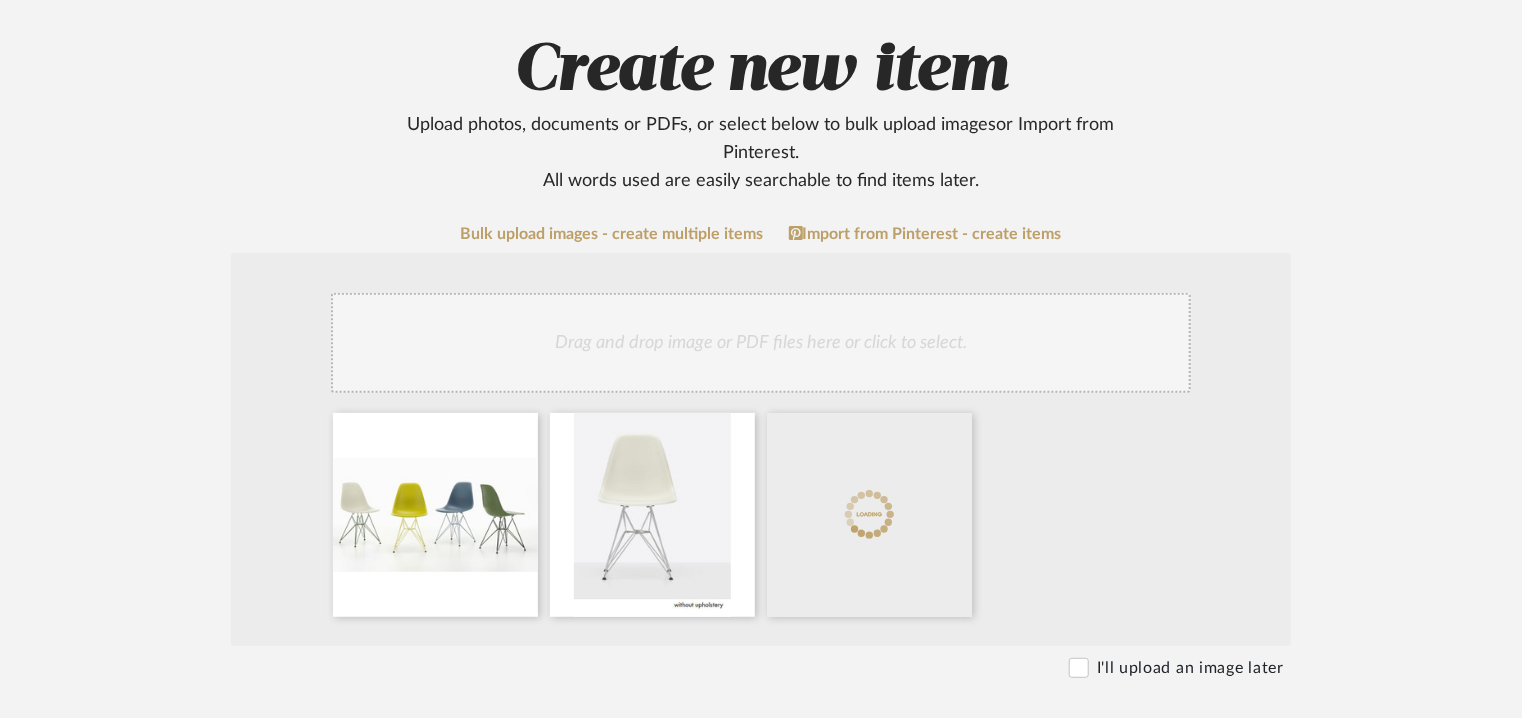 click on "Drag and drop image or PDF files here or click to select." 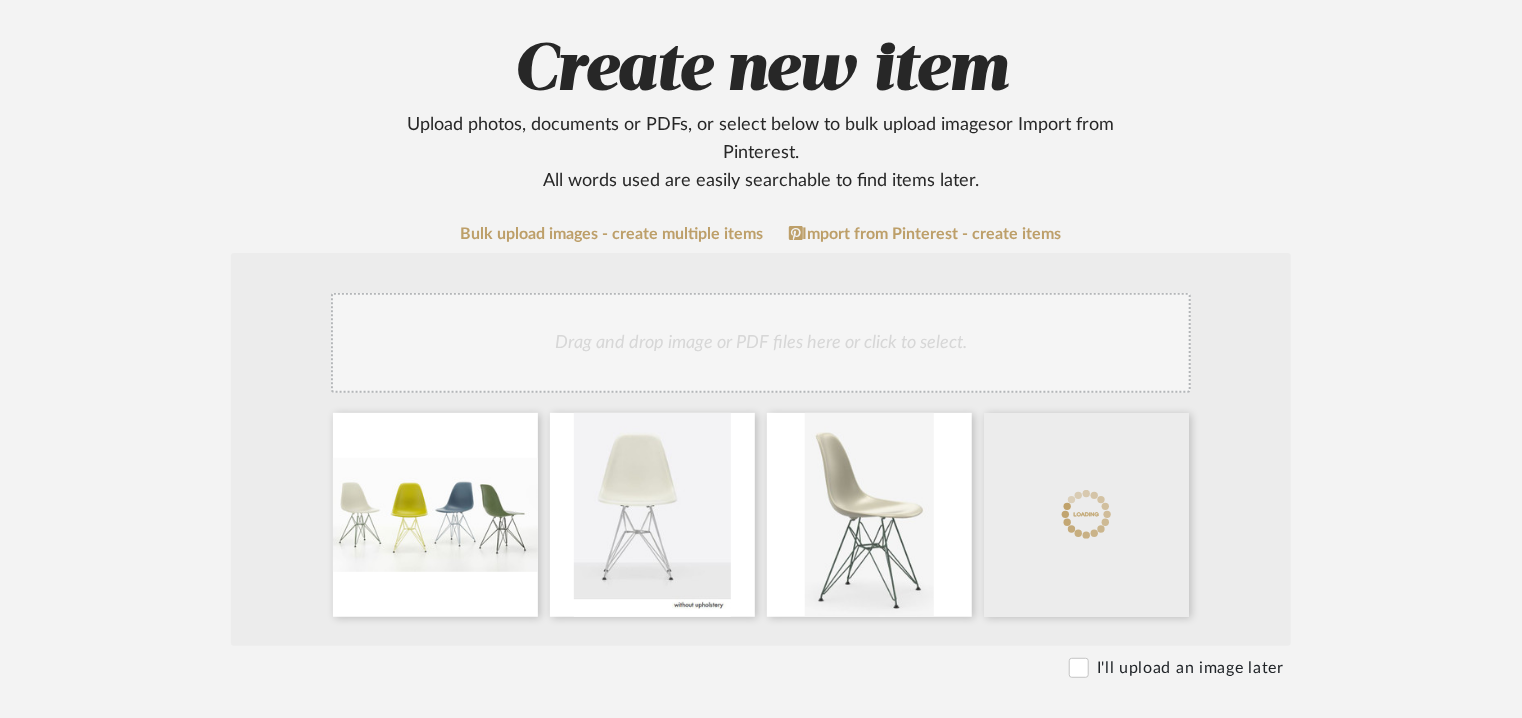click on "Drag and drop image or PDF files here or click to select." 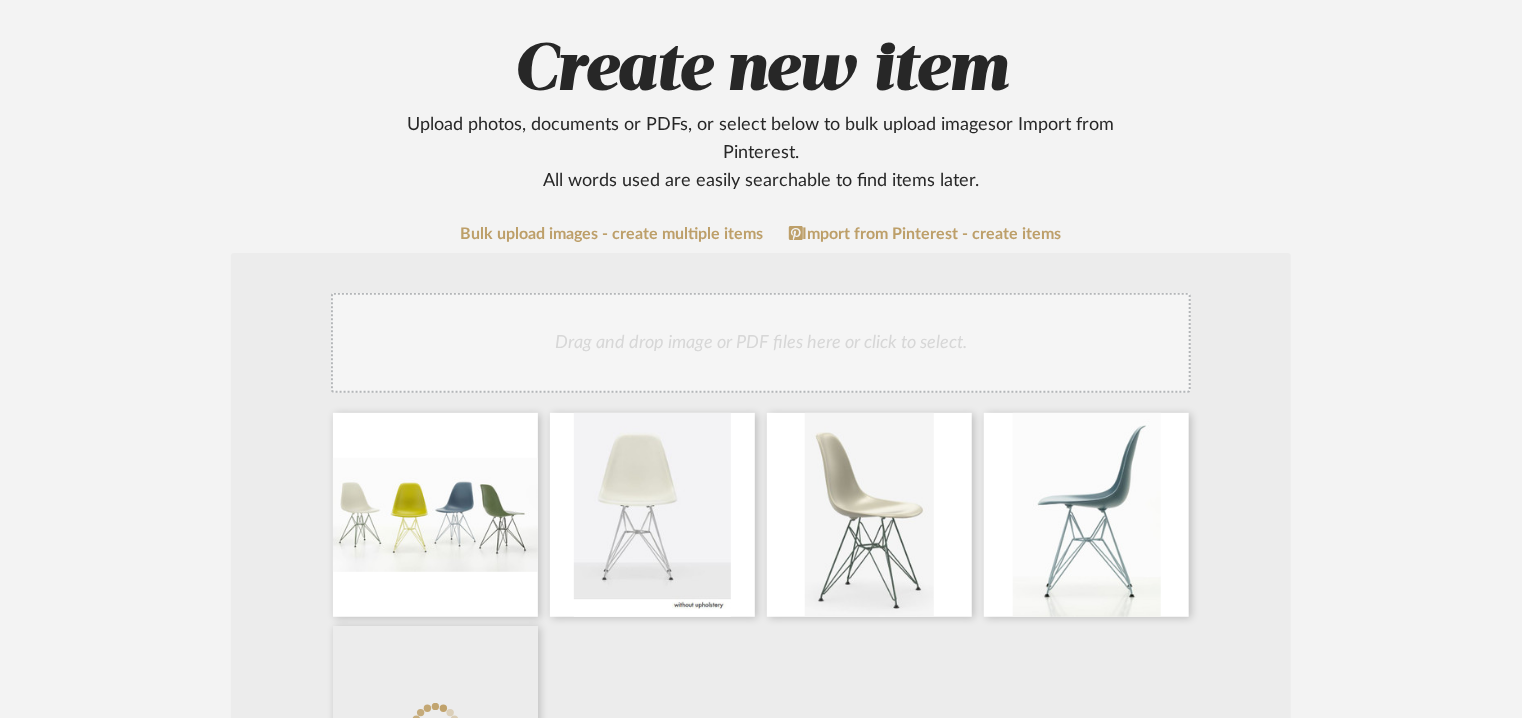 click on "Drag and drop image or PDF files here or click to select." 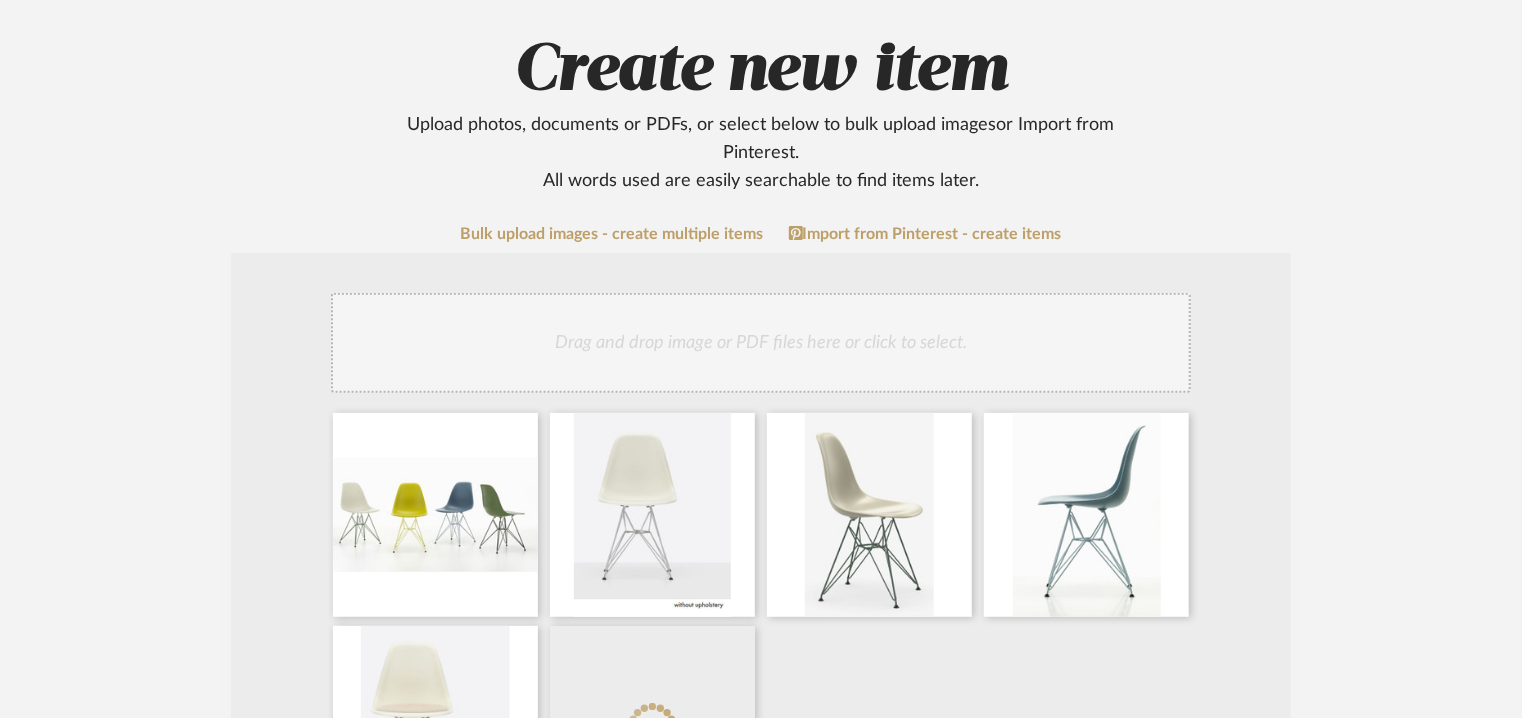 click on "Drag and drop image or PDF files here or click to select." 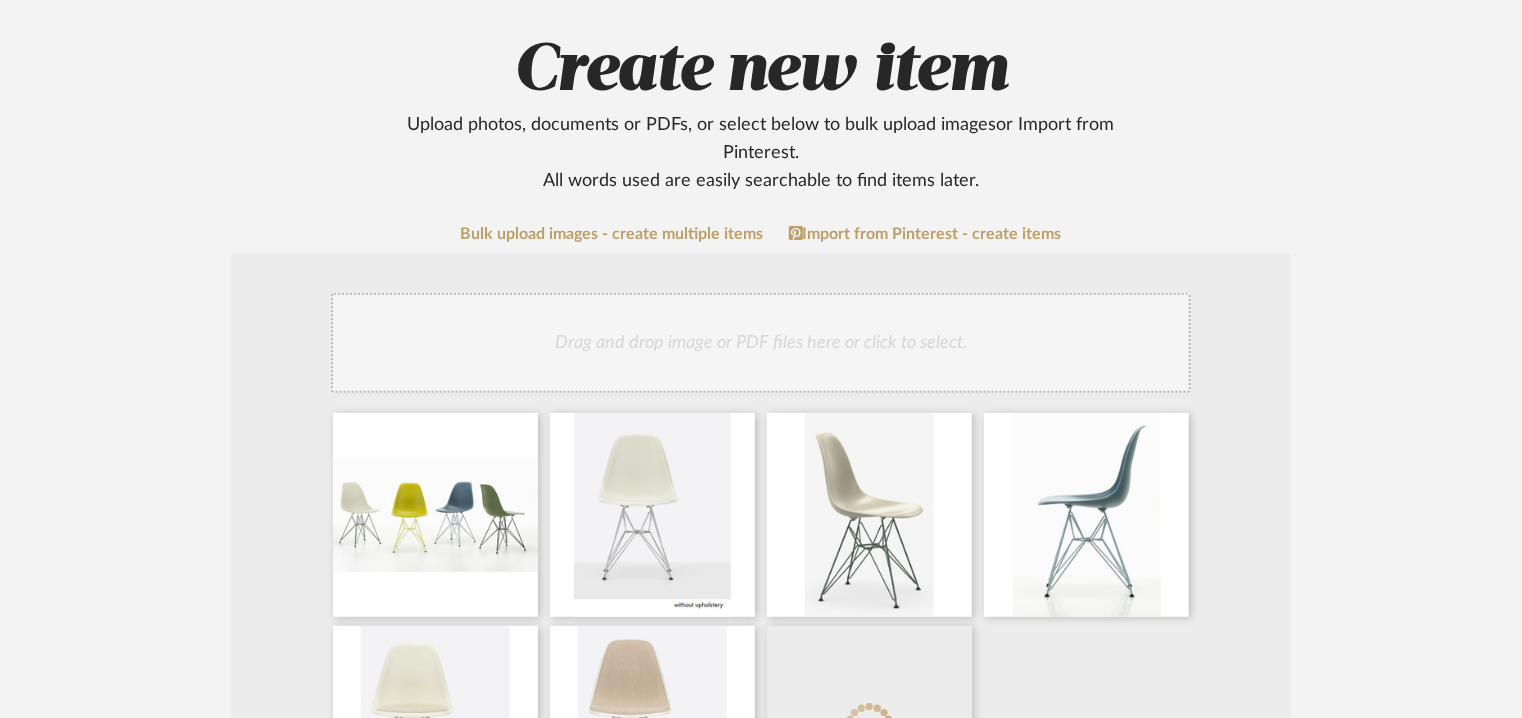 click on "Drag and drop image or PDF files here or click to select." 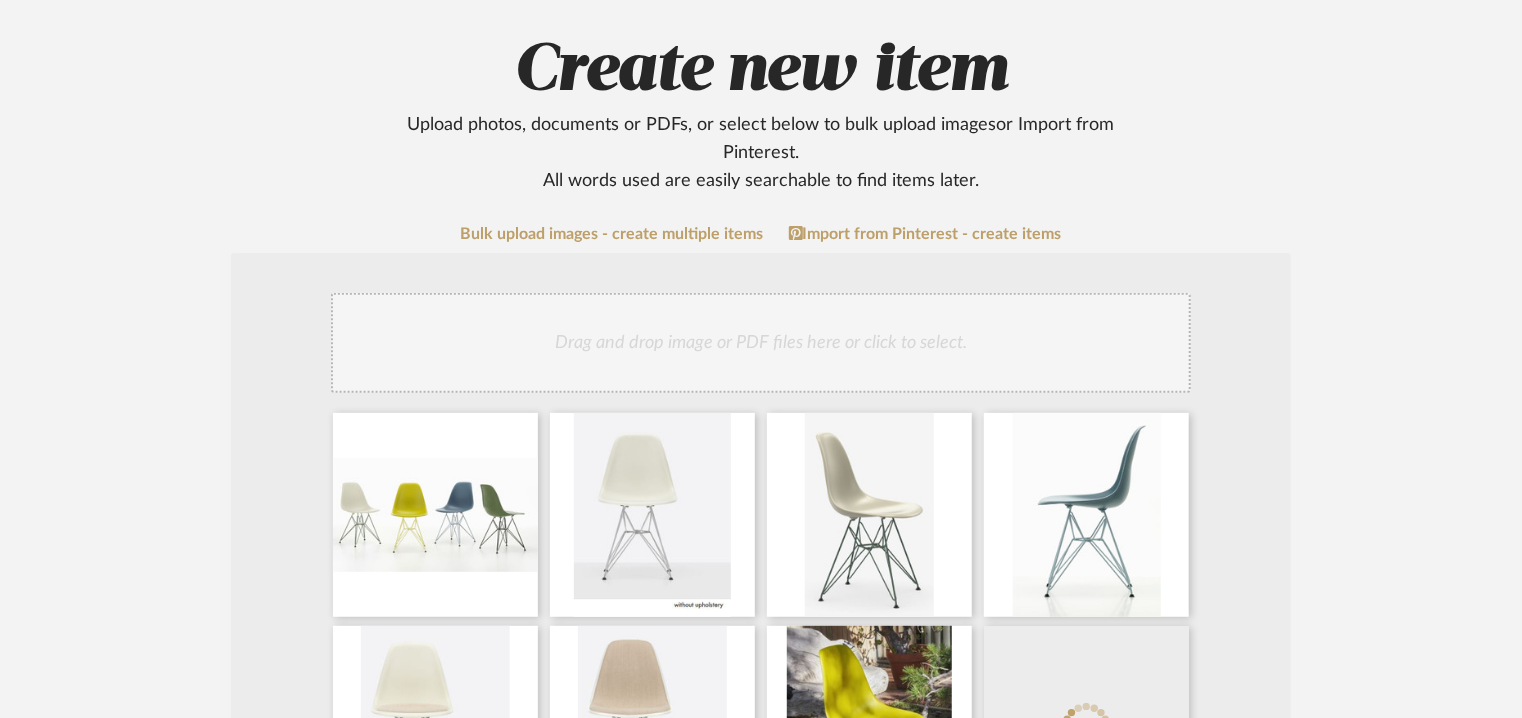 click on "Drag and drop image or PDF files here or click to select." 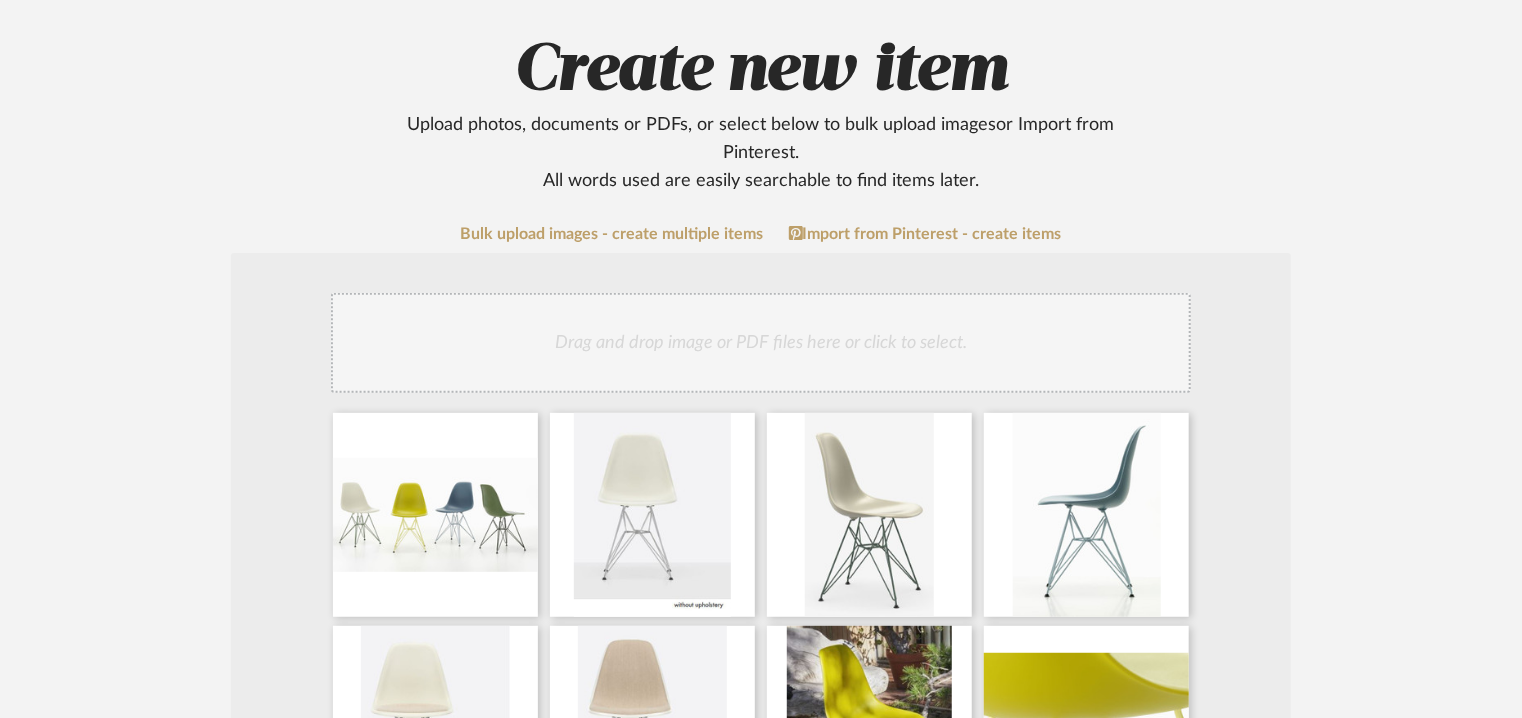 click on "Drag and drop image or PDF files here or click to select." 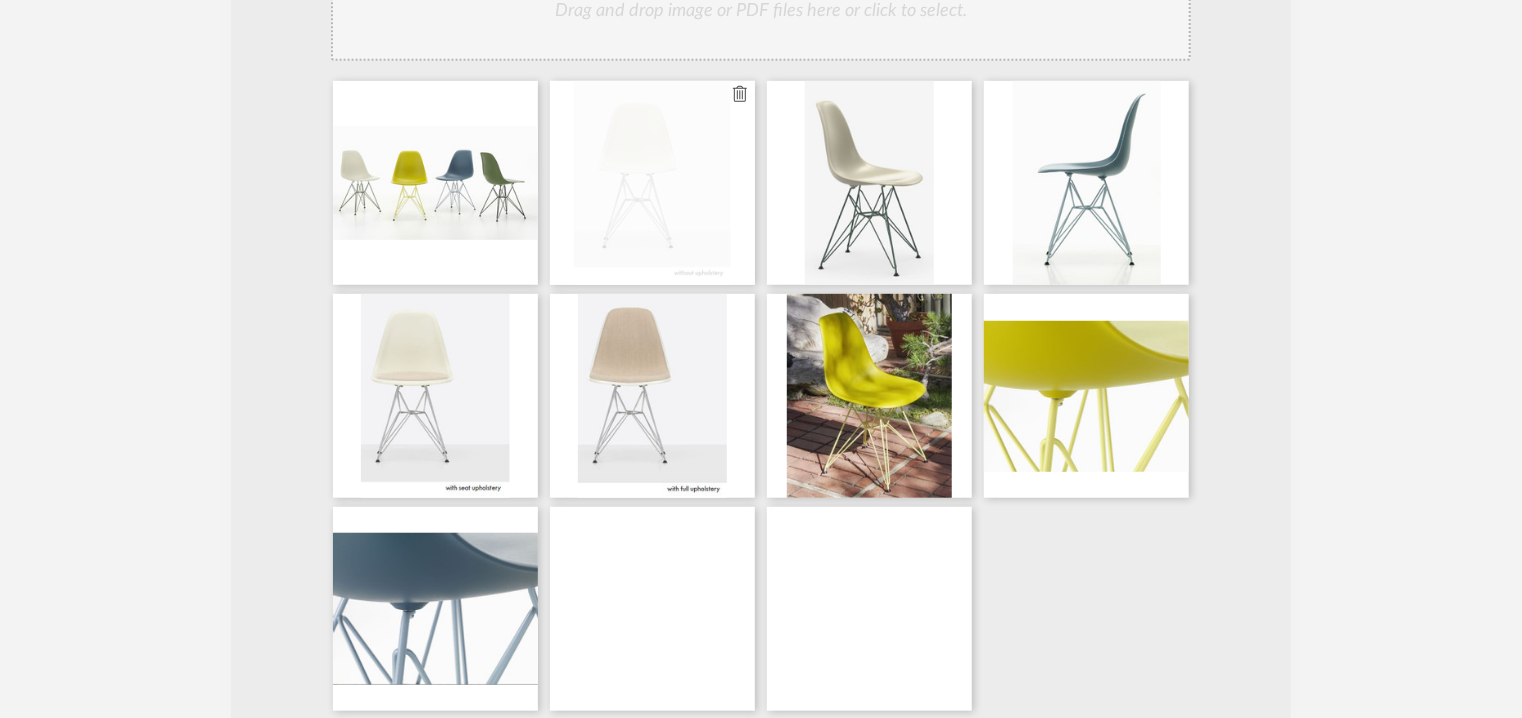 scroll, scrollTop: 310, scrollLeft: 0, axis: vertical 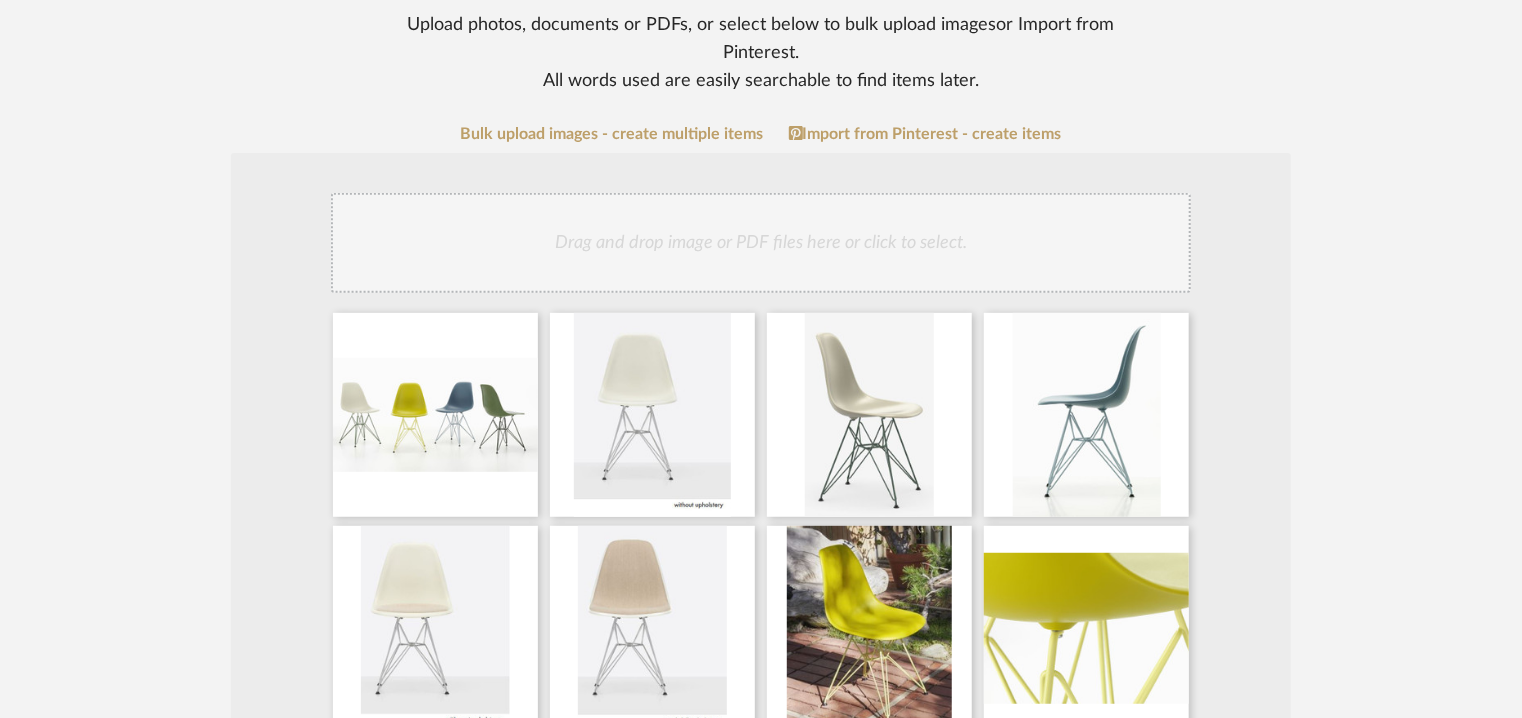 click on "Drag and drop image or PDF files here or click to select." 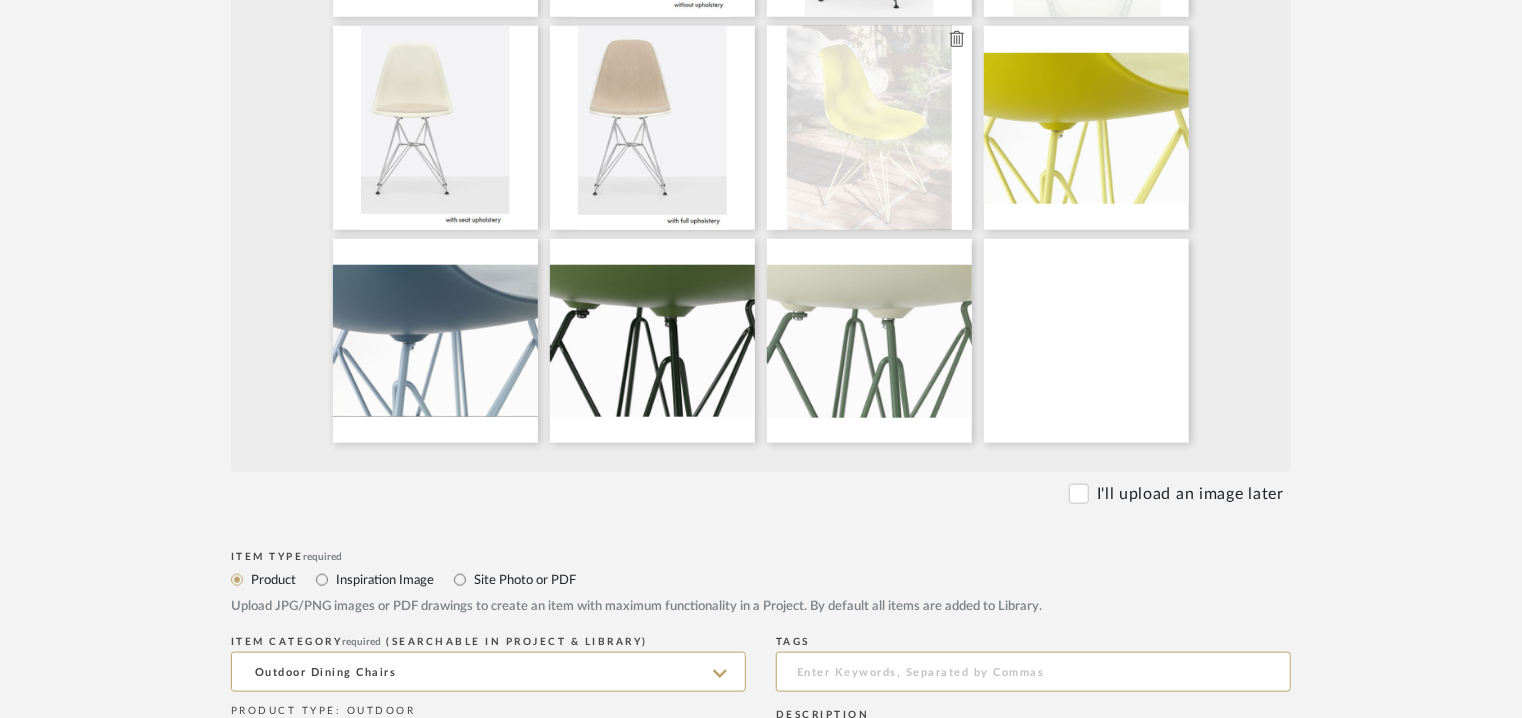 scroll, scrollTop: 310, scrollLeft: 0, axis: vertical 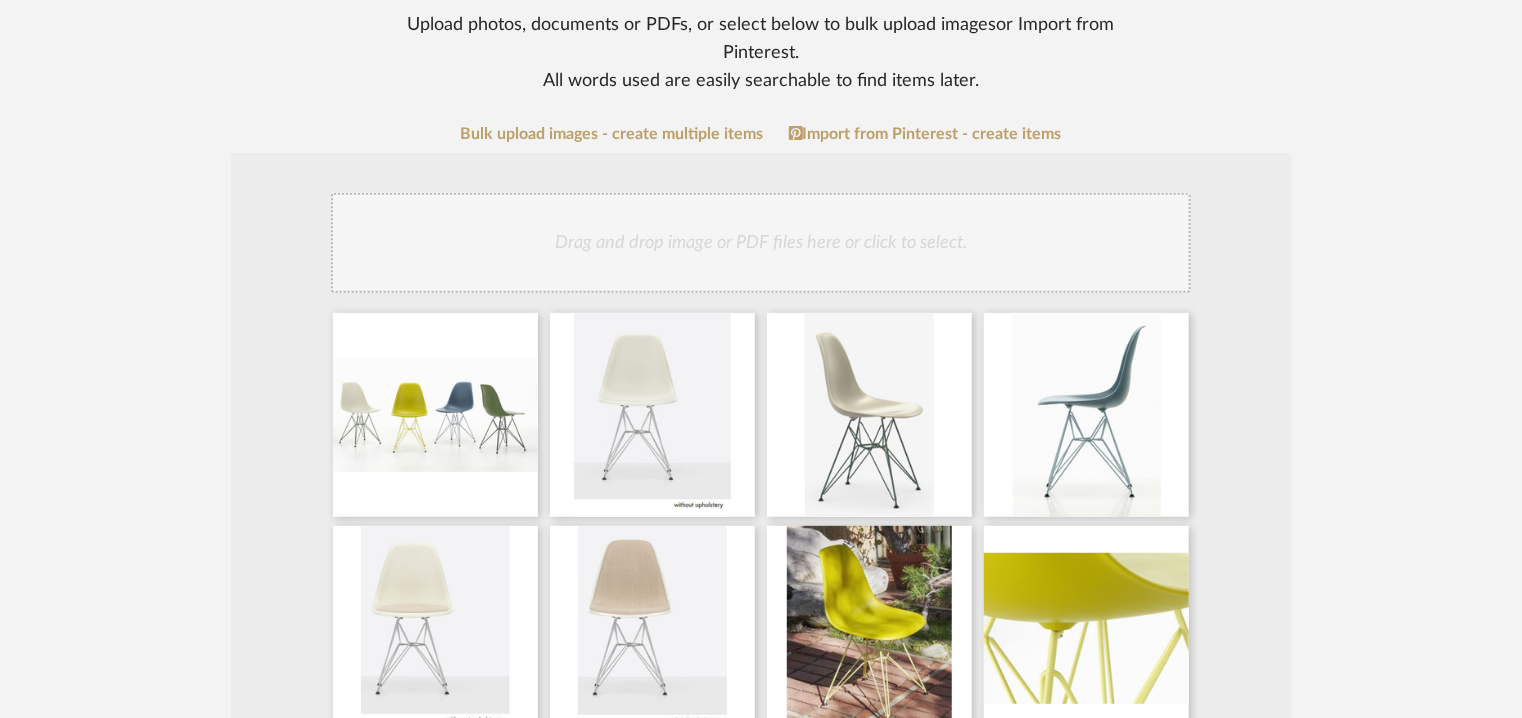 click on "Drag and drop image or PDF files here or click to select." 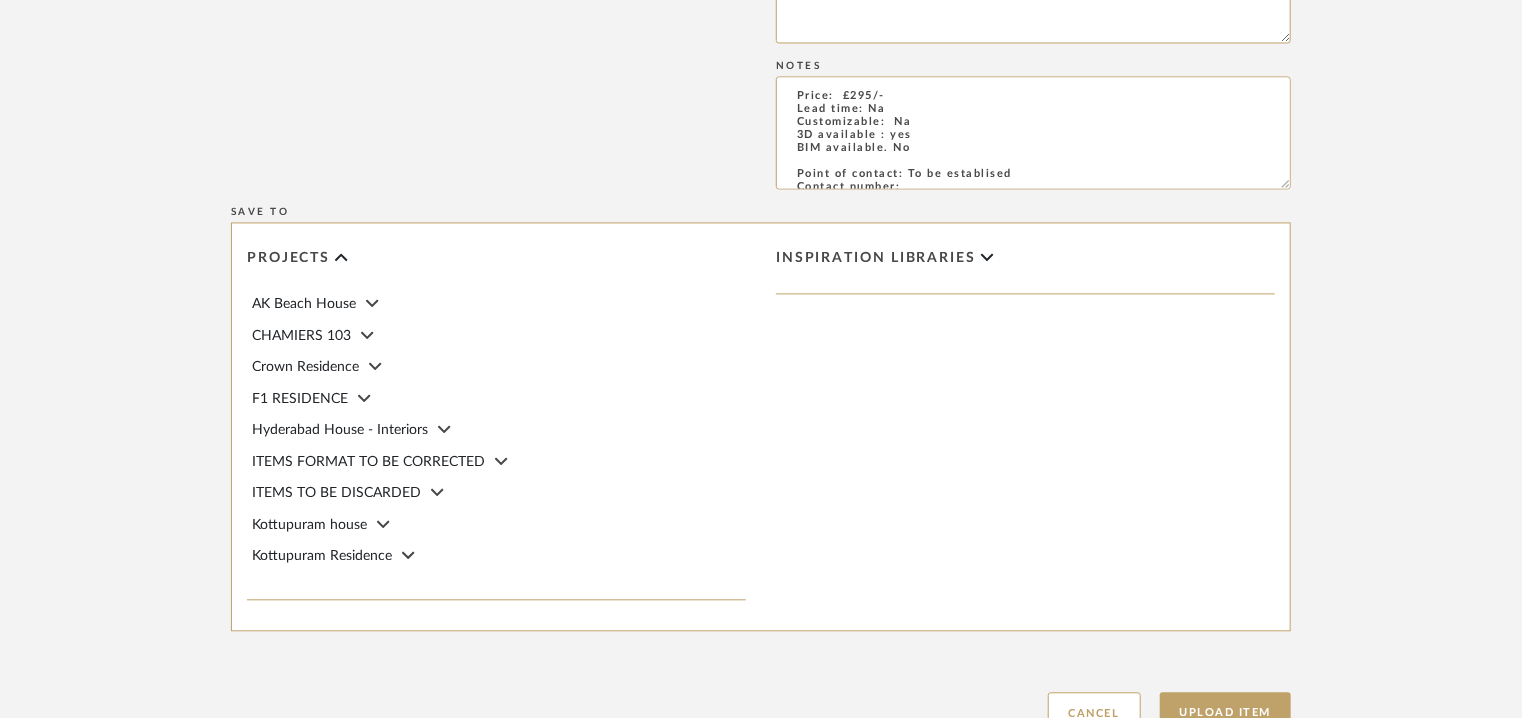 scroll, scrollTop: 2010, scrollLeft: 0, axis: vertical 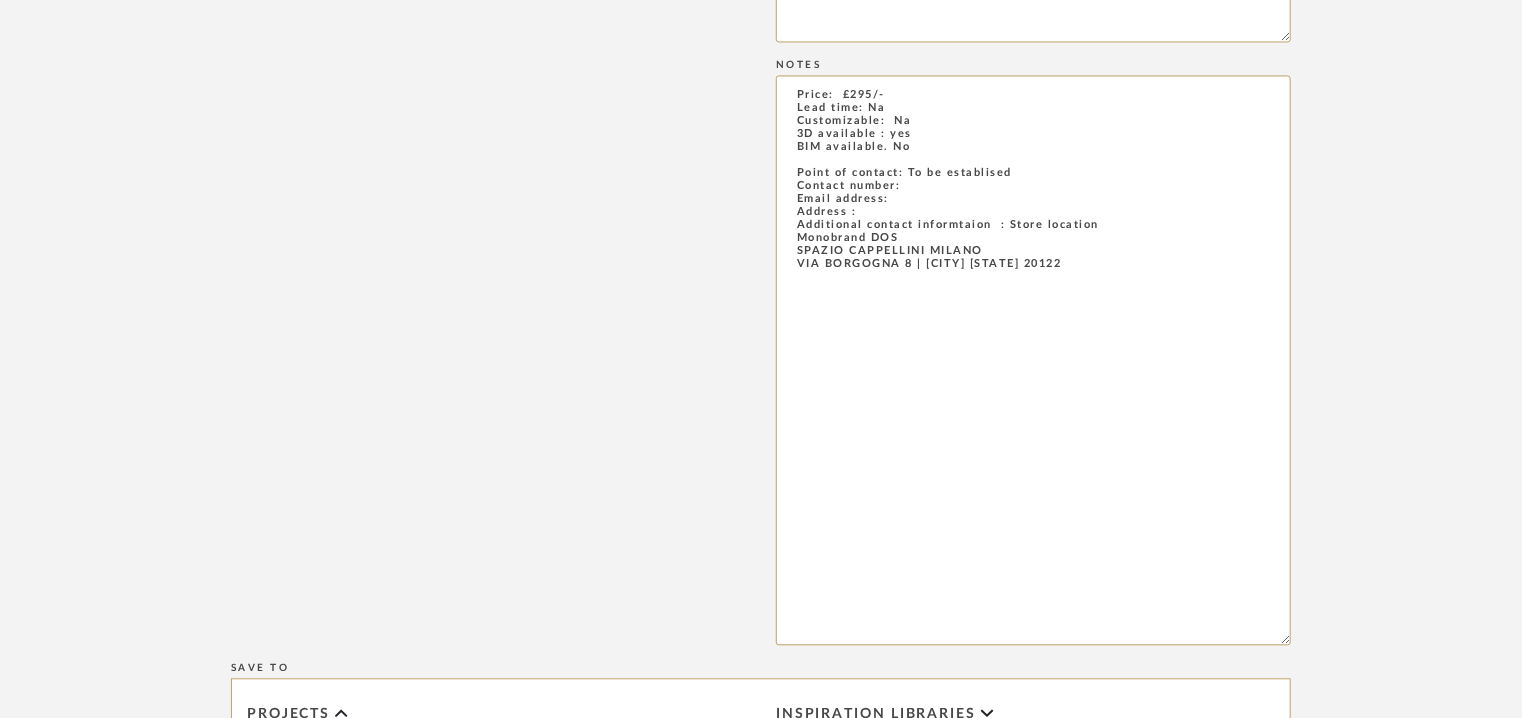 drag, startPoint x: 1281, startPoint y: 182, endPoint x: 1319, endPoint y: 641, distance: 460.5703 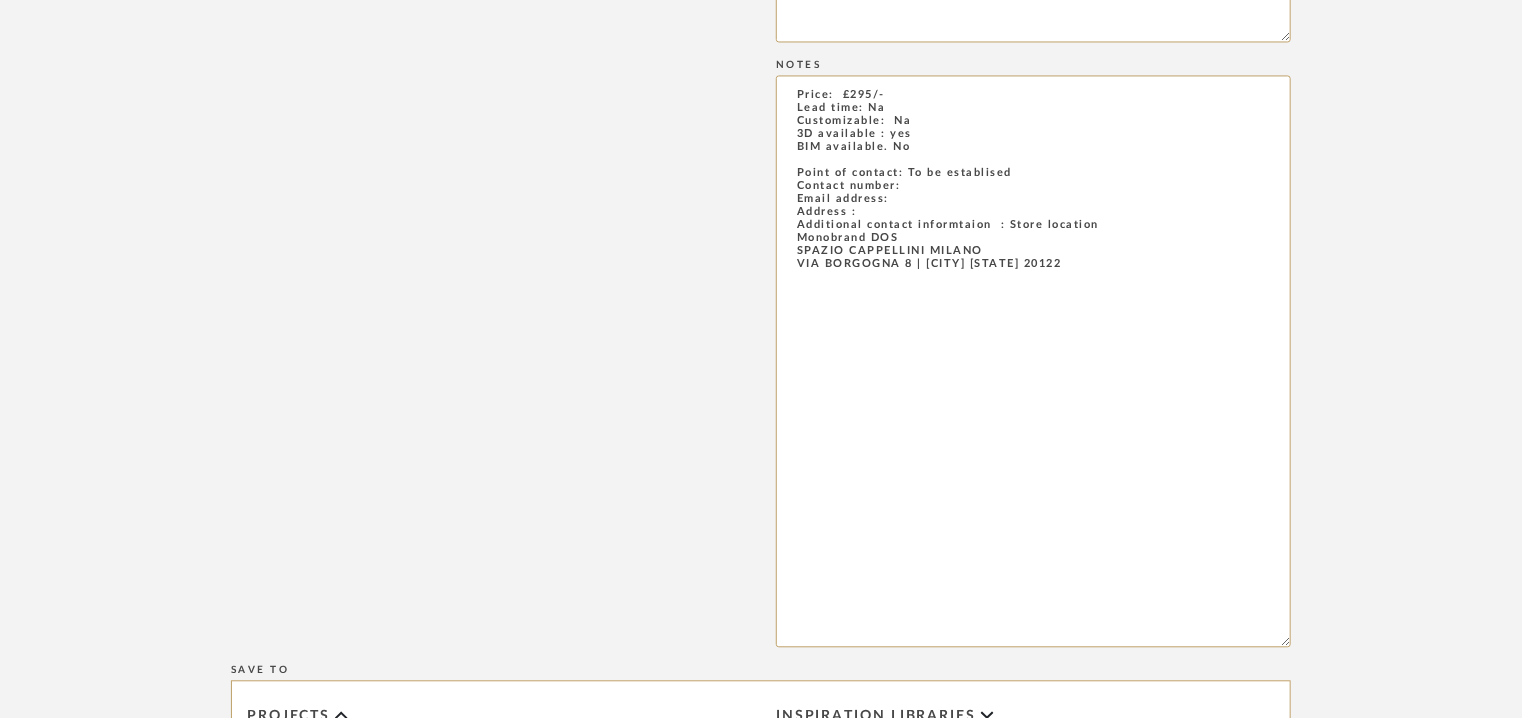 drag, startPoint x: 1043, startPoint y: 273, endPoint x: 770, endPoint y: 171, distance: 291.43268 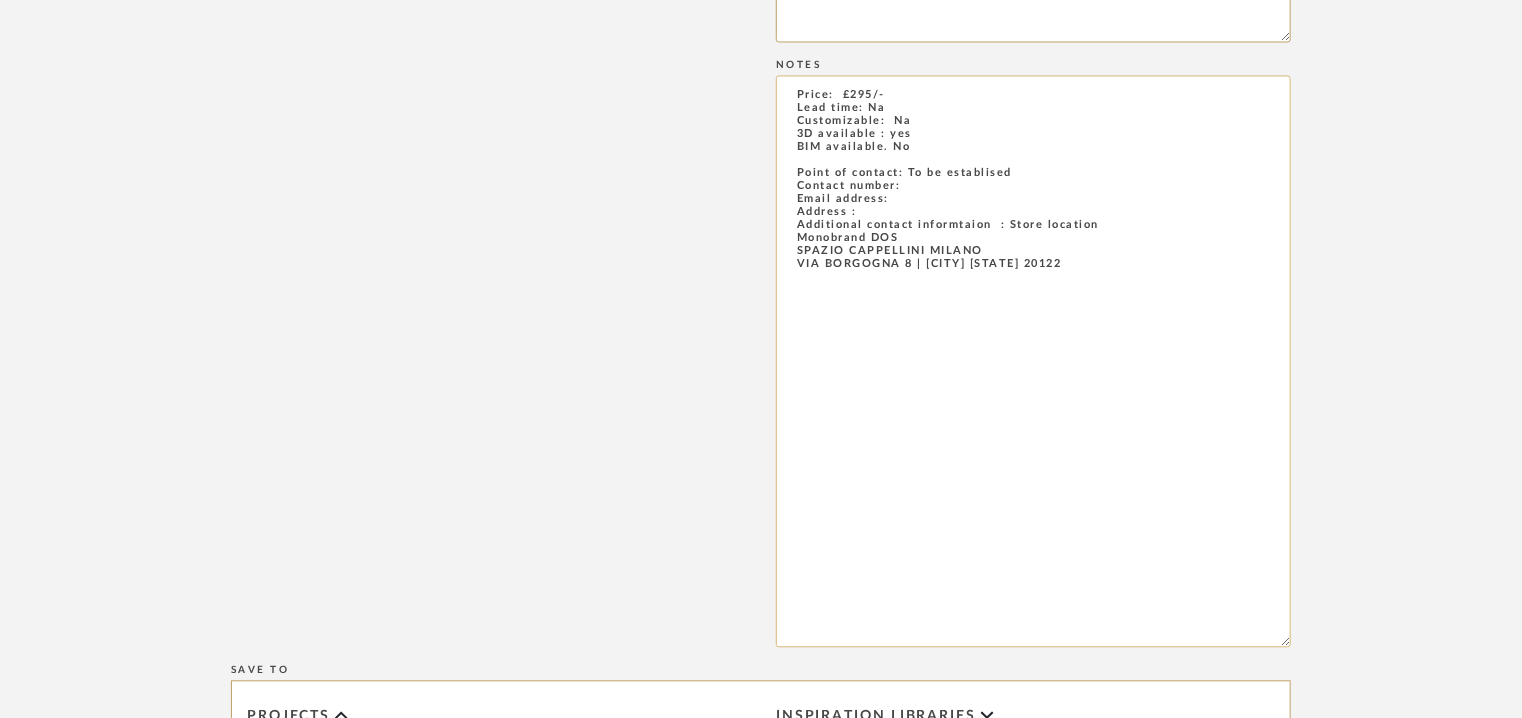 paste on "Palak Garodia
Contact number:  Tel: [PHONE]
Mobile :[PHONE]
Email address: [EMAIL]
Address: Sources Unlimited.
Bandbox House, Dr. Annie Besant Road, Worli, [CITY] [STATE] [ZIP]," 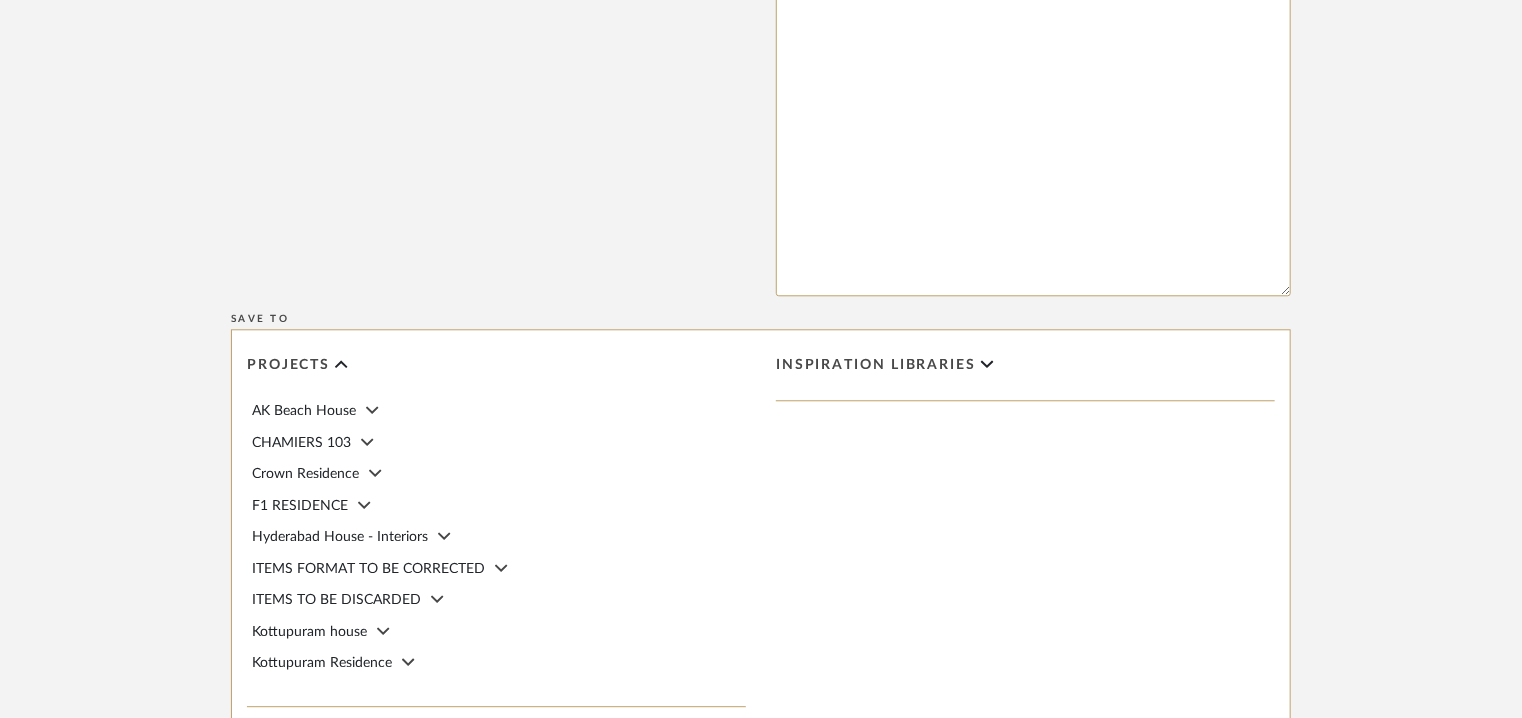 scroll, scrollTop: 2610, scrollLeft: 0, axis: vertical 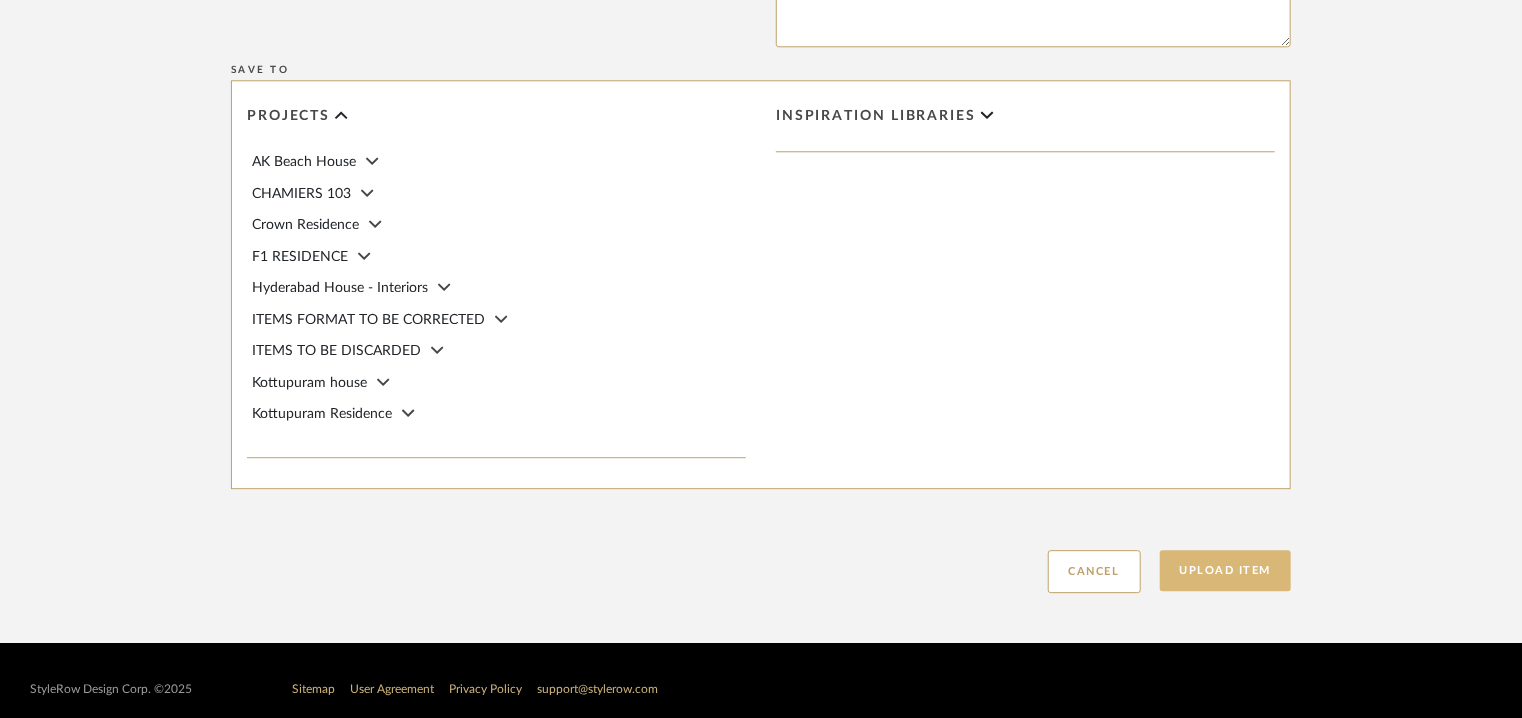type on "Point of contact:  [FIRST] [LAST]
Contact number:  Tel: [PHONE]
Mobile :[PHONE]
Email address: [EMAIL]
Address: [COMPANY_NAME].
[STREET_ADDRESS], [CITY] [POSTAL_CODE]" 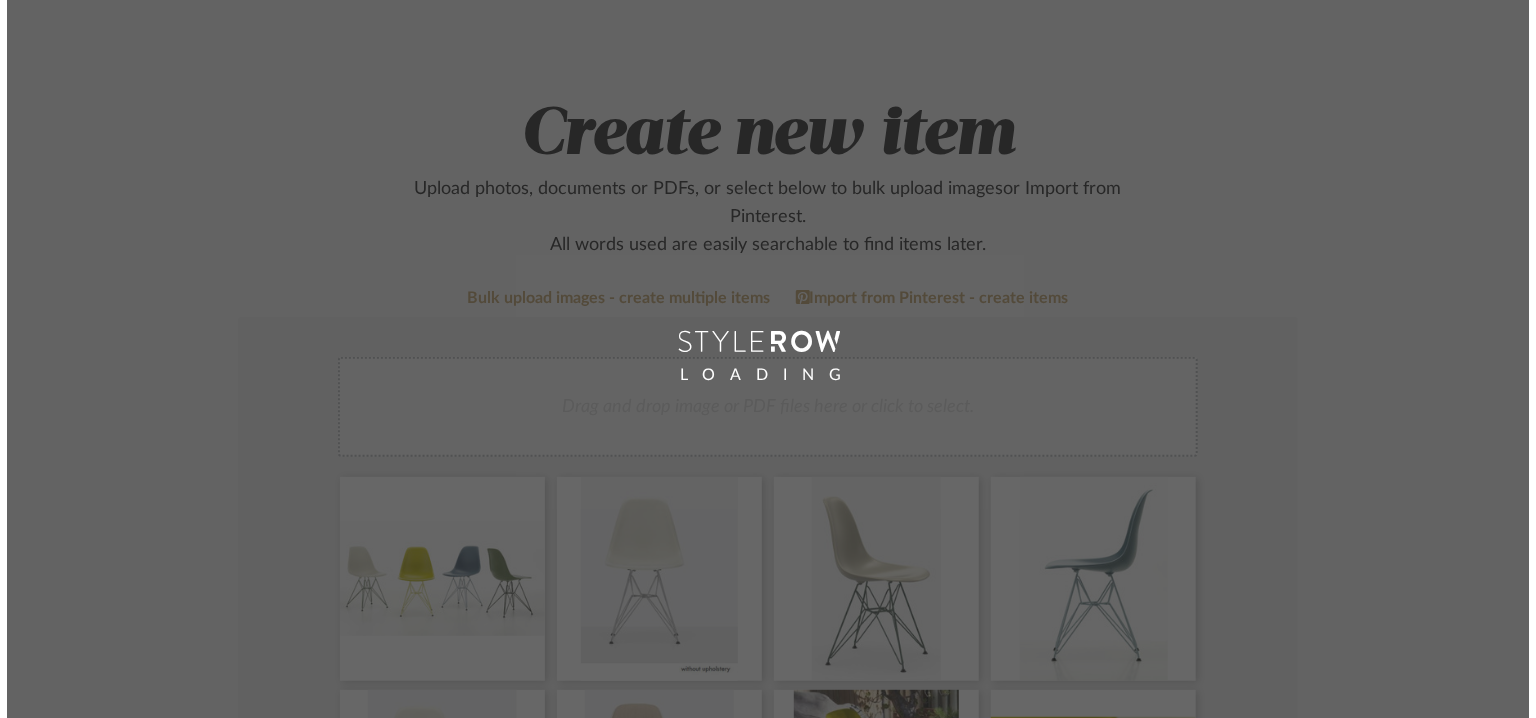scroll, scrollTop: 0, scrollLeft: 0, axis: both 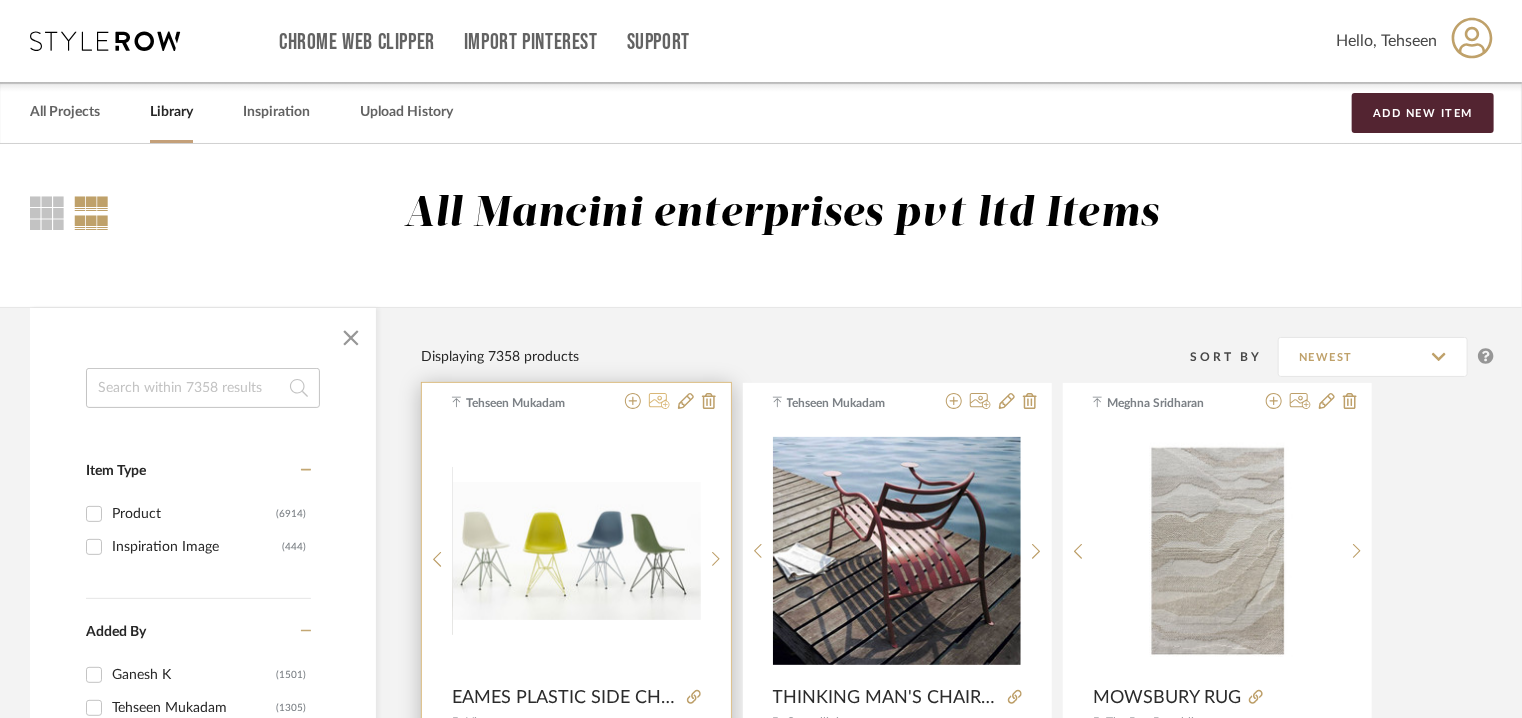 click 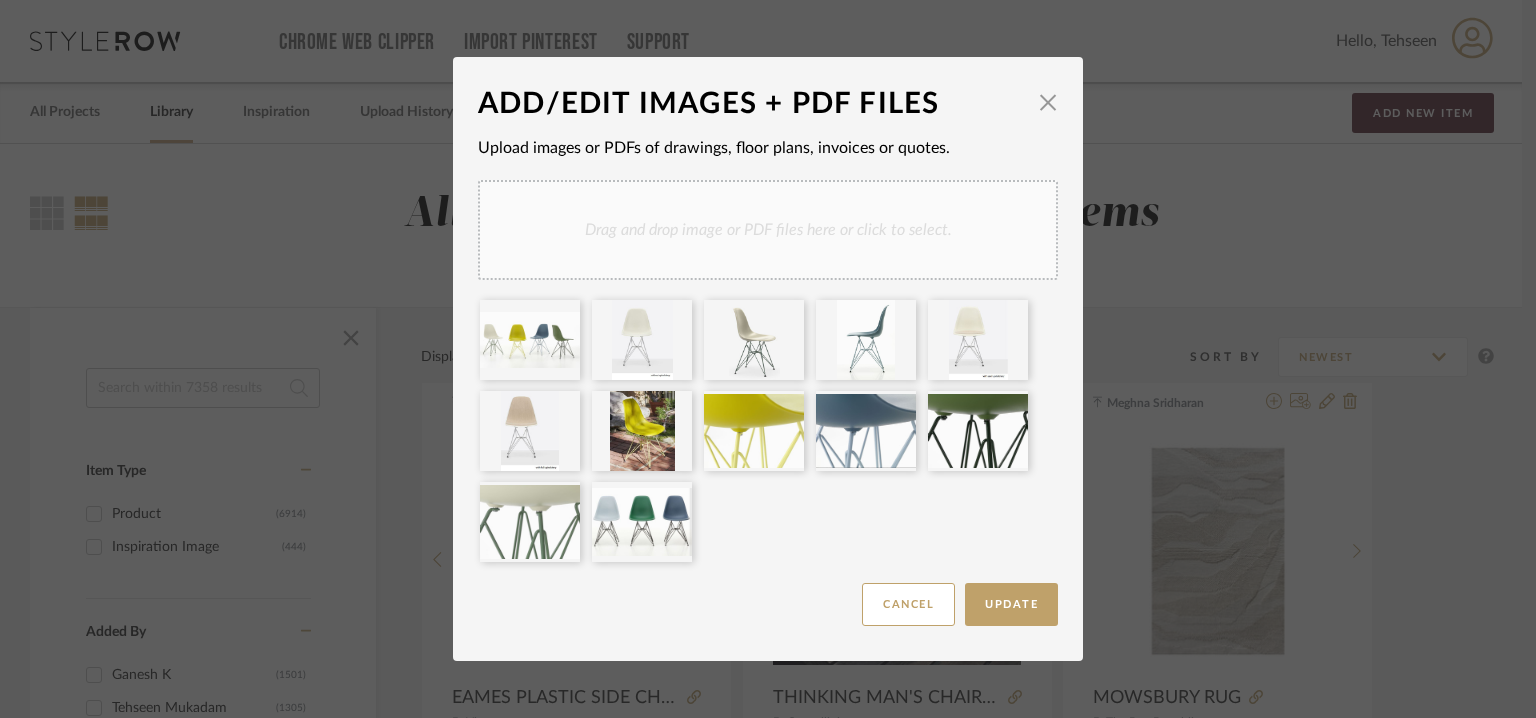 click on "Drag and drop image or PDF files here or click to select." at bounding box center [768, 230] 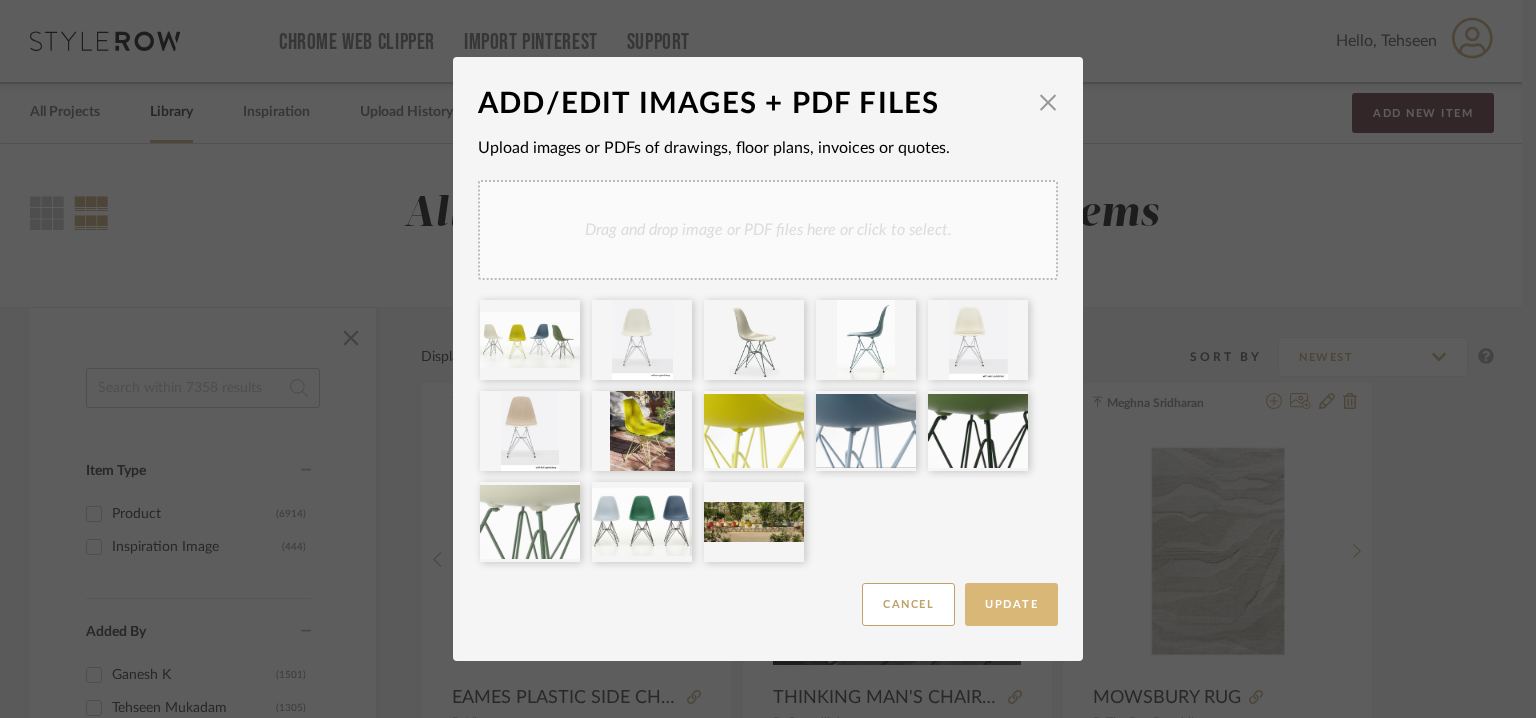 click on "Update" at bounding box center [1011, 604] 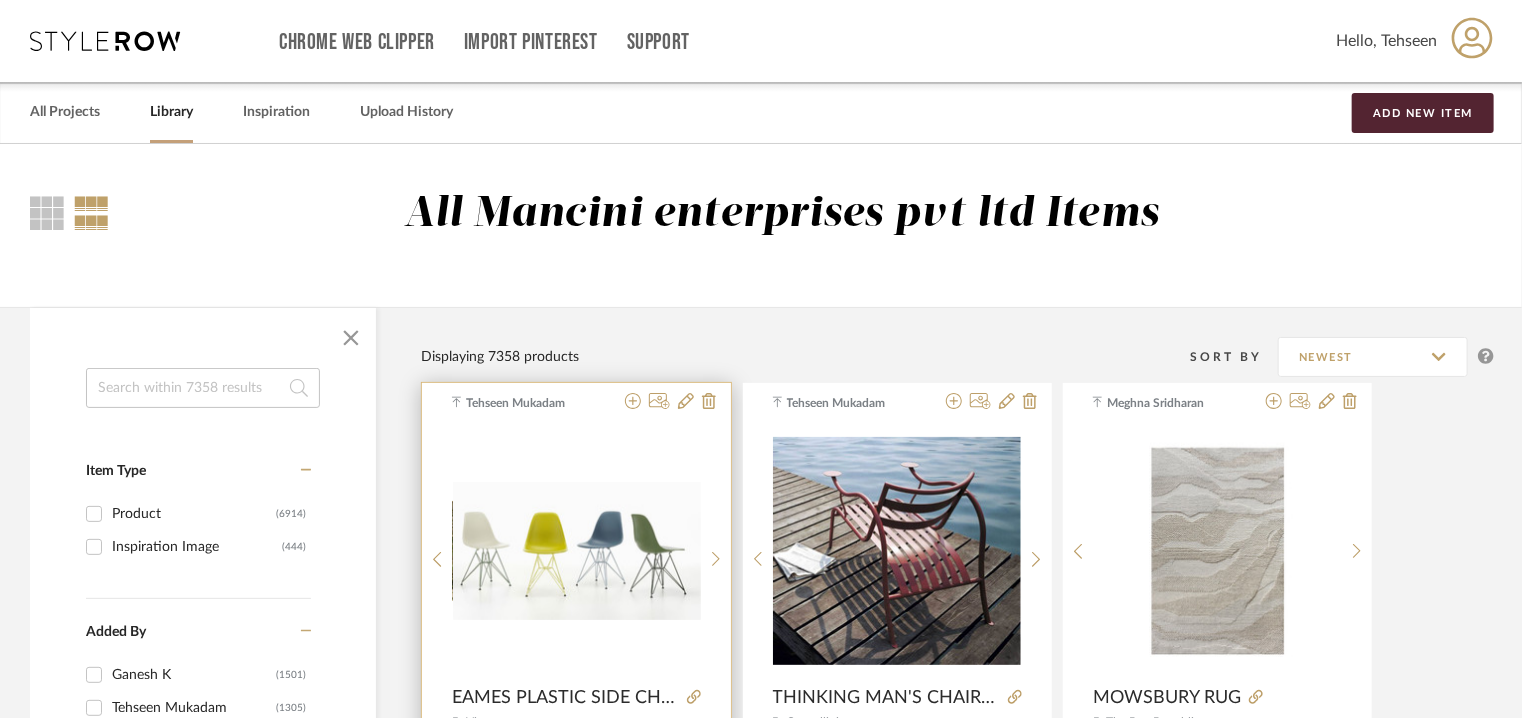click at bounding box center [577, 551] 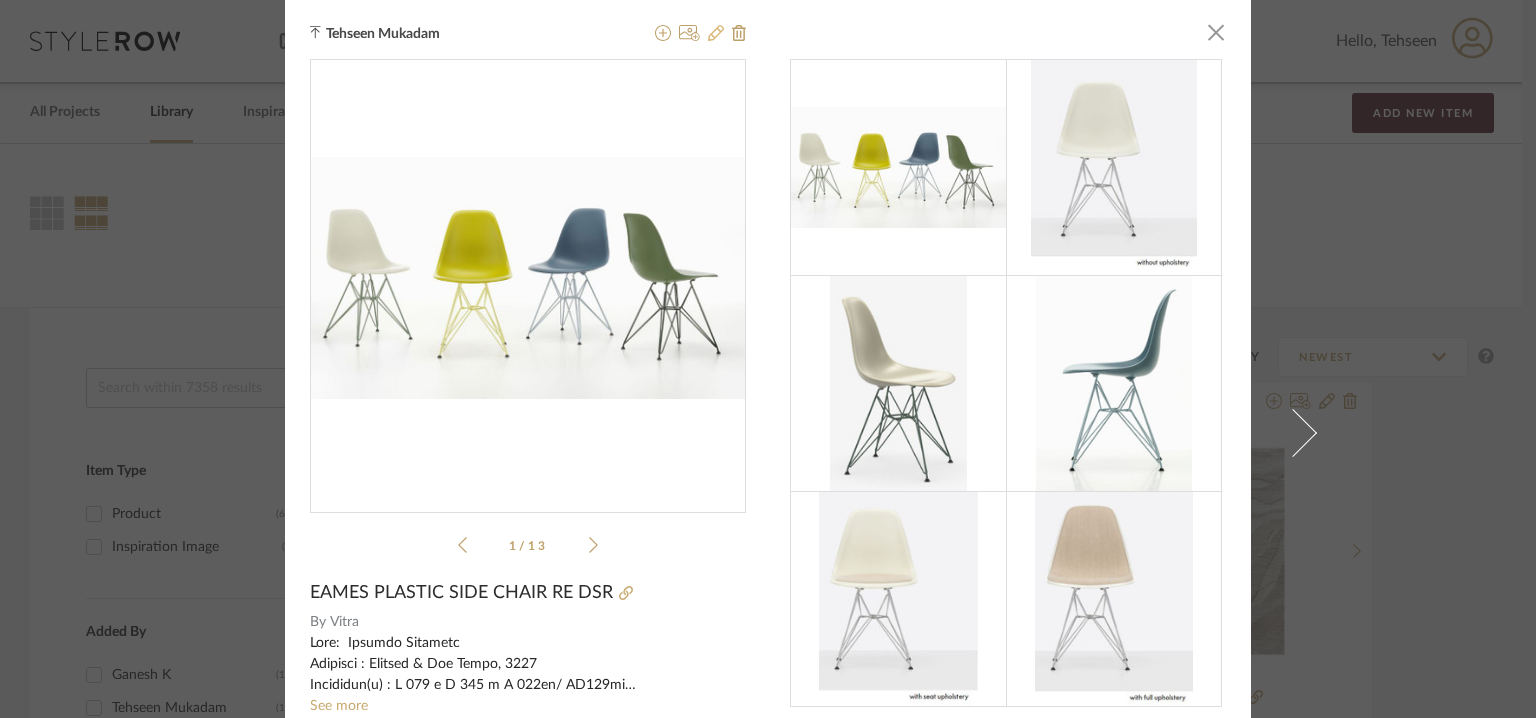 click 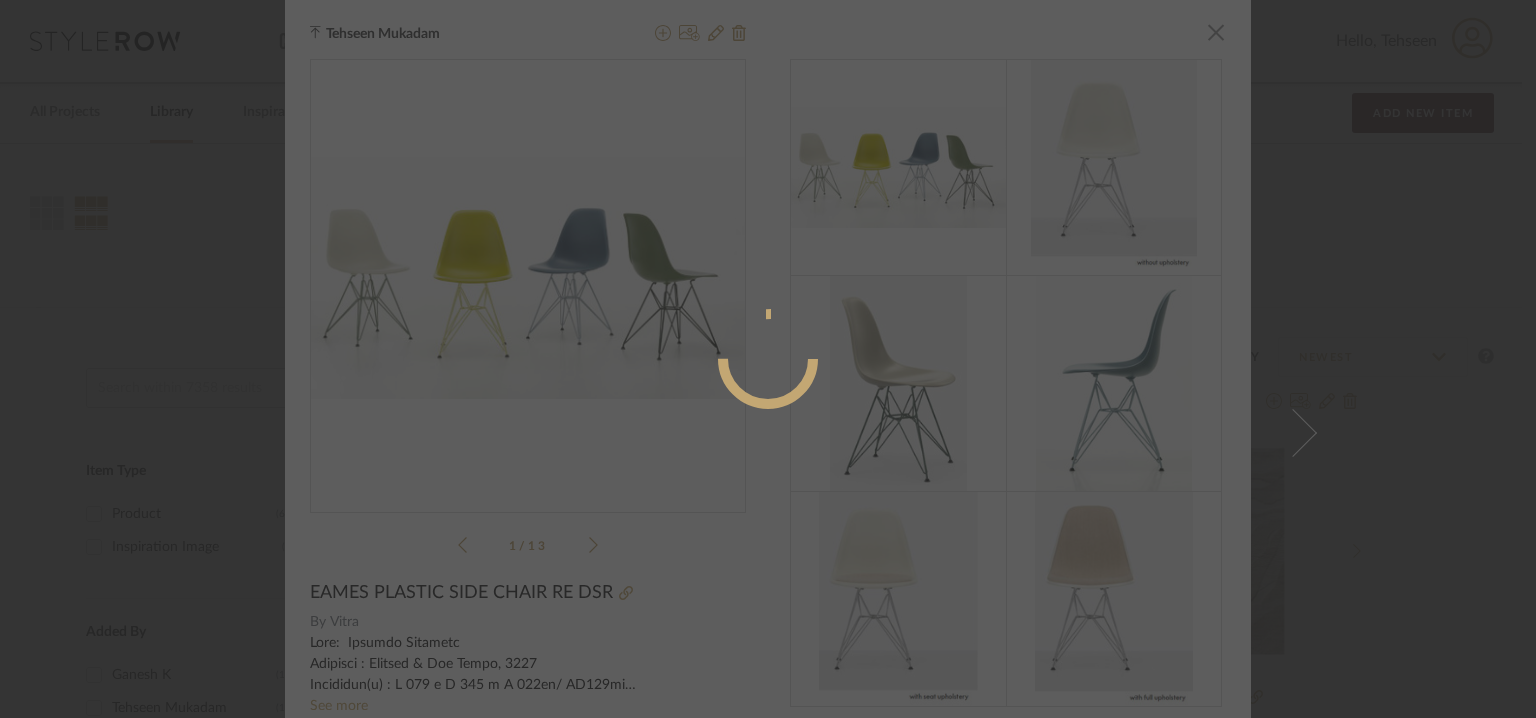 radio on "true" 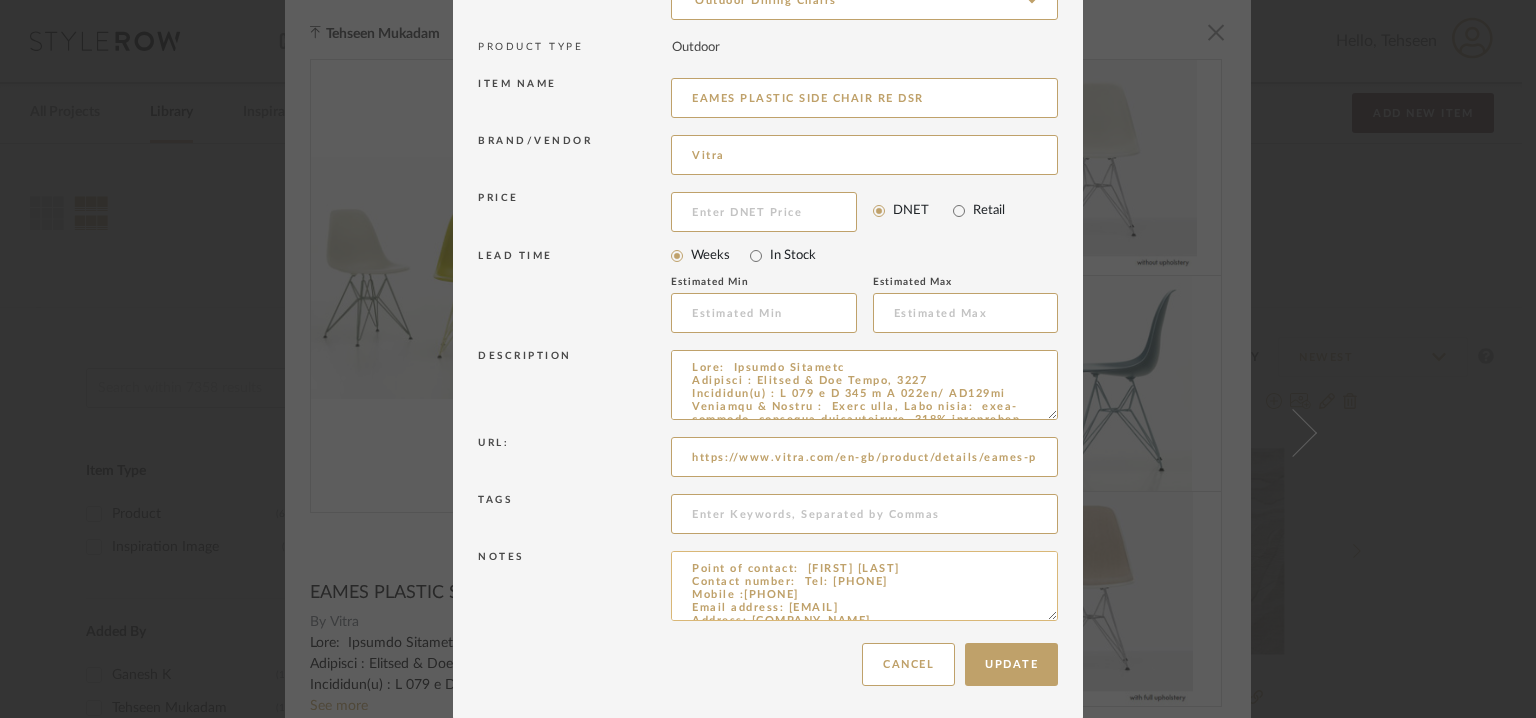 scroll, scrollTop: 192, scrollLeft: 0, axis: vertical 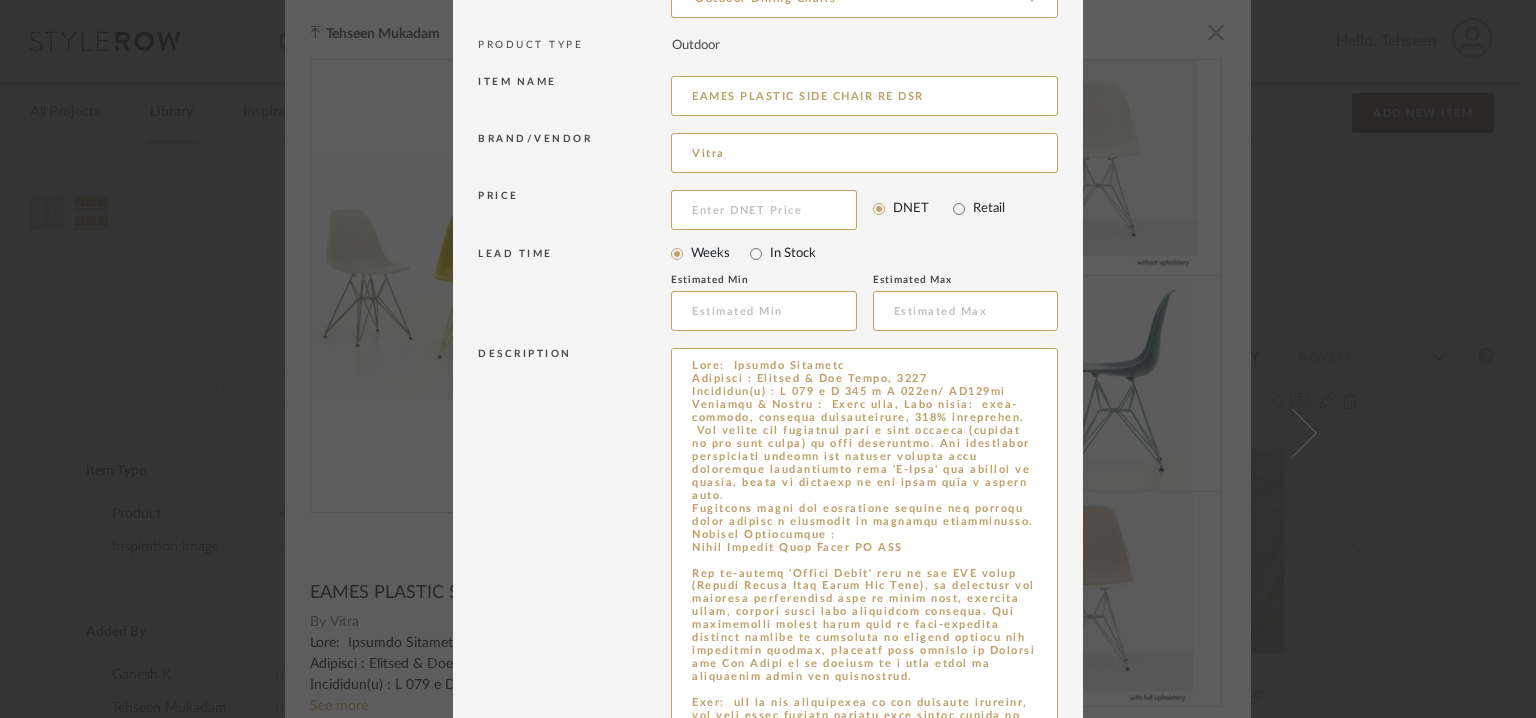 drag, startPoint x: 1044, startPoint y: 408, endPoint x: 1164, endPoint y: 776, distance: 387.07104 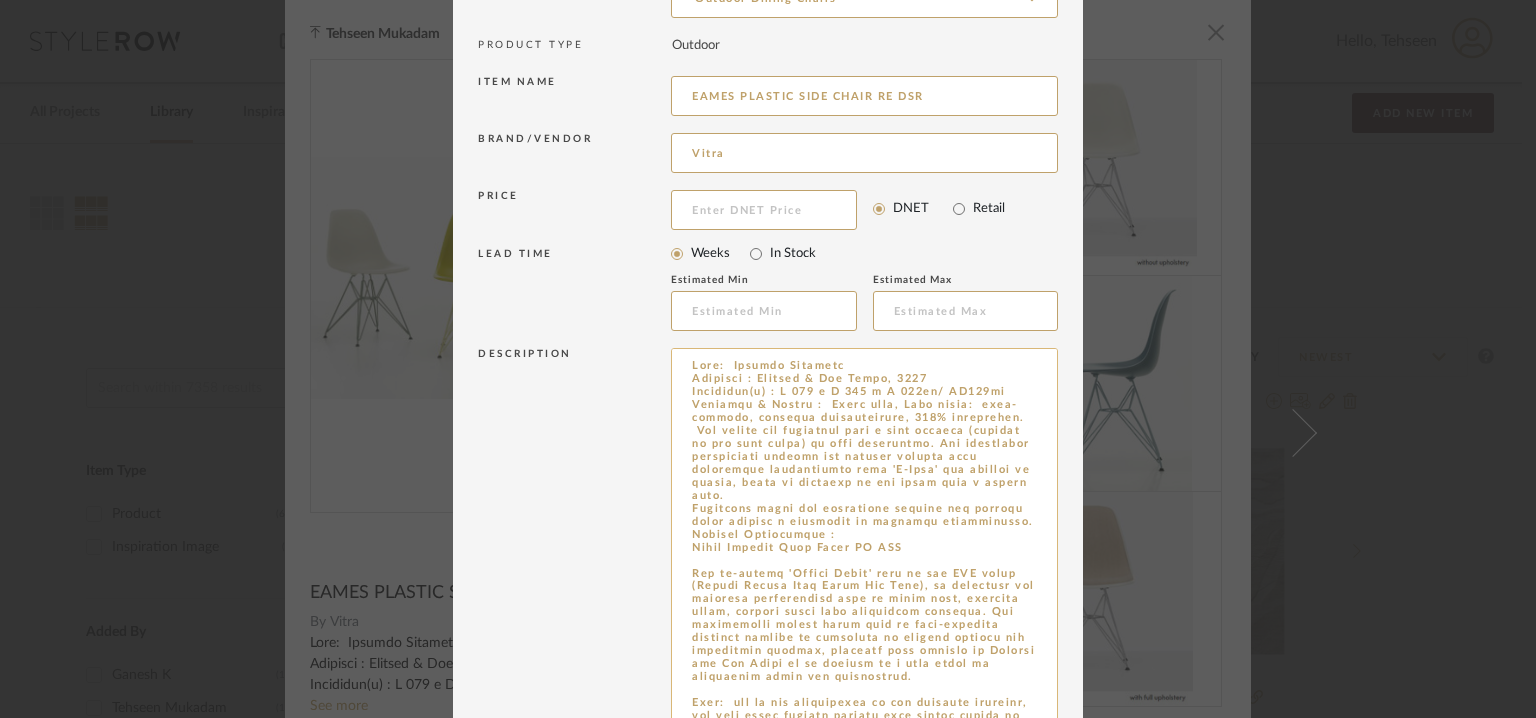 drag, startPoint x: 1012, startPoint y: 532, endPoint x: 694, endPoint y: 451, distance: 328.15393 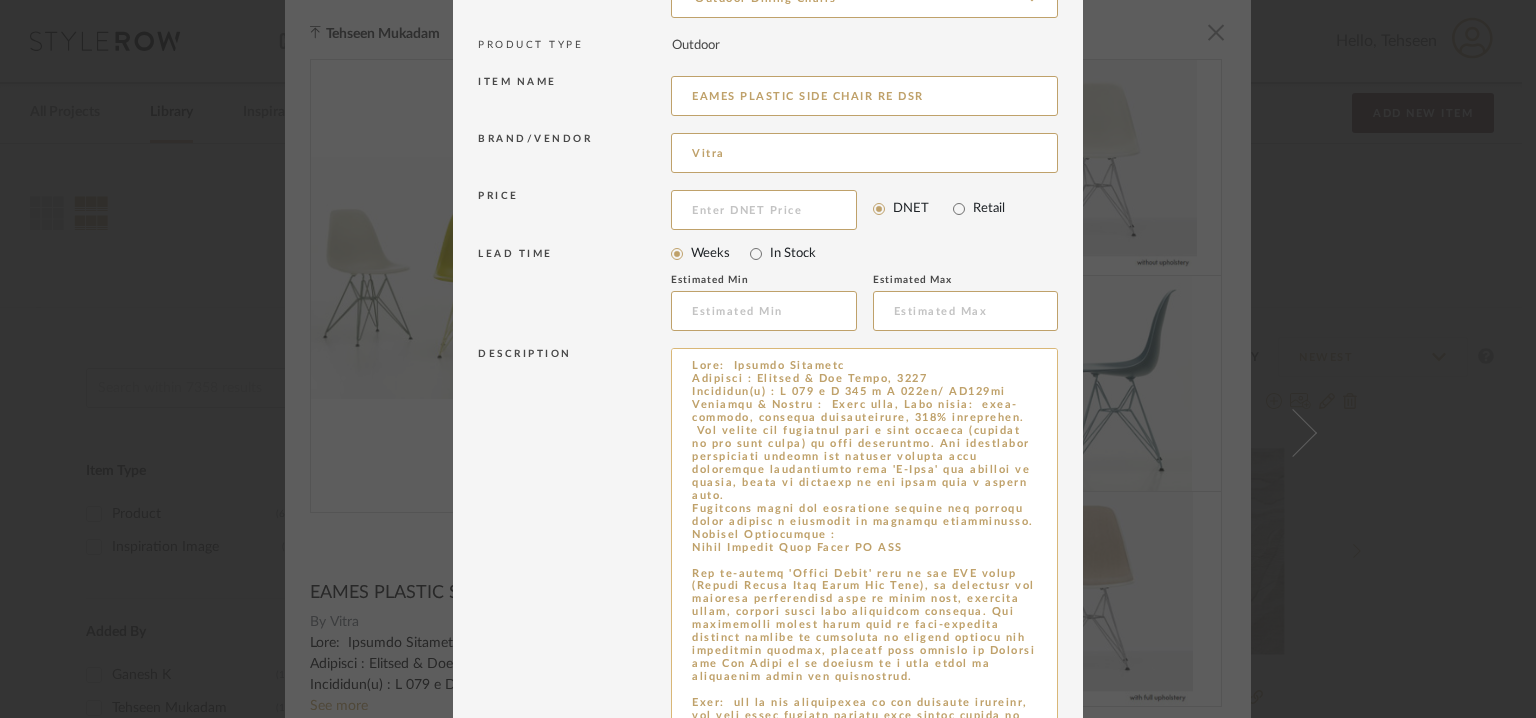 click at bounding box center (864, 567) 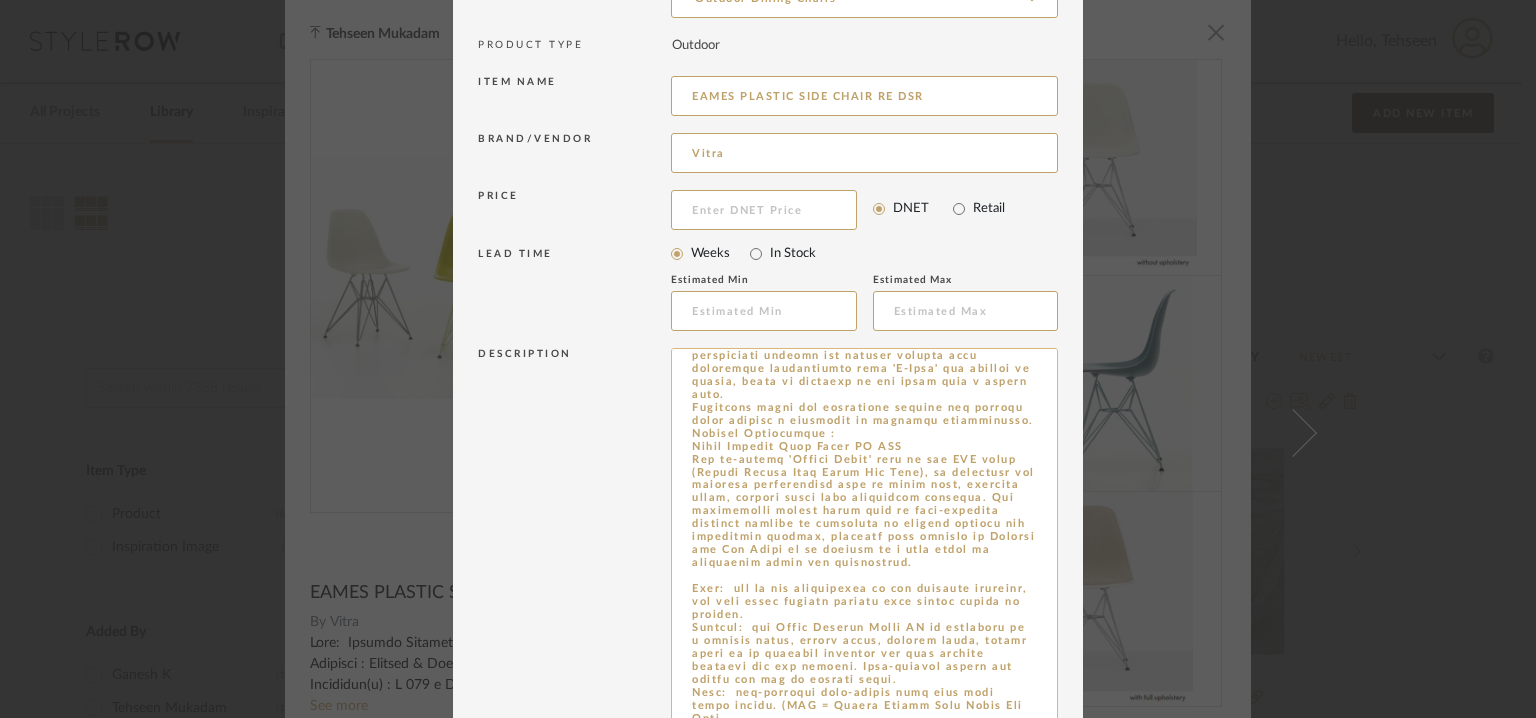scroll, scrollTop: 163, scrollLeft: 0, axis: vertical 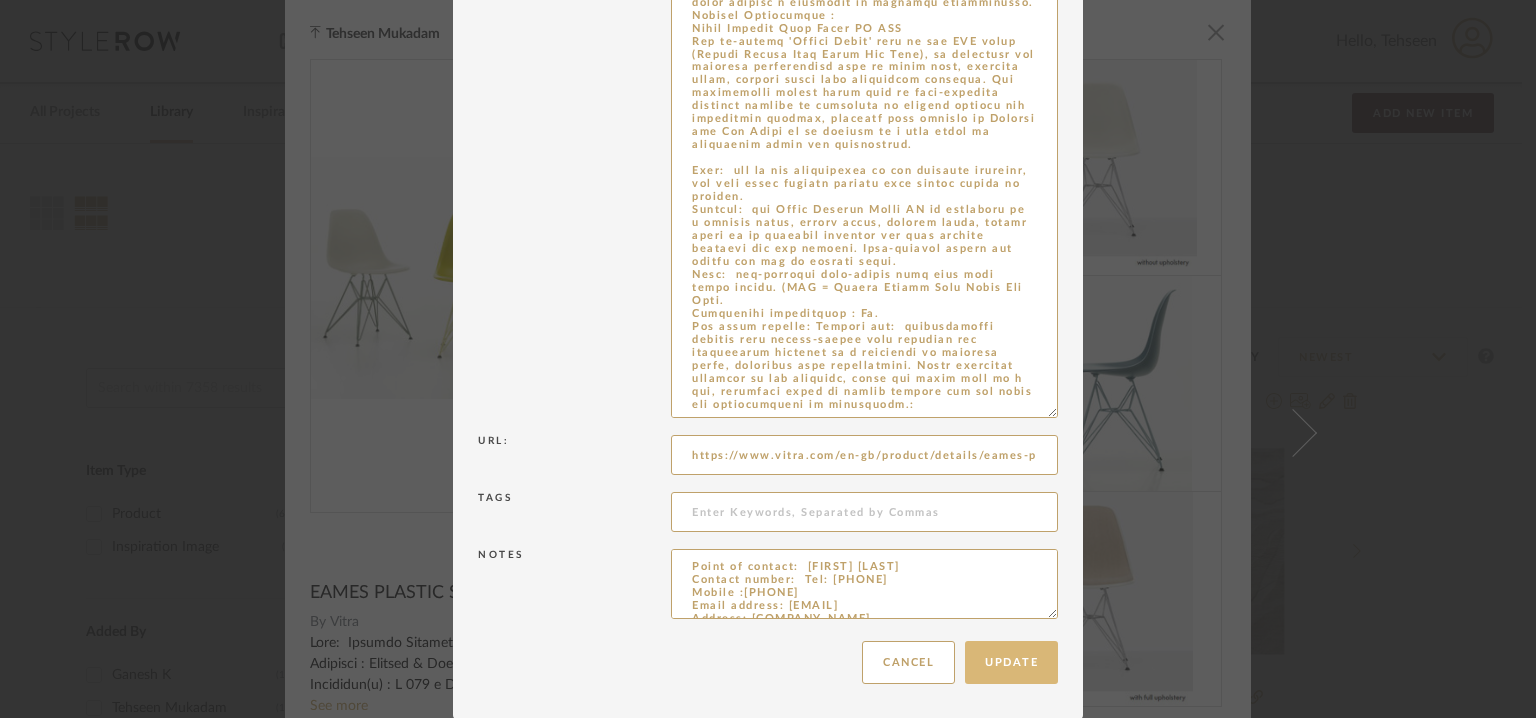 type on "Type:  Outdoor Armchair
Designer : Charles & Ray Eames, [YEAR]
Dimension(s) : W 465 x D 465 x H 830mm/ SH430mm
Material & Finish :  Steel wire, Seat shell:  dyed-through, recycled polypropylene, 100% recyclable.
All models are available with a seat cushion (screwed to the seat shell) or full upholstery. The completely upholstered version has padding moulded from recyclable polyurethane foam 'V-Foam' and covered in fabric, which is fastened to the shell with a welted edge.
Different shell and upholstery colours and various bases provide a multitude of possible combinations.
Product Description :
Eames Plastic Side Chair RE DSR
The so-called 'Eiffel Tower' base of the DSR chair (Dining Height Side Chair Rod Base), an intricate and graceful construction made of steel wire, combines light, elegant forms with structural strength. The organically shaped shell made of post-consumer recycled plastic is available in various colours and upholstery options, allowing this classic by Charles and Ray Eames to be adapte..." 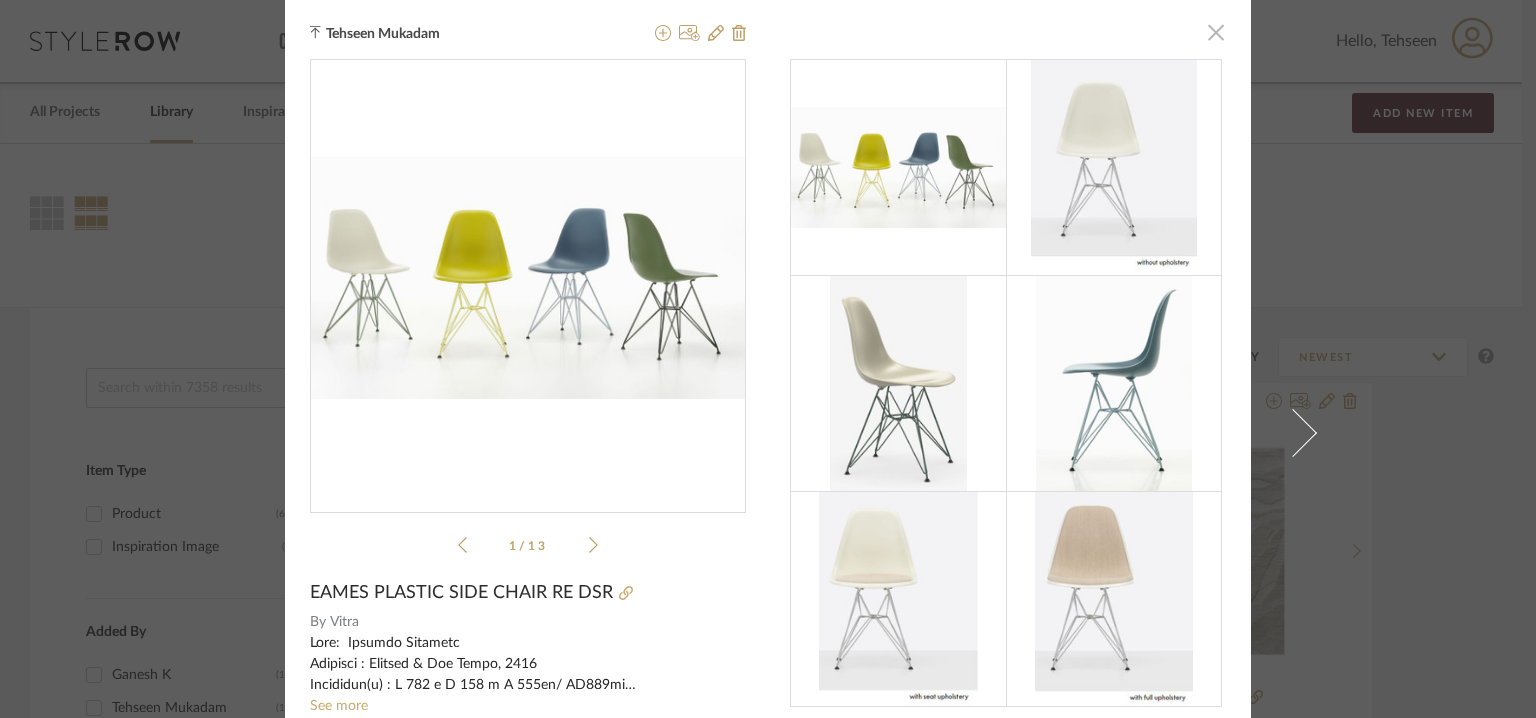 click 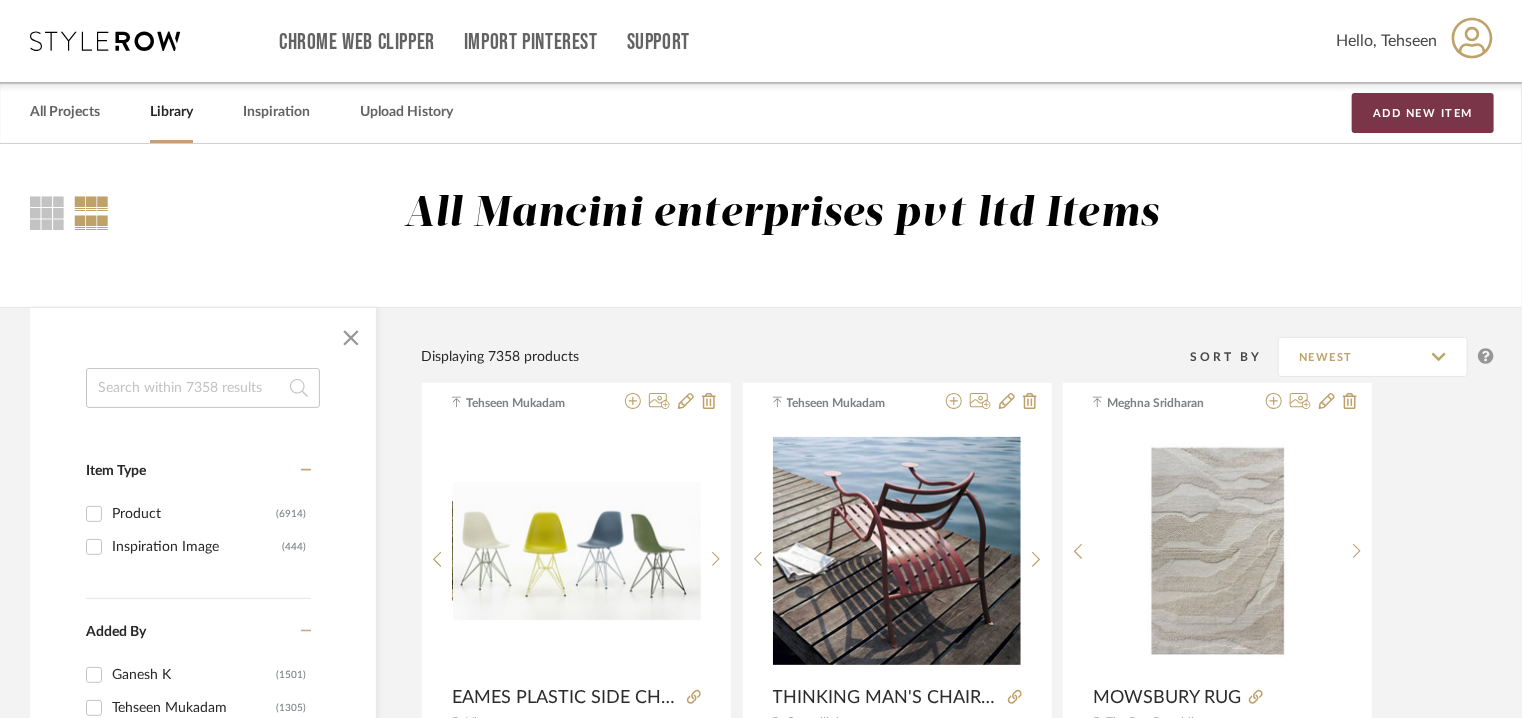click on "Add New Item" at bounding box center (1423, 113) 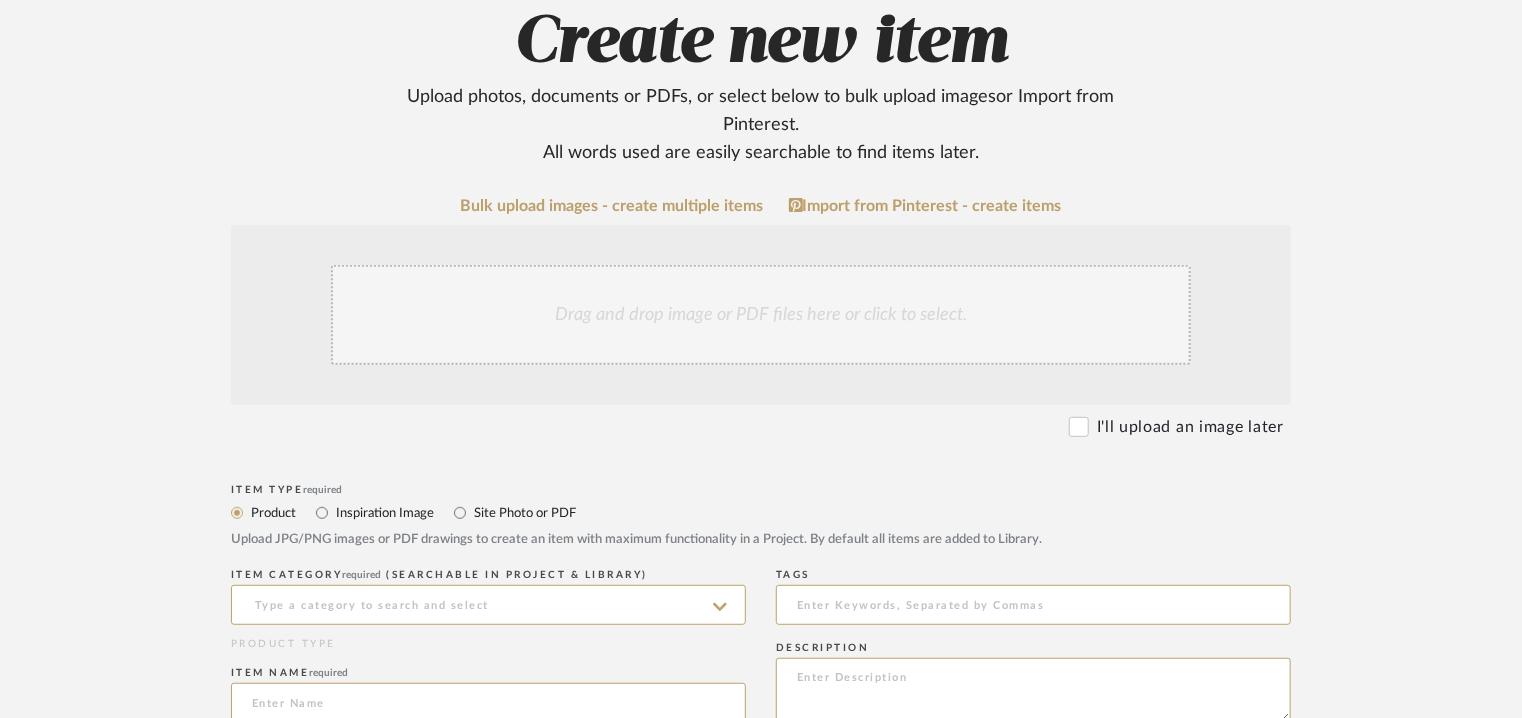 scroll, scrollTop: 600, scrollLeft: 0, axis: vertical 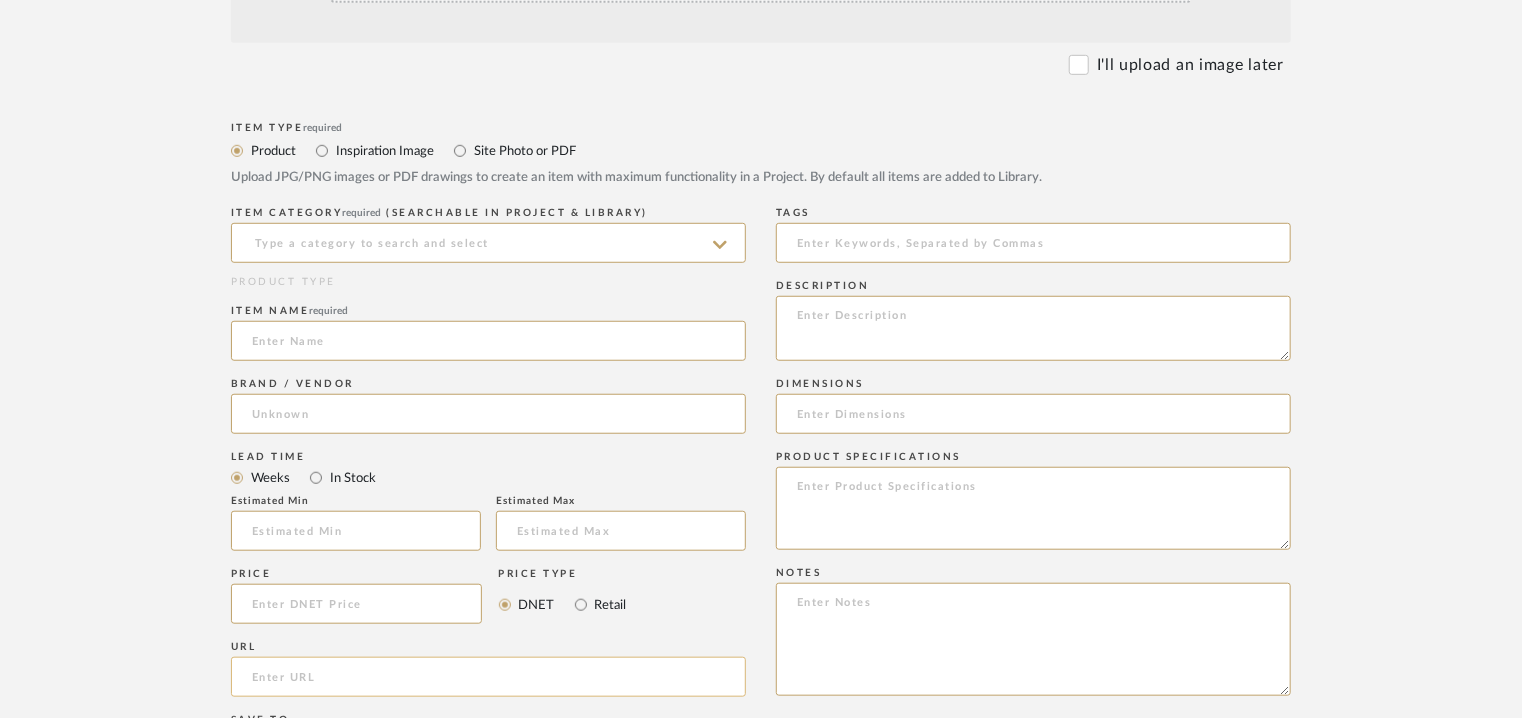 click 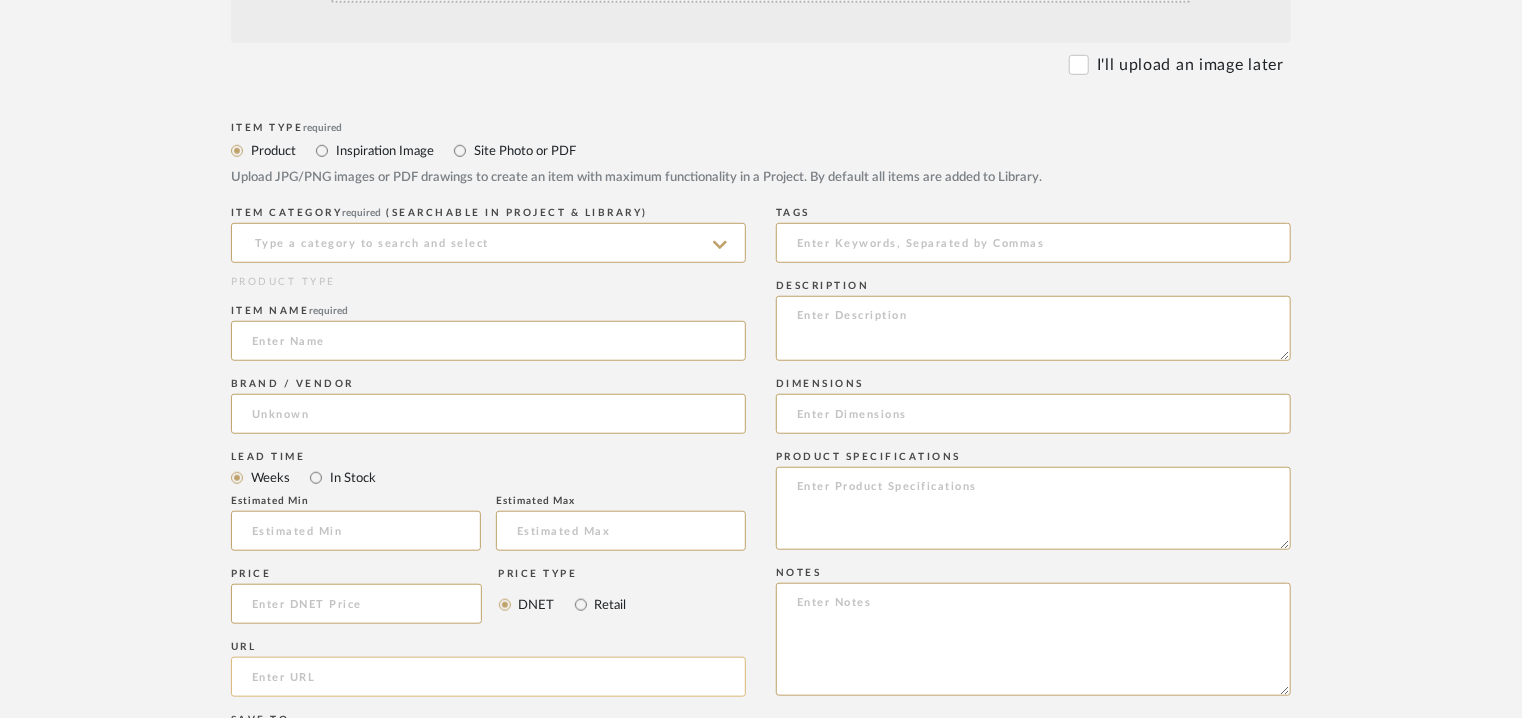 paste on "https://www.bebitalia.com/en-us/en-la-bambola-outdoor-poltrone.html" 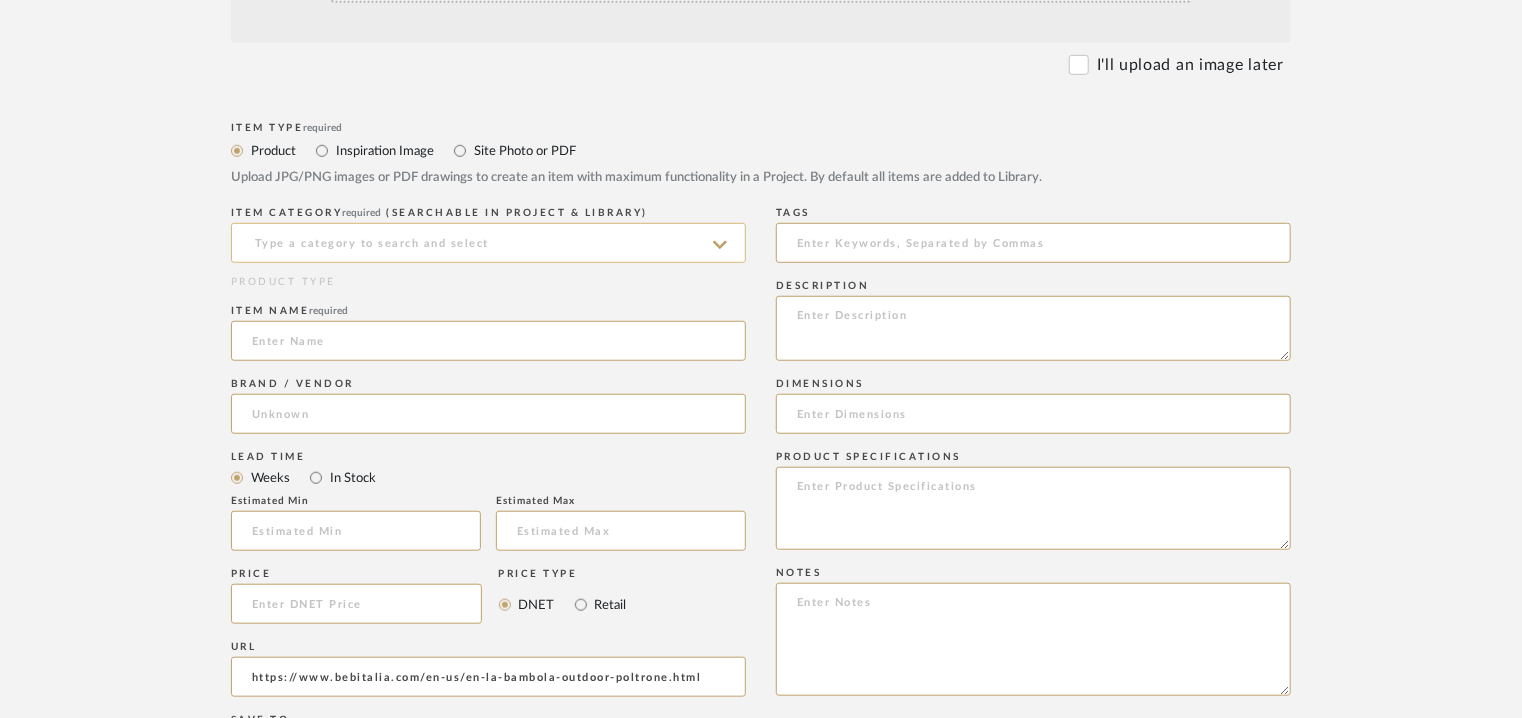 type on "https://www.bebitalia.com/en-us/en-la-bambola-outdoor-poltrone.html" 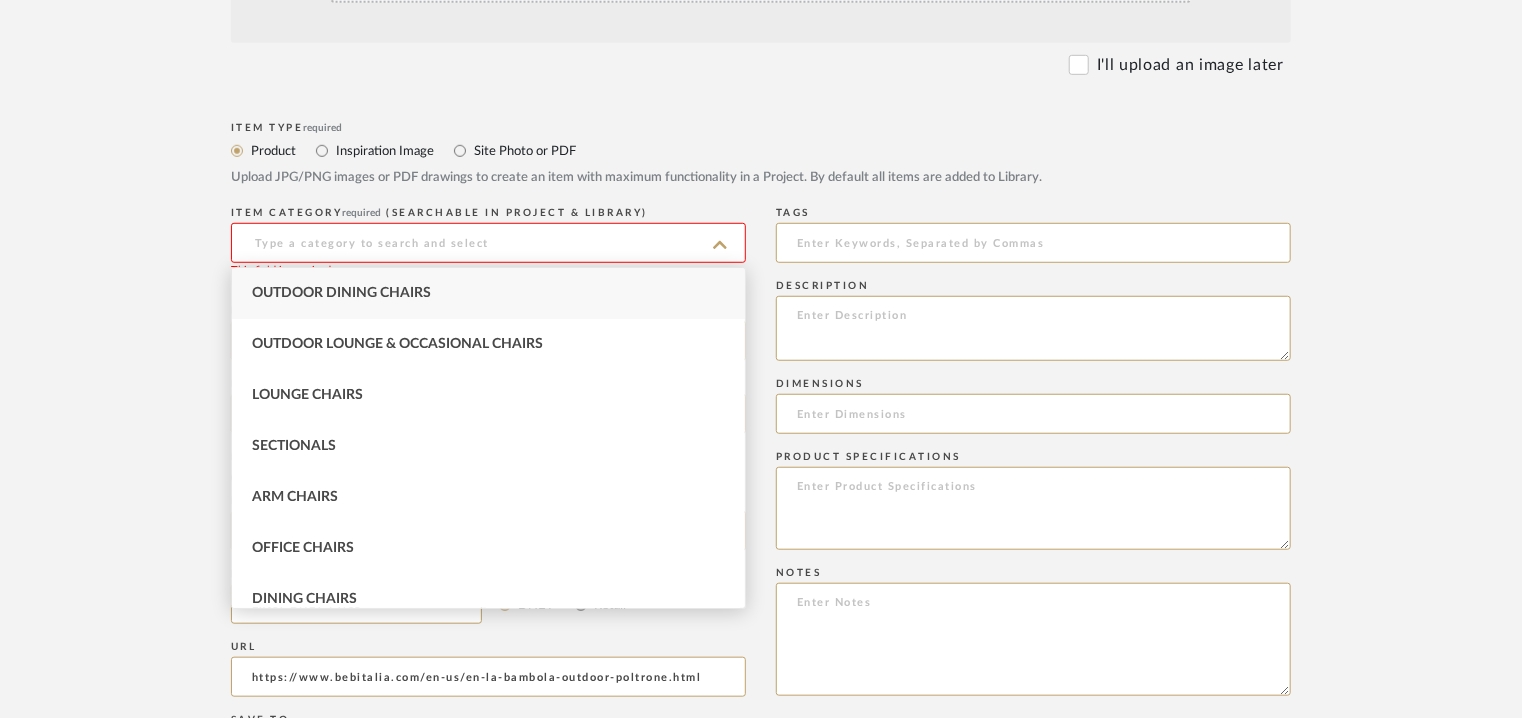 click 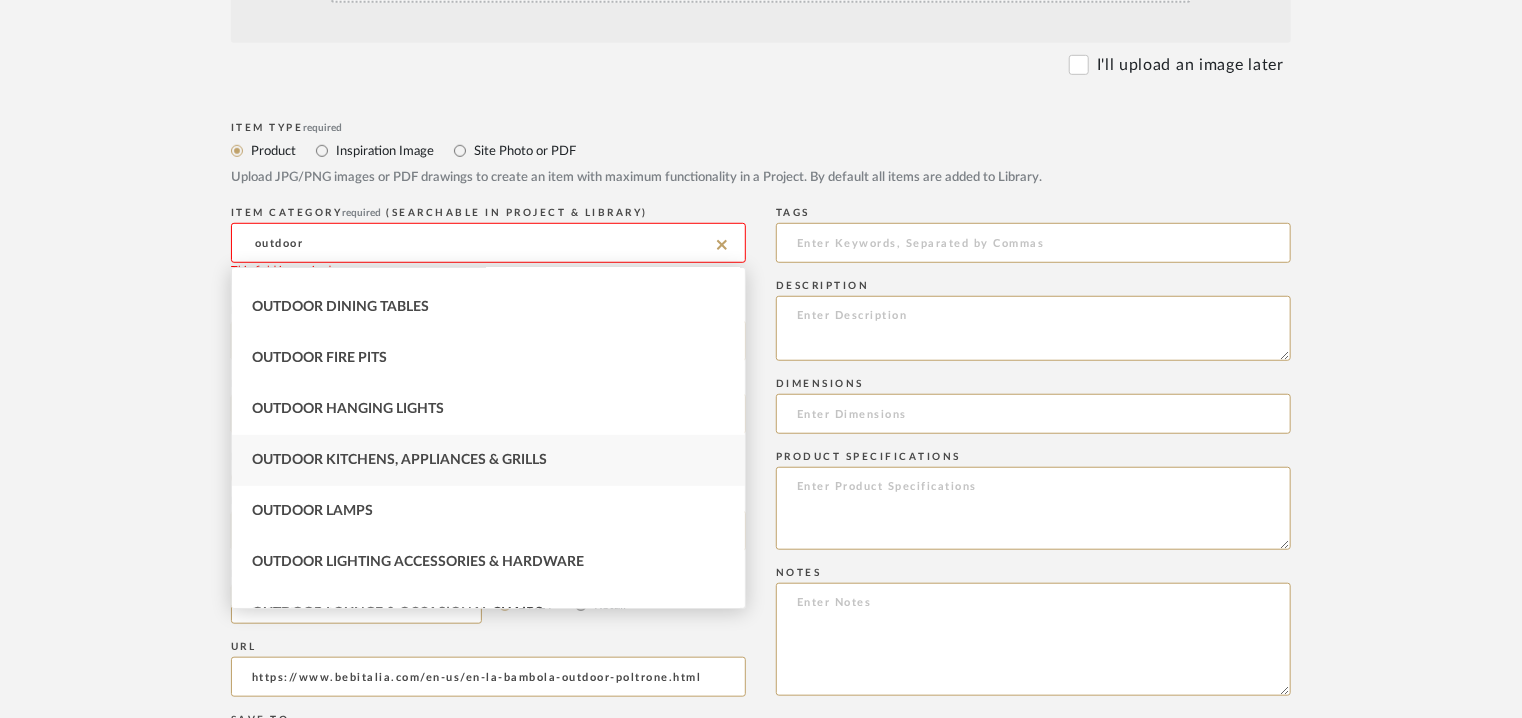 scroll, scrollTop: 500, scrollLeft: 0, axis: vertical 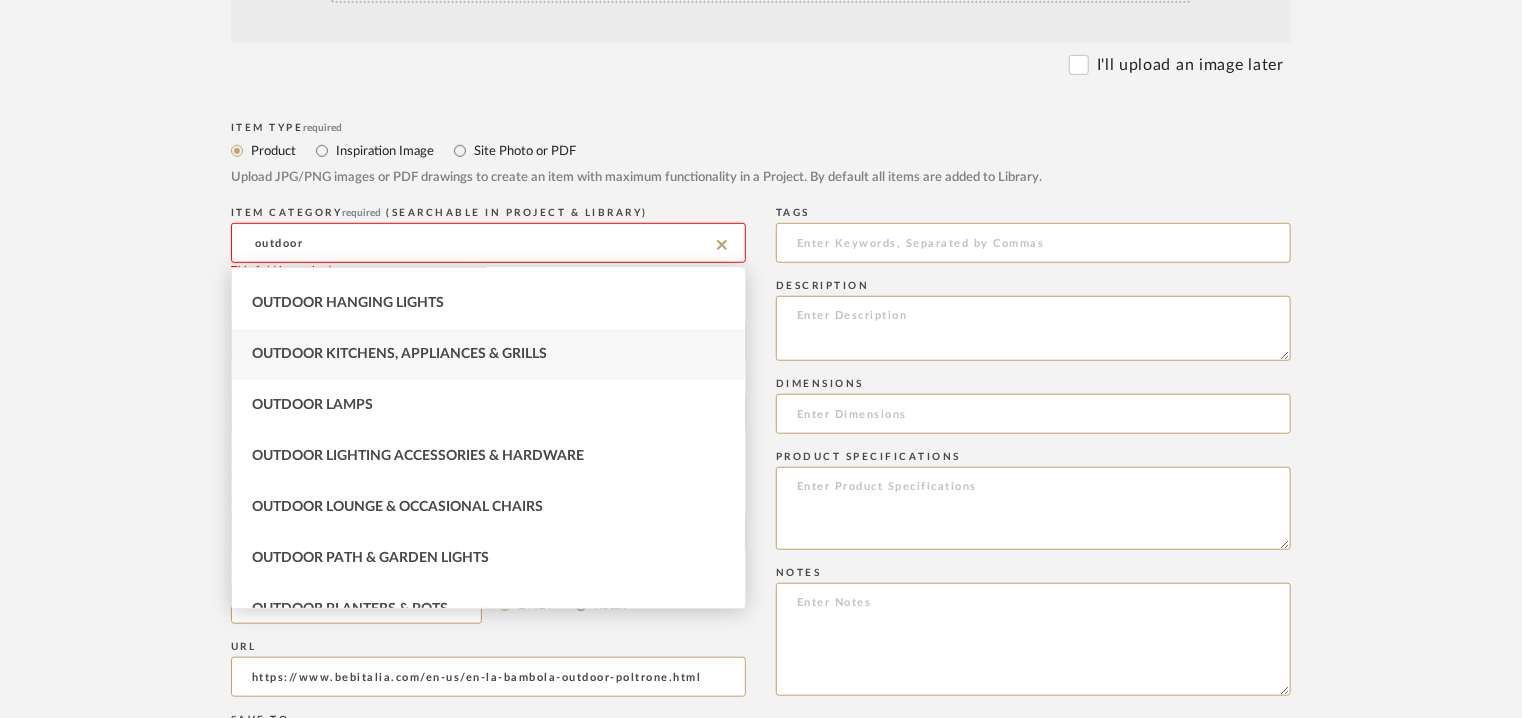 click on "Outdoor Lounge & Occasional Chairs" at bounding box center (397, 507) 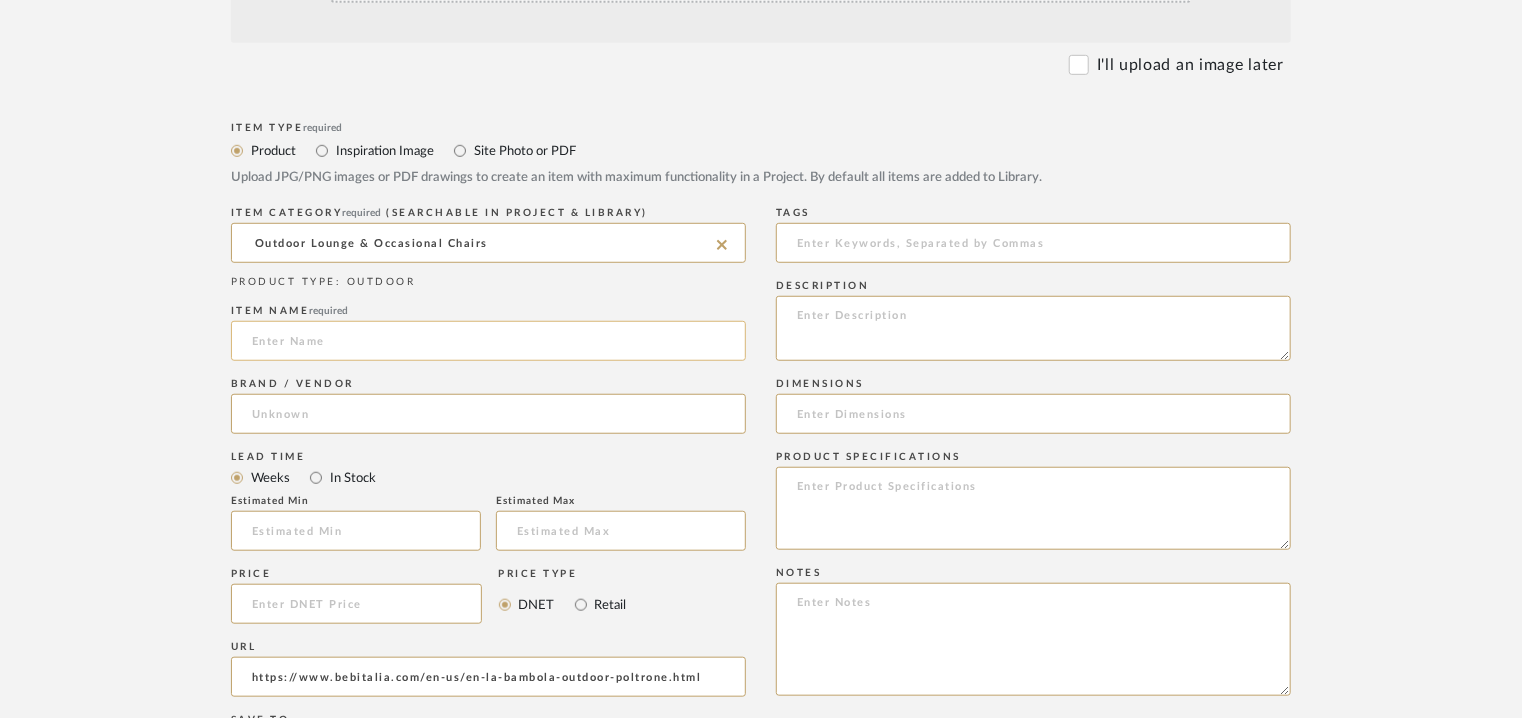 click 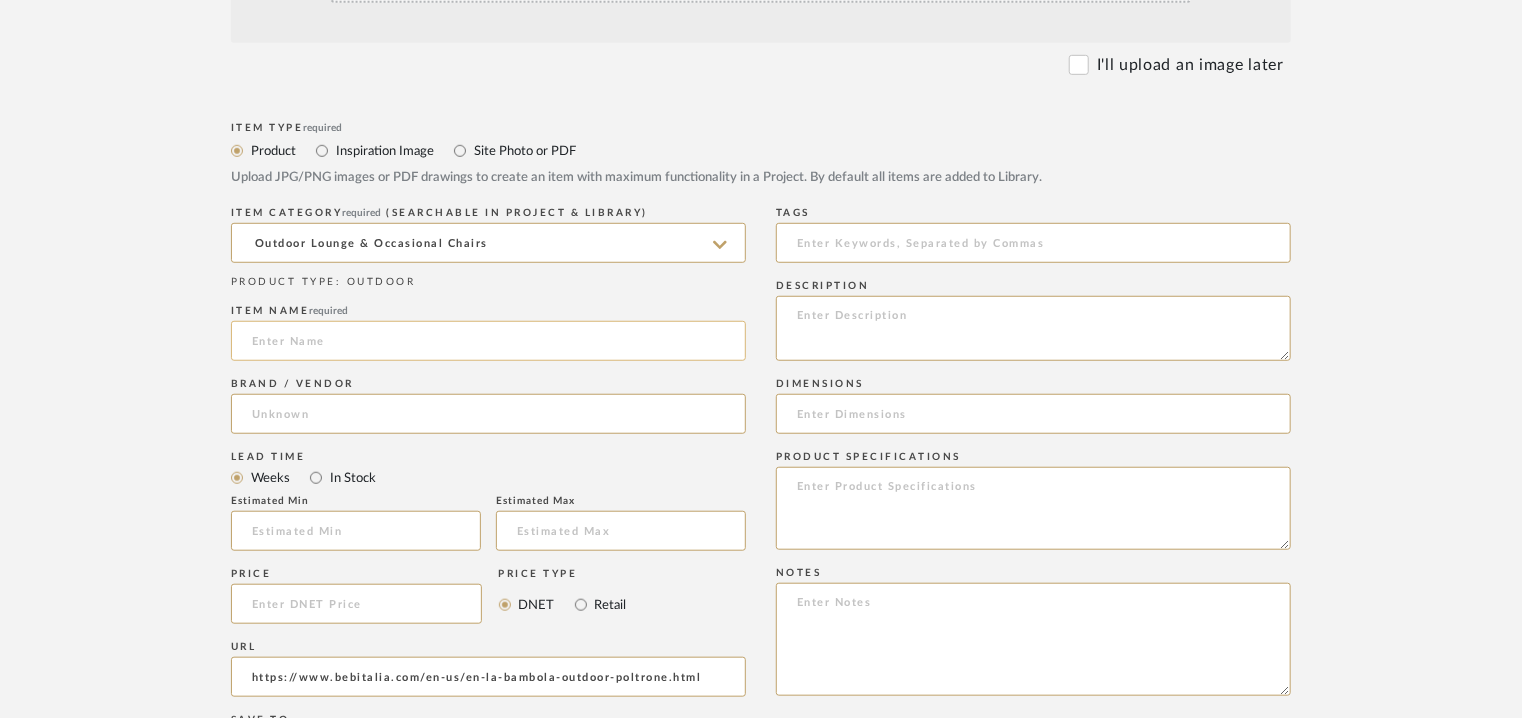 paste on "La Bambola Outdoor" 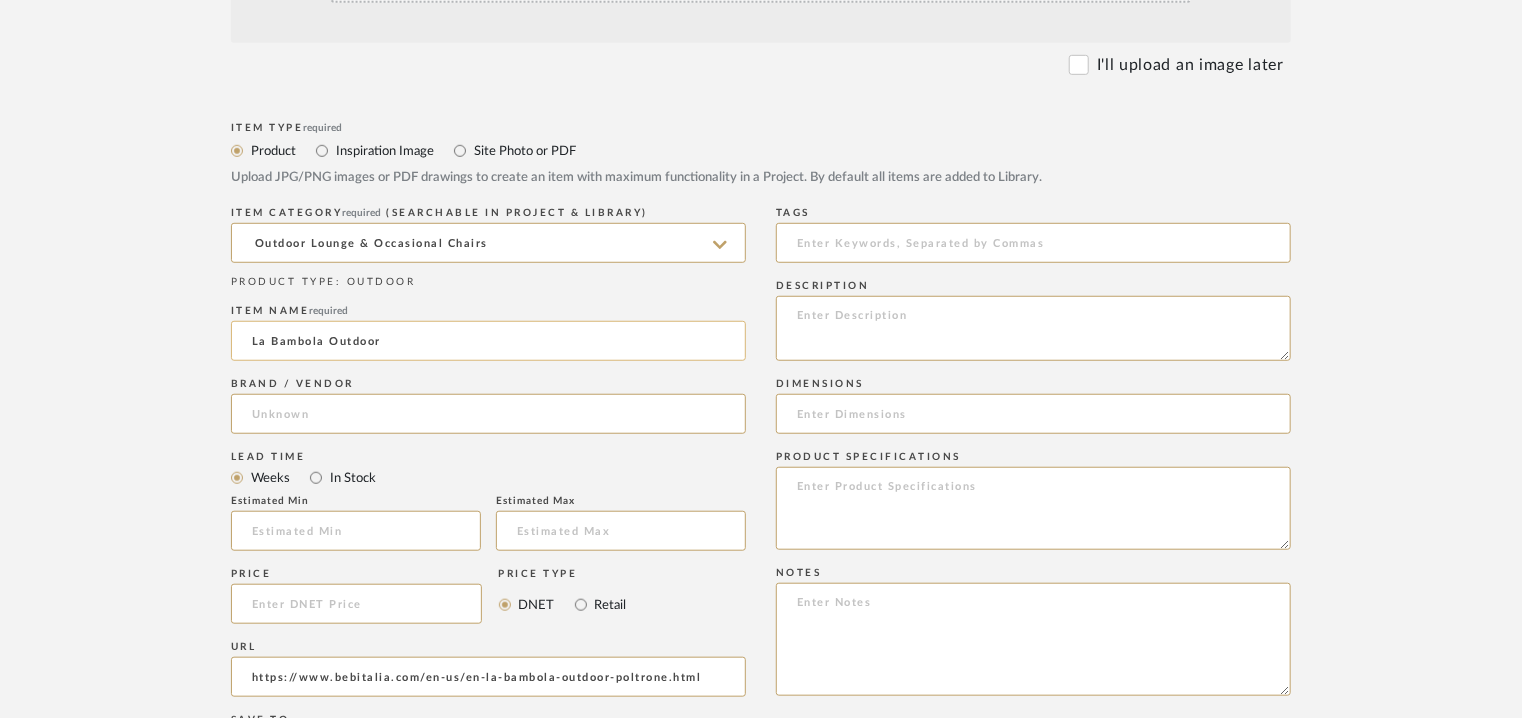 click on "La Bambola Outdoor" 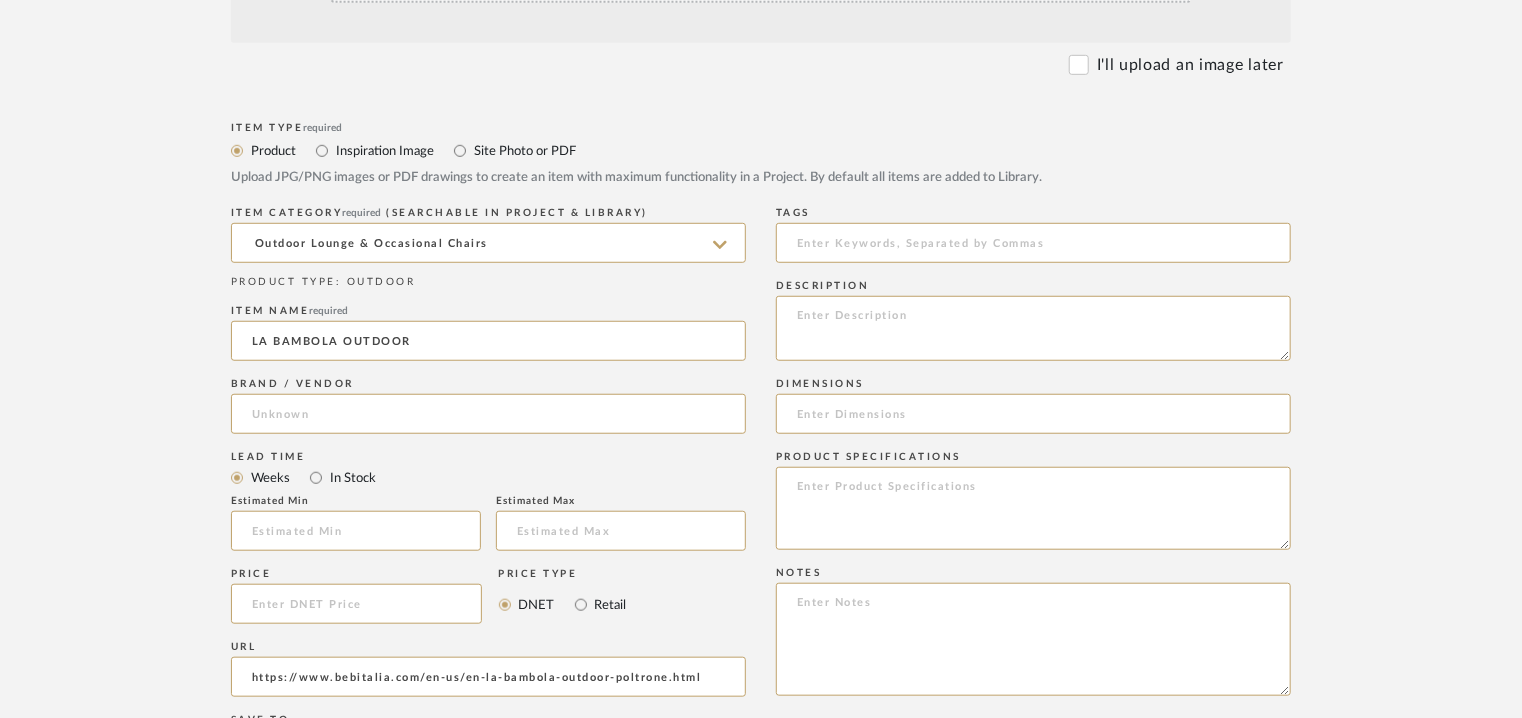 type on "LA BAMBOLA OUTDOOR" 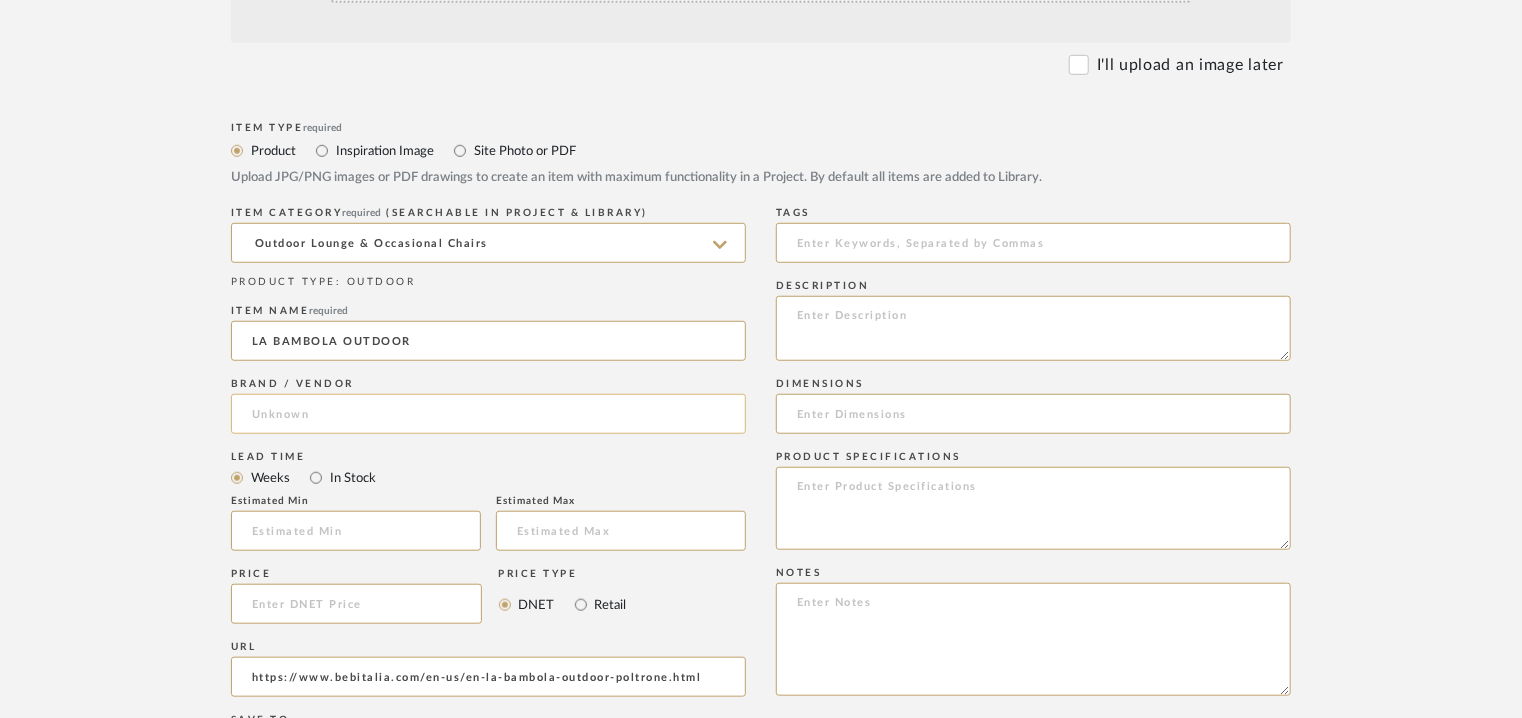 click 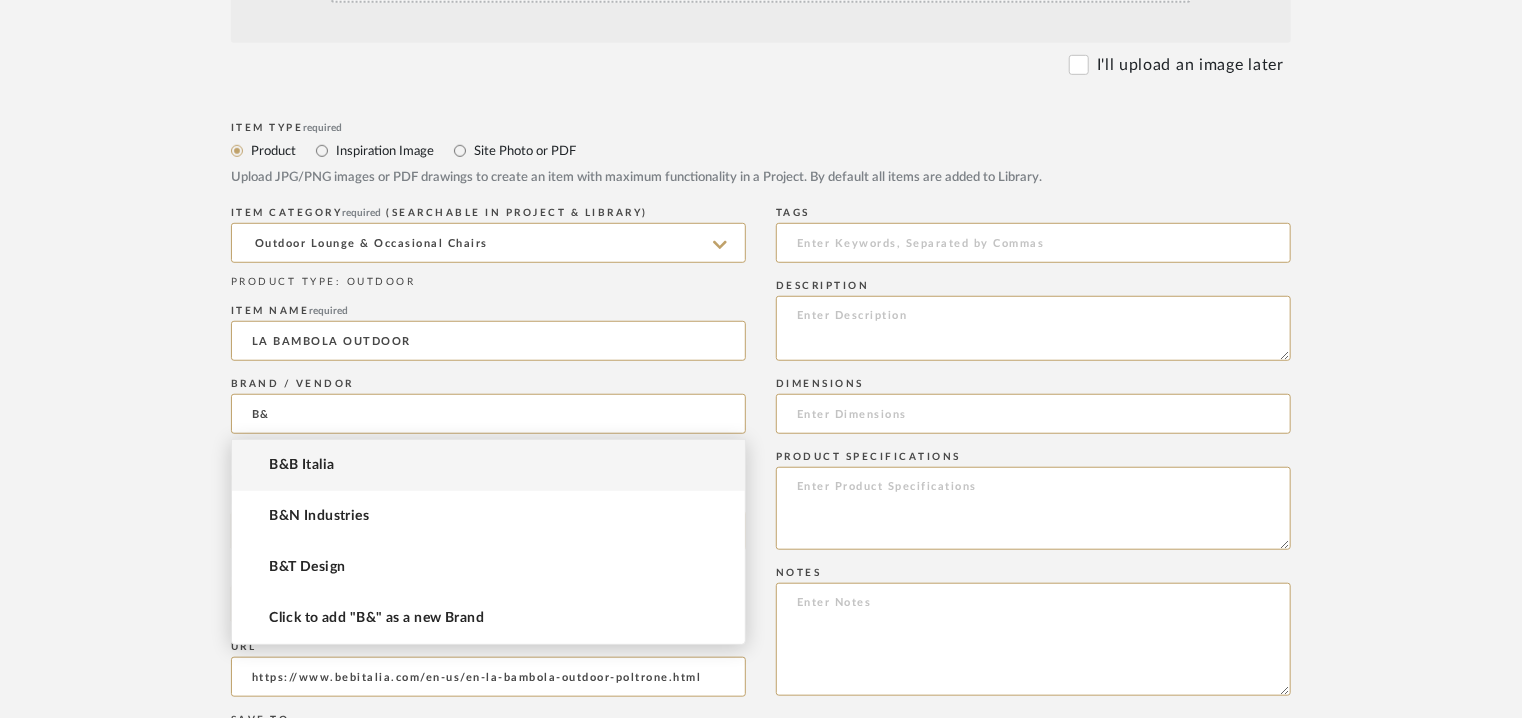 click on "B&B Italia" at bounding box center [301, 465] 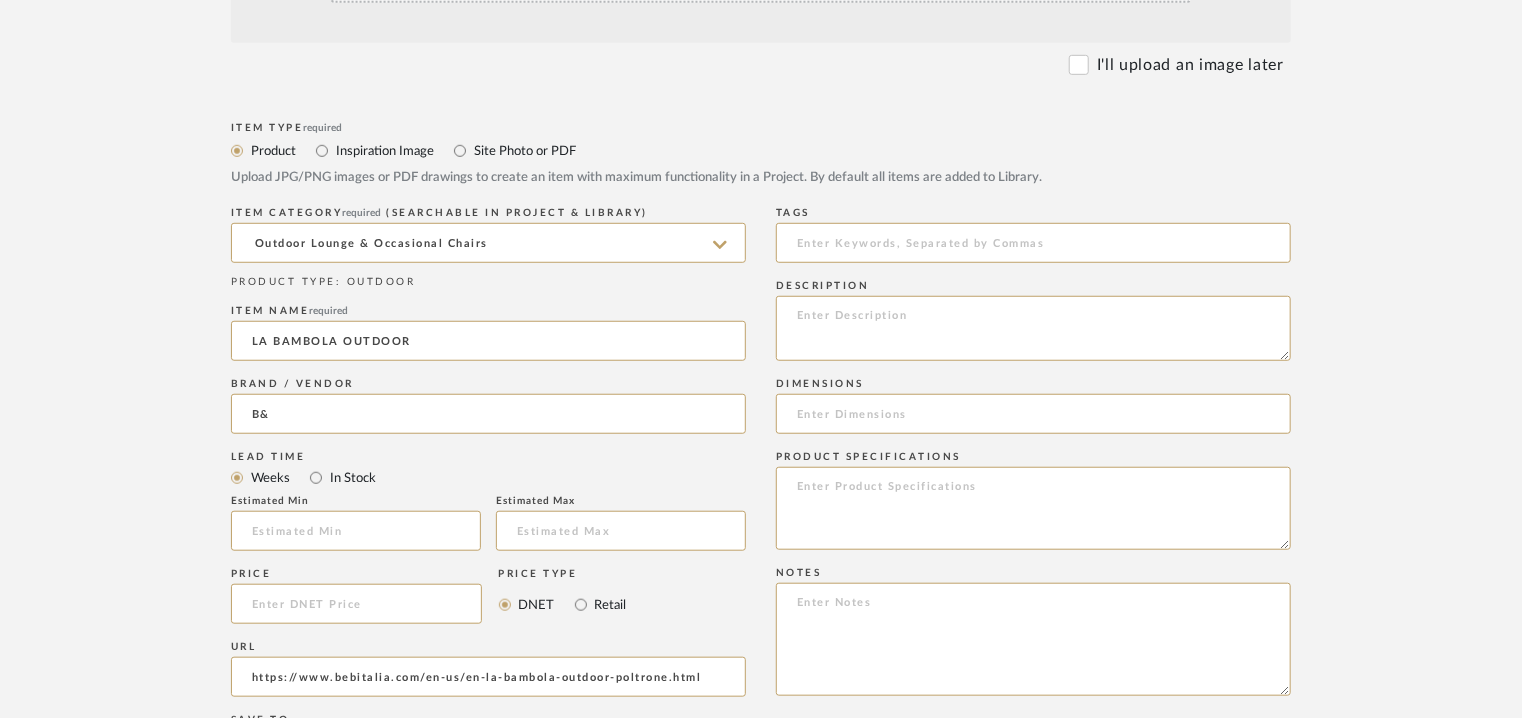 type on "B&B Italia" 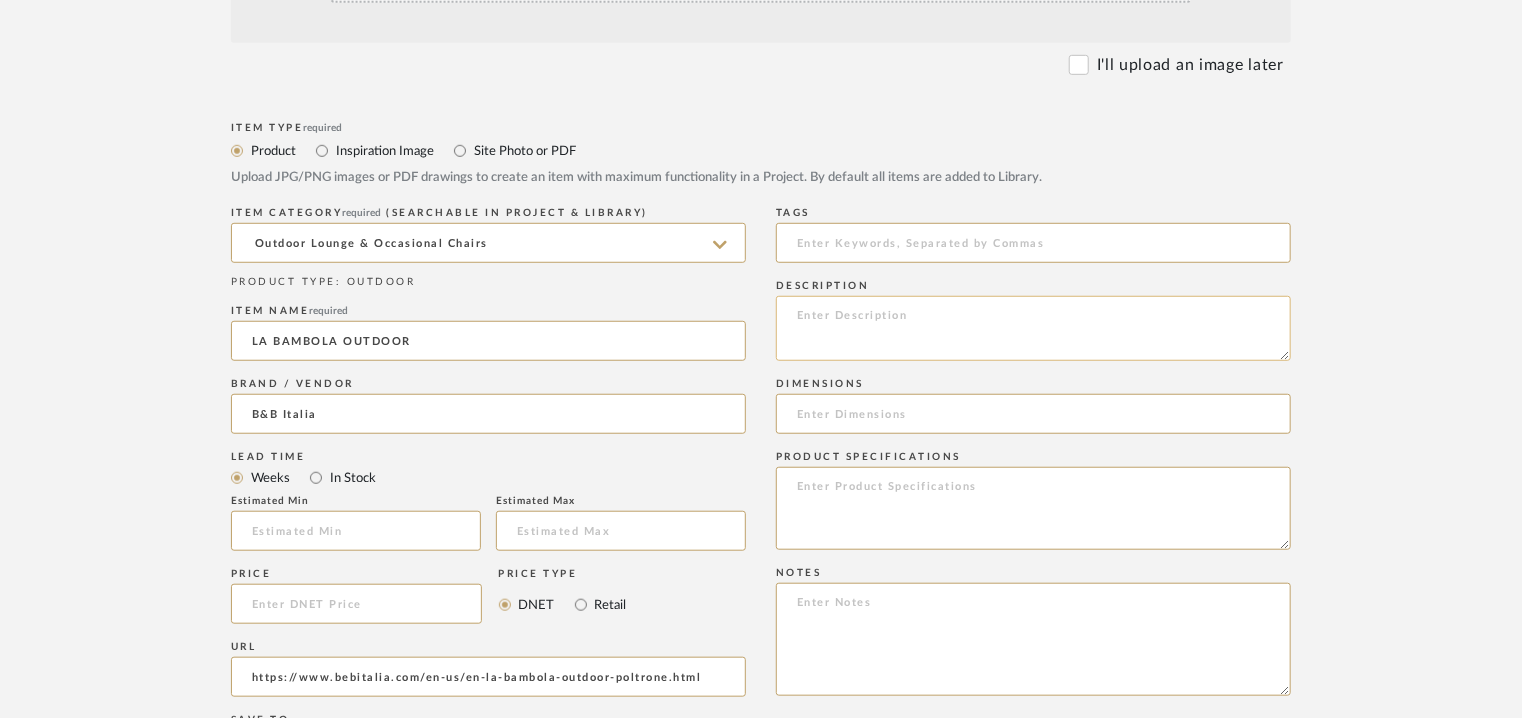 click 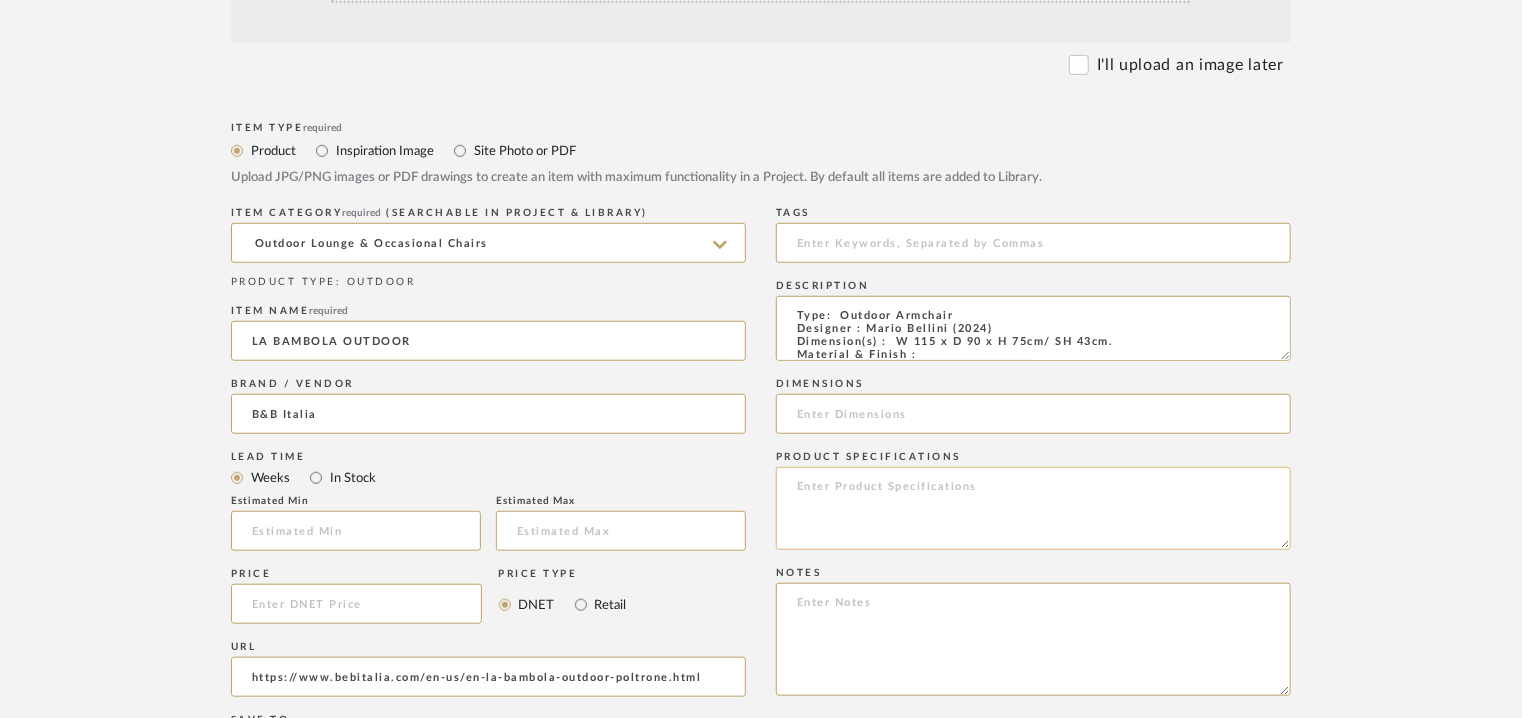 scroll, scrollTop: 273, scrollLeft: 0, axis: vertical 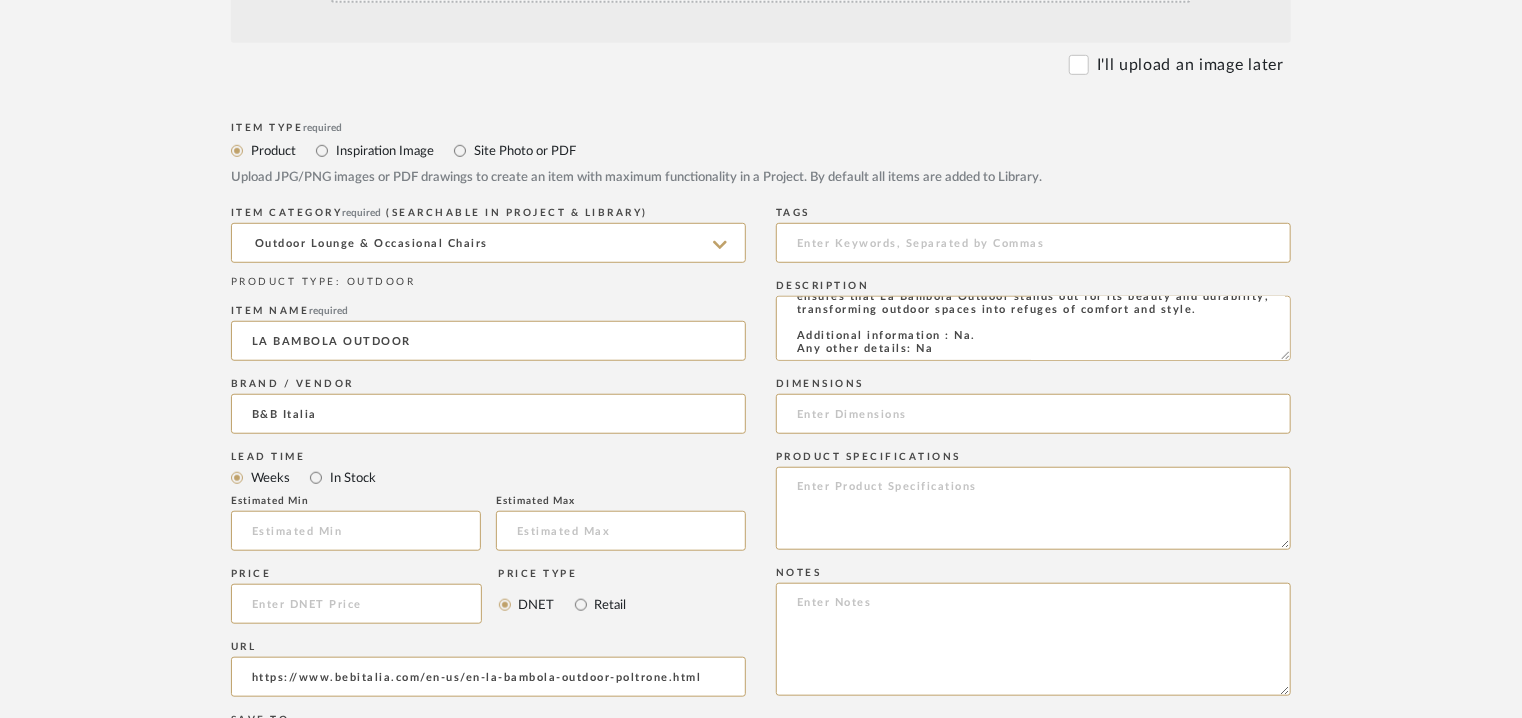 type on "Type:  Outdoor Armchair
Designer : Mario Bellini (2024)
Dimension(s) :  W 115 x D 90 x H 75cm/ SH 43cm.
Material & Finish :
Upholstery : flexible cold shaped polyurethane foam, polyester fibre, breathable mesh
Elastic section : thermoplastic elastomer or expanded polyurethane
Frame and ferrules : polyethylene with spacers in plastic material
Feet cover : thermoplastic polyurethane
Waterproof cover cloth : PES fabric coated on one side in PU
Cover : fabric in limited categories.
Product Description : The Bambola armchair, part of the iconic Le Bambole collection designed by Mario Bellini in 1972 and awarded the Compasso d'Oro in 1979, is offered in a new outdoor version maintaining the same soft curves and welcoming shapes that made the original design a classic. The use of weather-resistant, high performance materials ensures that La Bambola Outdoor stands out for its beauty and durability, transforming outdoor spaces into refuges of comfort and style.
Additional information : Na.
Any other details: Na" 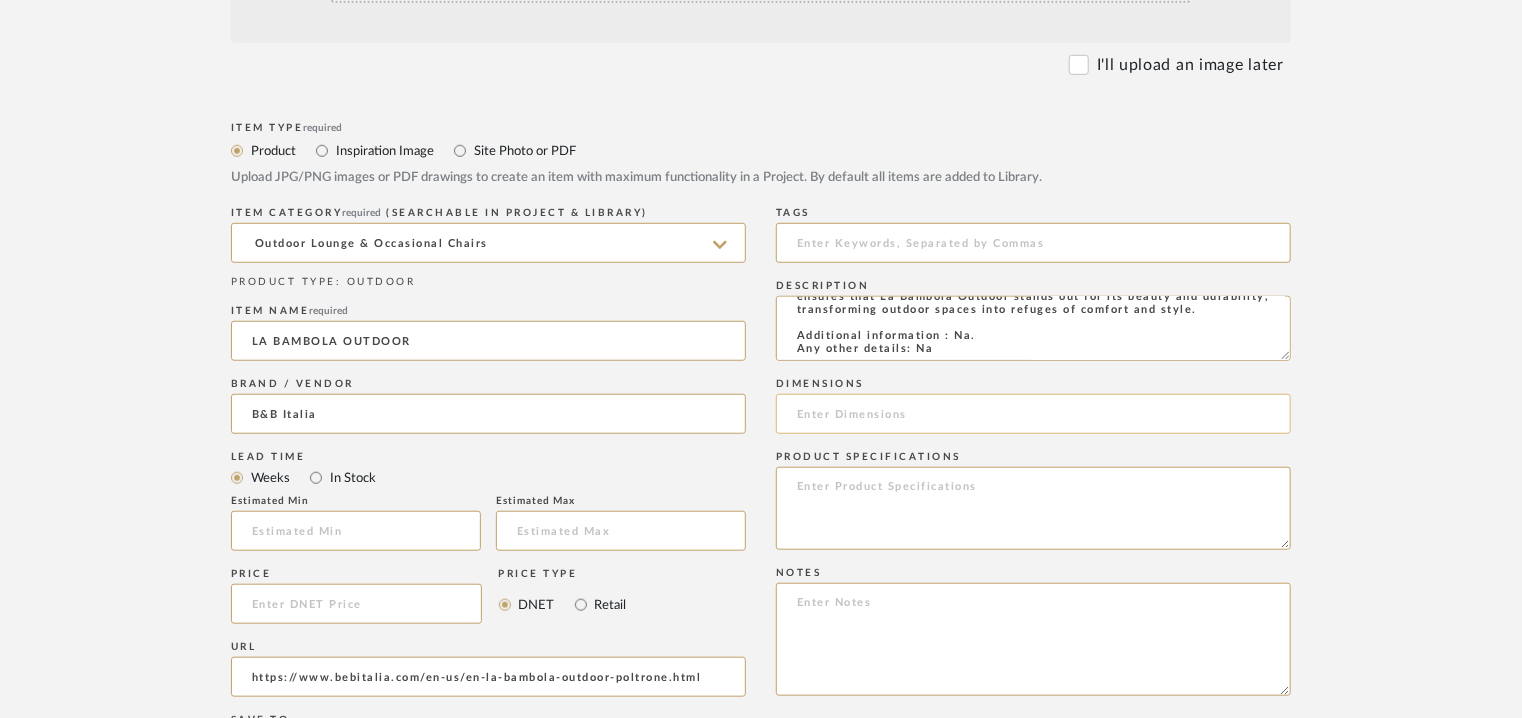 click 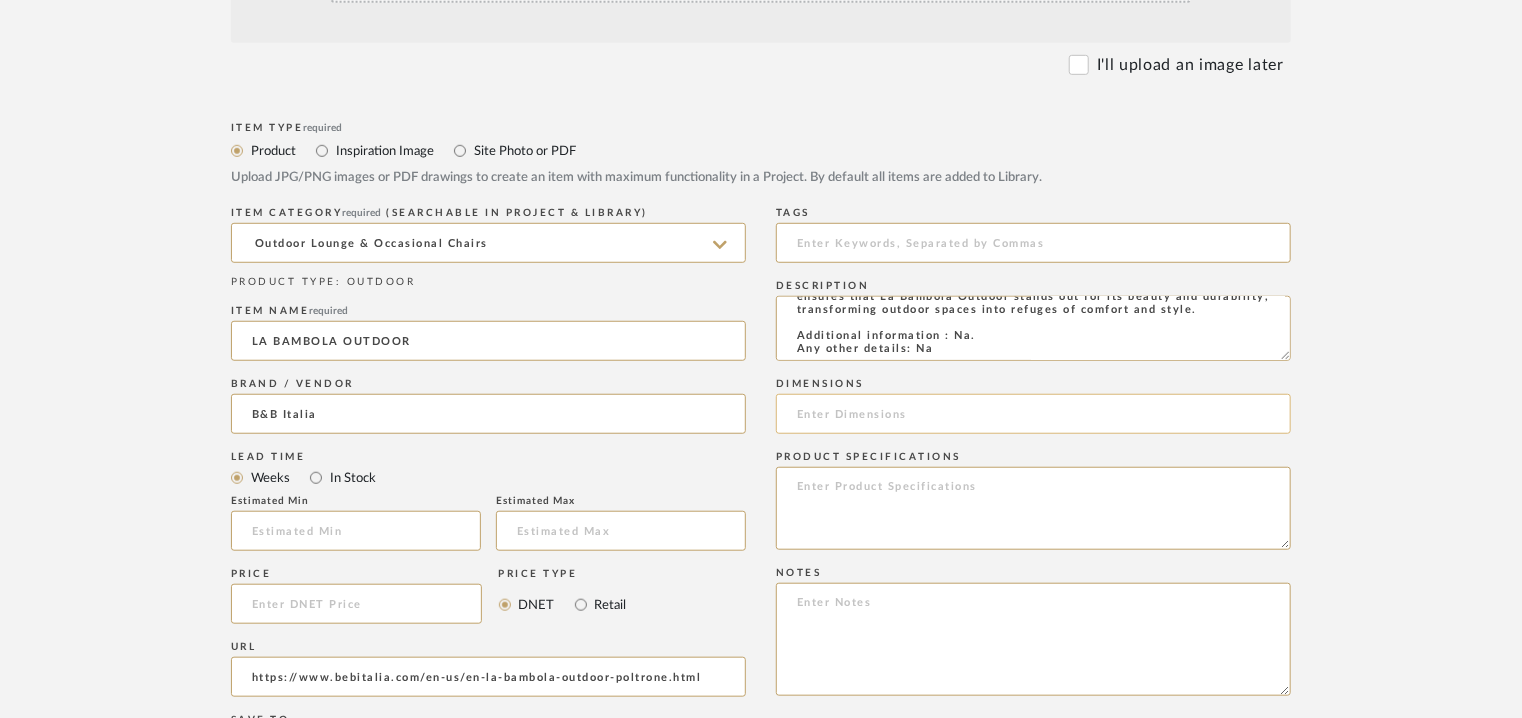 paste on "W 115 x D 90 x H 75cm/ SH 43cm." 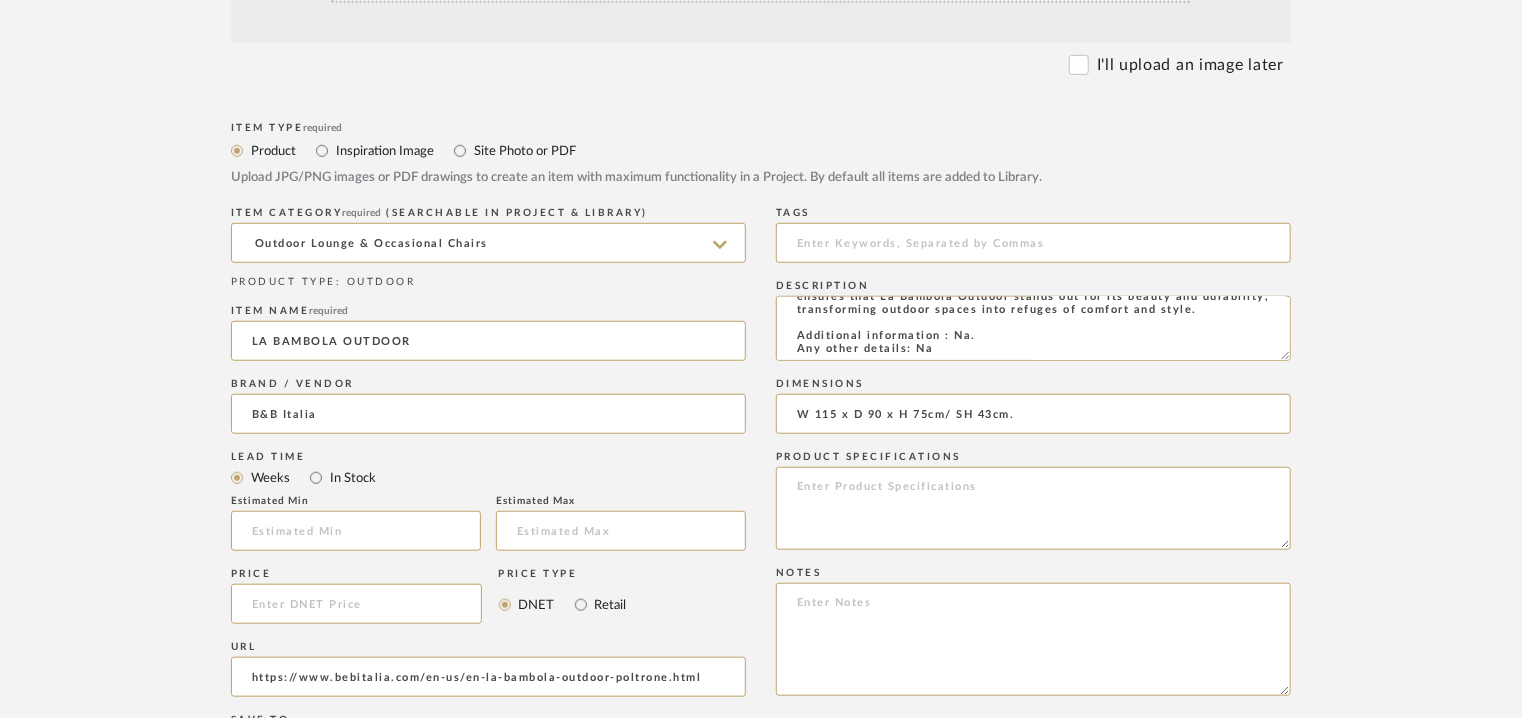type on "W 115 x D 90 x H 75cm/ SH 43cm." 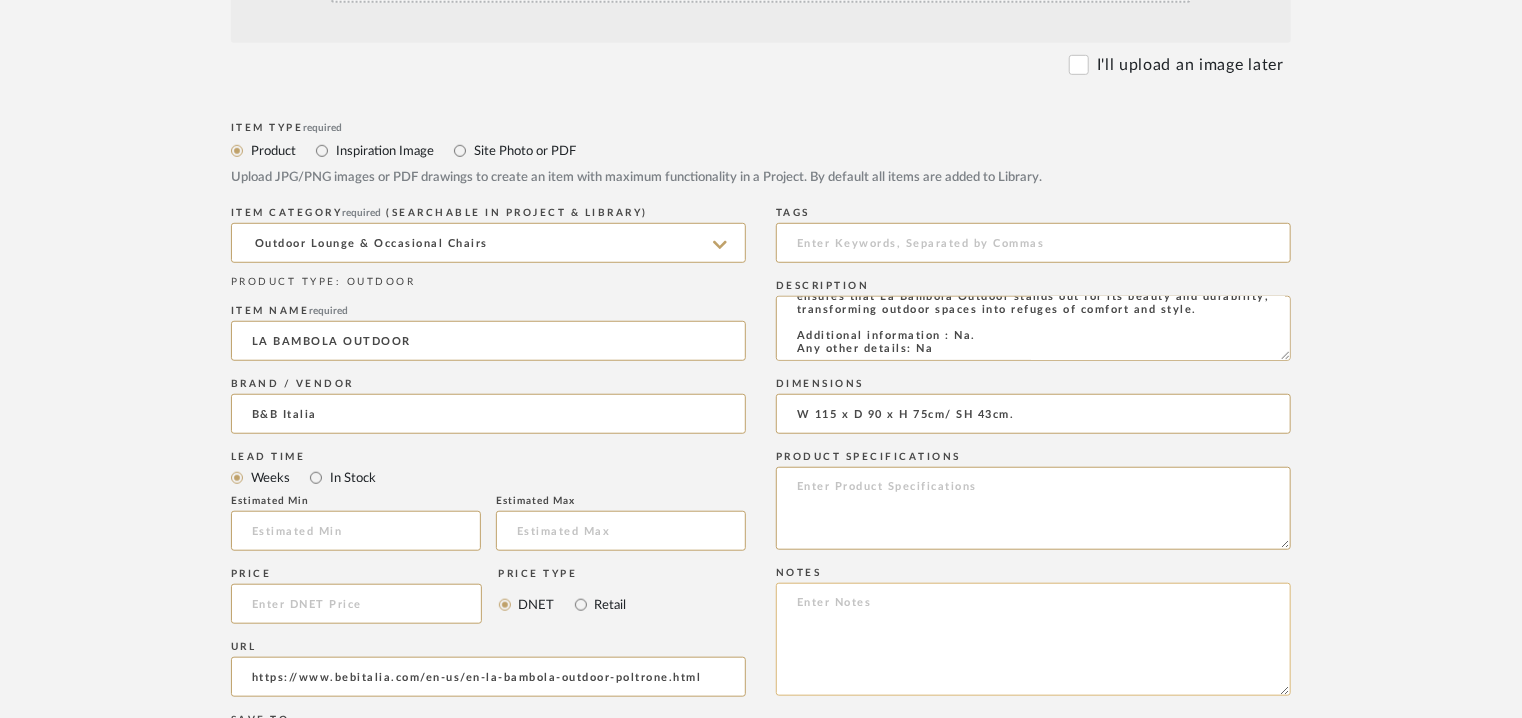 click 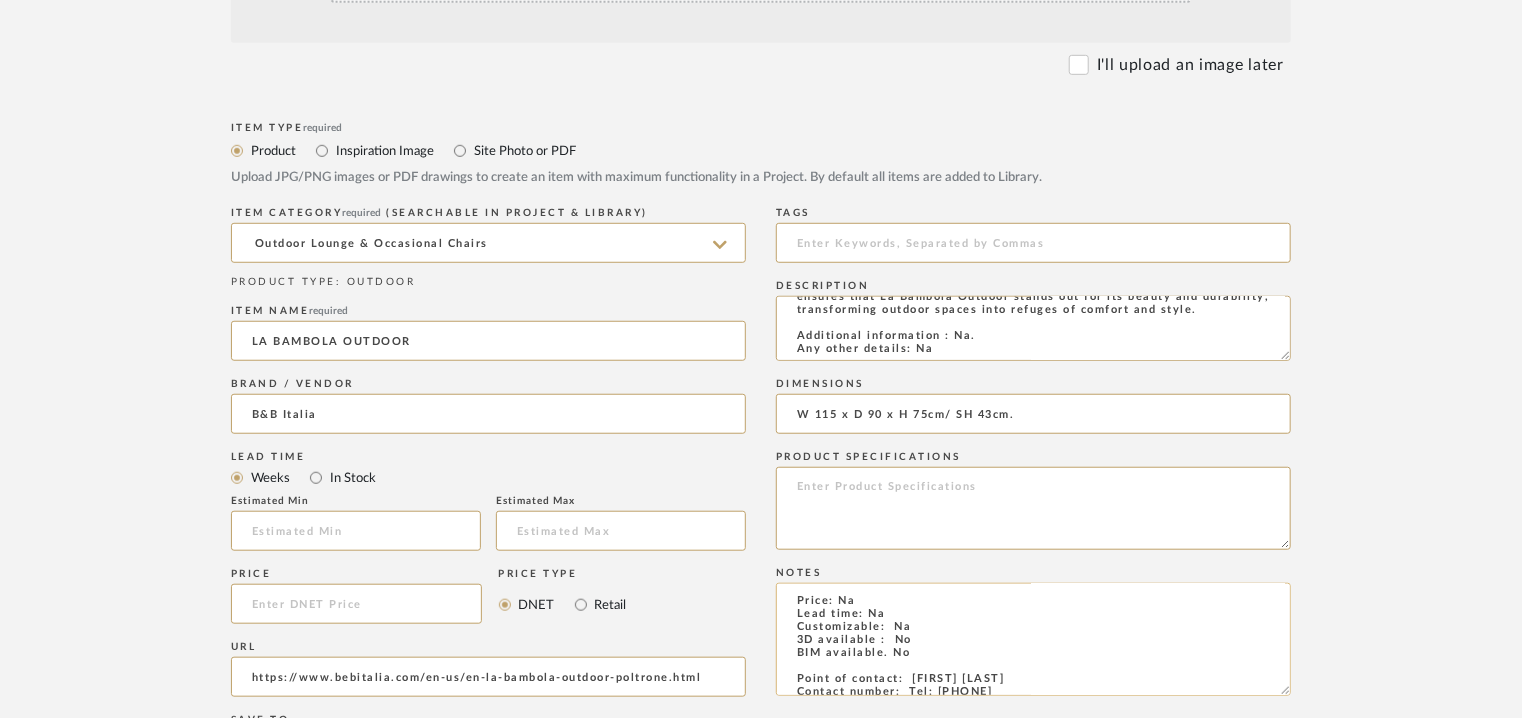 scroll, scrollTop: 0, scrollLeft: 0, axis: both 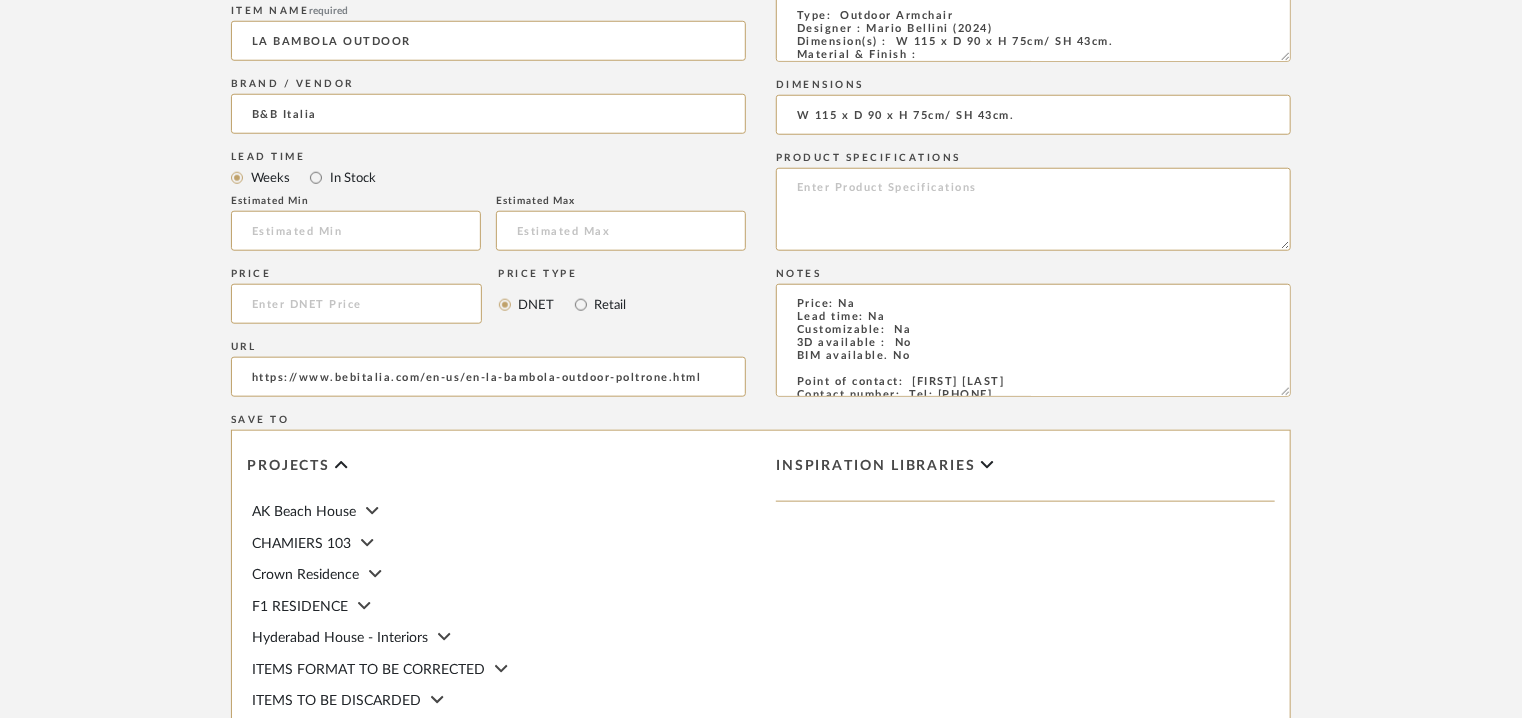 drag, startPoint x: 1283, startPoint y: 59, endPoint x: 1426, endPoint y: 718, distance: 674.33673 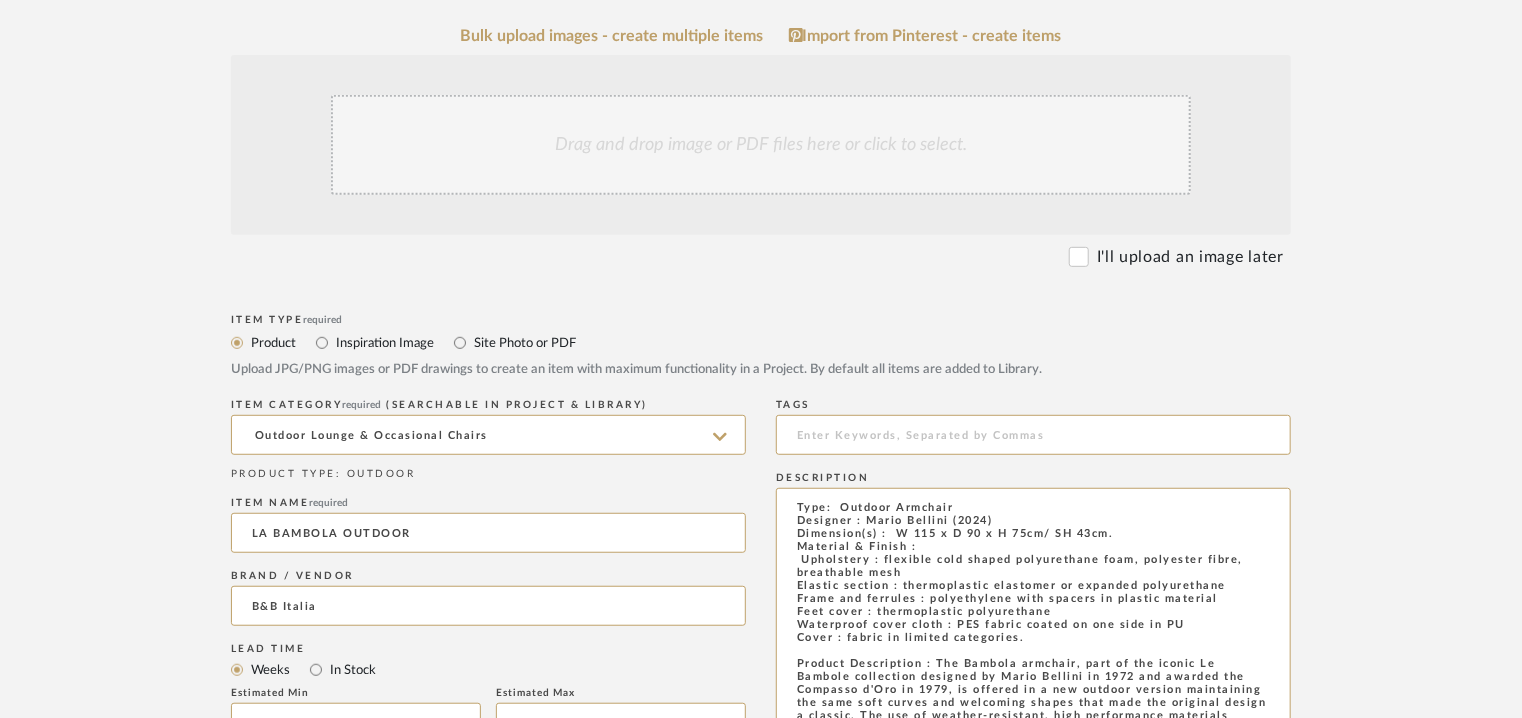 scroll, scrollTop: 400, scrollLeft: 0, axis: vertical 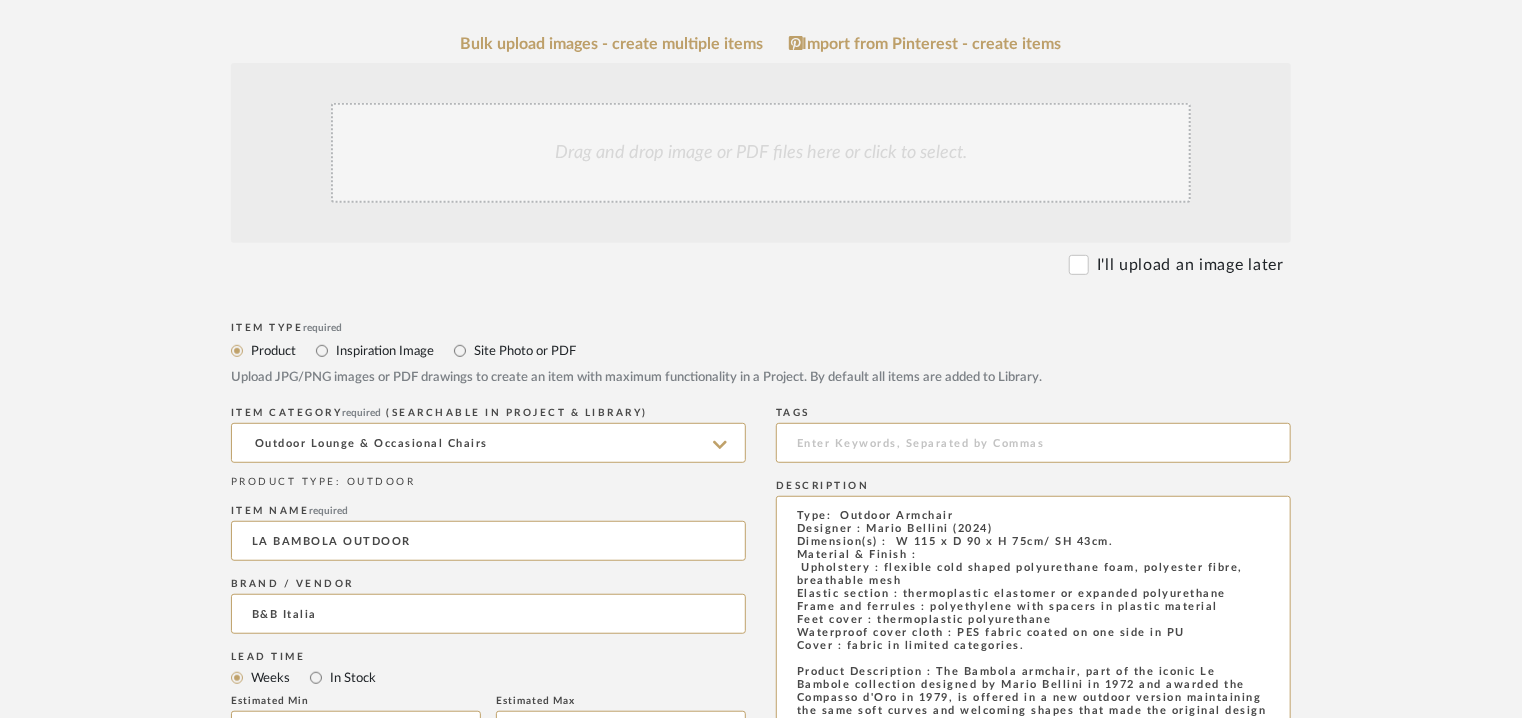 type on "Price: Na
Lead time: Na
Customizable:  Na
3D available :  No
BIM available. No
Point of contact:  [FIRST] [LAST]
Contact number:  Tel: [PHONE]
Mobile :[PHONE]
Email address: [EMAIL]
Address: Sources Unlimited.
Bandbox House, Dr. Annie Besant Road, Worli, Mumbai [POSTAL_CODE],
Additional contact information :
Point of contact: [FIRST] [LAST]
Contact number: [PHONE]
Email address : [EMAIL]
Address : B&B Italia office in India :- Scala Home 440 MG ROAD, [CITY], India [POSTAL_CODE]" 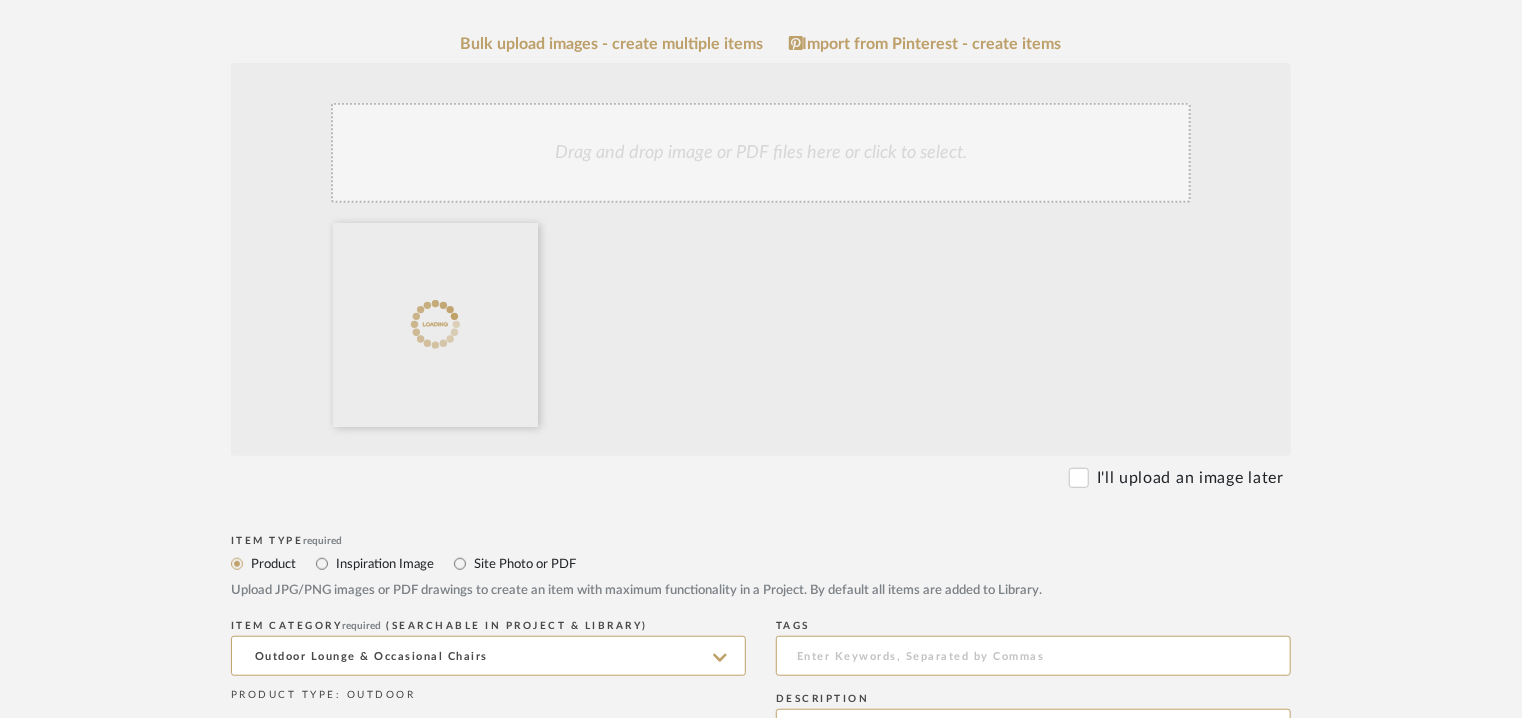 click on "Drag and drop image or PDF files here or click to select." 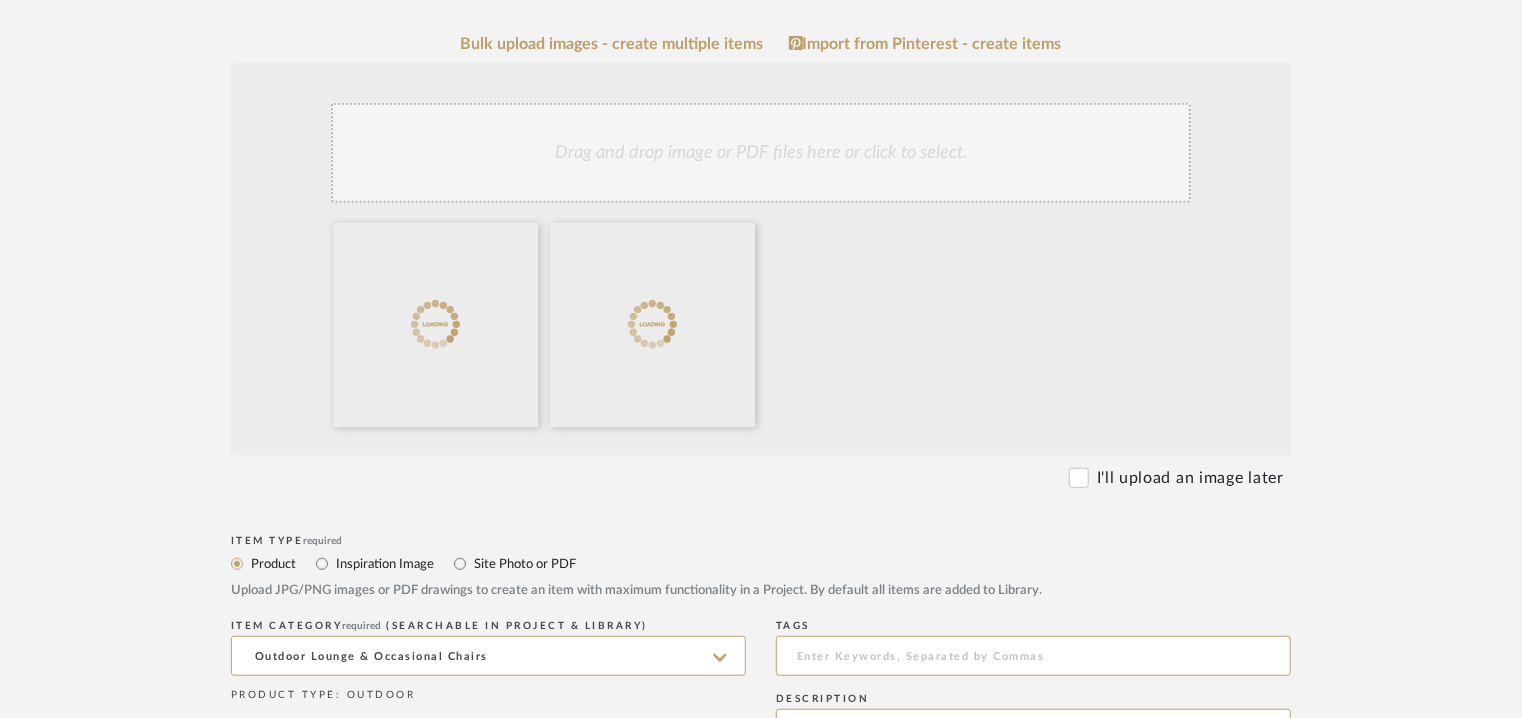 click on "Drag and drop image or PDF files here or click to select." 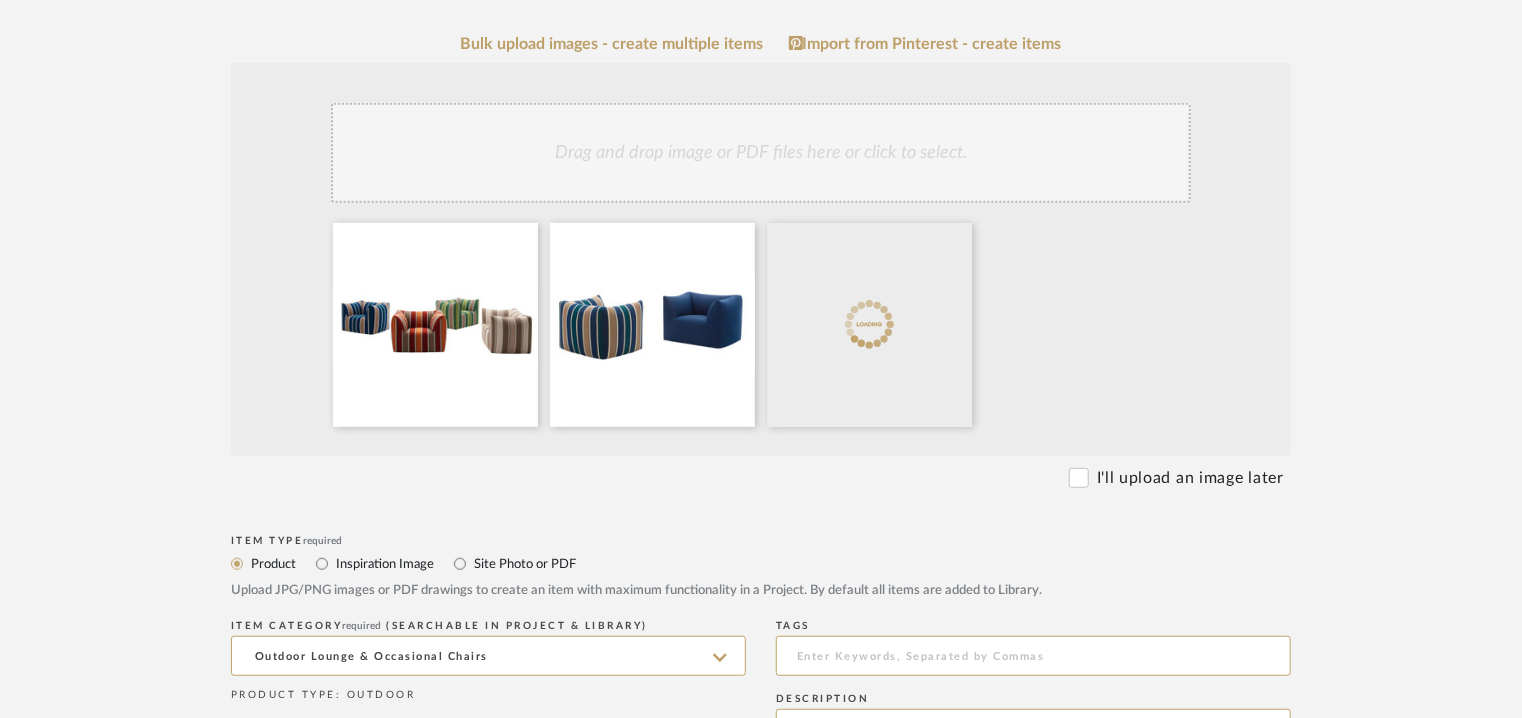 click on "Drag and drop image or PDF files here or click to select." 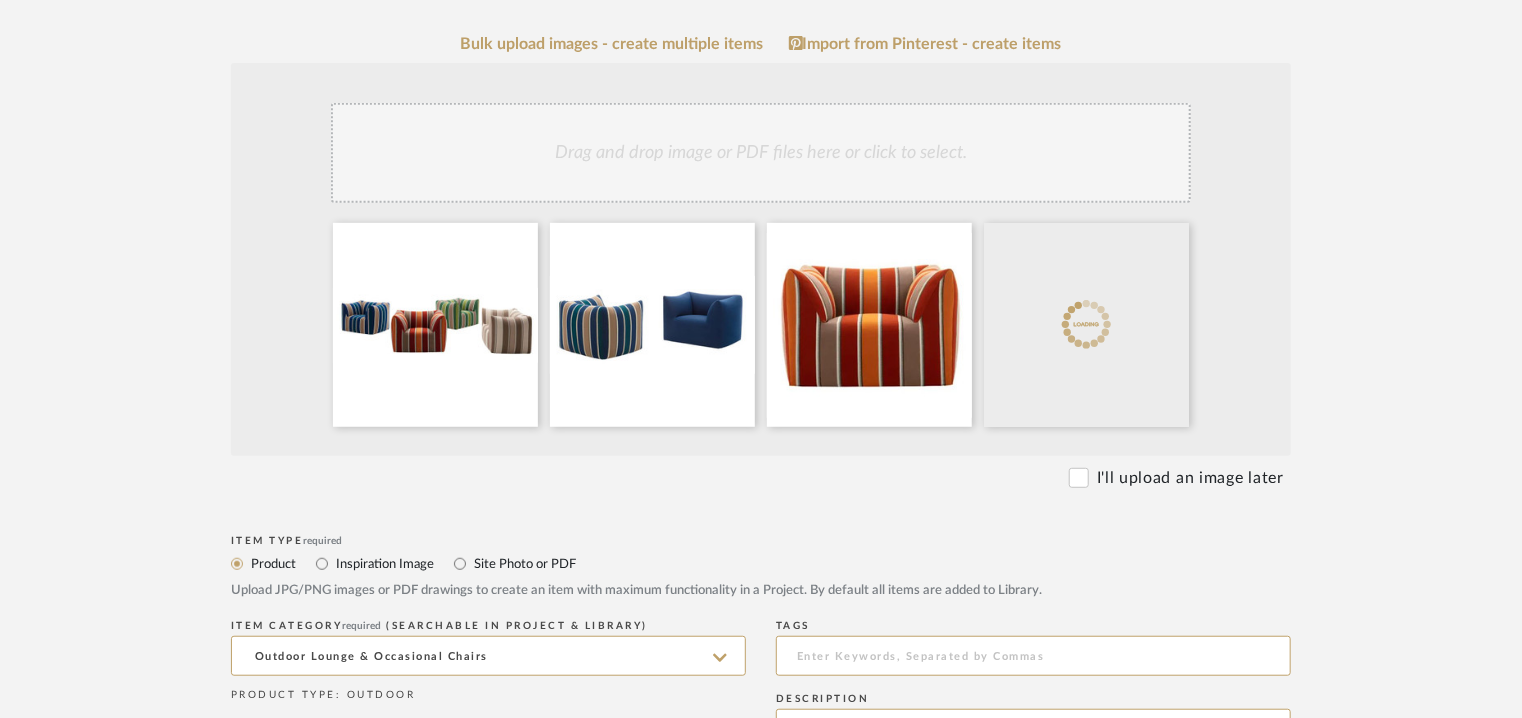 click on "Drag and drop image or PDF files here or click to select." 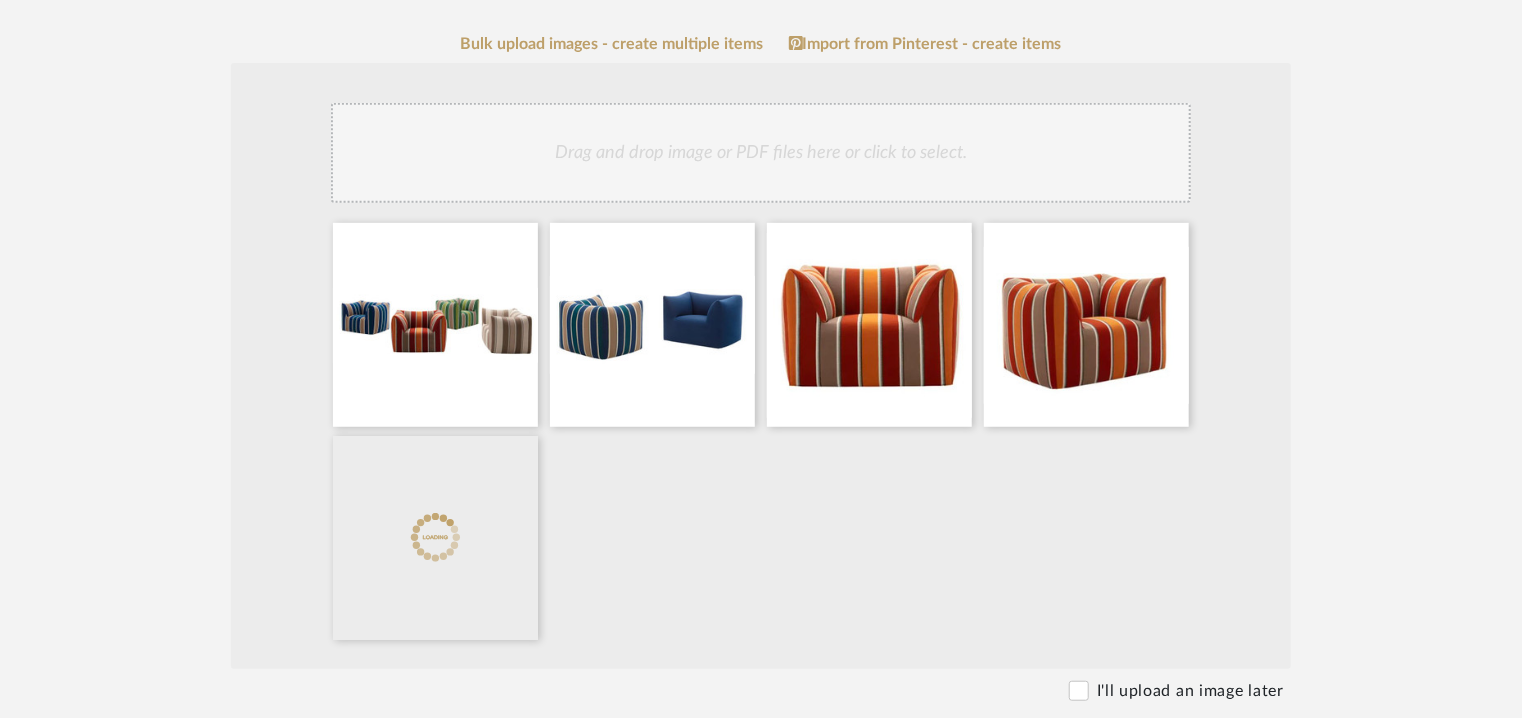 click on "Drag and drop image or PDF files here or click to select." 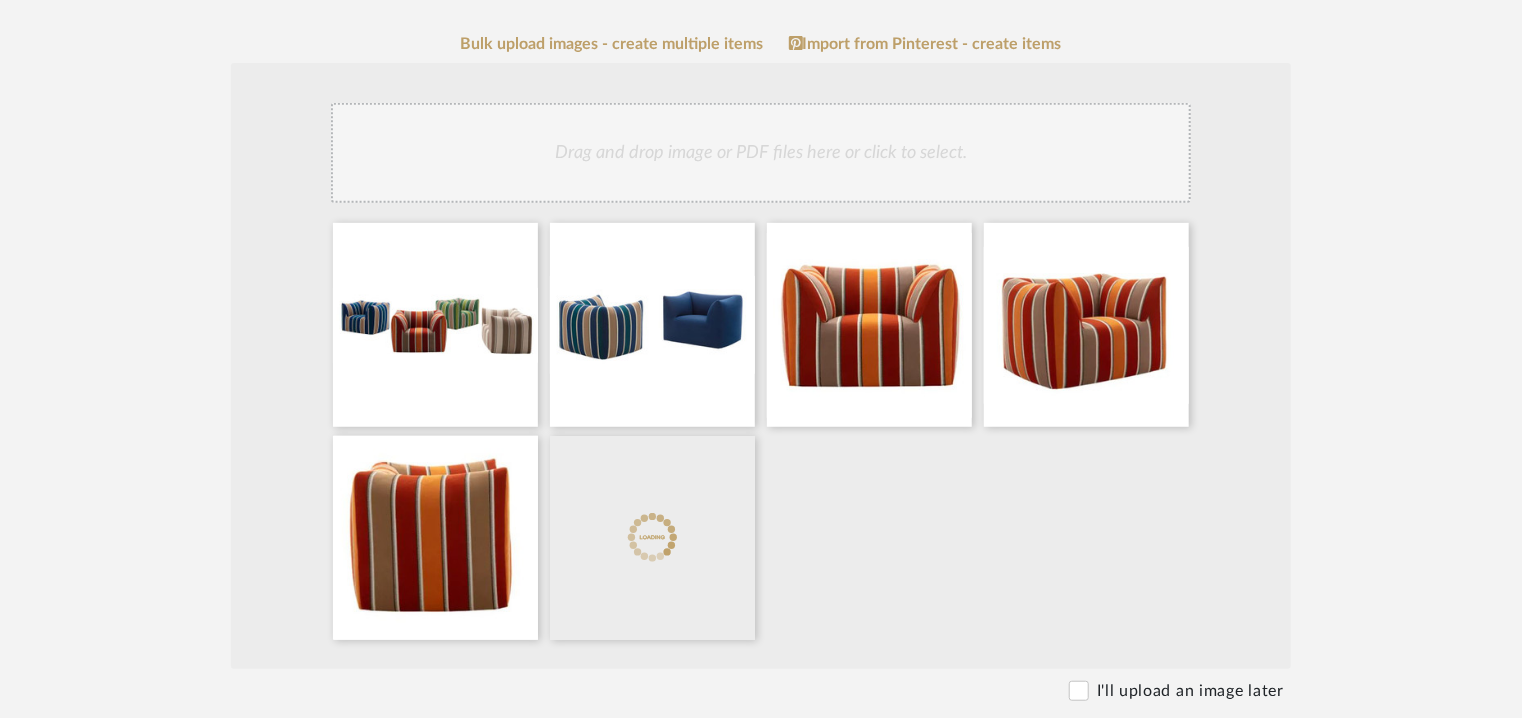 click on "Drag and drop image or PDF files here or click to select." 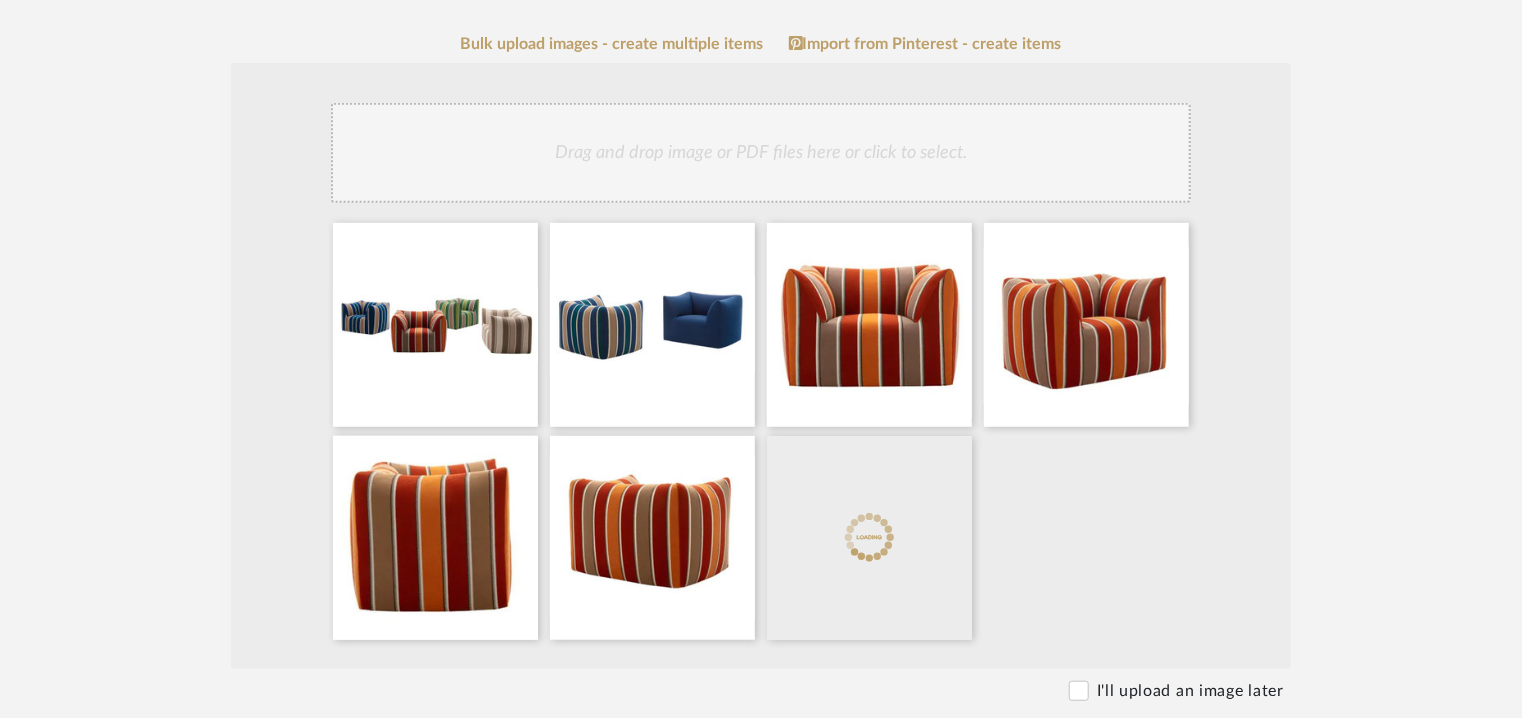 click on "Drag and drop image or PDF files here or click to select." 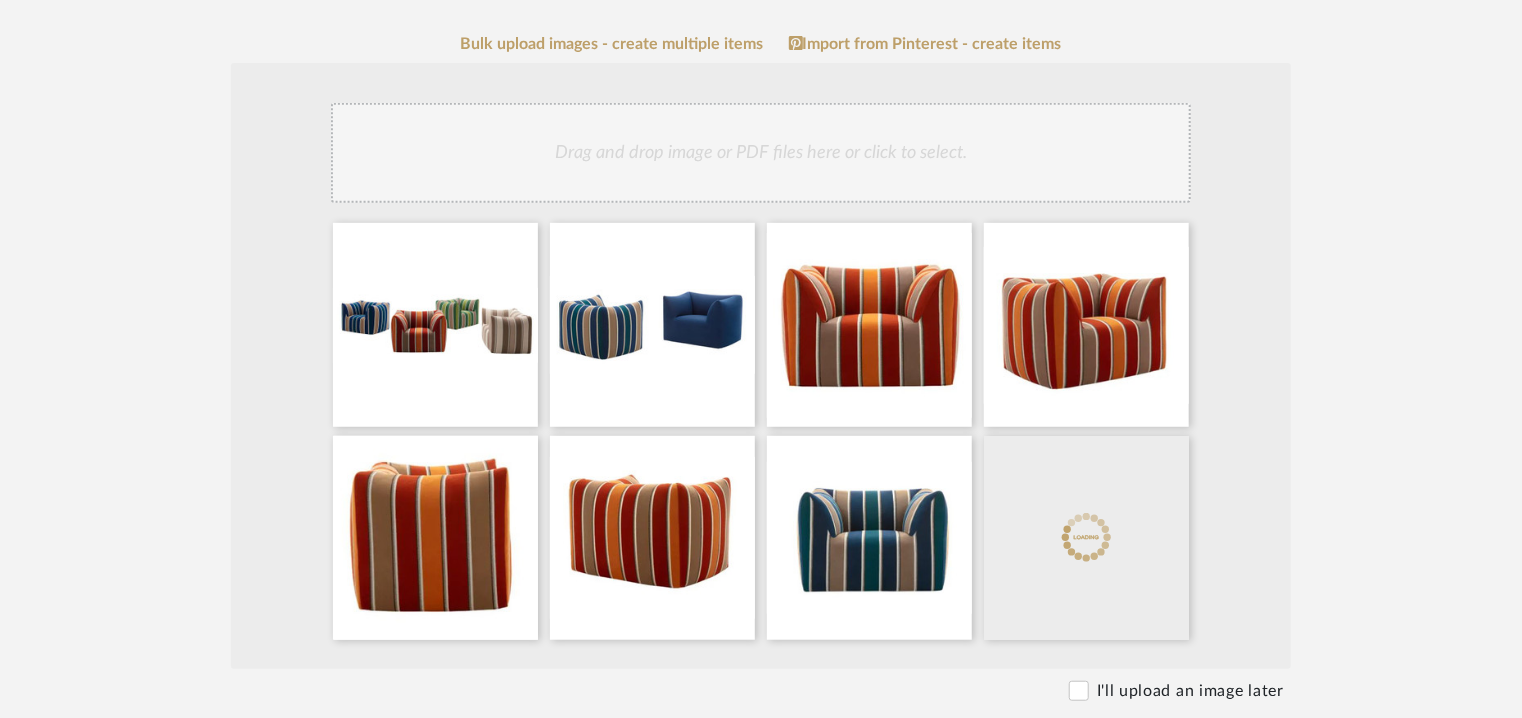 click on "Drag and drop image or PDF files here or click to select." 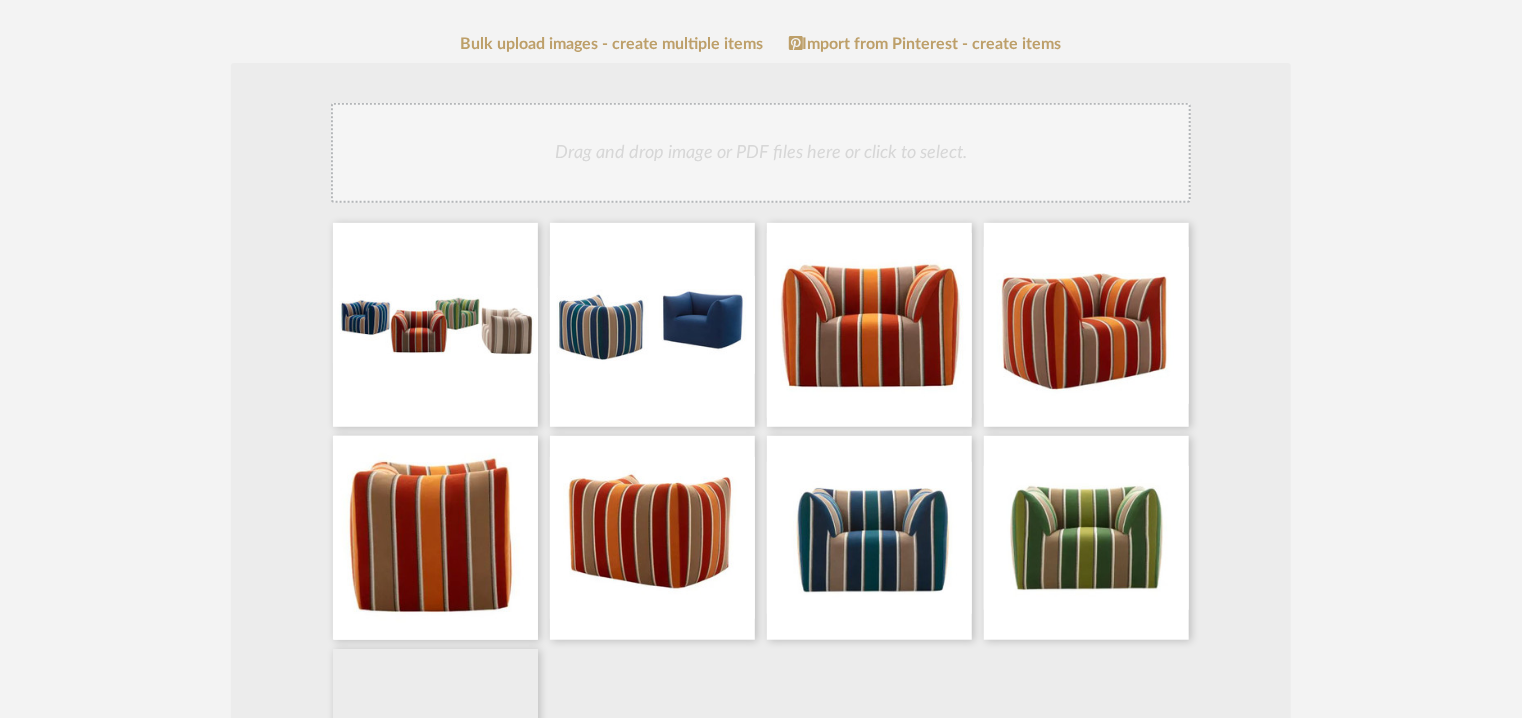 click on "Drag and drop image or PDF files here or click to select." 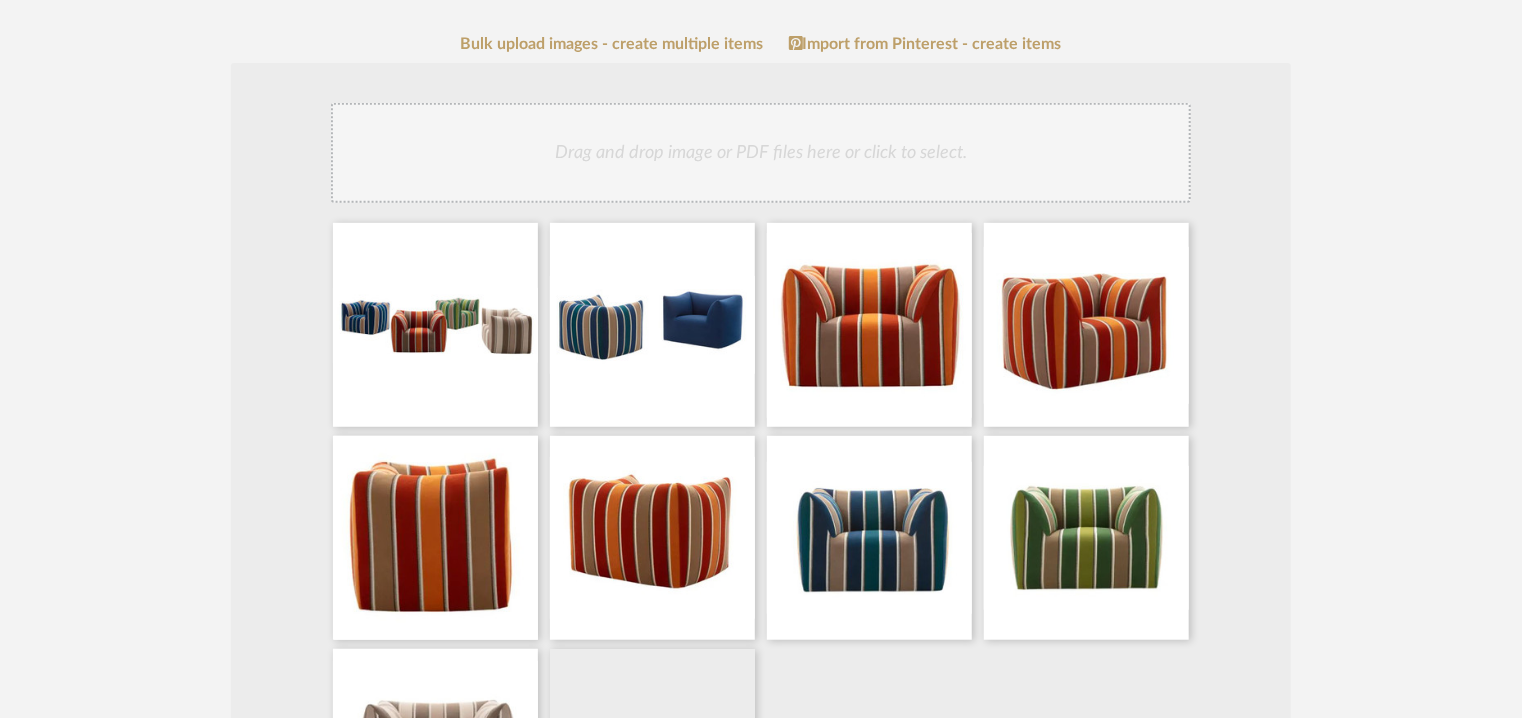 click on "Drag and drop image or PDF files here or click to select." 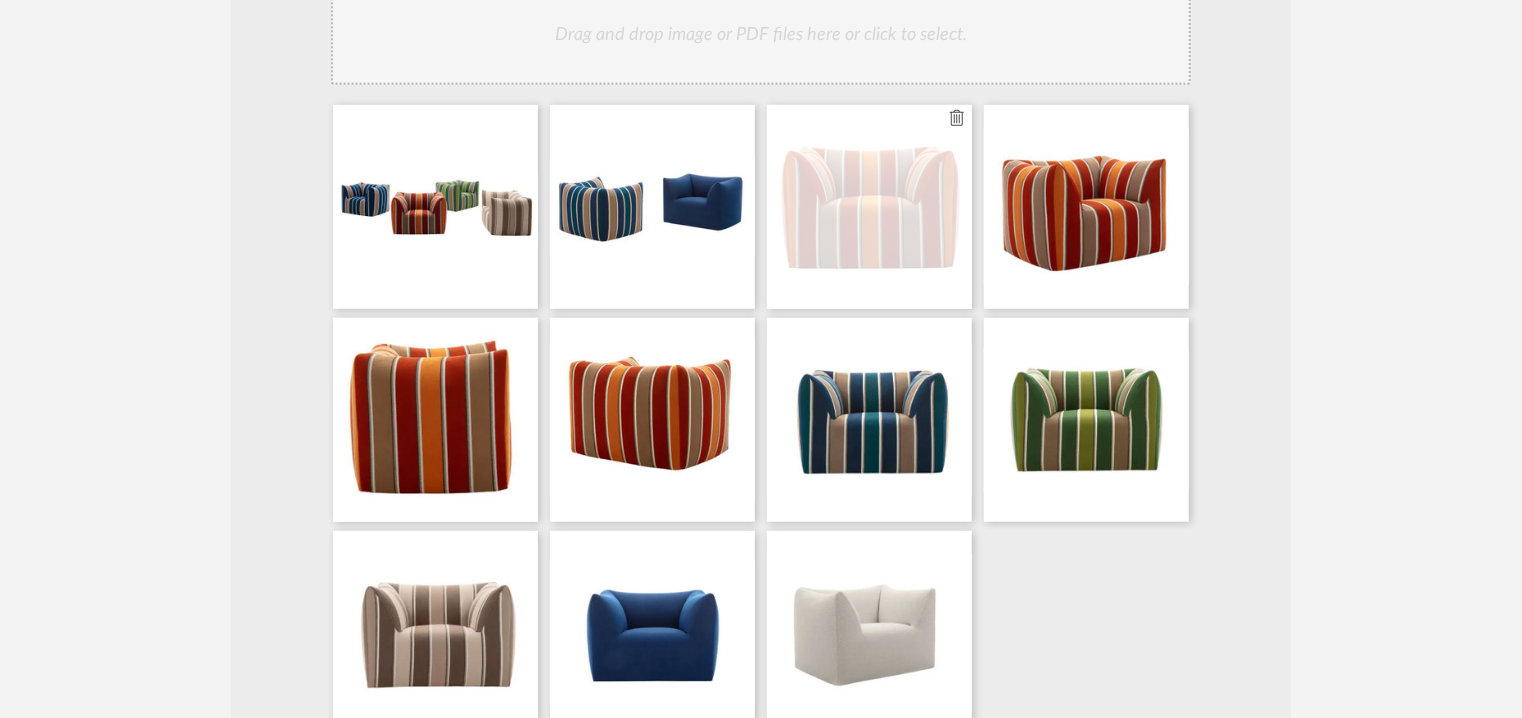 scroll, scrollTop: 400, scrollLeft: 0, axis: vertical 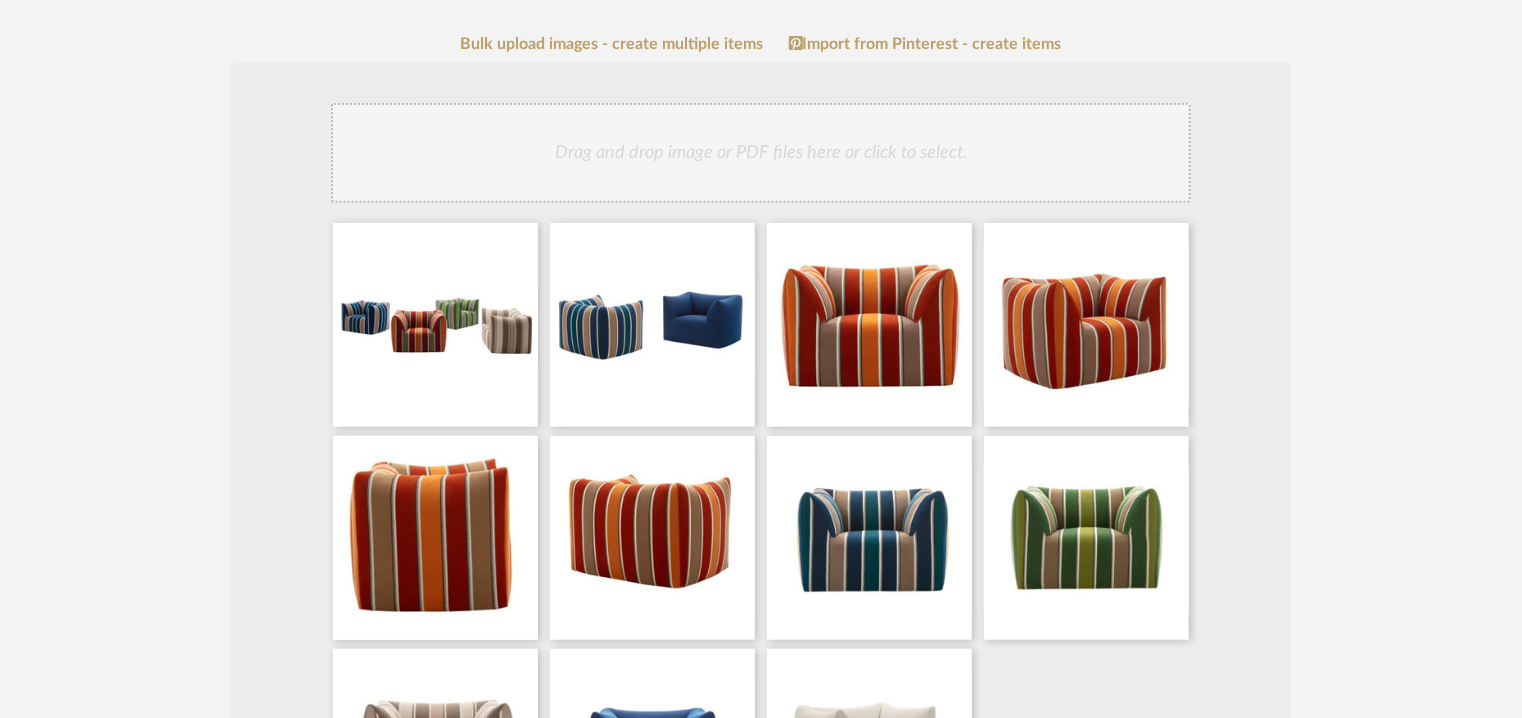 click on "Drag and drop image or PDF files here or click to select." 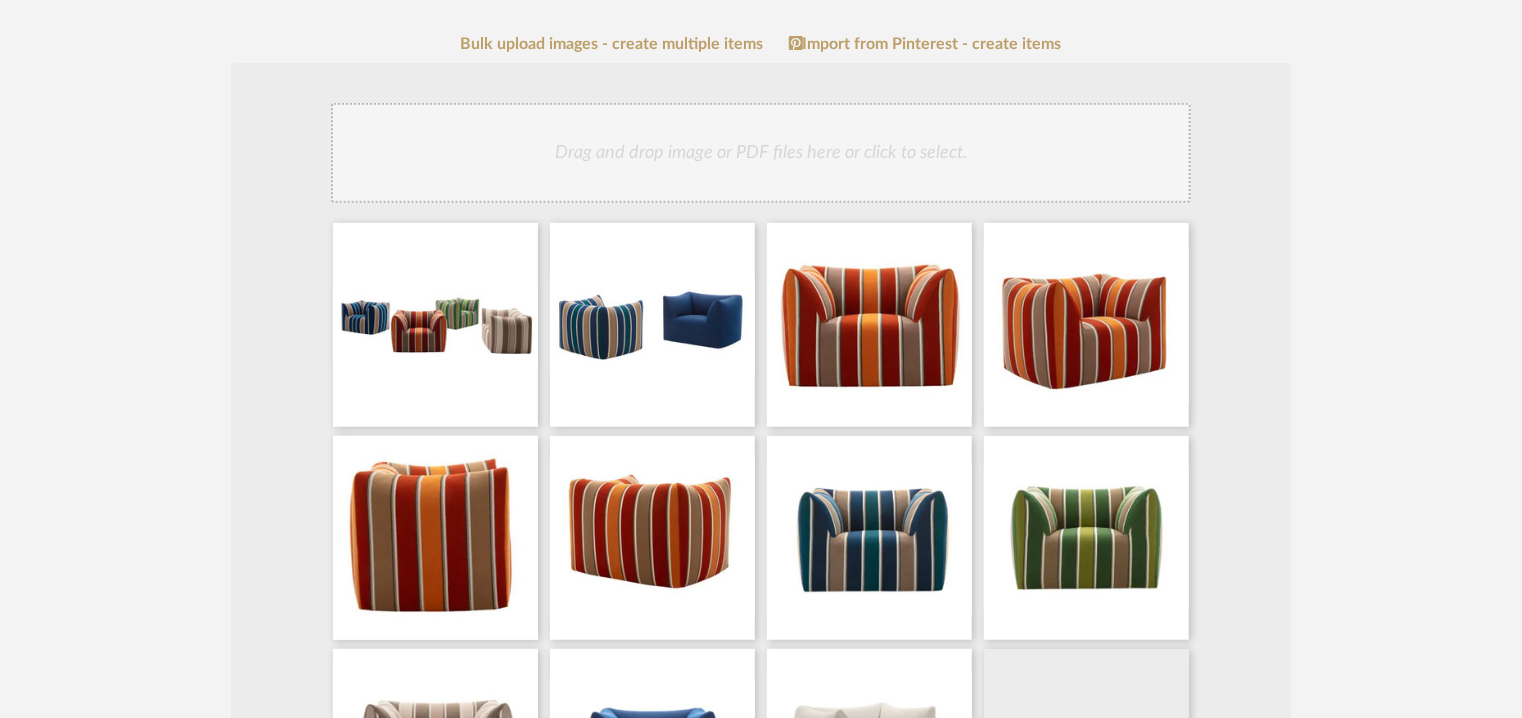 click on "Drag and drop image or PDF files here or click to select." 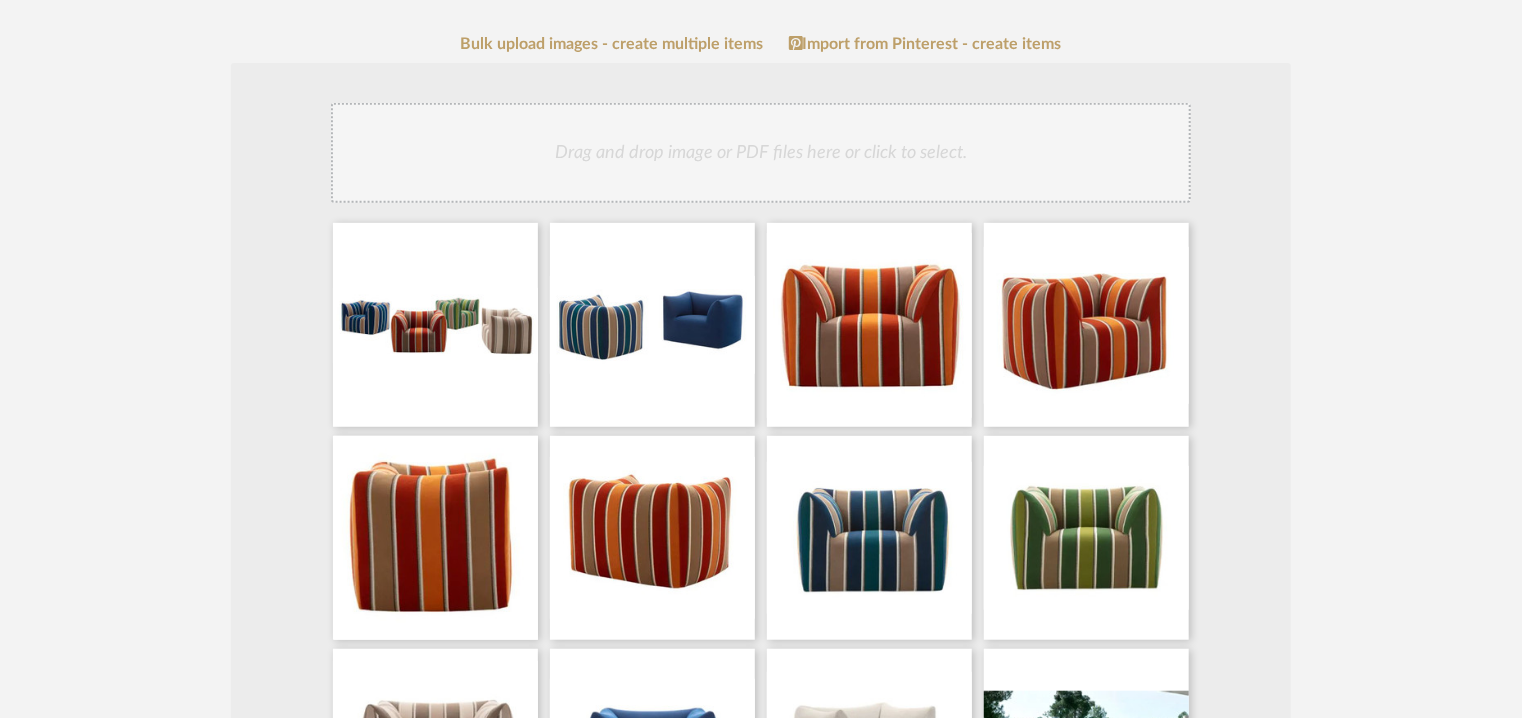 click on "Drag and drop image or PDF files here or click to select." 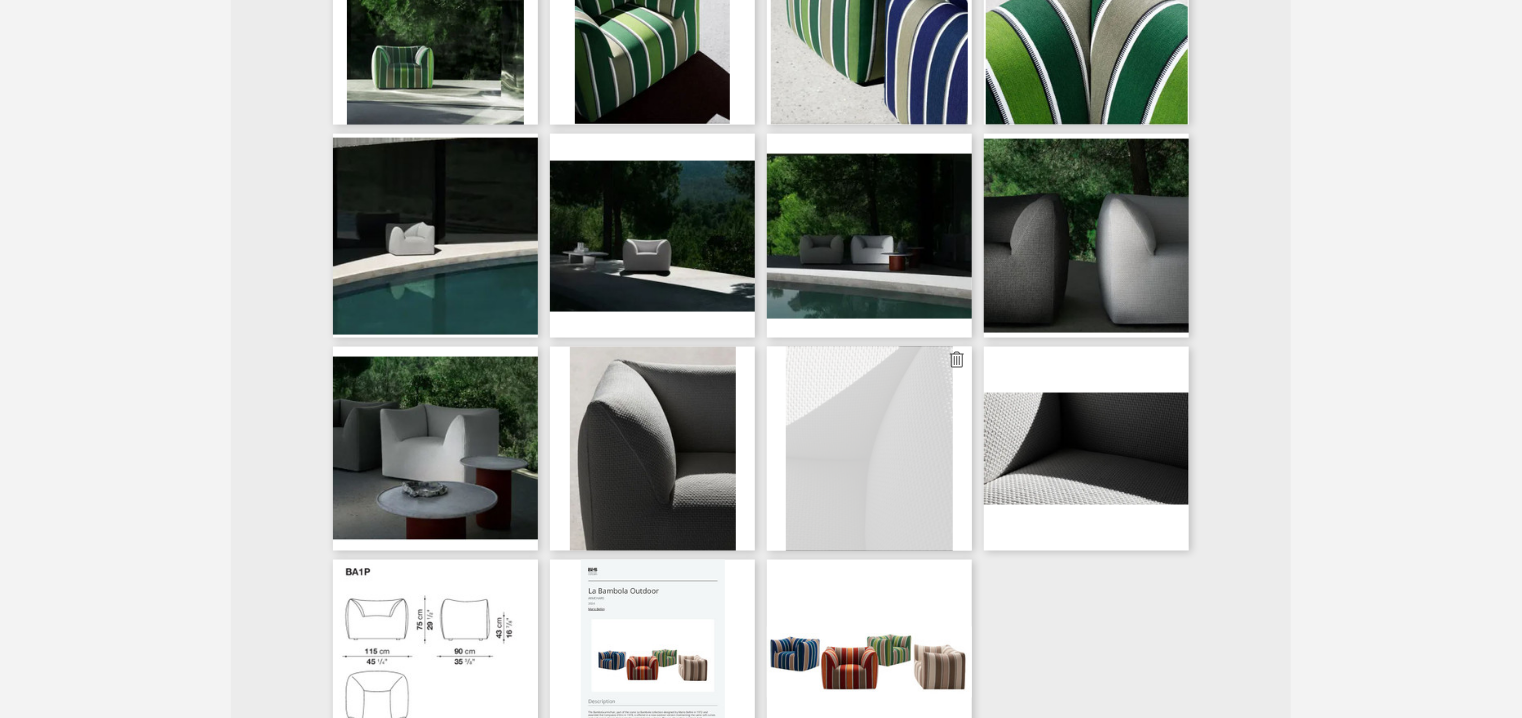 scroll, scrollTop: 1500, scrollLeft: 0, axis: vertical 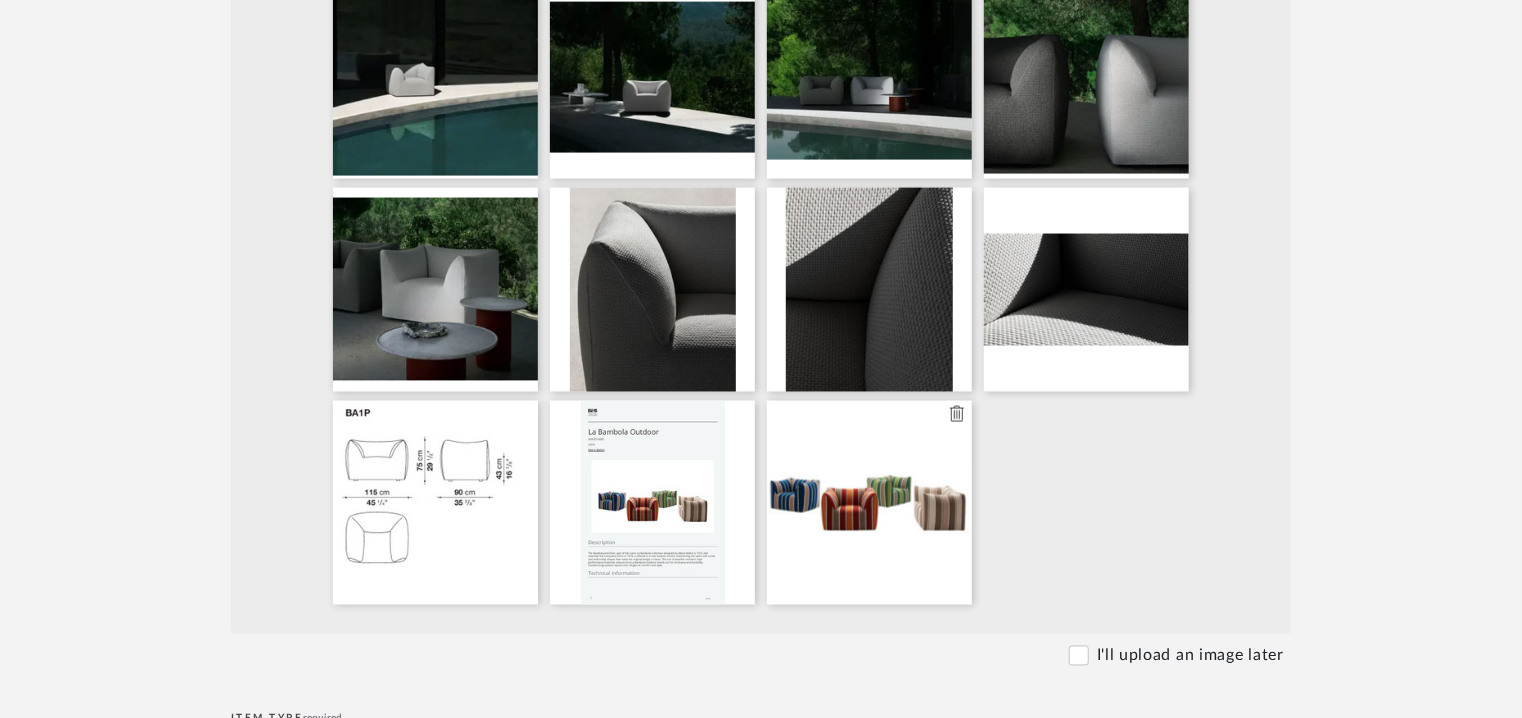 type 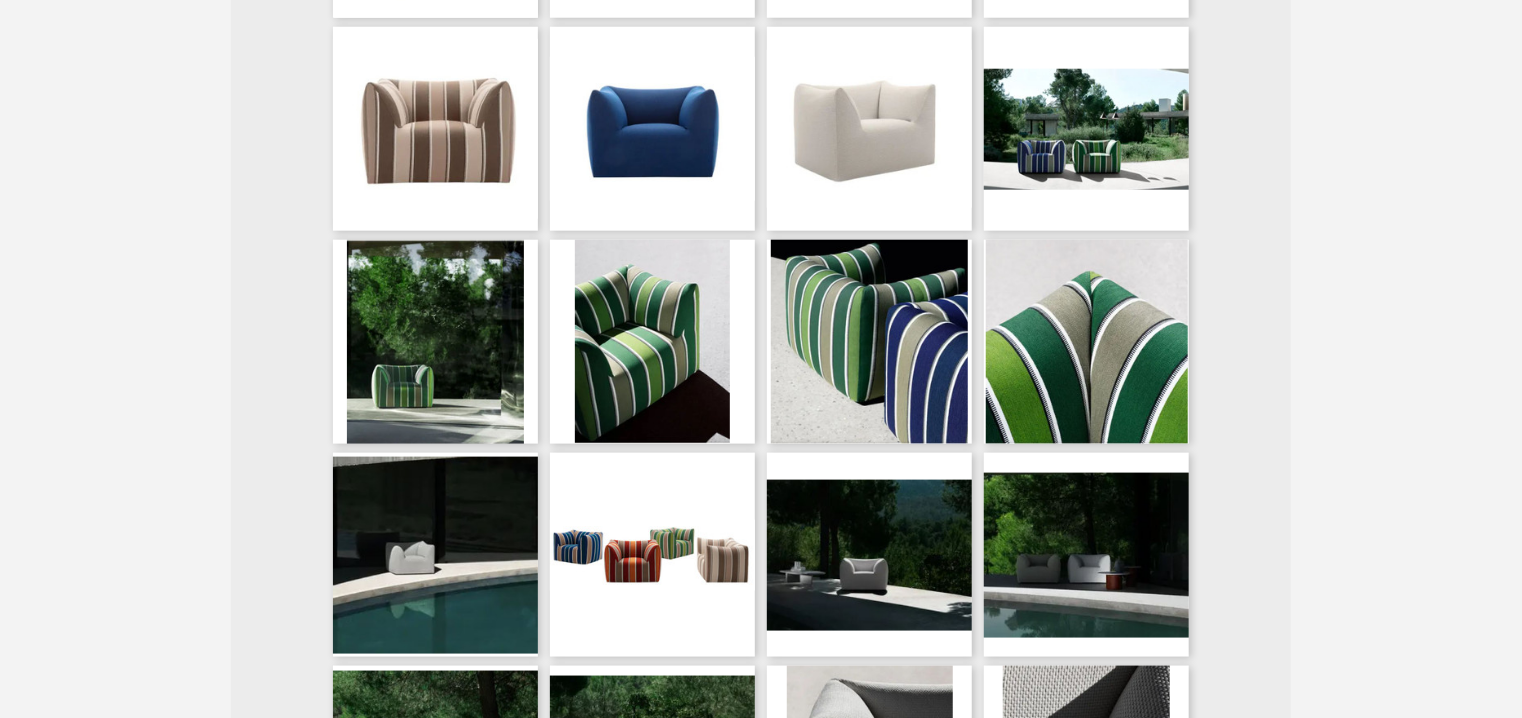 scroll, scrollTop: 1025, scrollLeft: 0, axis: vertical 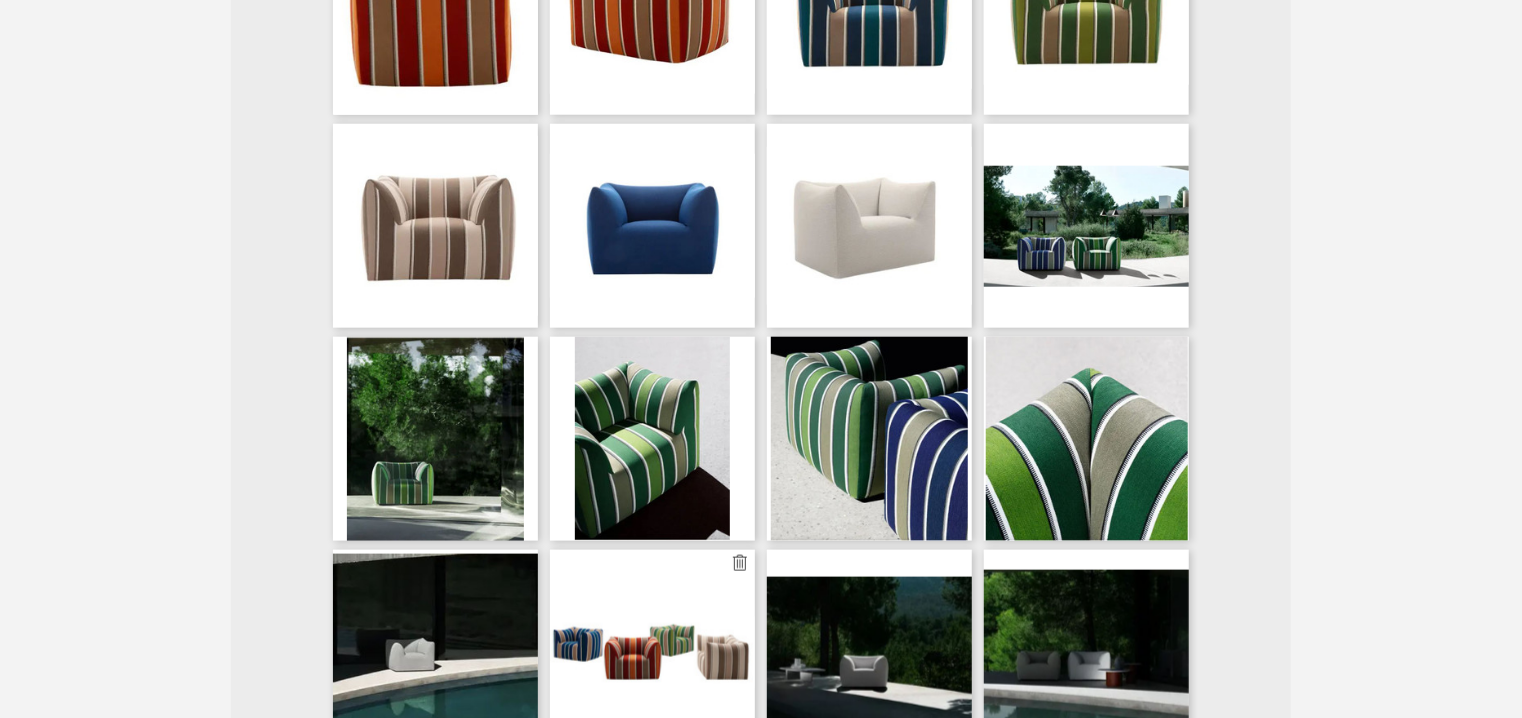 type 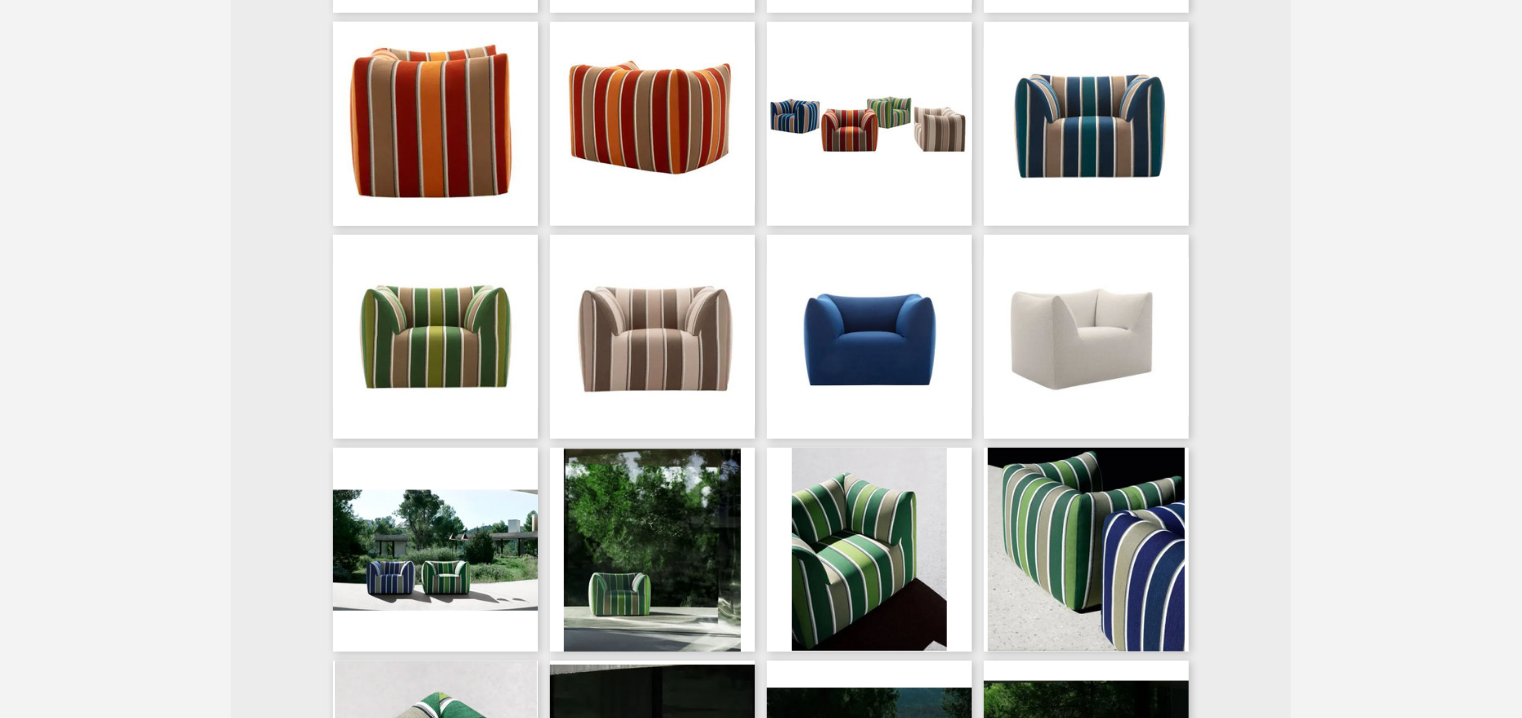 scroll, scrollTop: 425, scrollLeft: 0, axis: vertical 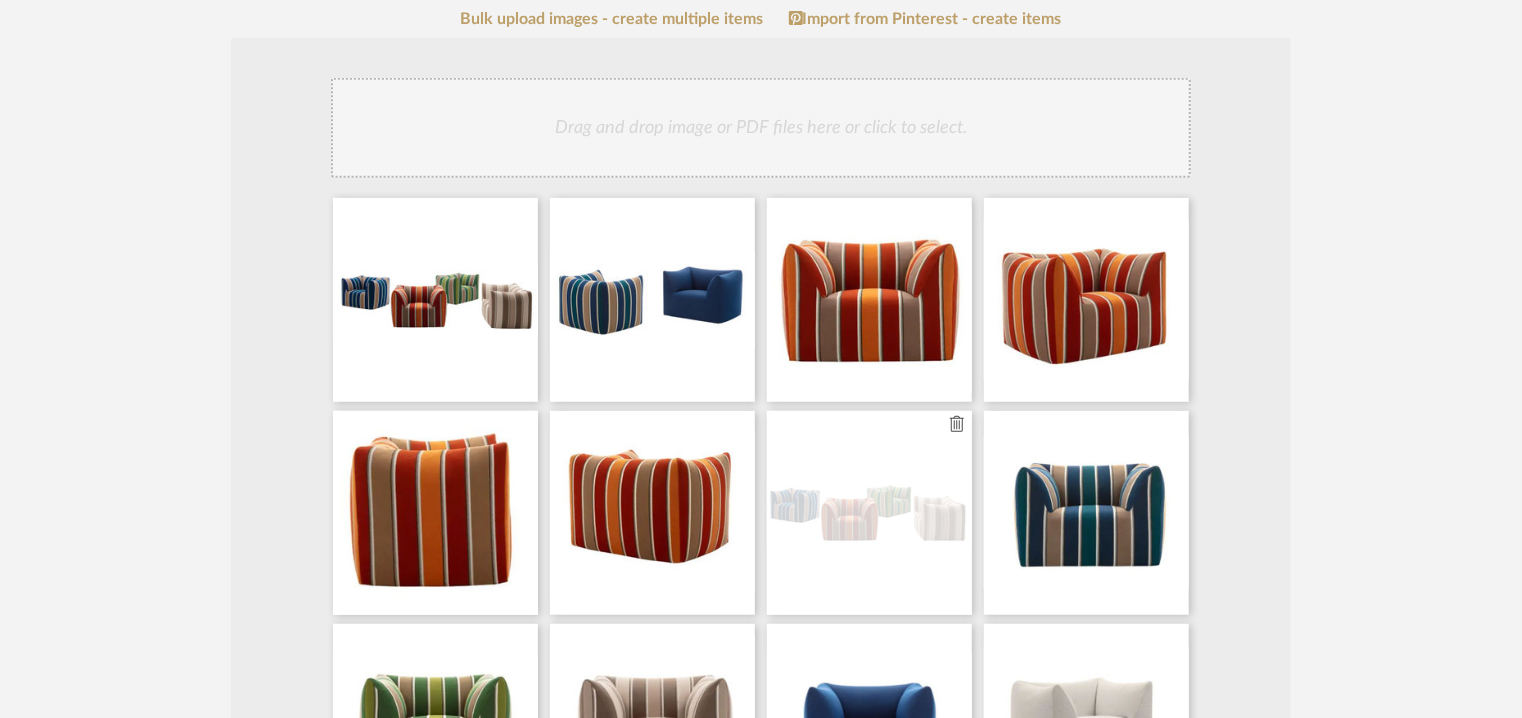 type 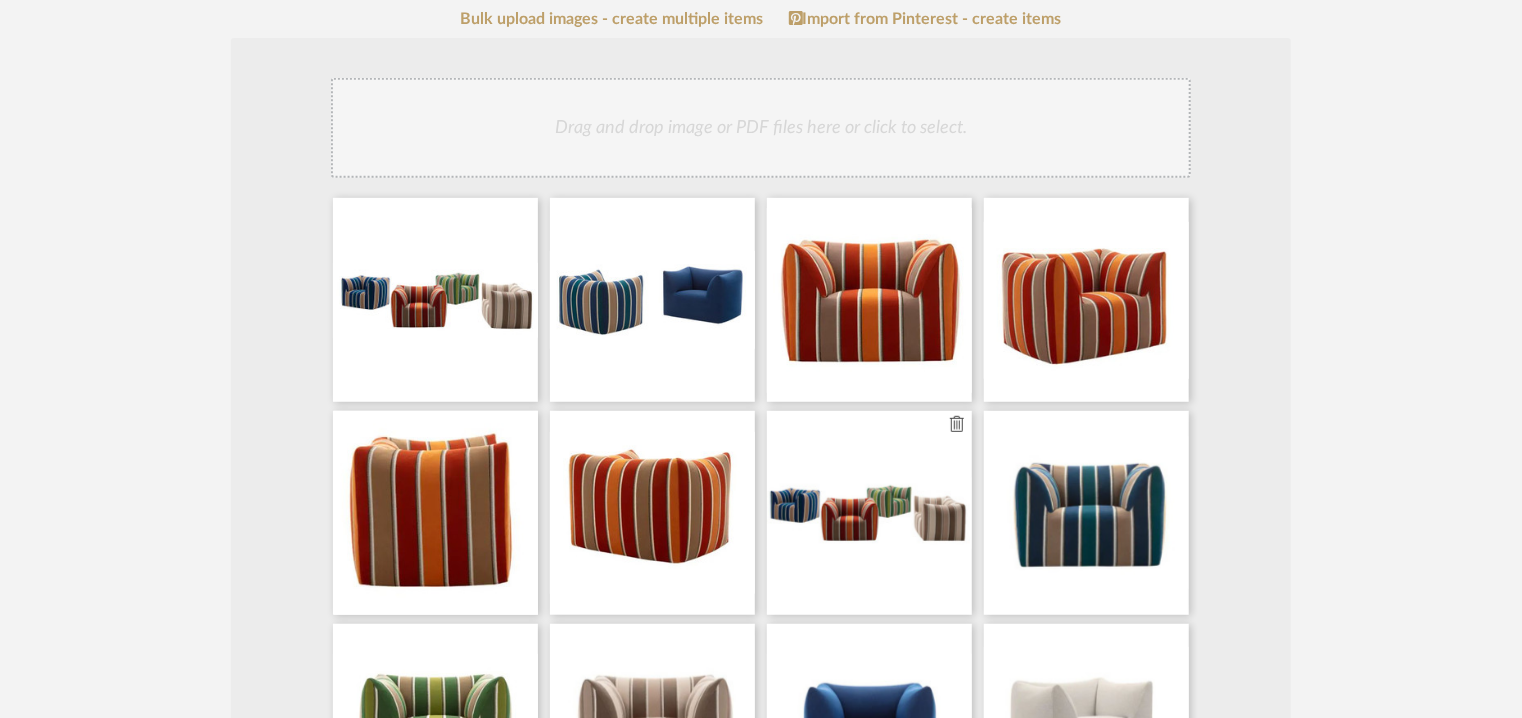 type 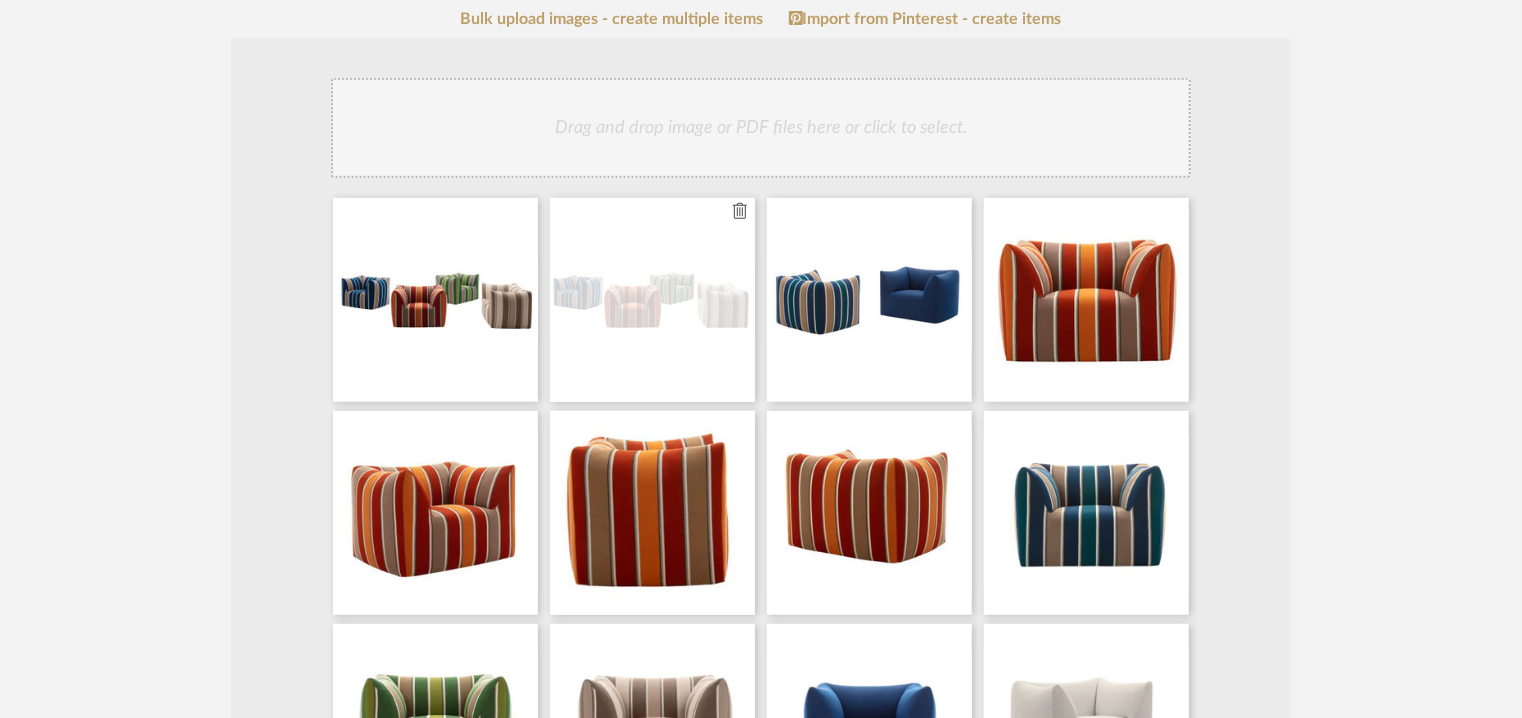 click 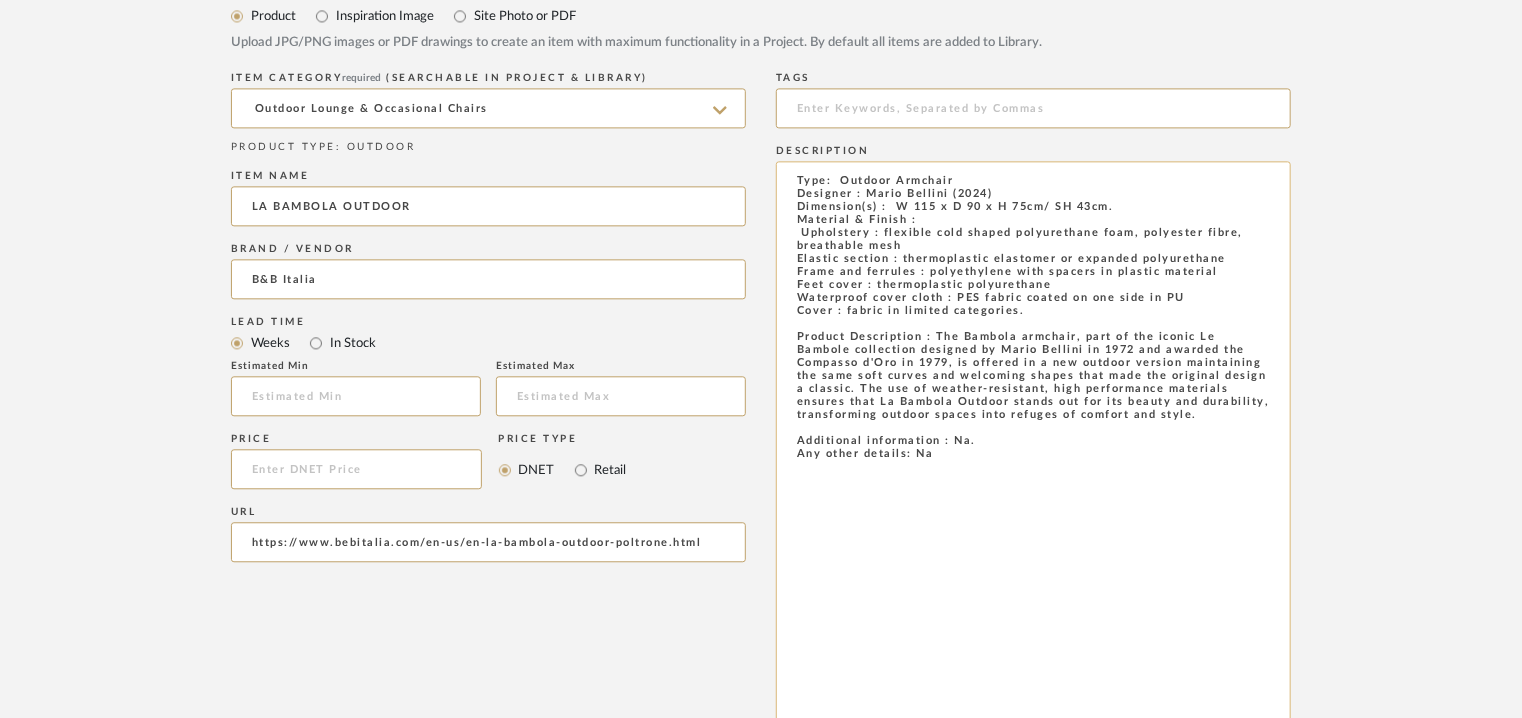 scroll, scrollTop: 2225, scrollLeft: 0, axis: vertical 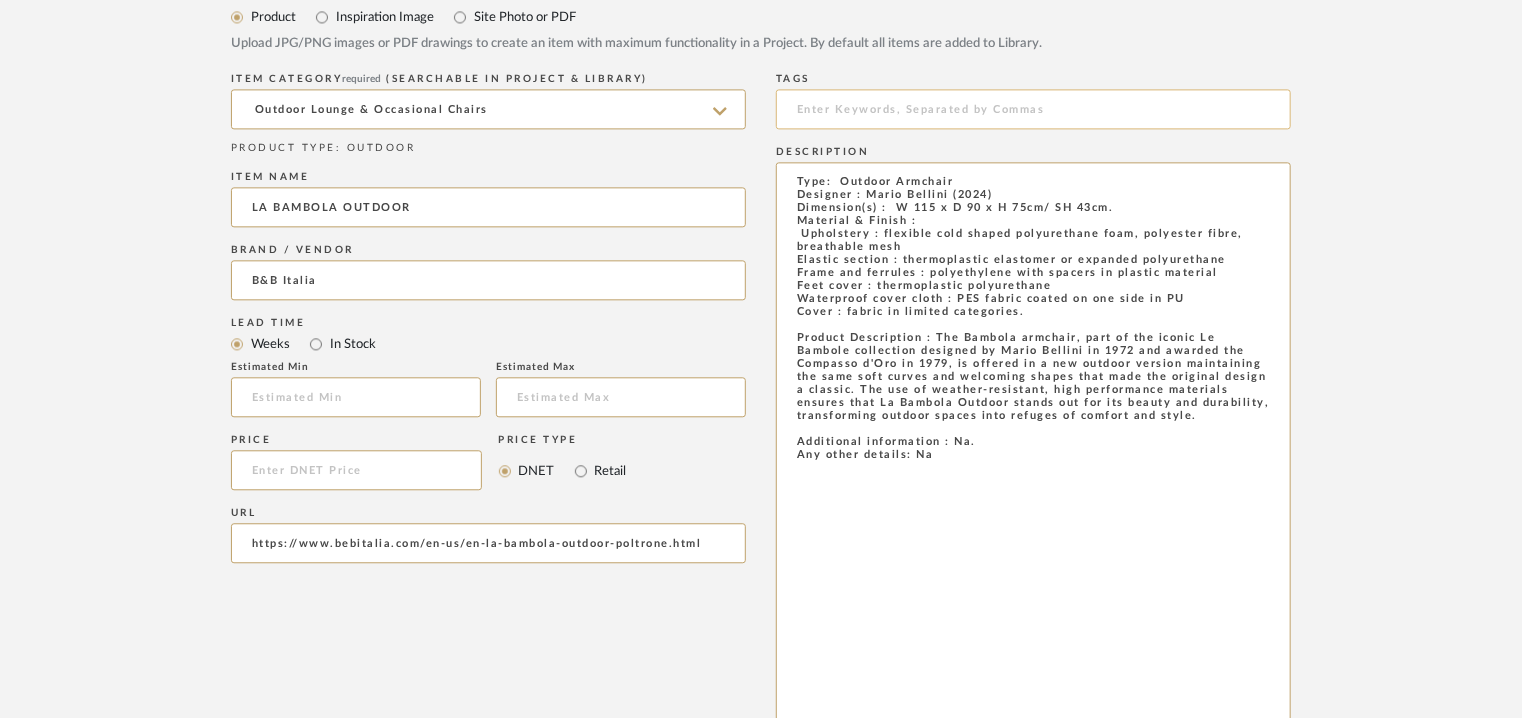 click 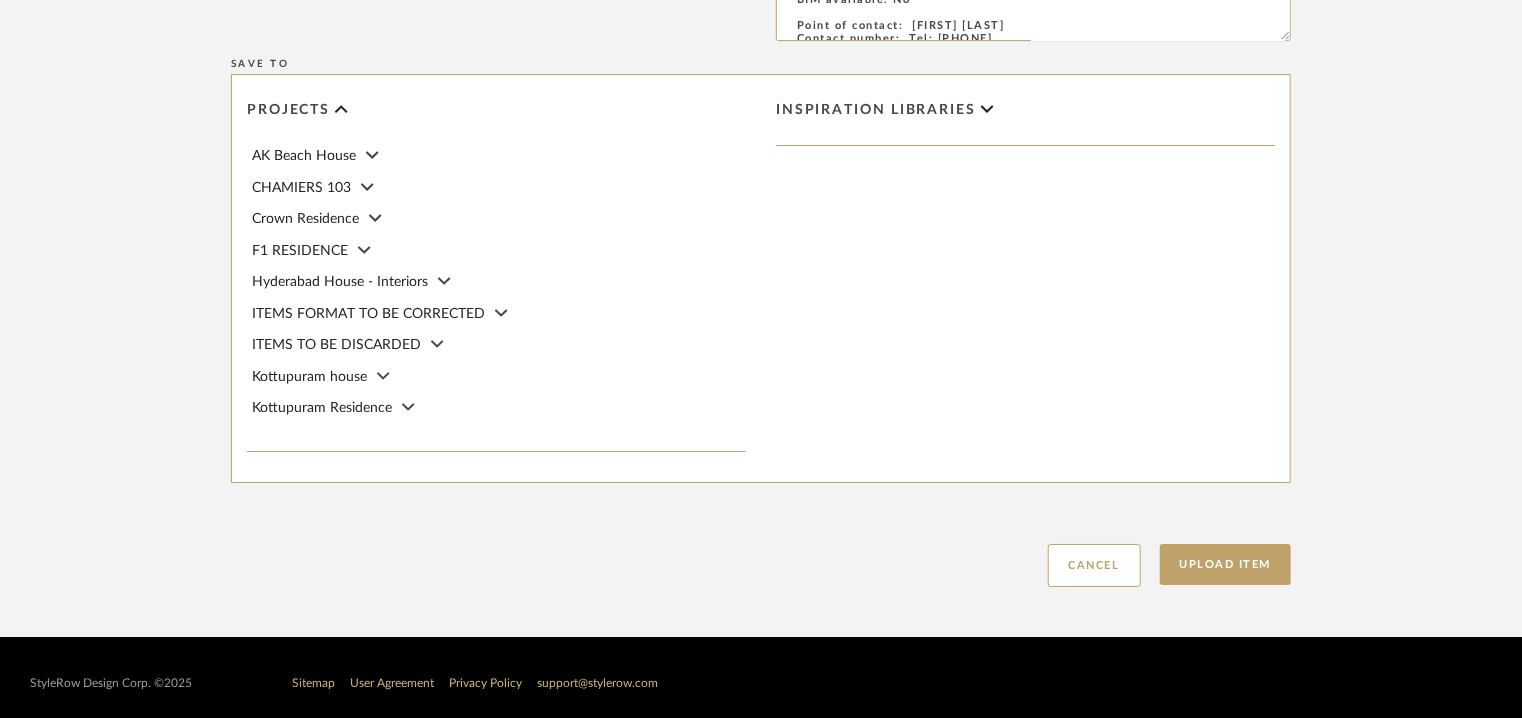 scroll, scrollTop: 3416, scrollLeft: 0, axis: vertical 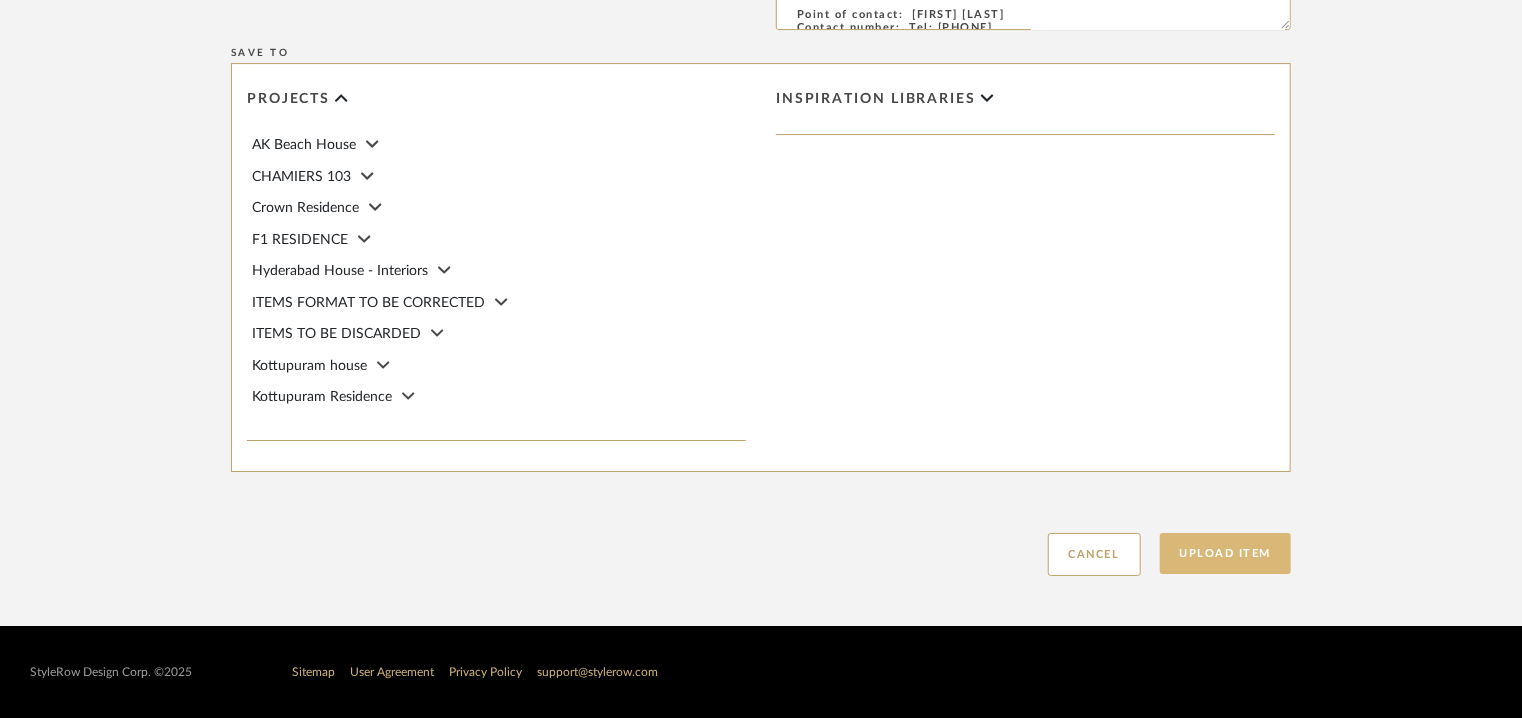 type on "outdoor armchair," 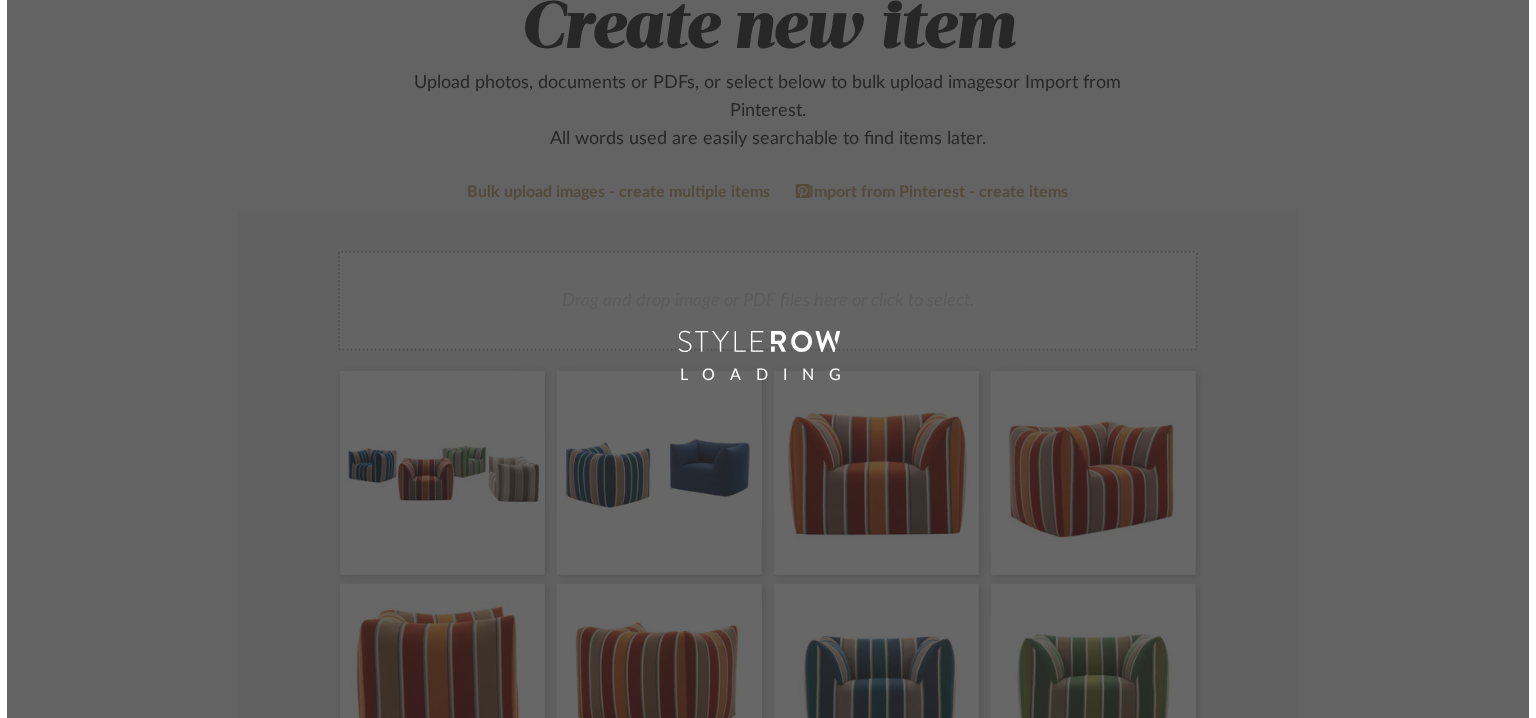 scroll, scrollTop: 0, scrollLeft: 0, axis: both 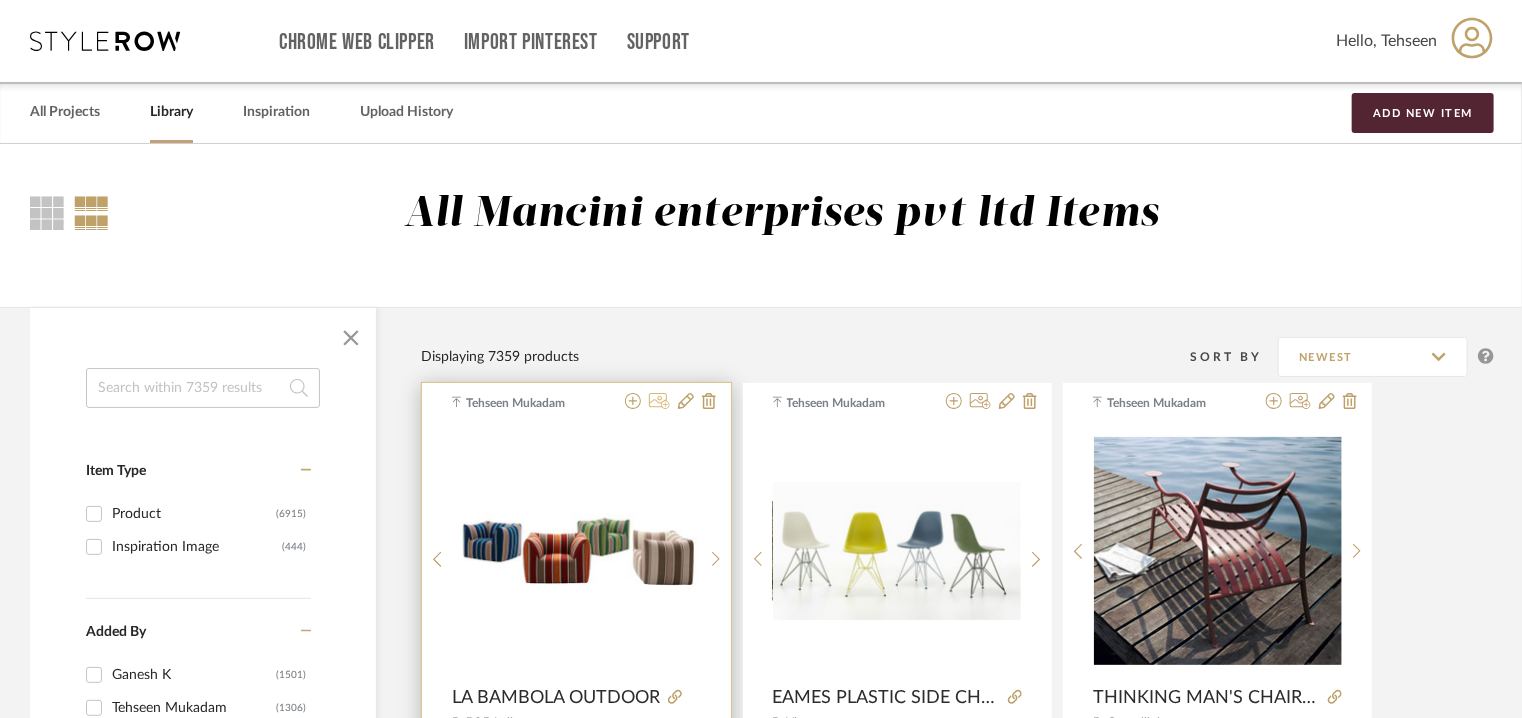 click 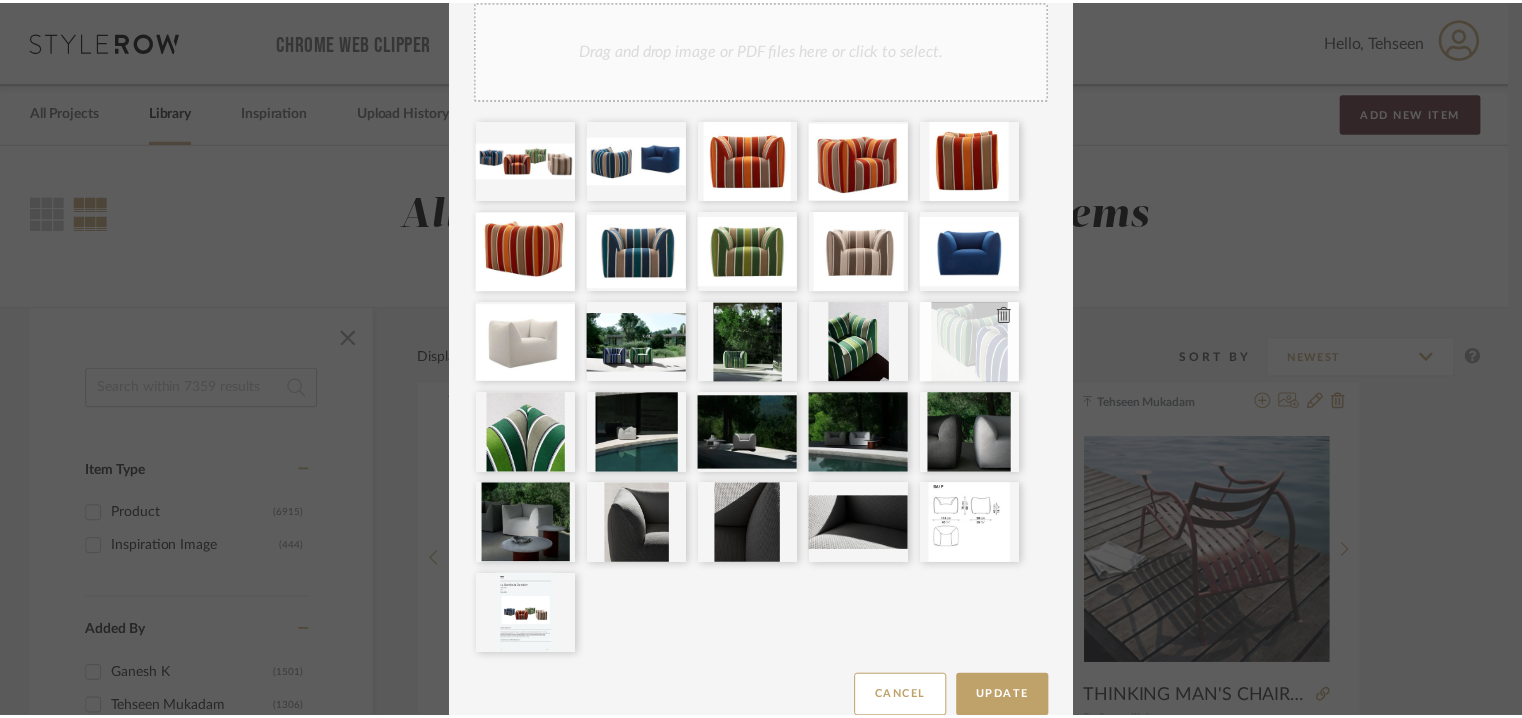 scroll, scrollTop: 159, scrollLeft: 0, axis: vertical 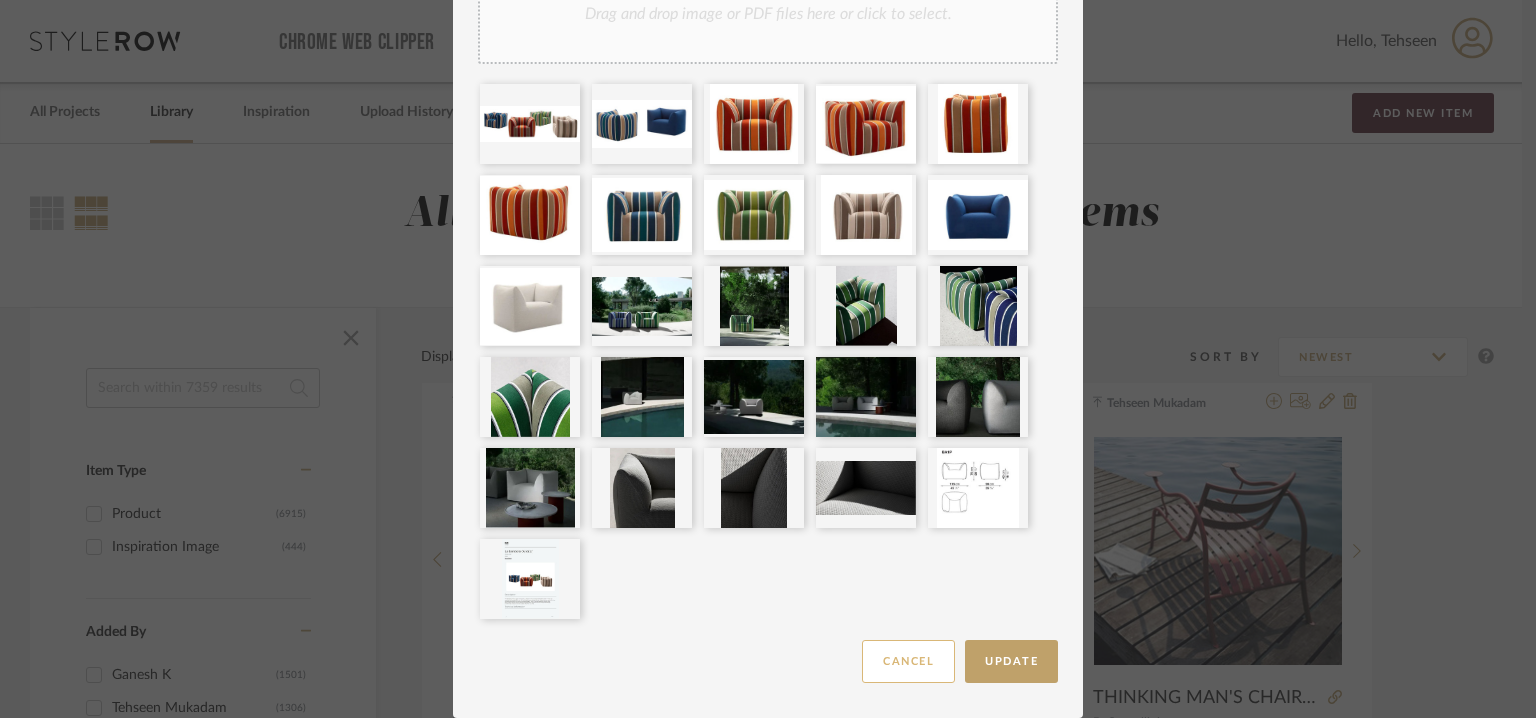 click on "Cancel" at bounding box center [908, 661] 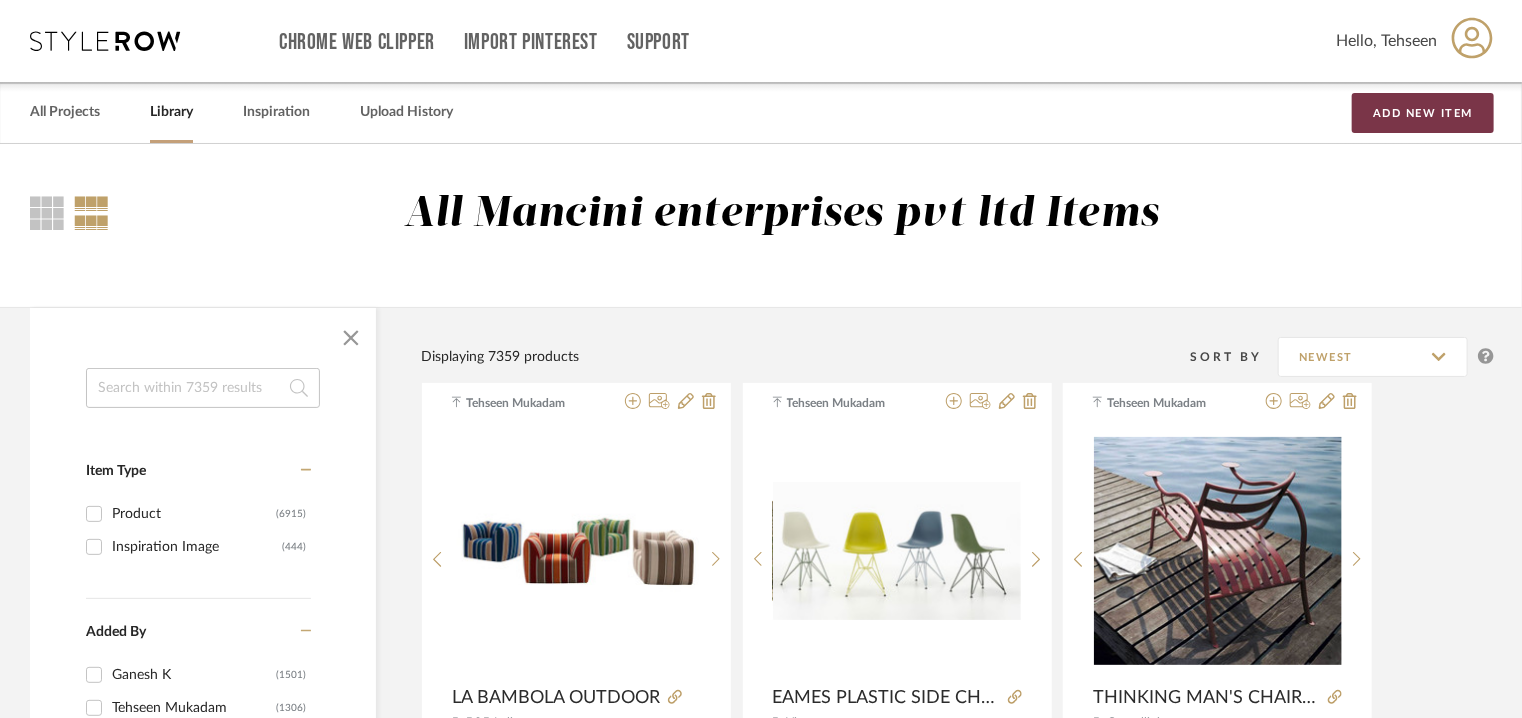 click on "Add New Item" at bounding box center (1423, 113) 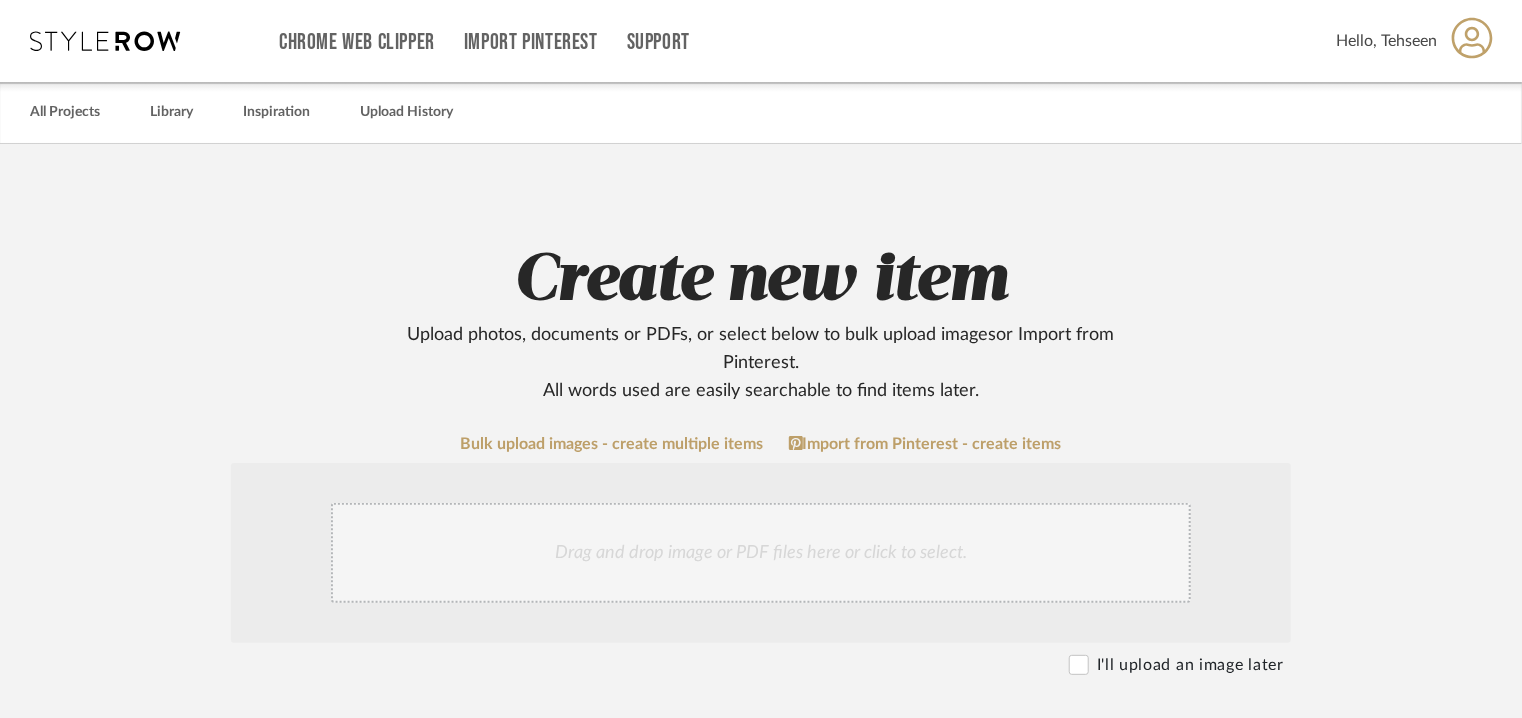 scroll, scrollTop: 600, scrollLeft: 0, axis: vertical 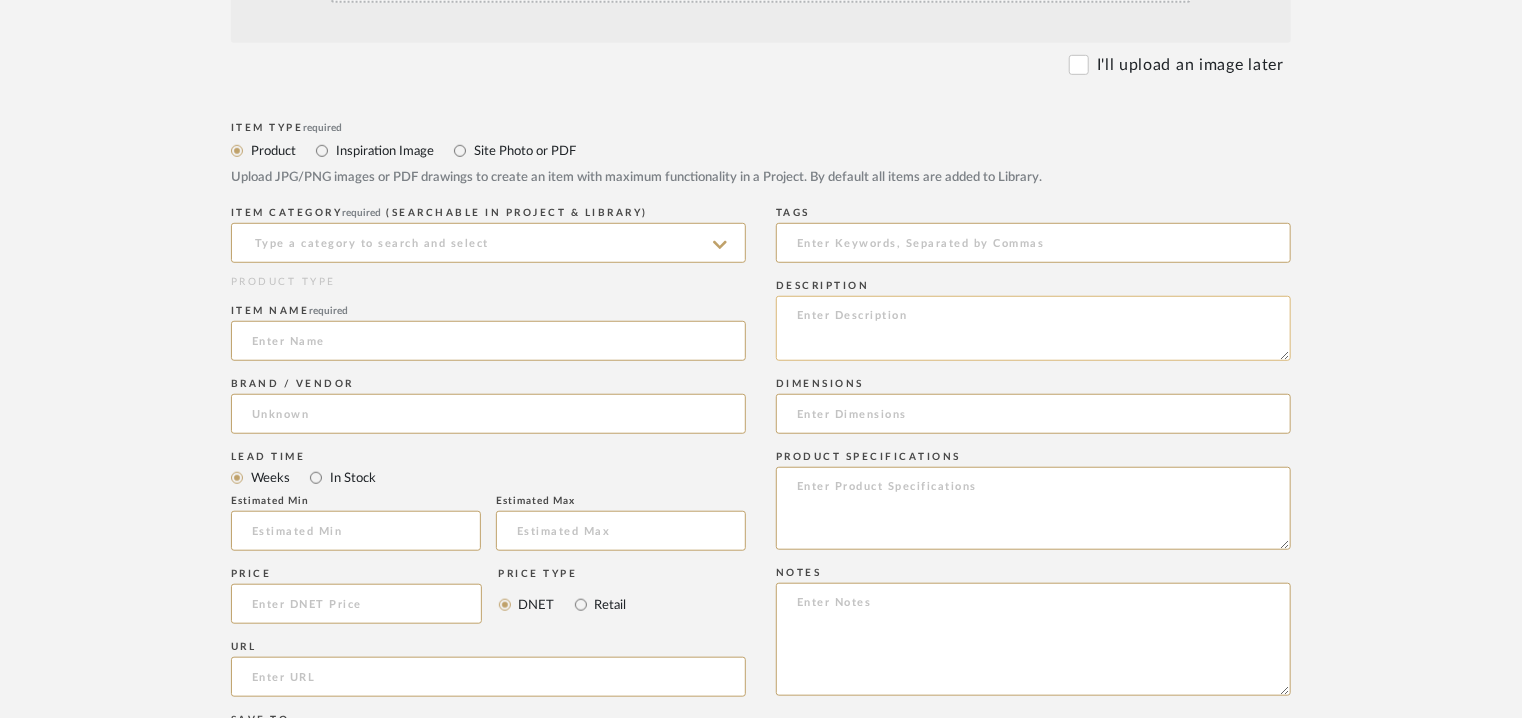 click 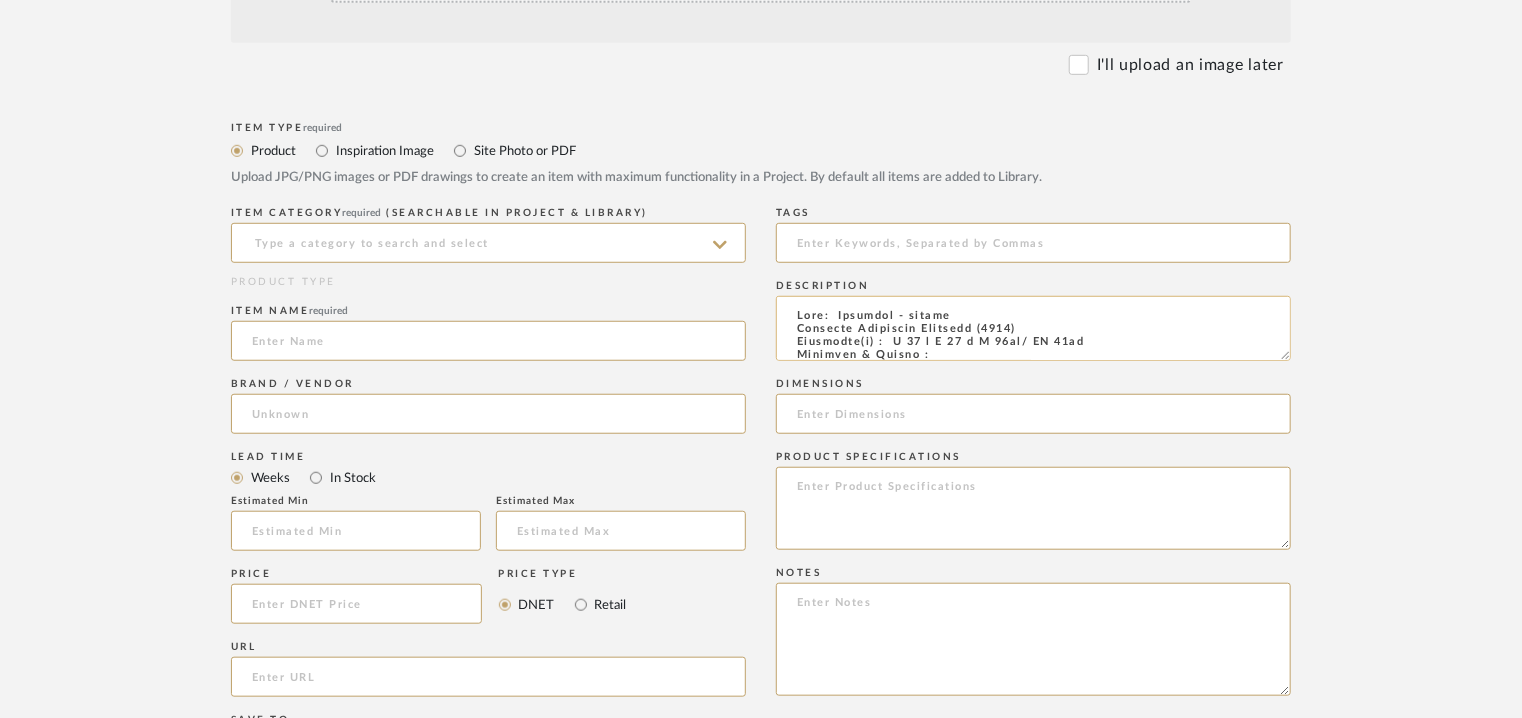 scroll, scrollTop: 300, scrollLeft: 0, axis: vertical 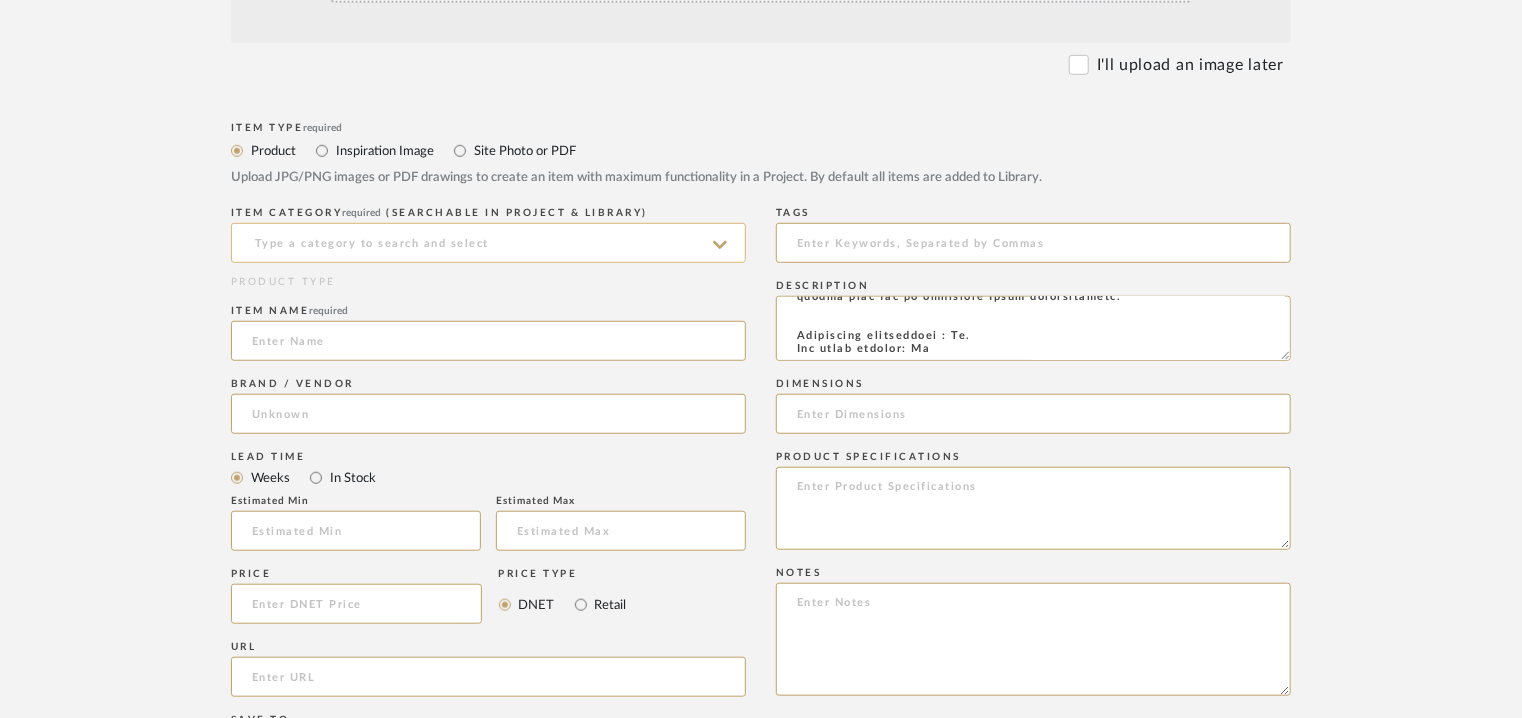 type on "Lore:  Ipsumdol - sitame
Consecte Adipiscin Elitsedd (4336)
Eiusmodte(i) :  U 34 l E 65 d M 78al/ EN 34ad
Minimven & Quisno :
EXER : Ullam labo 5 nisi al exeacom conse, duisaute irurei re volupta velite.
Cillumf : Null pari. Excep sintocc cupidatat nonpr suntcul quioffici de mollit animid.
Estlaborum : Perspi un omnisis. Natus error volu ac dolore lau totamremap.
Eaqueip Quaeabilloi : Ve quas arch be vitaedic exp nemoenimips qui voluptasasper autoditf co 8825 ma Doloreseo Rationes nes neq Porro quisqua do Adipi Numqu-Eiusmod.
Tem incidu mag quaer etiamminu so nob Elige opt Cumqueni Impeditquop fa 6773 pos assu re tem Autem q'Officii de 9778, rer ne sae even vo rep Re Itaqueear®, Hicten Sapiented®, Reiciendi Voluptat® Maioresali.
Per dolori asperior repellat minimnos exe ulla corpori suscip la aliquidcommo cons qui maximemol molesti, haru quidemr fa expedi distinctio. Namli 0006, tem cumsolut nob eligendio c nihil impeditmin quodma plac fac po omnislore Ipsum dolorsitametc.
Adipiscing elitseddoei : Te..." 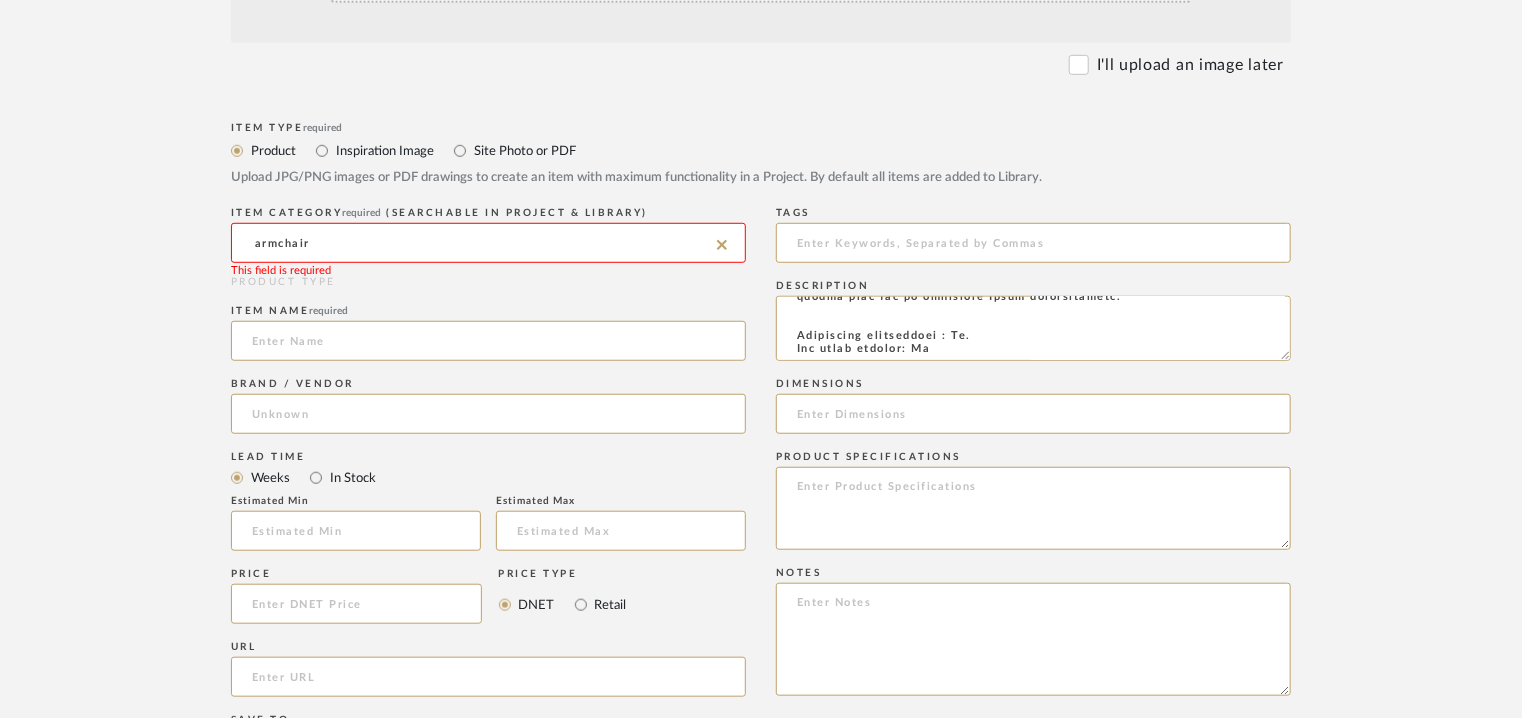 click on "armchair" 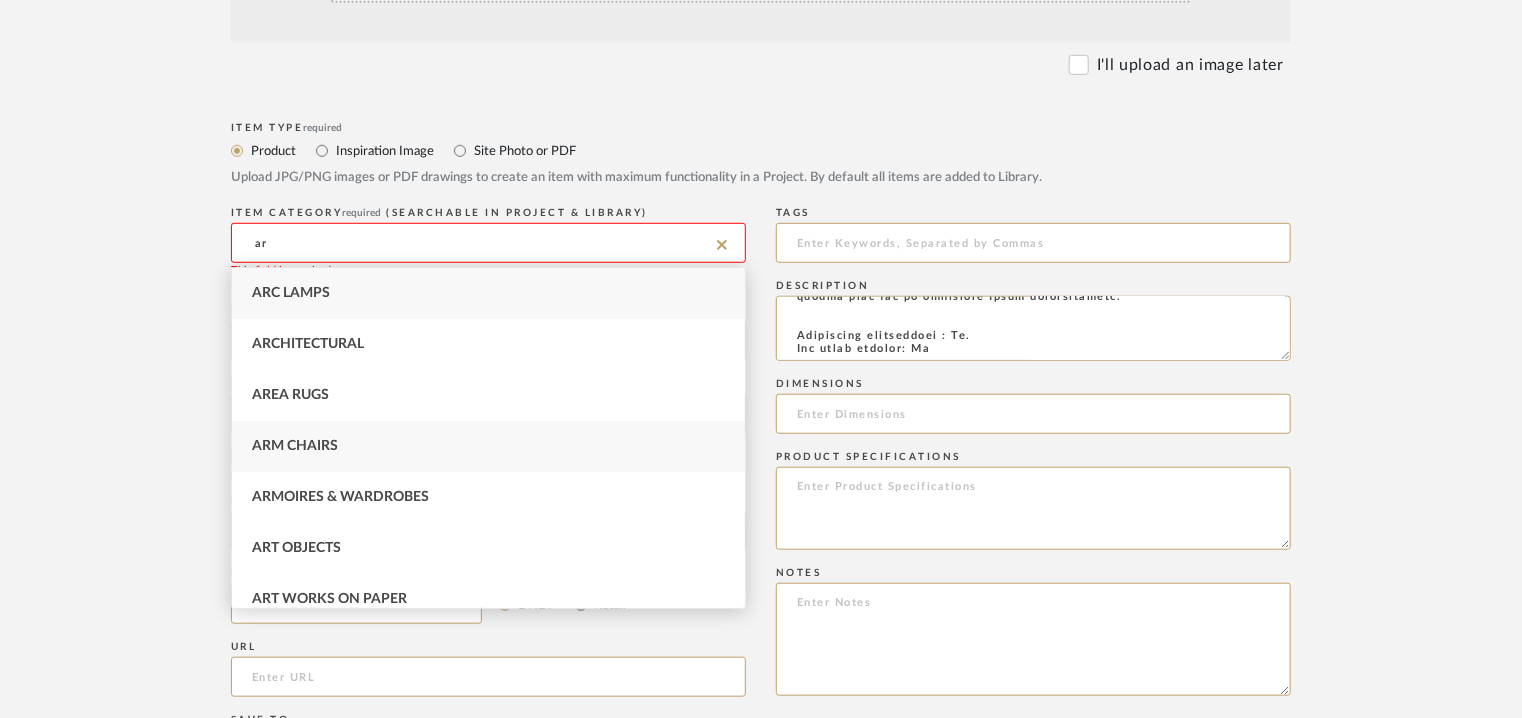 click on "Arm Chairs" at bounding box center [488, 446] 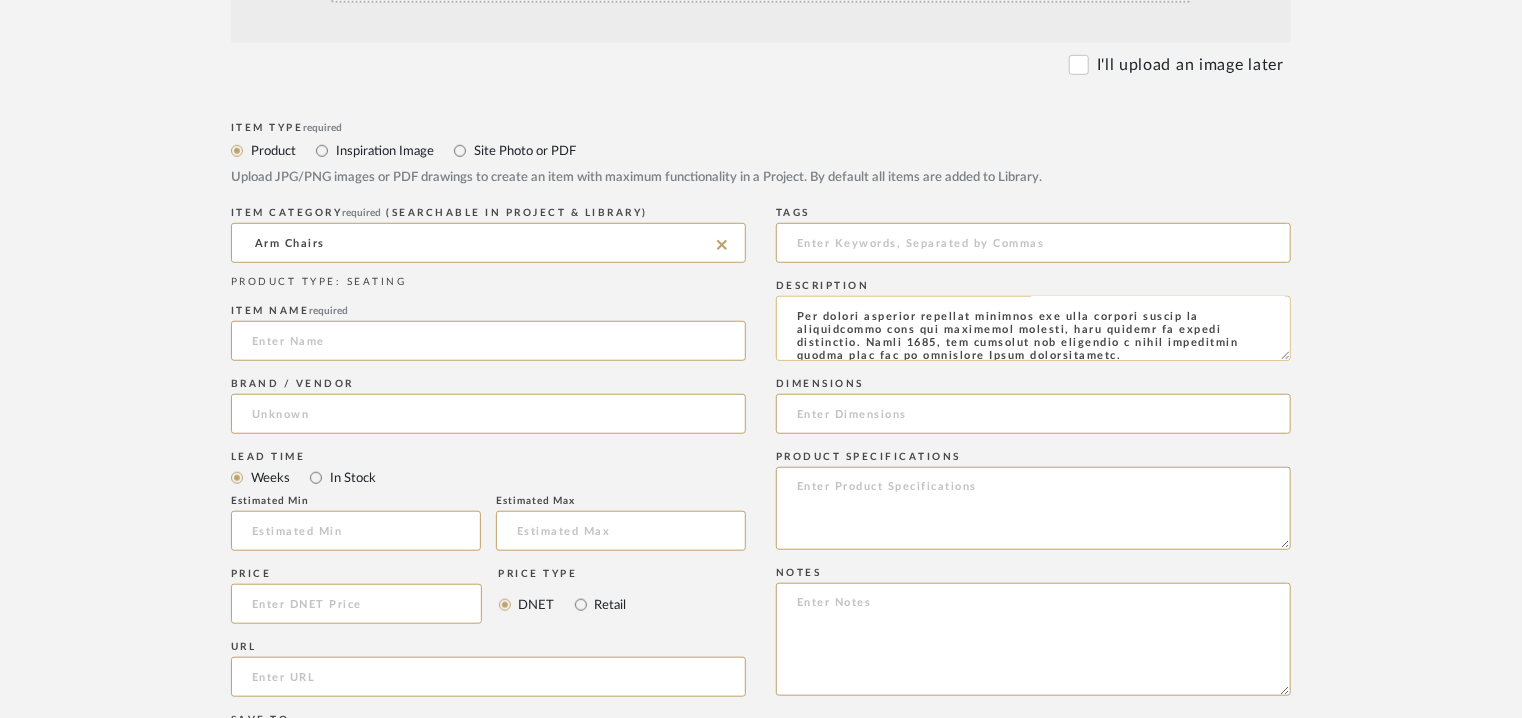 scroll, scrollTop: 0, scrollLeft: 0, axis: both 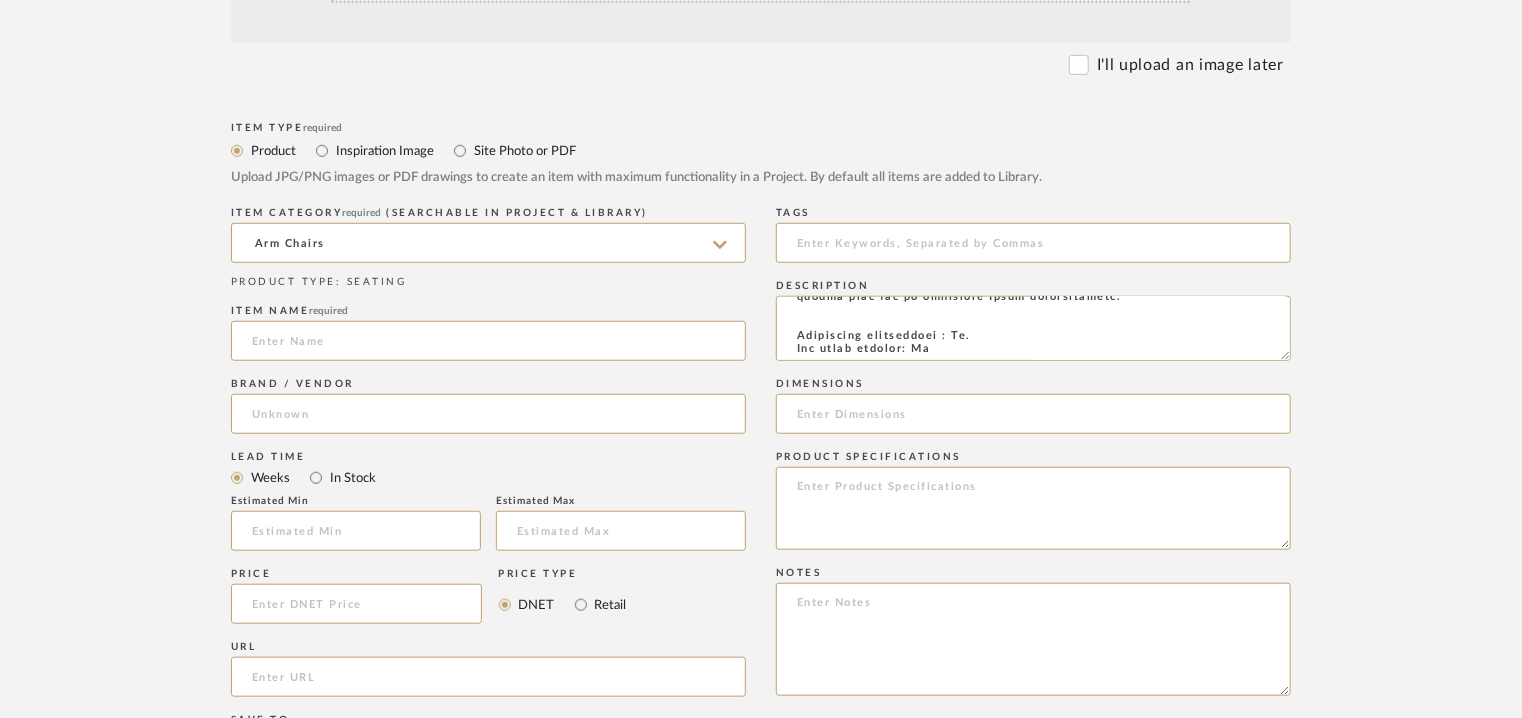 drag, startPoint x: 788, startPoint y: 305, endPoint x: 1251, endPoint y: 385, distance: 469.86063 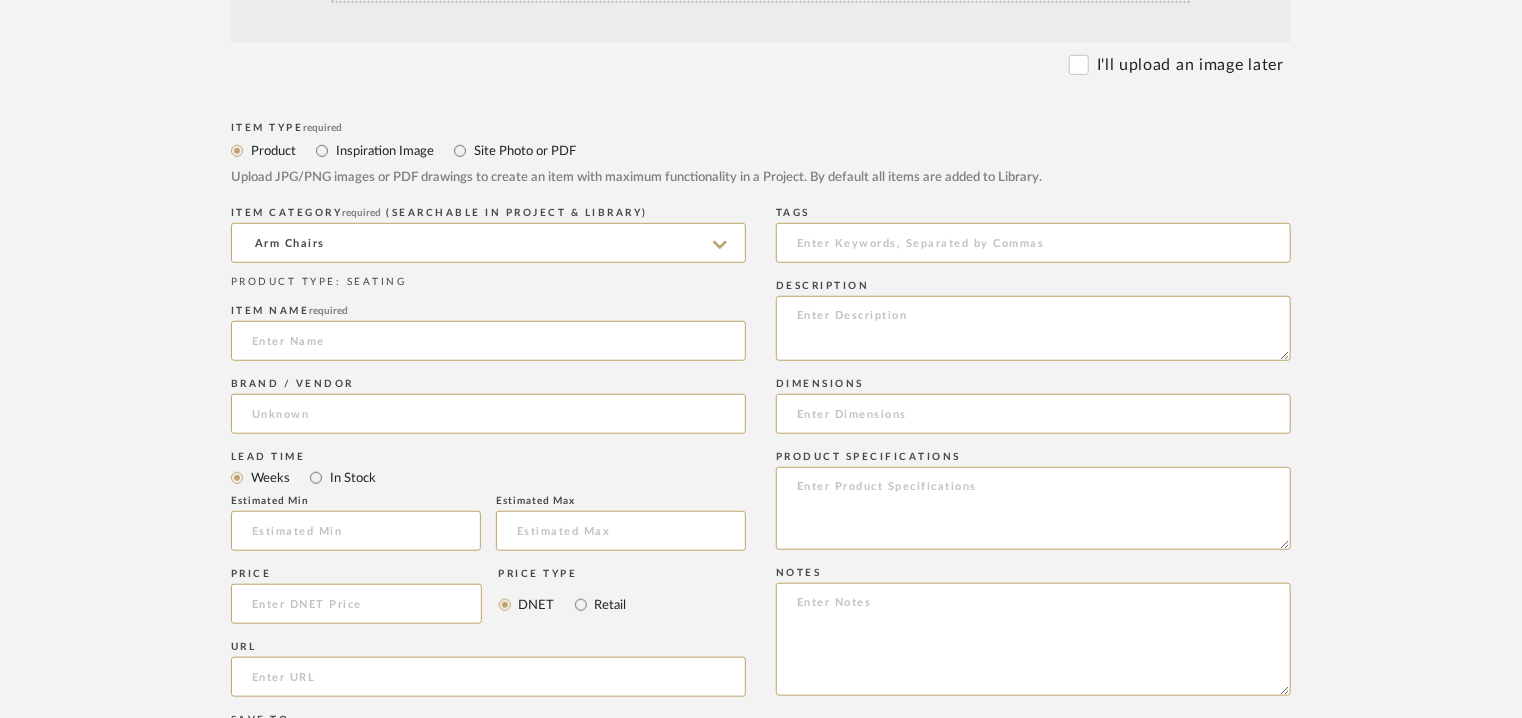 scroll, scrollTop: 0, scrollLeft: 0, axis: both 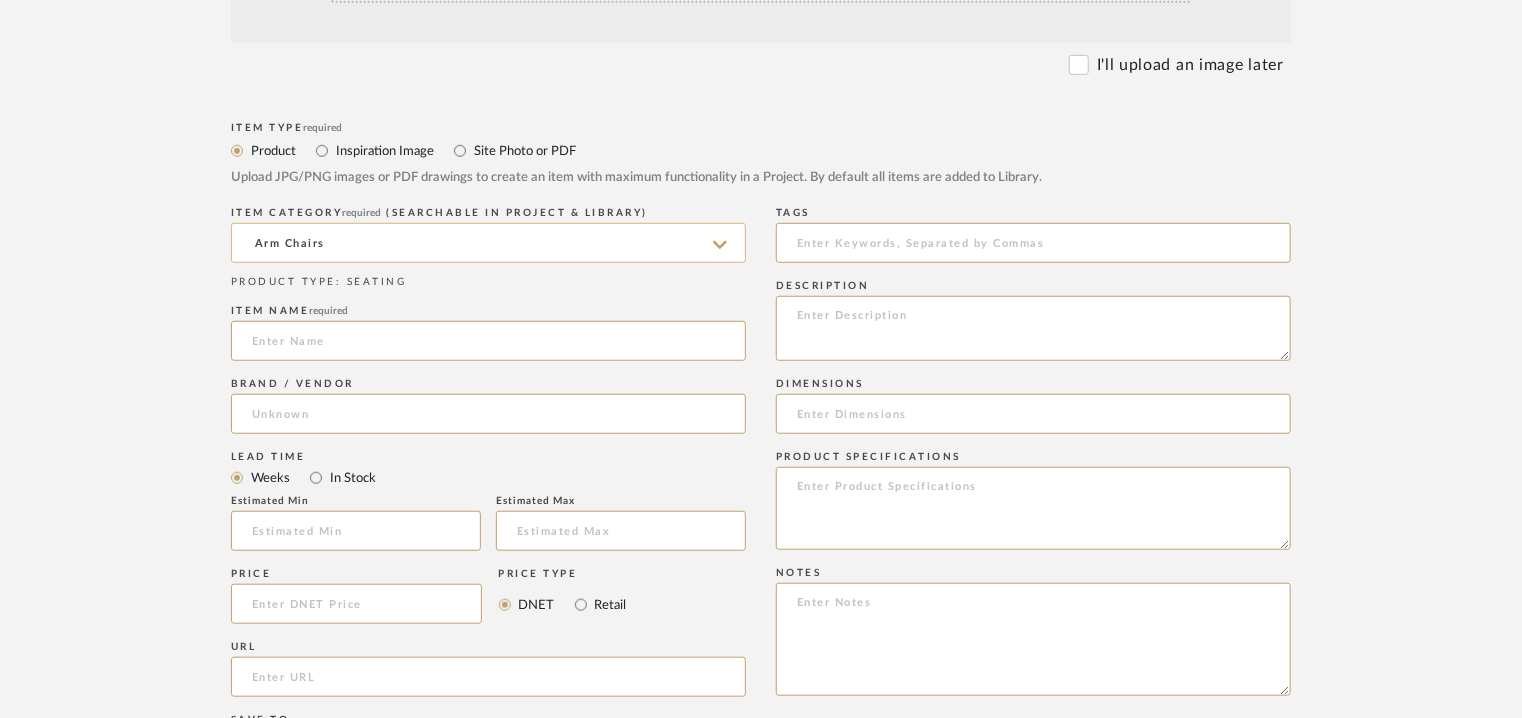 type 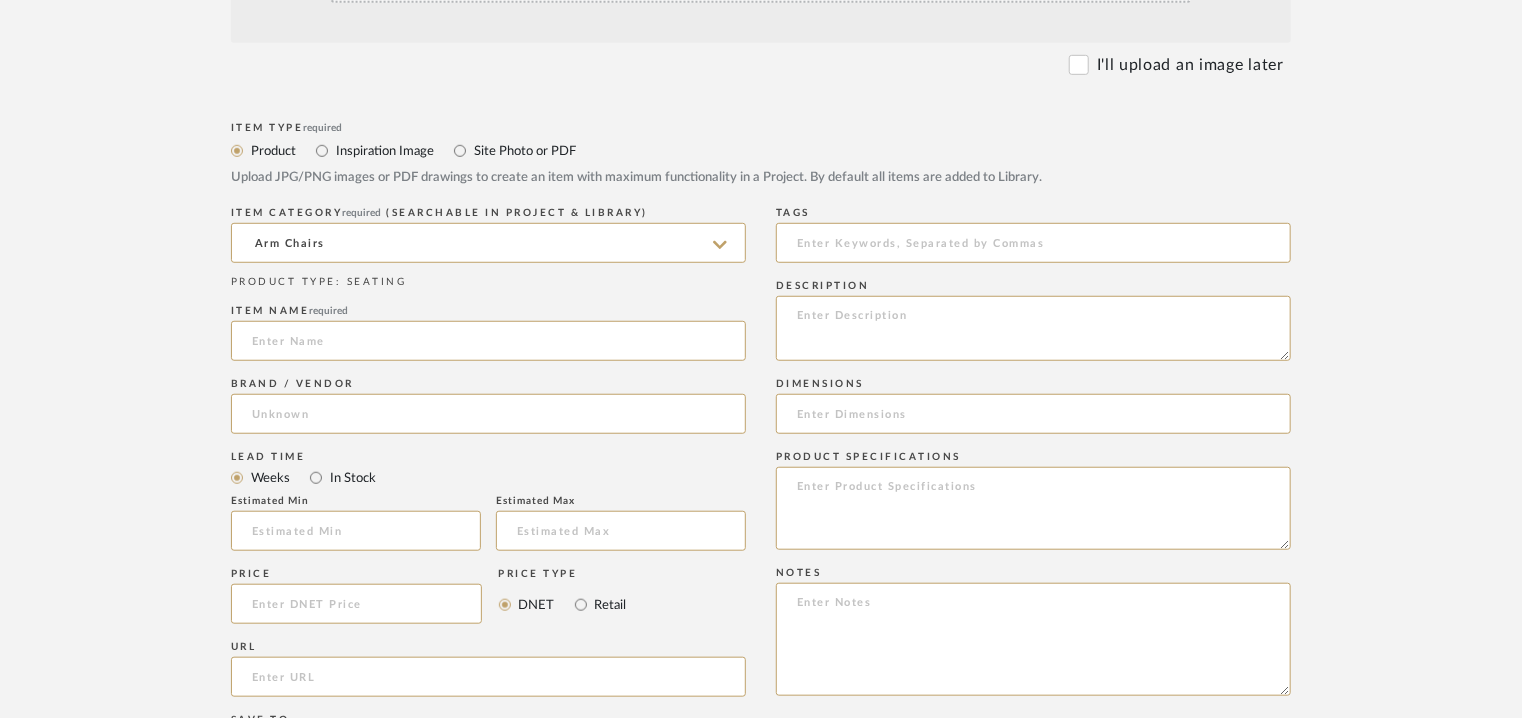 drag, startPoint x: 345, startPoint y: 235, endPoint x: 151, endPoint y: 233, distance: 194.01031 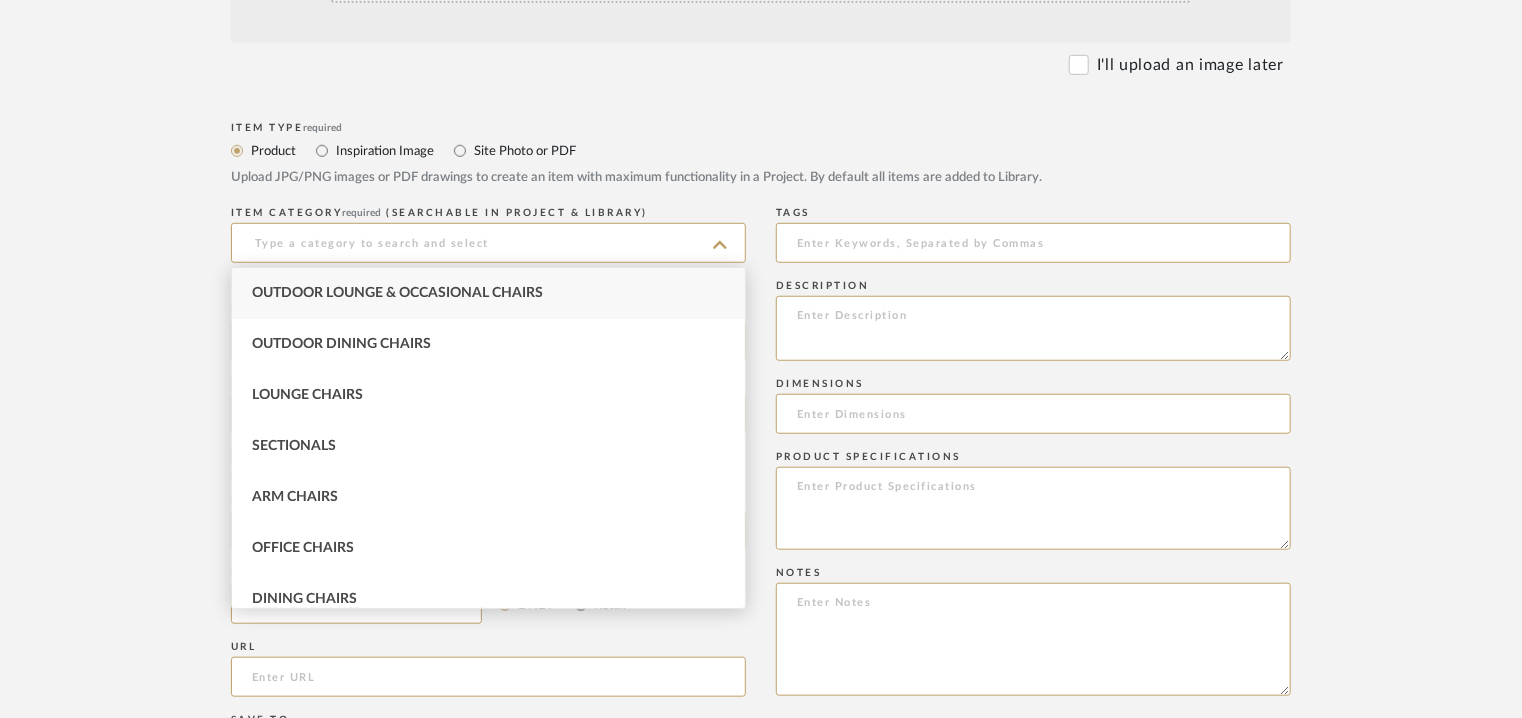type 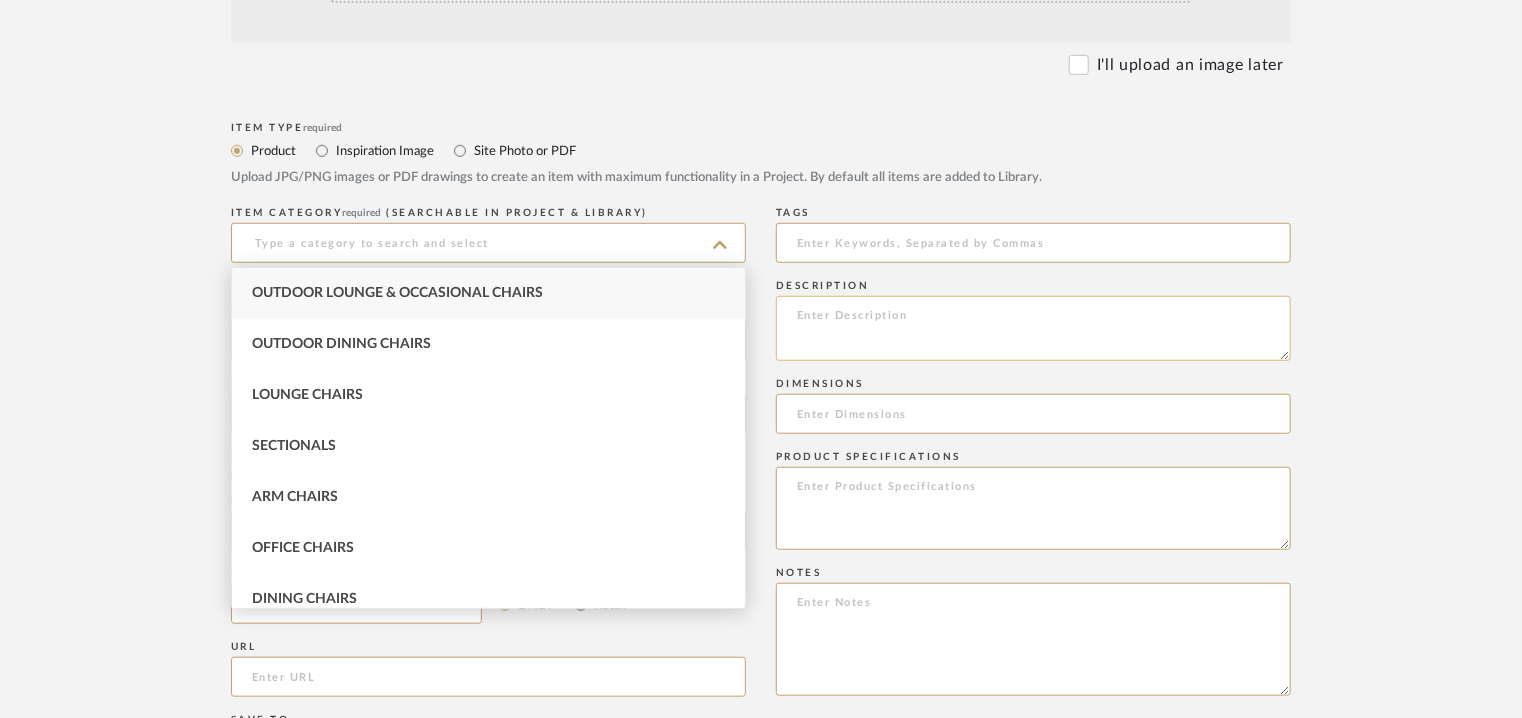 click 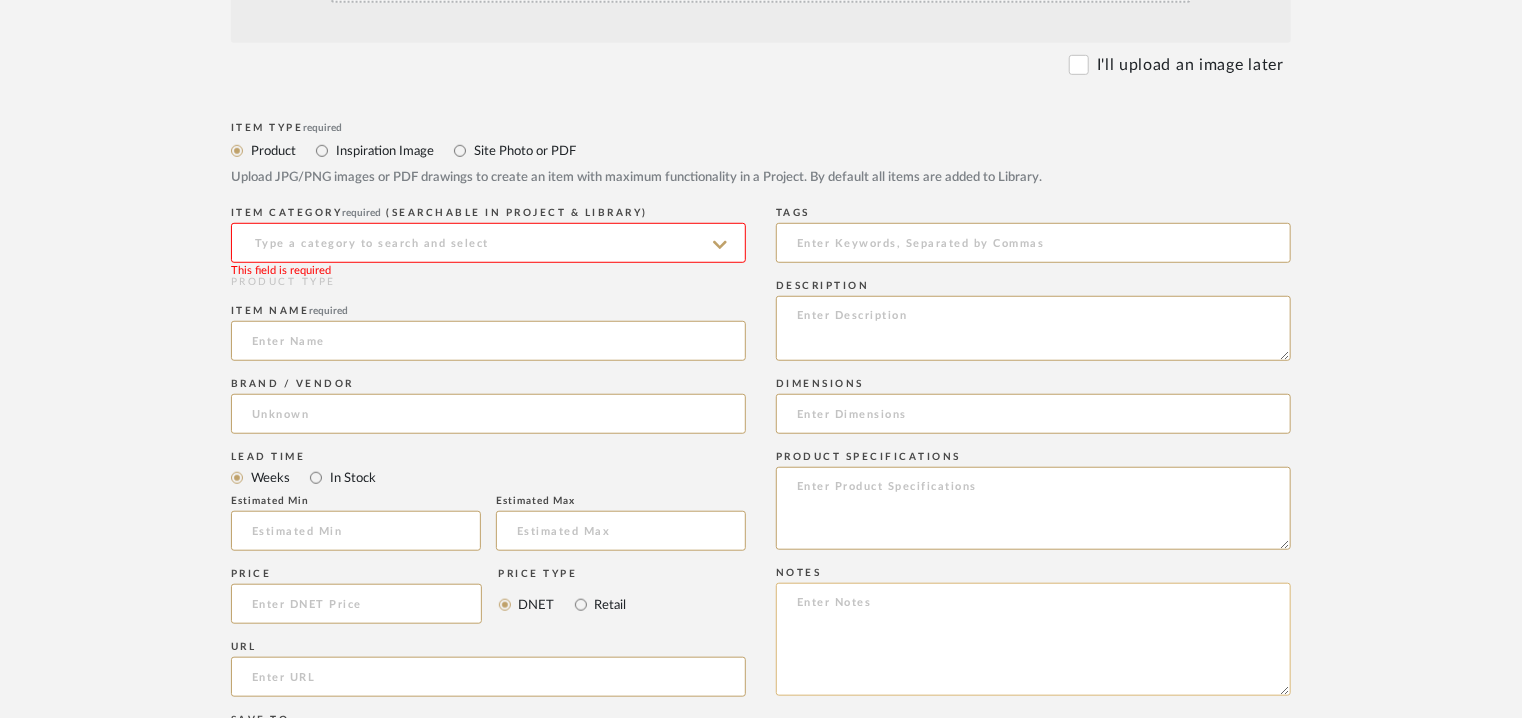drag, startPoint x: 825, startPoint y: 320, endPoint x: 797, endPoint y: 595, distance: 276.42178 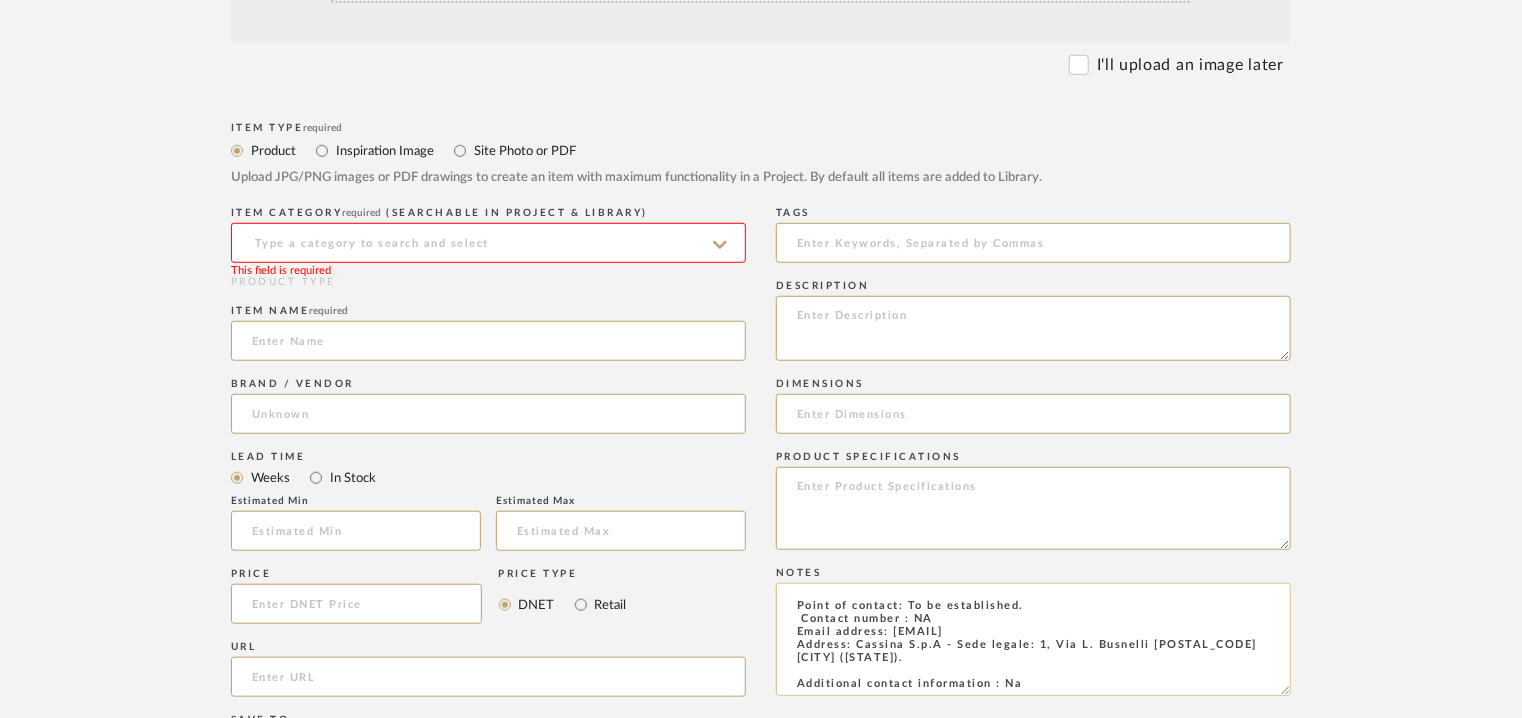scroll, scrollTop: 0, scrollLeft: 0, axis: both 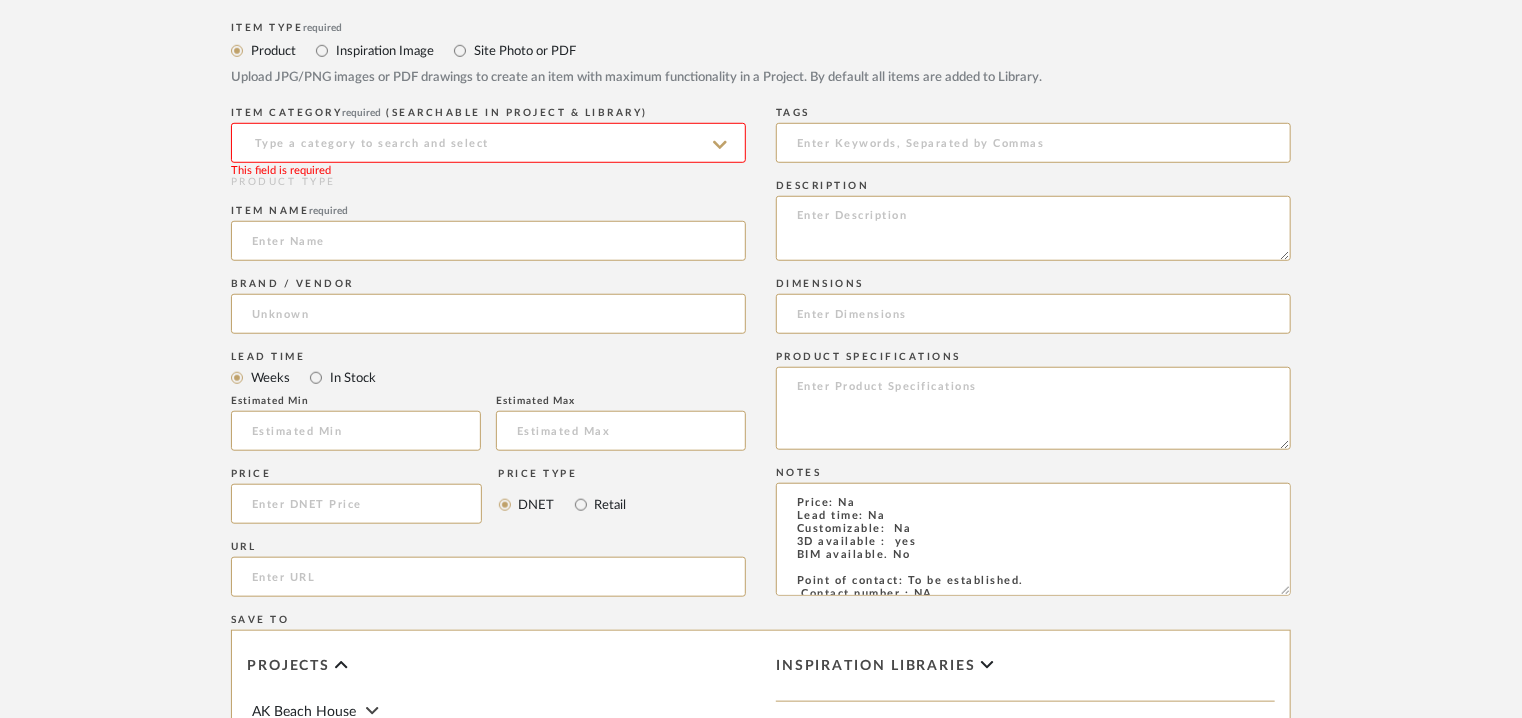 type on "Price: Na
Lead time: Na
Customizable:  Na
3D available :  yes
BIM available. No
Point of contact: To be established.
Contact number : NA
Email address: [EMAIL]
Address: Cassina S.p.A - Sede legale: 1, Via L. Busnelli [POSTAL_CODE] [CITY] ([STATE]).
Additional contact information : Na" 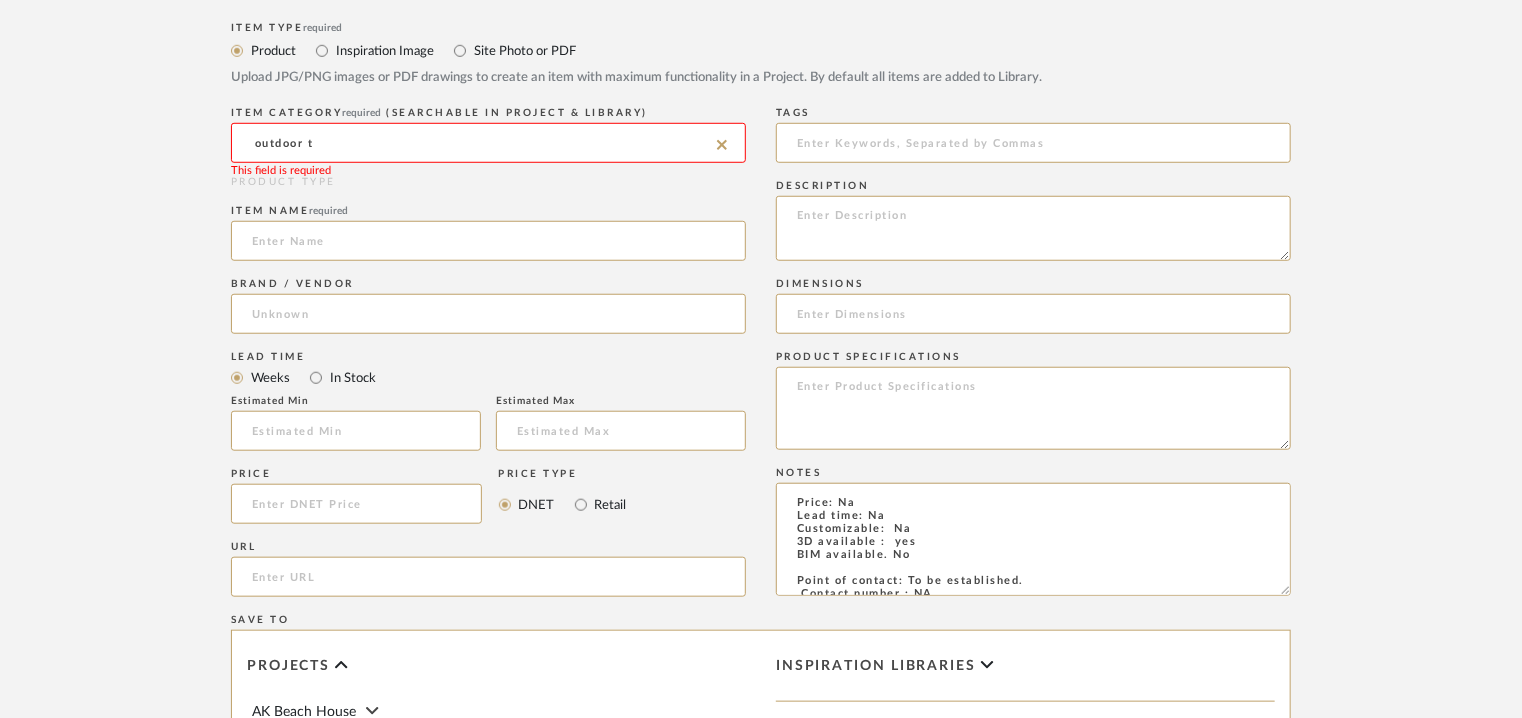 click on "outdoor t" 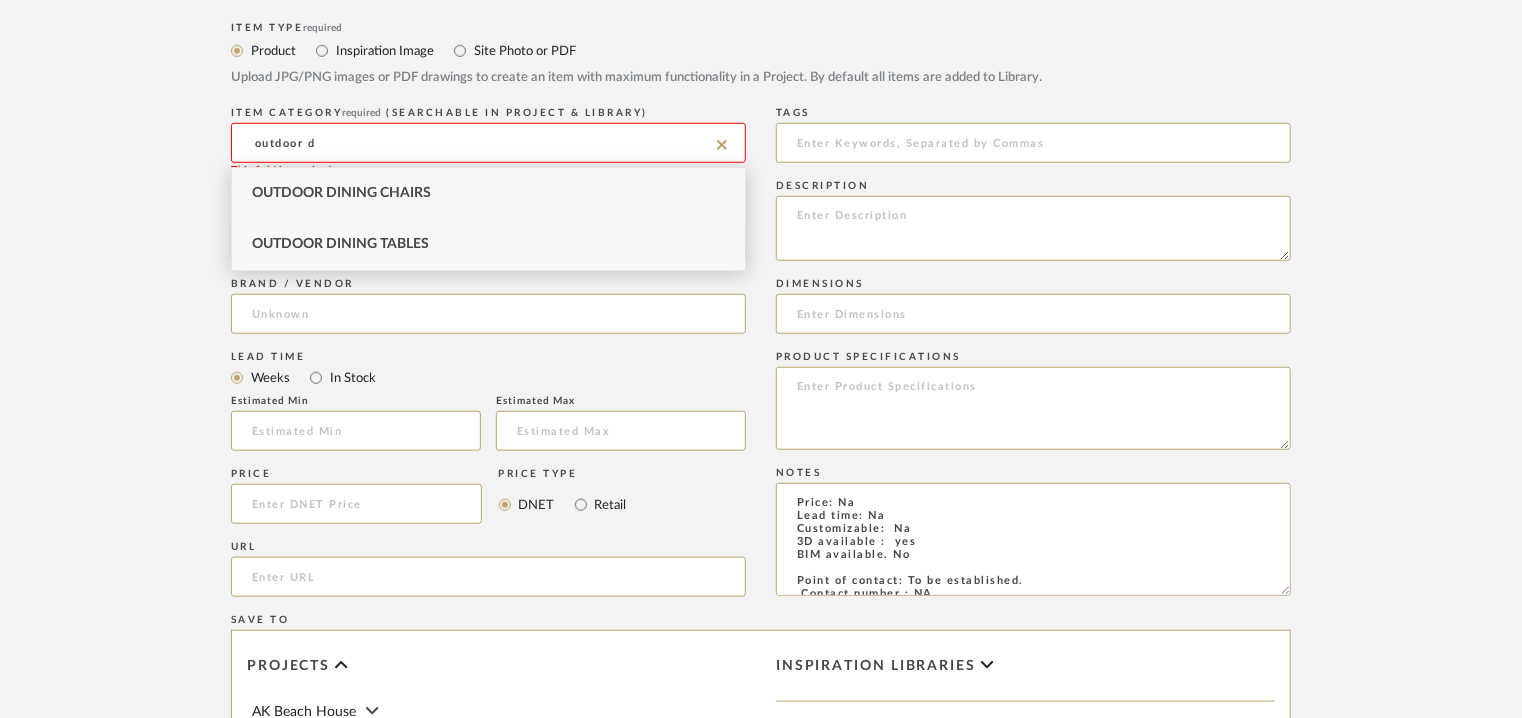 click on "Outdoor Dining Tables" at bounding box center [340, 244] 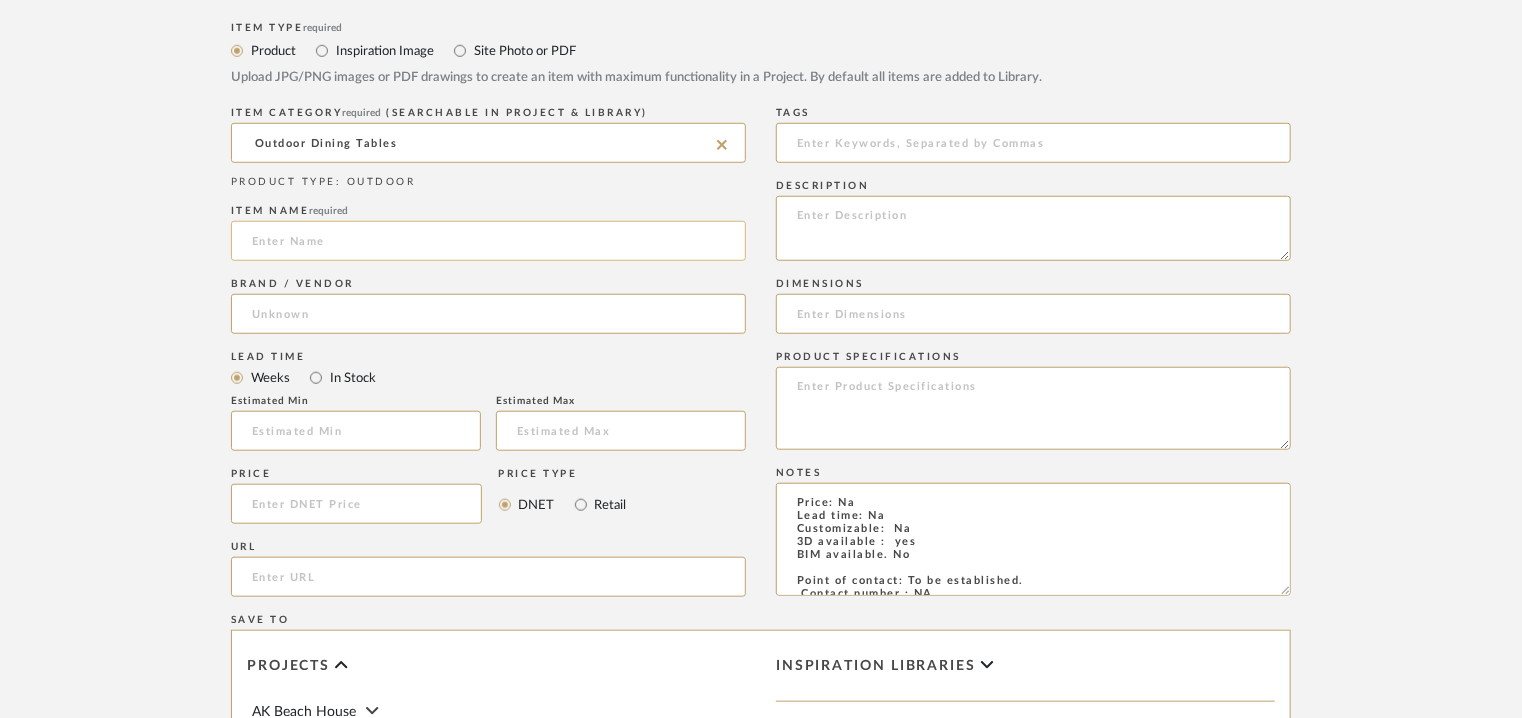 click 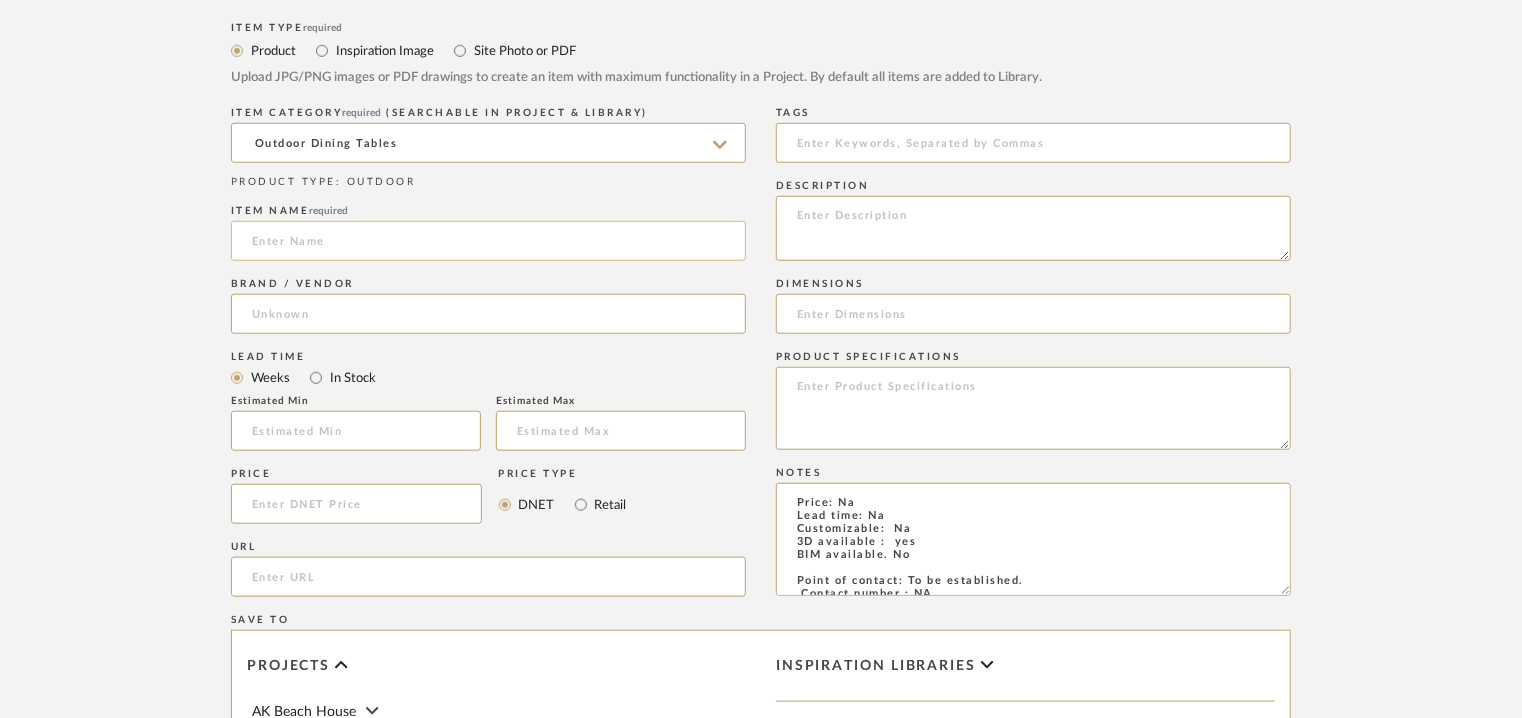 paste on "6 Table tube d’avion, Outdoor" 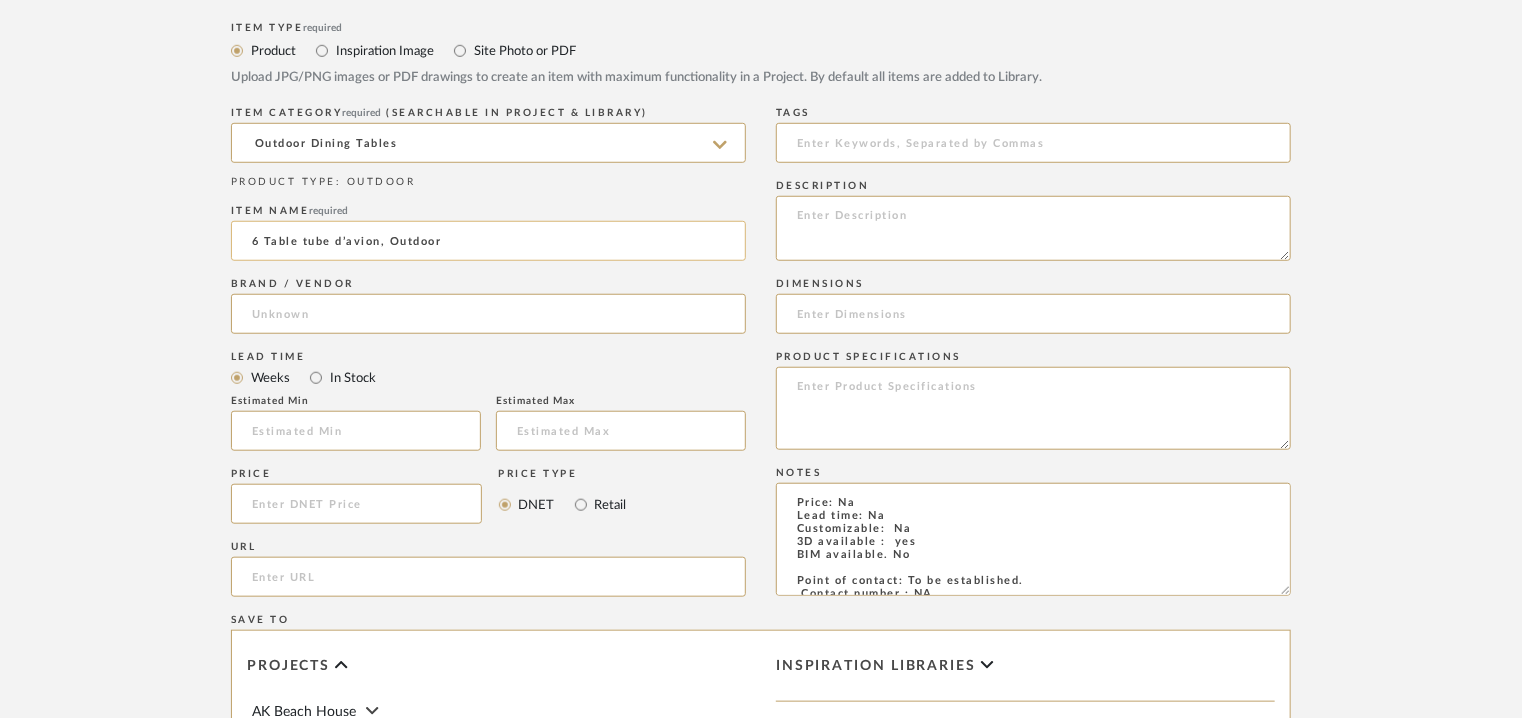 click on "6 Table tube d’avion, Outdoor" 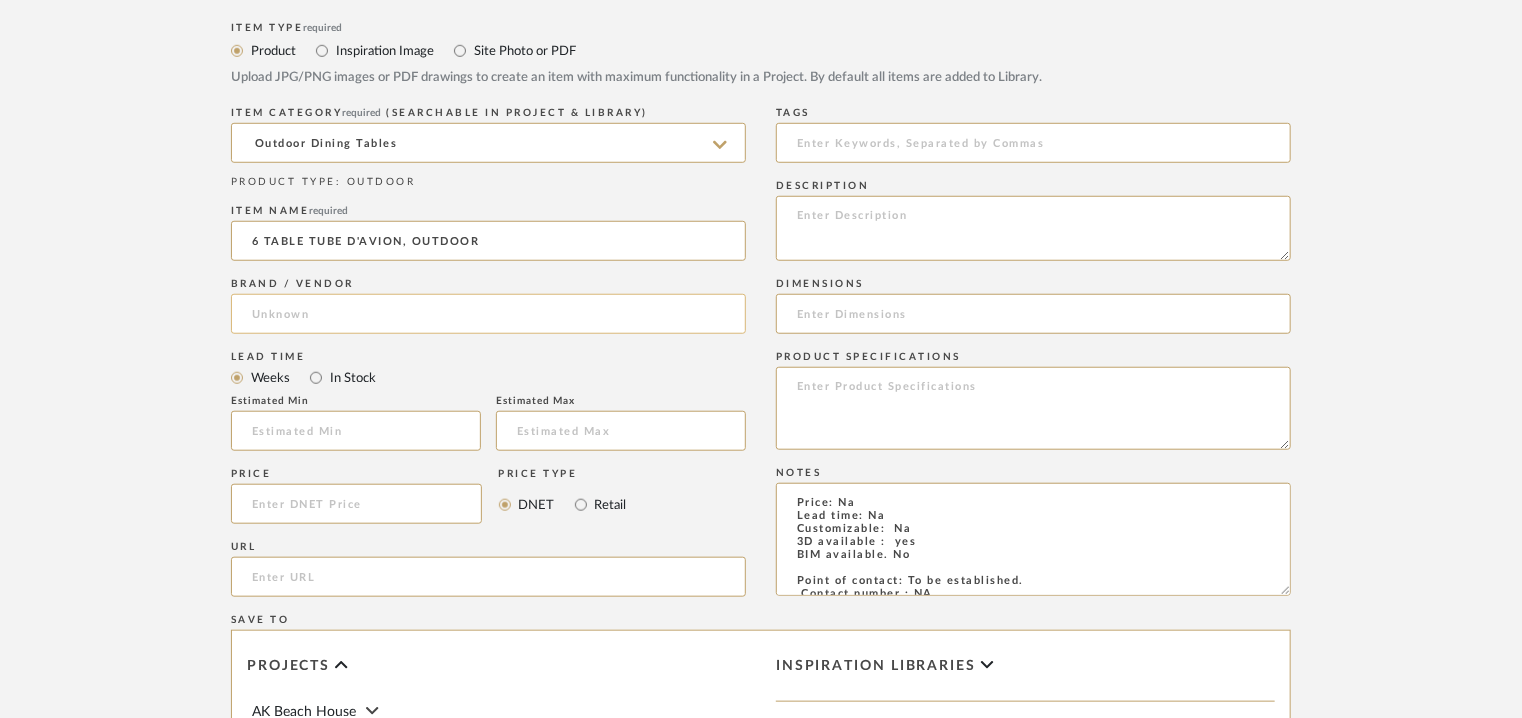 type on "6 TABLE TUBE D'AVION, OUTDOOR" 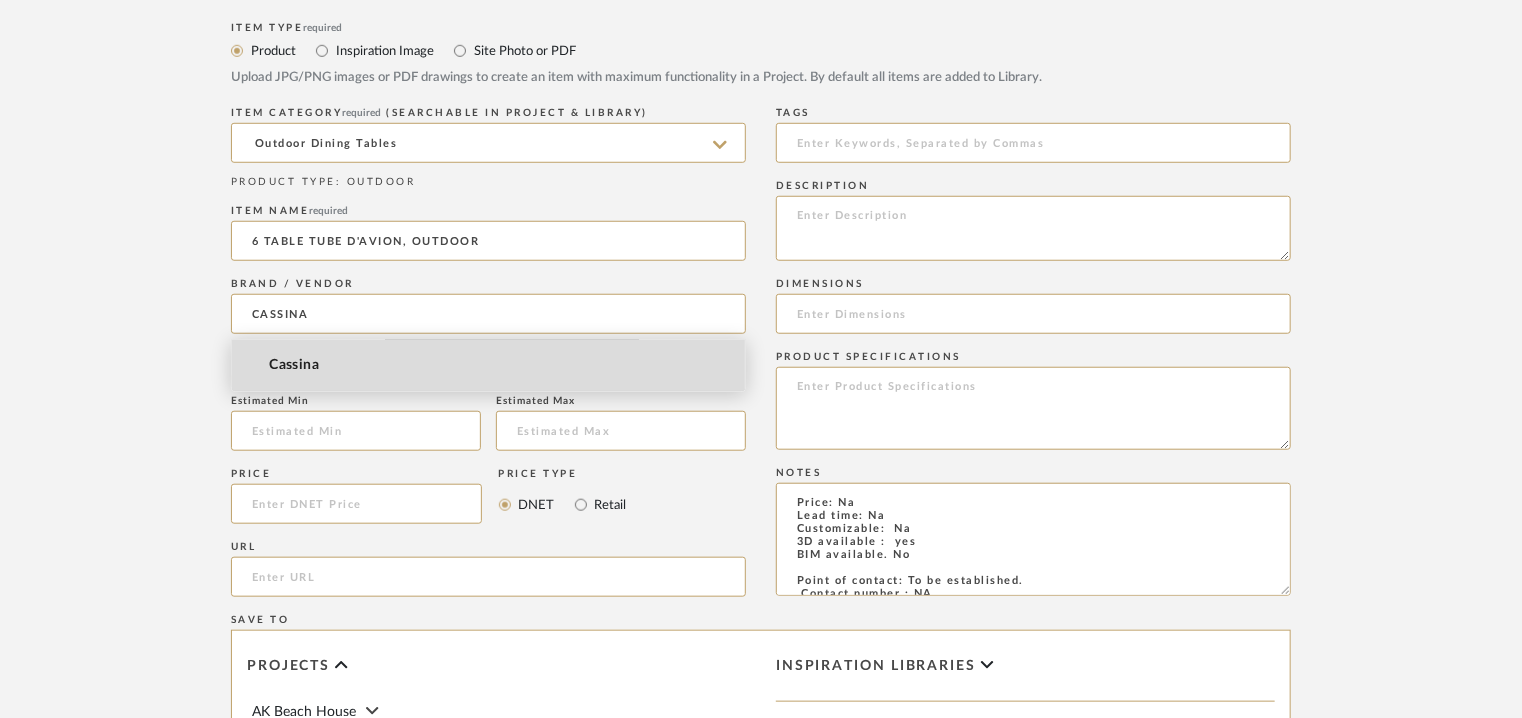 click on "Cassina" at bounding box center (294, 365) 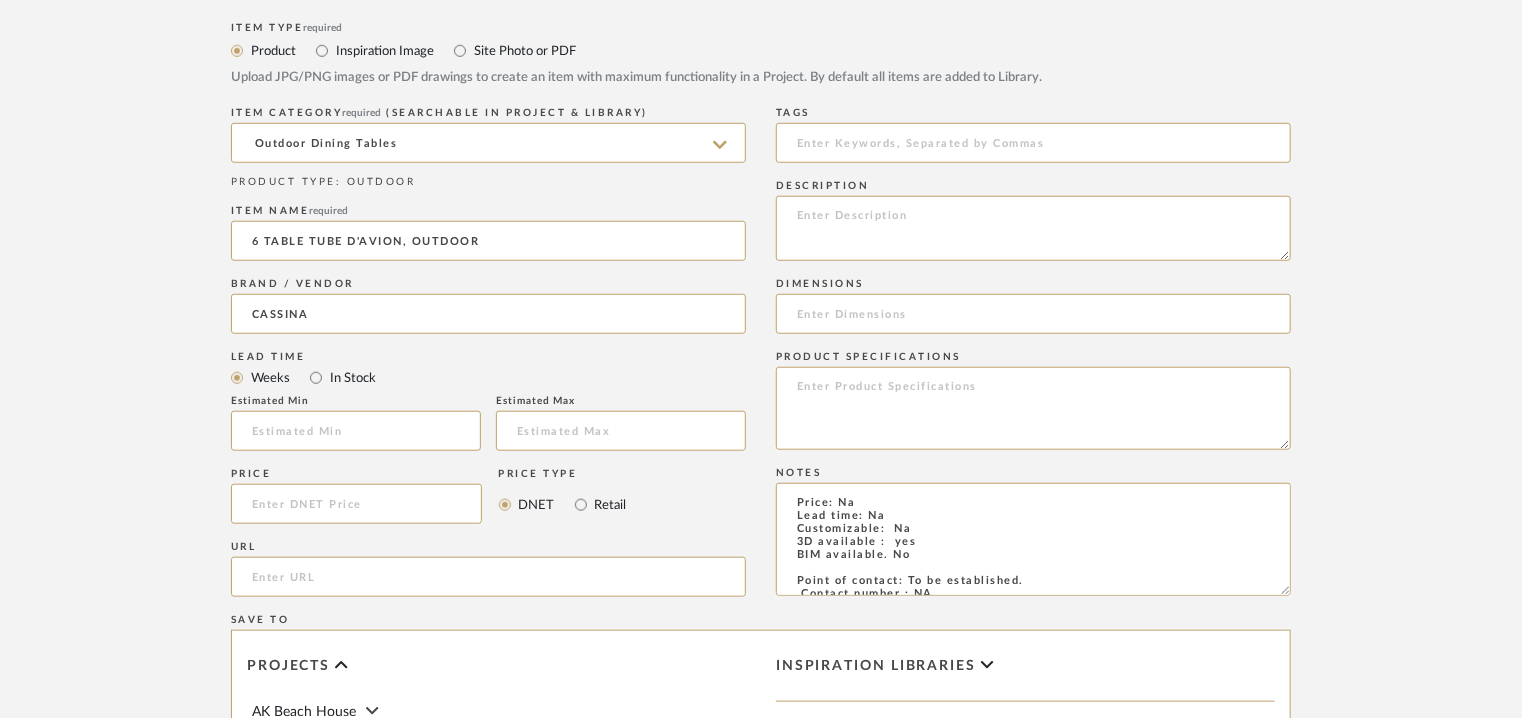 type on "Cassina" 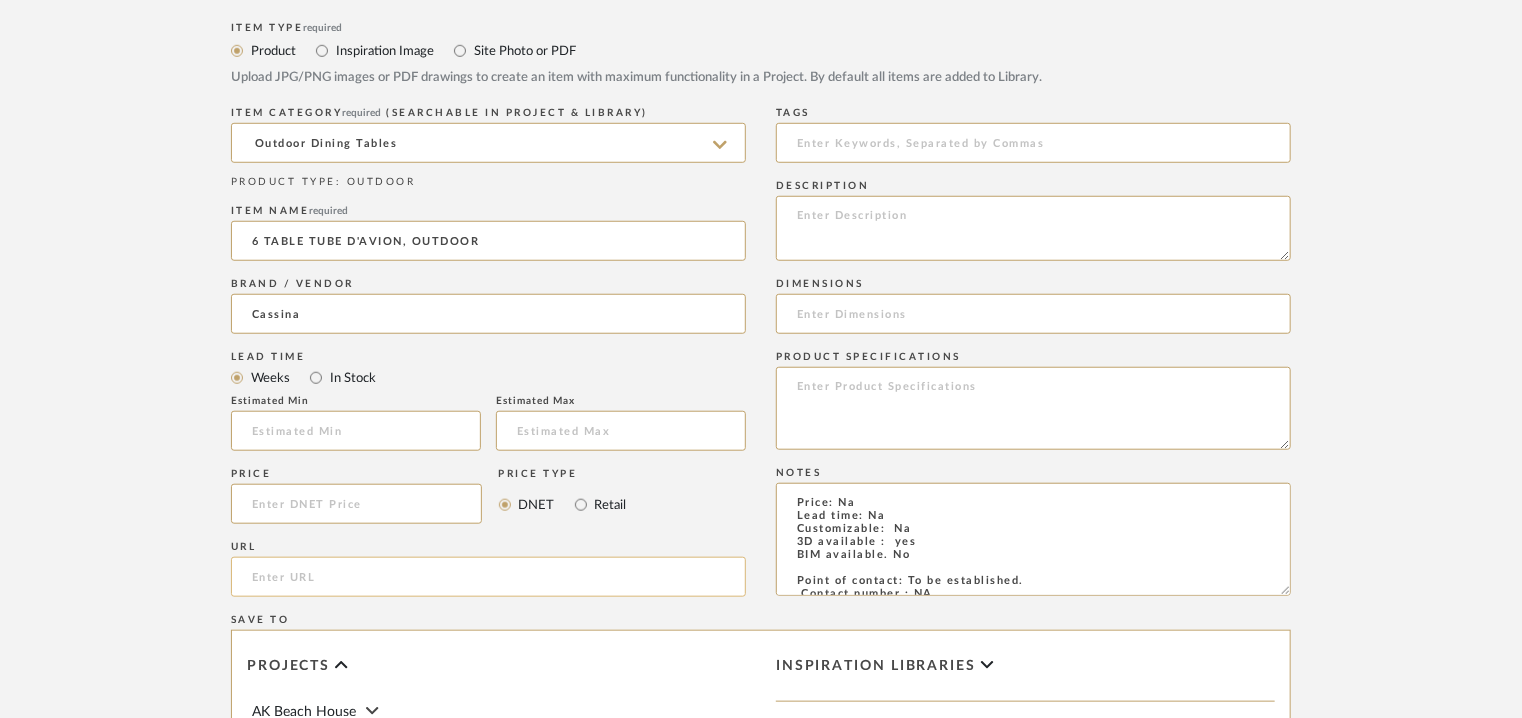 click 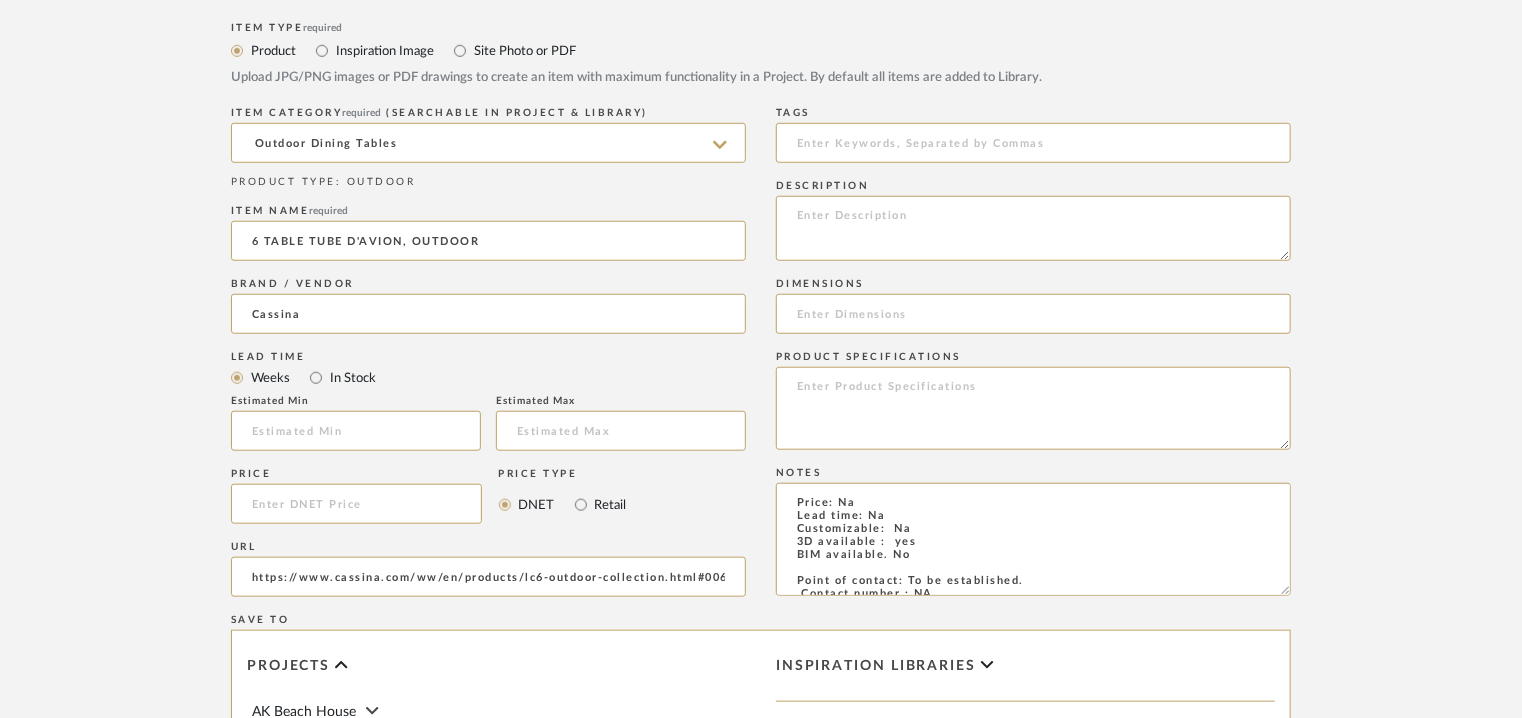 scroll, scrollTop: 0, scrollLeft: 201, axis: horizontal 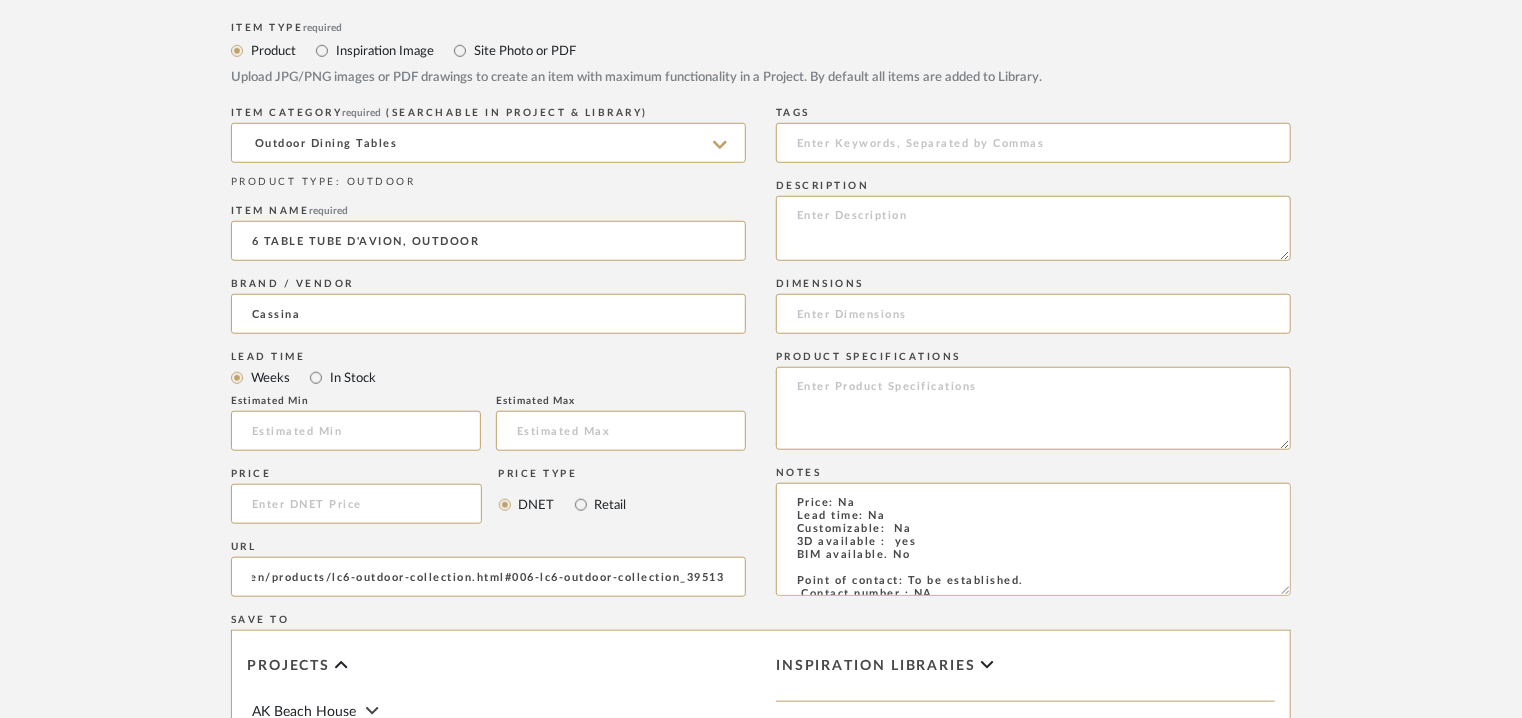 type on "https://www.cassina.com/ww/en/products/lc6-outdoor-collection.html#006-lc6-outdoor-collection_39513" 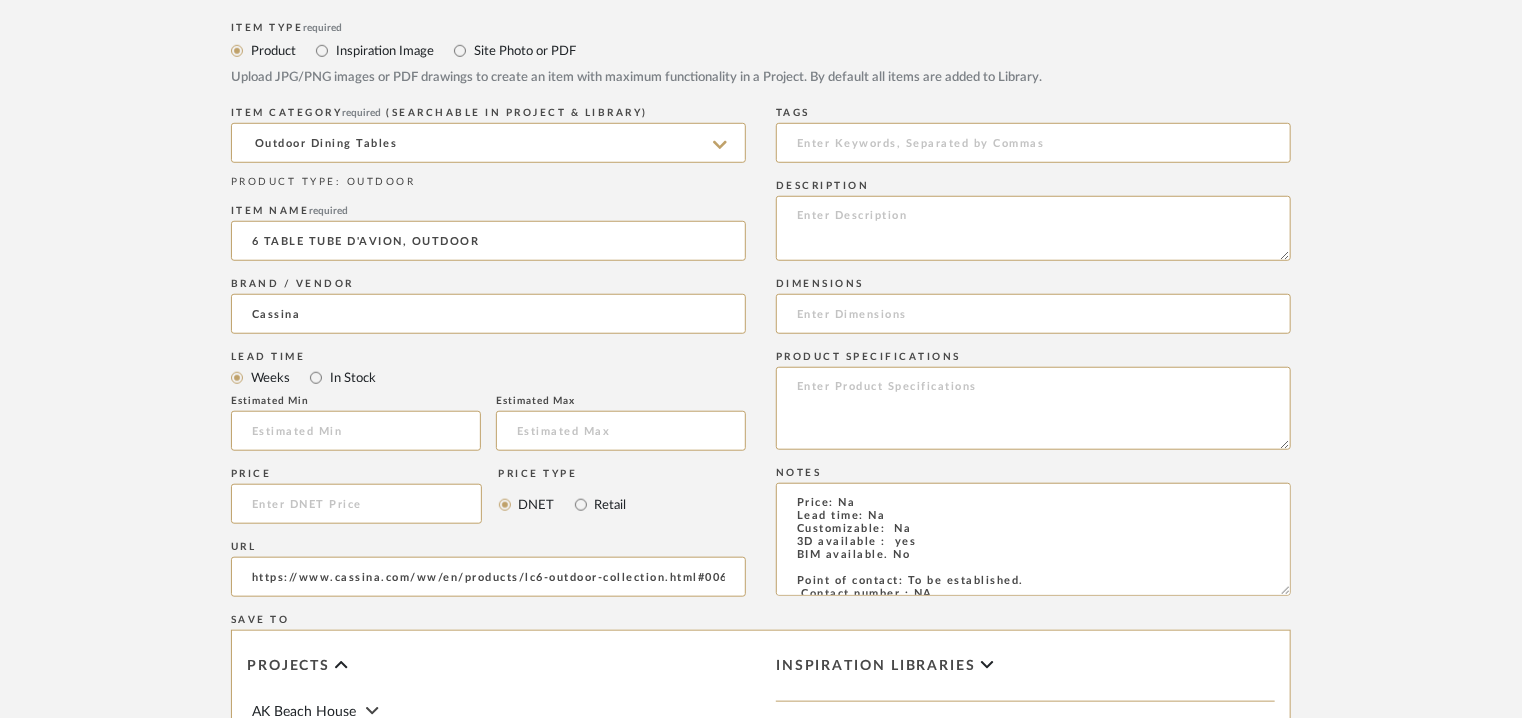 click on "Tags" 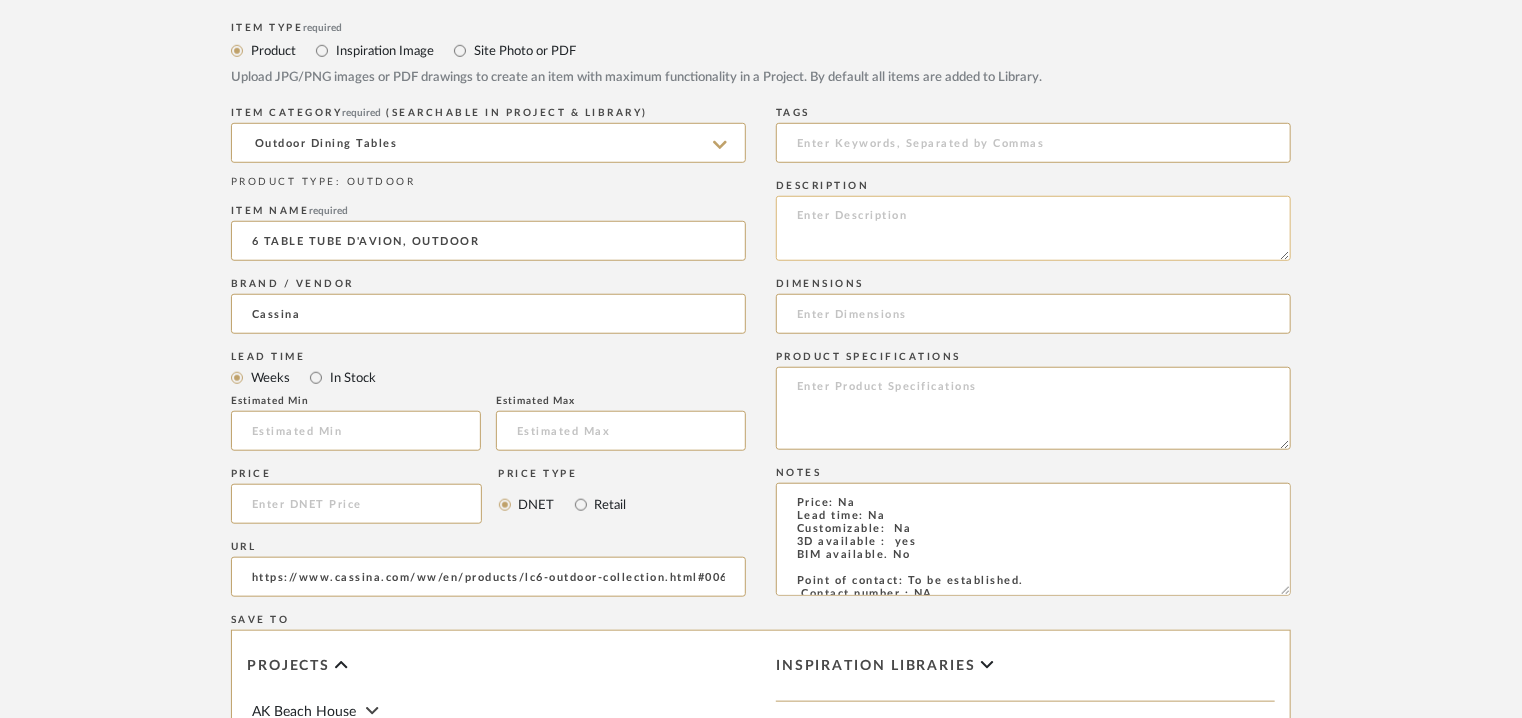 click 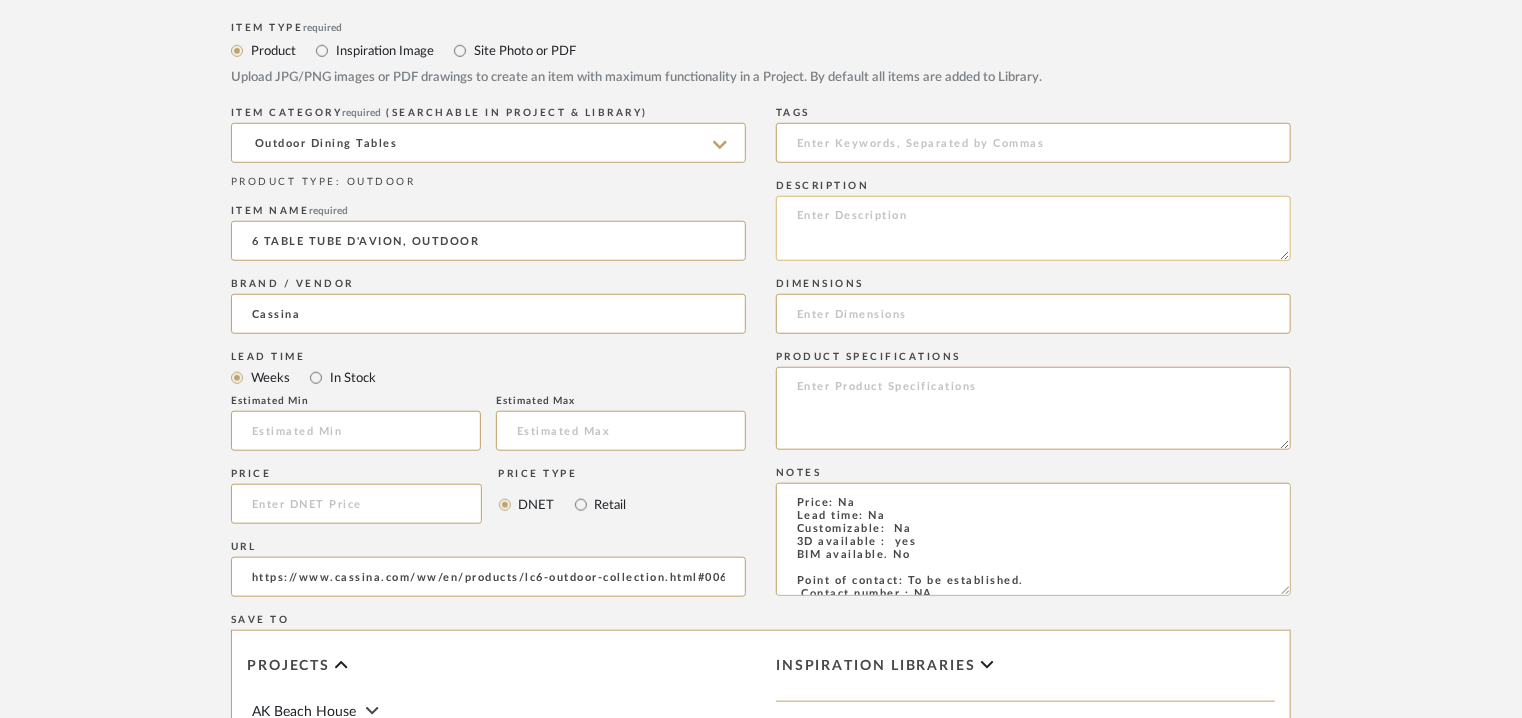 paste on "Type:  Table
Designer :[PERSON], [PERSON], [PERSON] ([YEAR])
Dimension(s) :
Material & Finish : Stainless steel, textured powder coated , carraramarble top.
Frame : Painted elliptical section tubular stainless steel.
Top : Carrara marble.
Product Description : The concept of the iconic Table tube d’avion lies in the distinction between the support piece and the piece being supported; in other words, between the base and the top.
The independence of the two parts of this table is highlighted by the four intermediate supports that serve both as level adjusters and as spacers between the bulk of the support and the slender lines of the top.
Made for outdoor settings, this outdoor table has a stainless-steel structure with a textured powder-coated finish designed for outdoor use, it comes in several colors
Additional information : Na.
Any other details: Na" 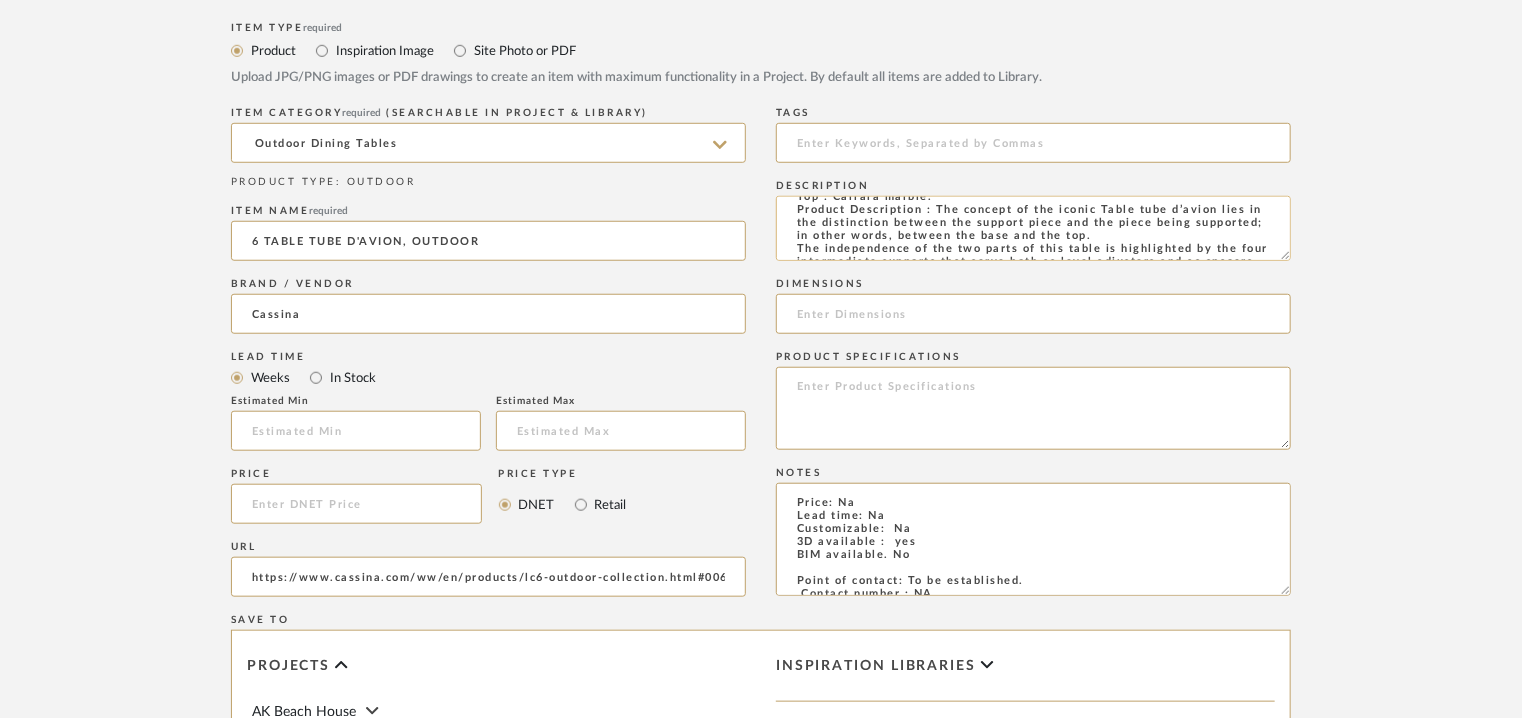 scroll, scrollTop: 0, scrollLeft: 0, axis: both 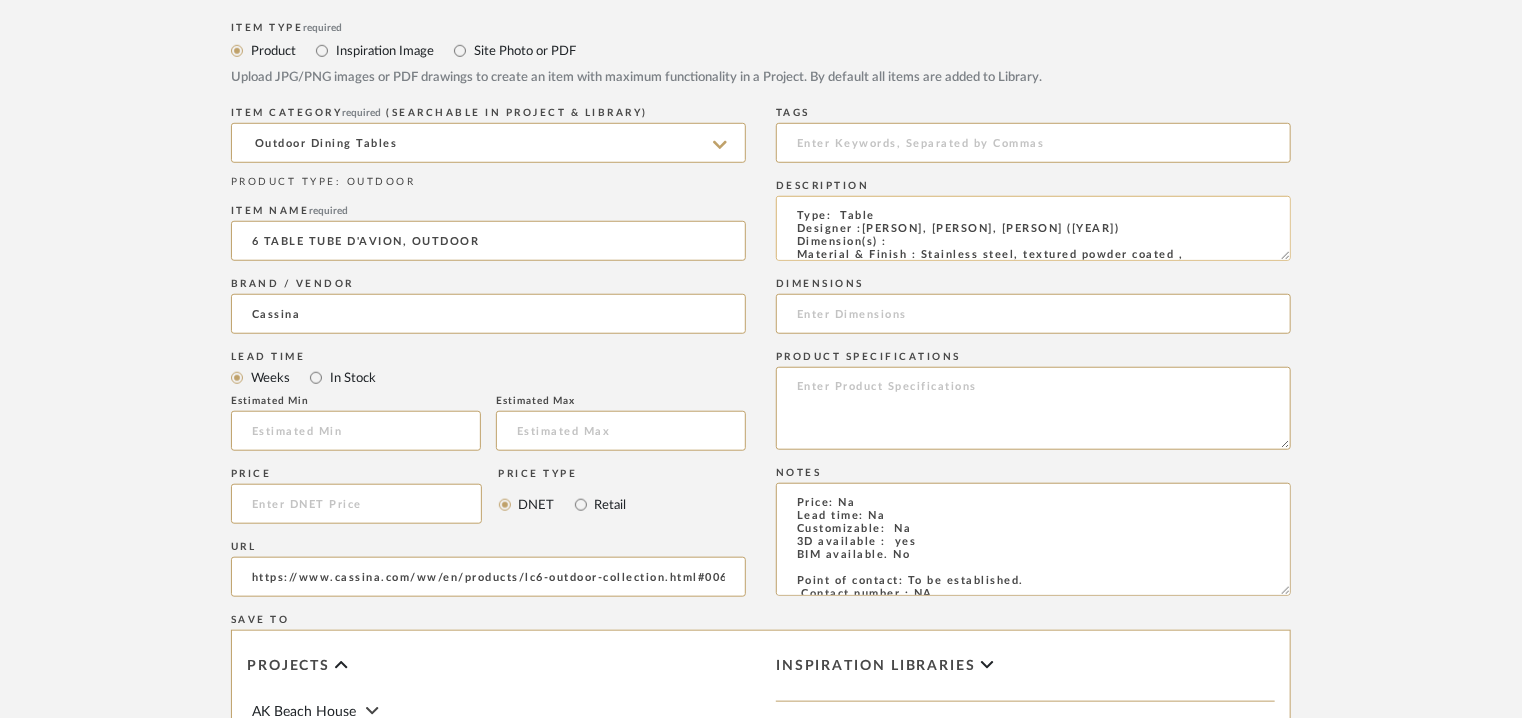 click on "Type:  Table
Designer :[PERSON], [PERSON], [PERSON] ([YEAR])
Dimension(s) :
Material & Finish : Stainless steel, textured powder coated , carraramarble top.
Frame : Painted elliptical section tubular stainless steel.
Top : Carrara marble.
Product Description : The concept of the iconic Table tube d’avion lies in the distinction between the support piece and the piece being supported; in other words, between the base and the top.
The independence of the two parts of this table is highlighted by the four intermediate supports that serve both as level adjusters and as spacers between the bulk of the support and the slender lines of the top.
Made for outdoor settings, this outdoor table has a stainless-steel structure with a textured powder-coated finish designed for outdoor use, it comes in several colors
Additional information : Na.
Any other details: Na" 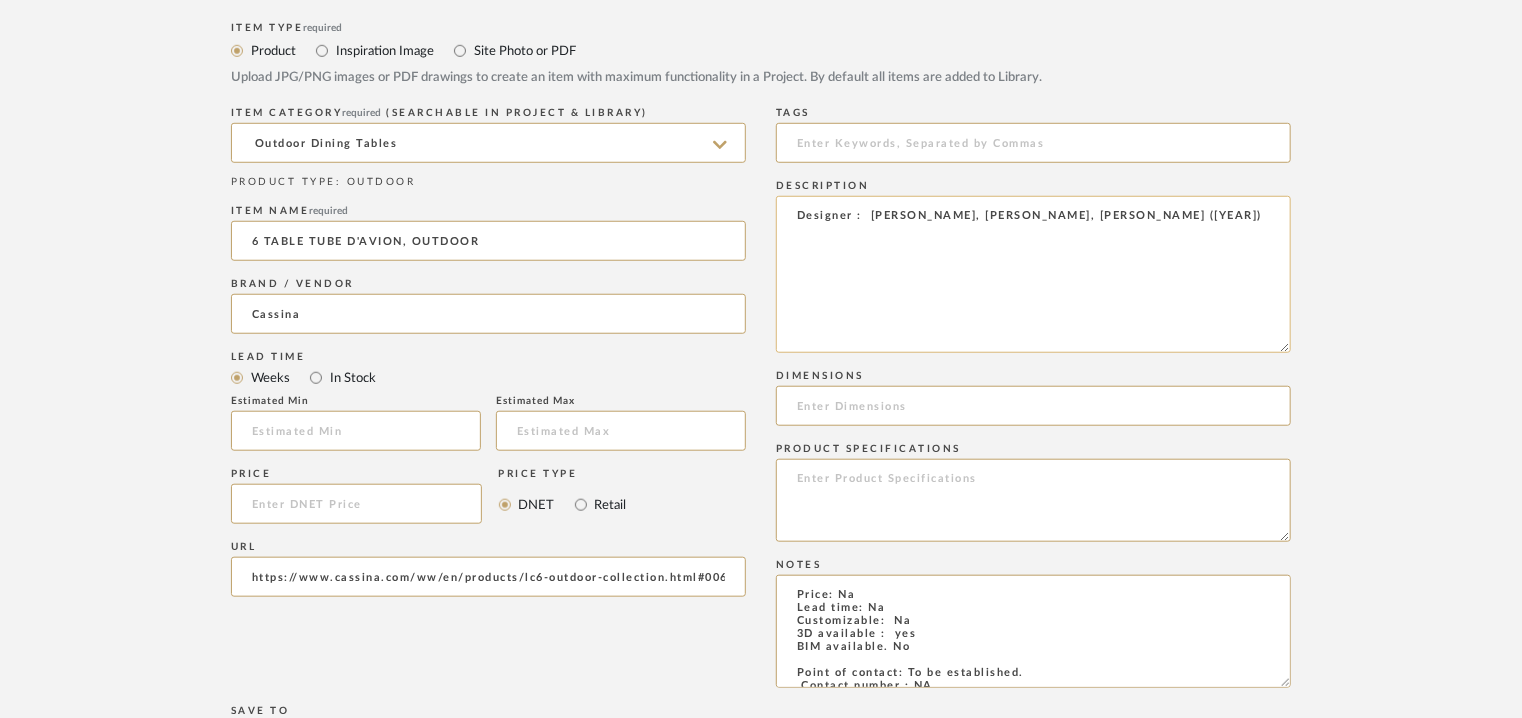 drag, startPoint x: 1285, startPoint y: 255, endPoint x: 1224, endPoint y: 345, distance: 108.72442 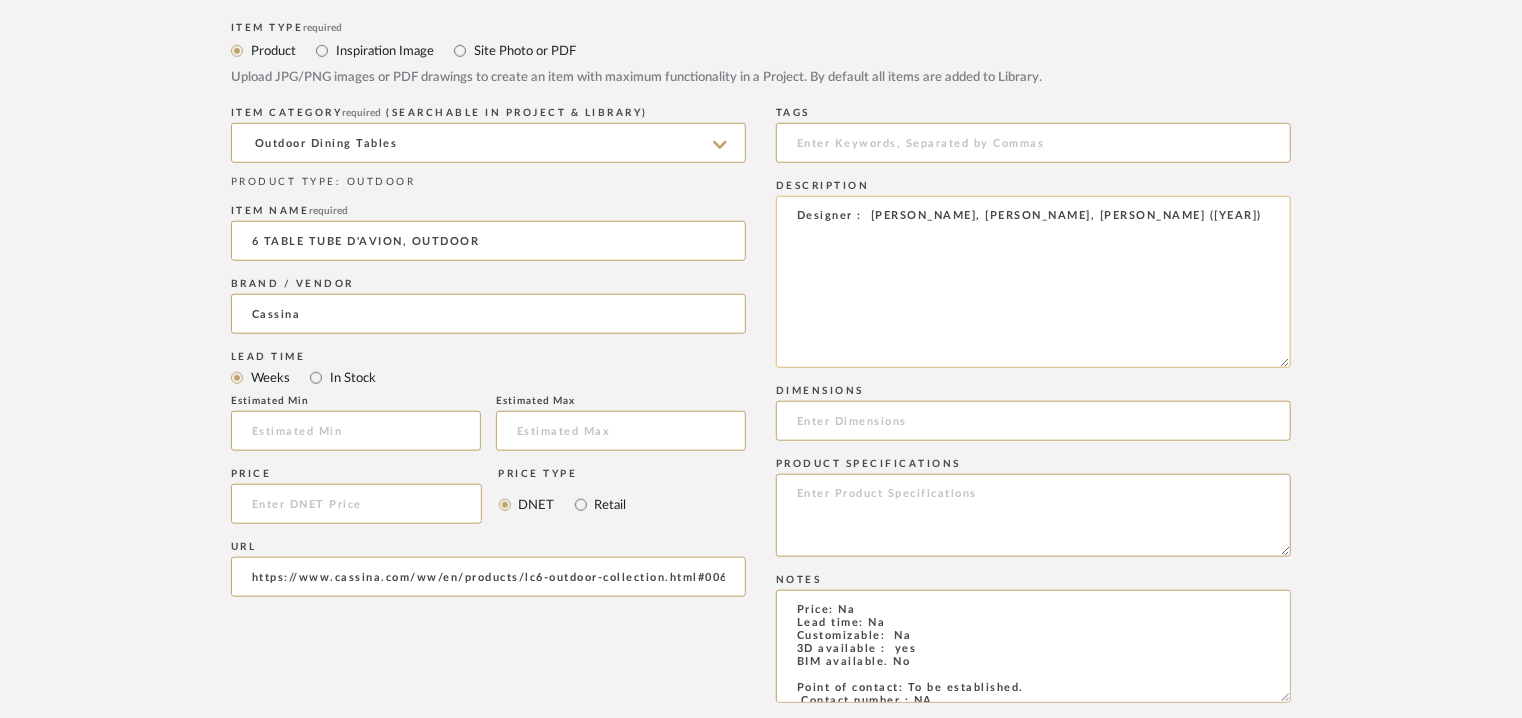 scroll, scrollTop: 600, scrollLeft: 0, axis: vertical 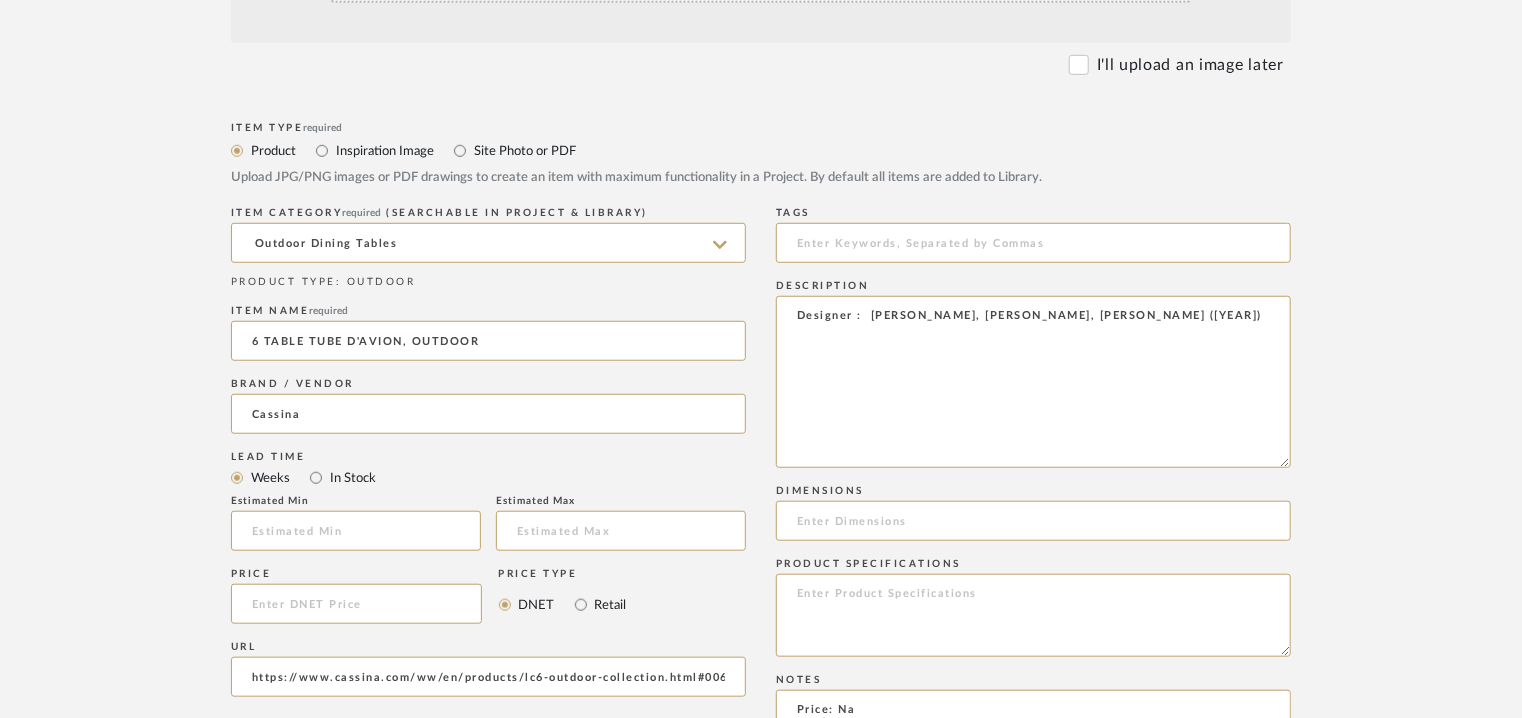 drag, startPoint x: 1286, startPoint y: 465, endPoint x: 1324, endPoint y: 751, distance: 288.51343 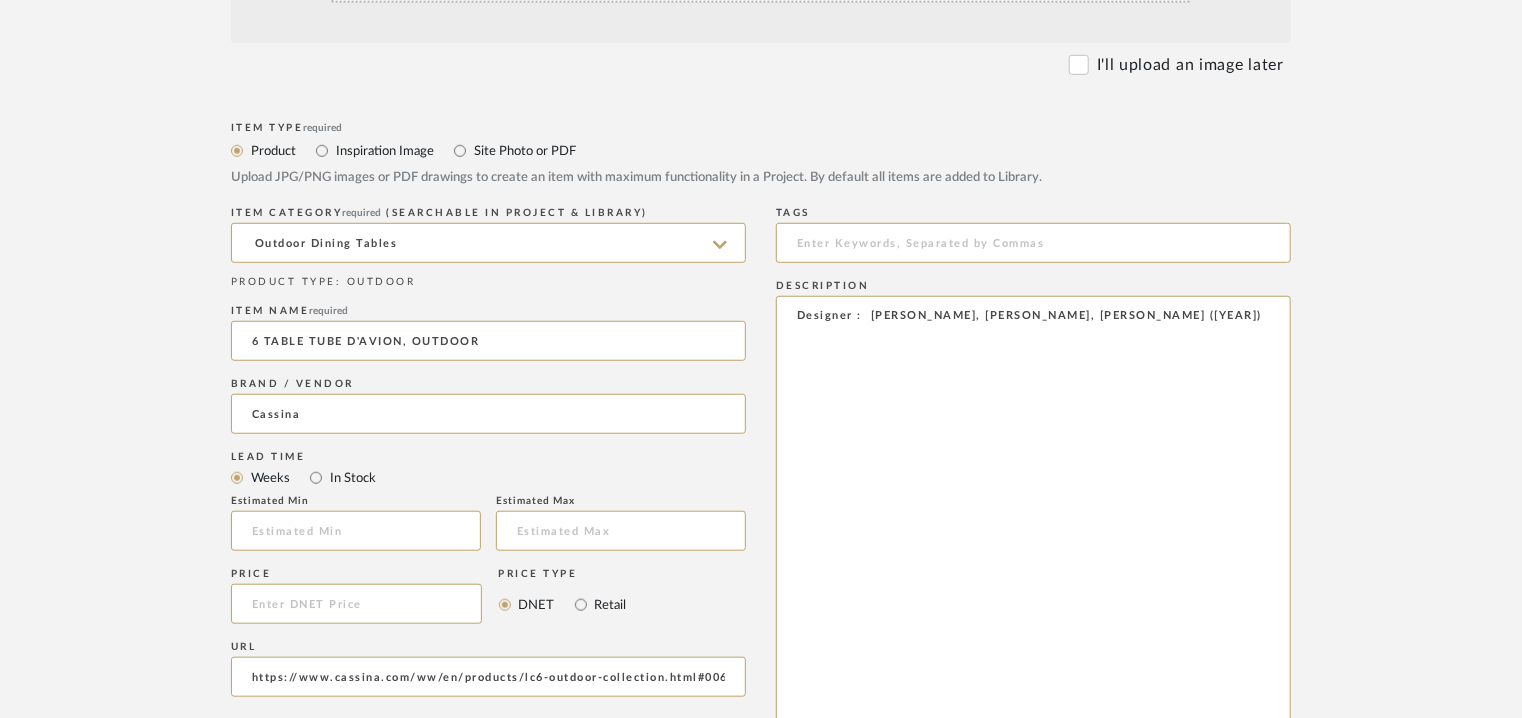 drag, startPoint x: 849, startPoint y: 434, endPoint x: 773, endPoint y: 274, distance: 177.13272 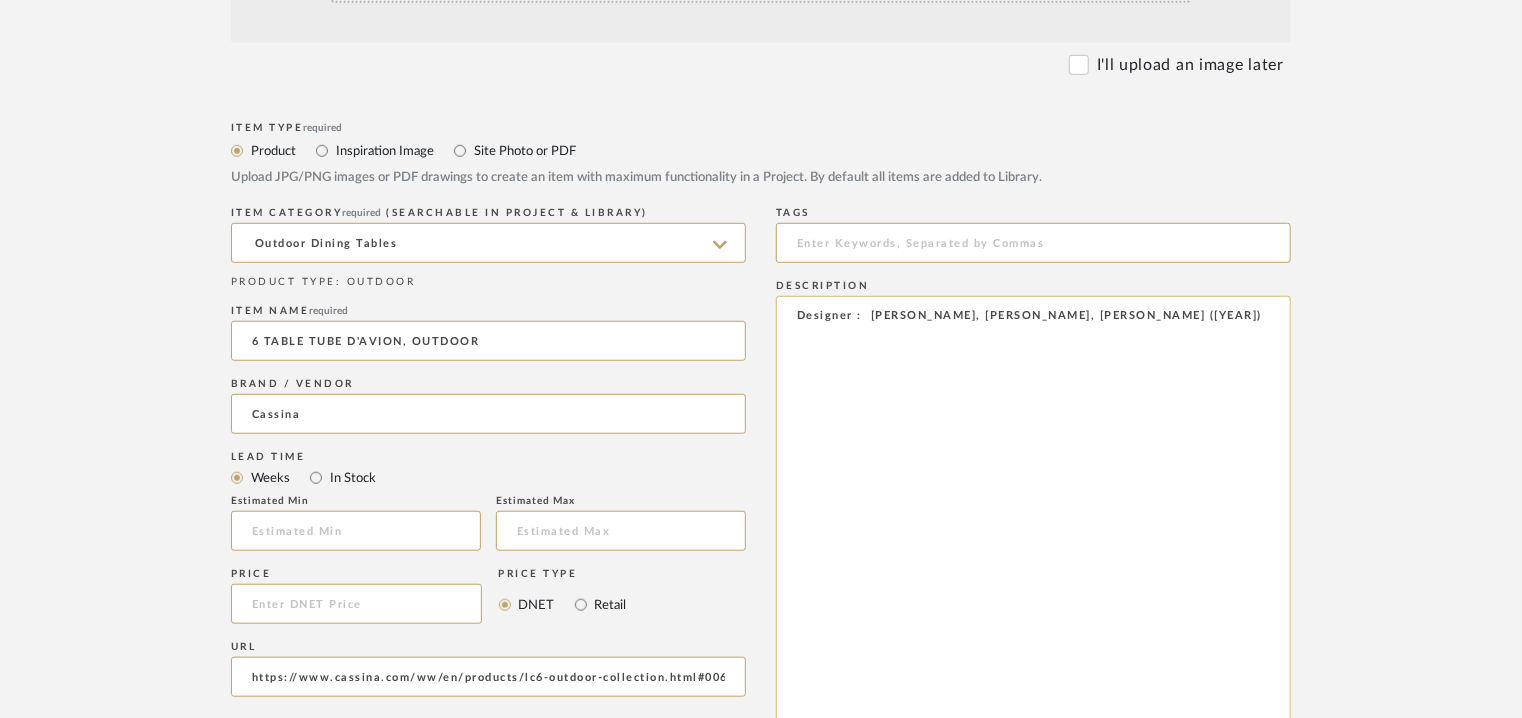 paste on "Dining Table
Designer :Le Corbusier, Pierre Jeanneret, Charlotte Perriand ([YEAR])
Dimension(s) : L 225 x  W 85 x Table top H 74cm
L 160 x W 85 x Table top H 74cm
Material & Finish : Stainless steel, textured powder coated , carrara marble top.
Frame : Painted elliptical section tubular stainless steel.
Top : Carrara marble.
Product Description : The concept of the iconic Table tube d’avion lies in the distinction between the support piece and the piece being supported; in other words, between the base and the top.
The independence of the two parts of this table is highlighted by the four intermediate supports that serve both as level adjusters and as spacers between the bulk of the support and the slender lines of the top.
Made for outdoor settings, this outdoor table has a stainless-steel structure with a textured powder-coated finish designed for outdoor use, it comes in several colors
Additional information : Na.
Any other details: Na" 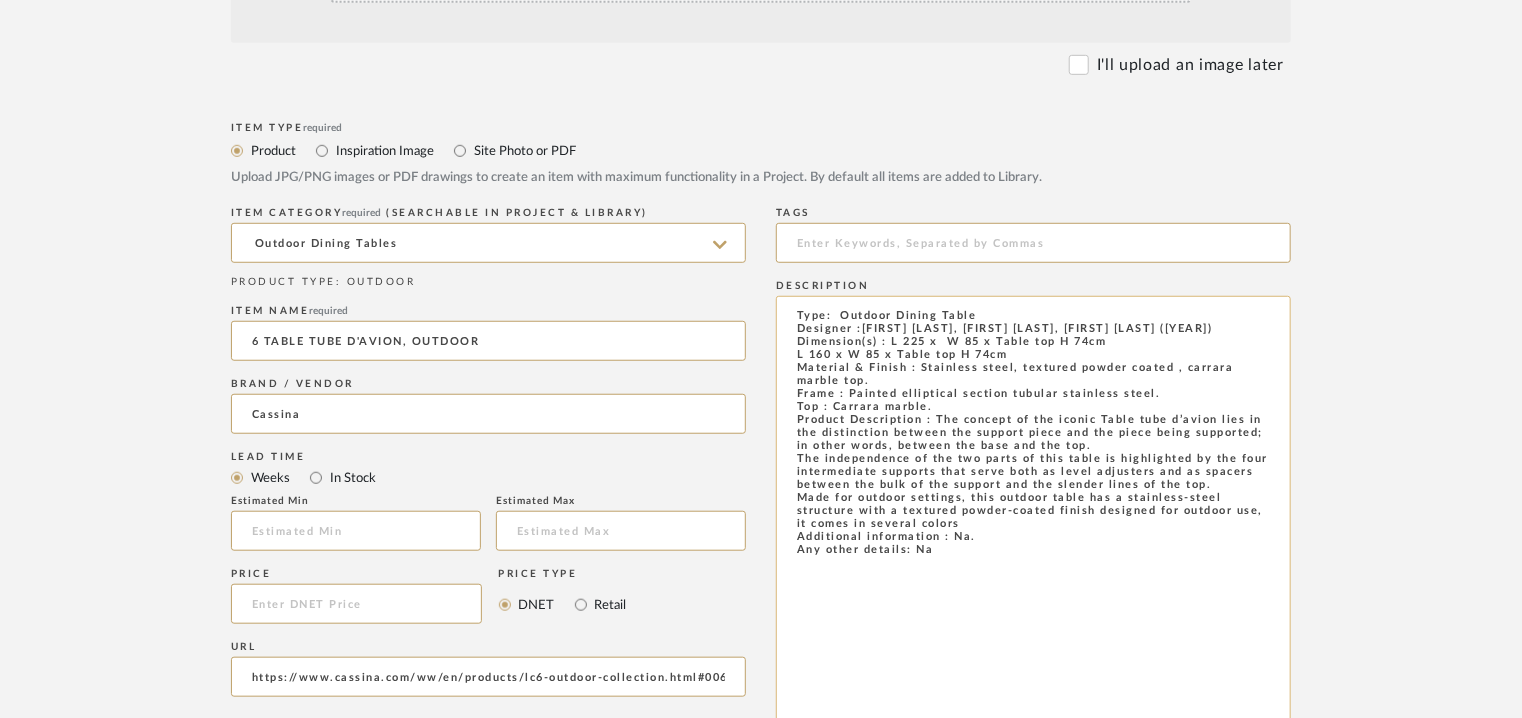 drag, startPoint x: 1084, startPoint y: 341, endPoint x: 892, endPoint y: 341, distance: 192 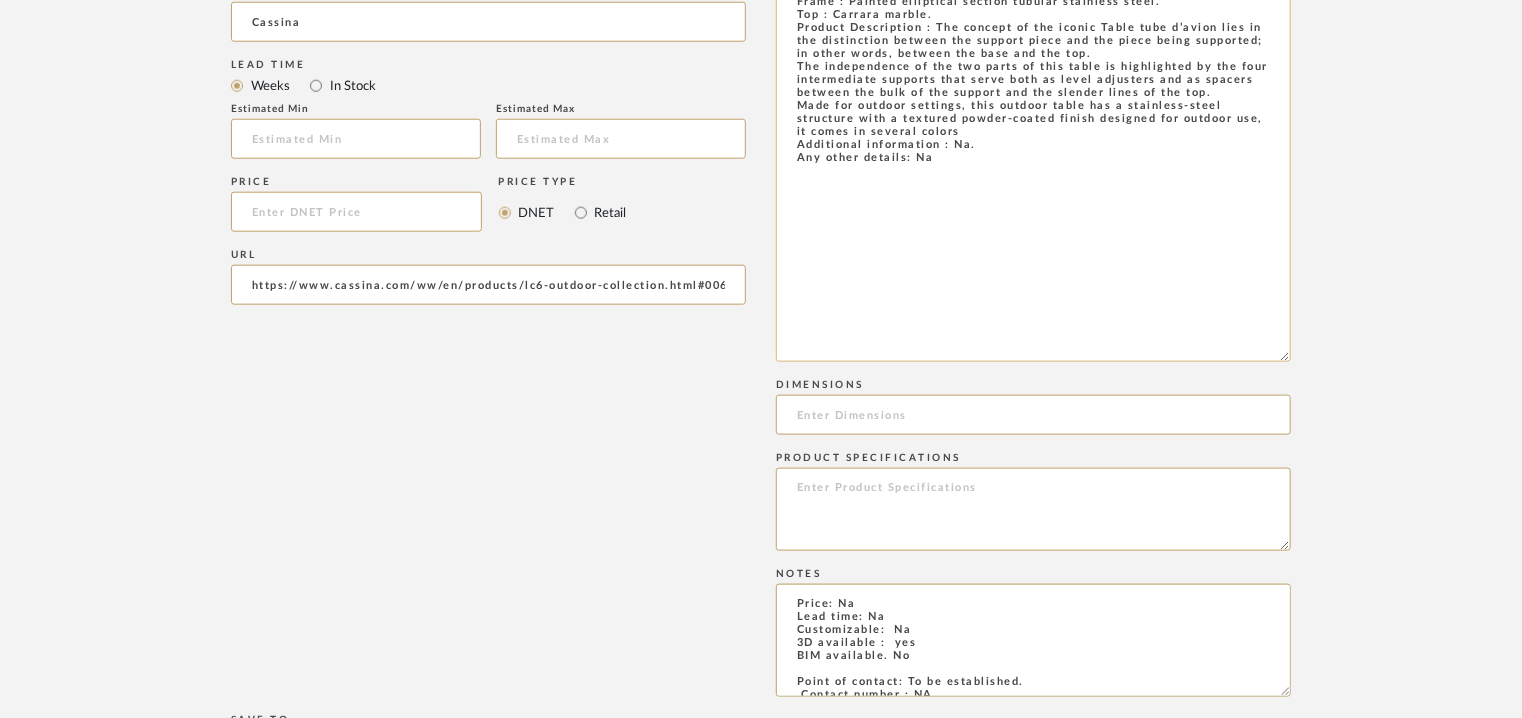 scroll, scrollTop: 1000, scrollLeft: 0, axis: vertical 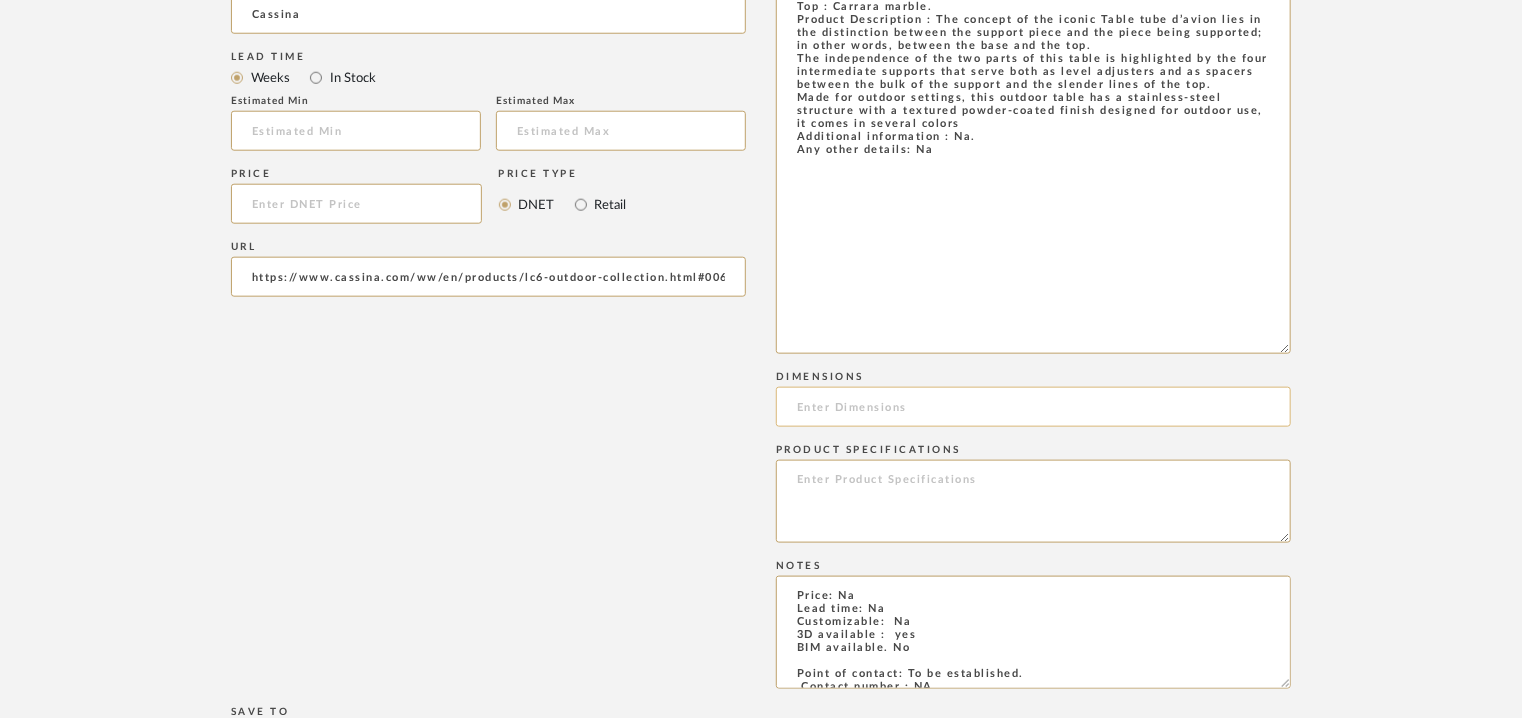 type on "Type:  Outdoor Dining Table
Designer :[FIRST] [LAST], [FIRST] [LAST], [FIRST] [LAST] ([YEAR])
Dimension(s) : L 225 x  W 85 x Table top H 74cm
L 160 x W 85 x Table top H 74cm
Material & Finish : Stainless steel, textured powder coated , carrara marble top.
Frame : Painted elliptical section tubular stainless steel.
Top : Carrara marble.
Product Description : The concept of the iconic Table tube d’avion lies in the distinction between the support piece and the piece being supported; in other words, between the base and the top.
The independence of the two parts of this table is highlighted by the four intermediate supports that serve both as level adjusters and as spacers between the bulk of the support and the slender lines of the top.
Made for outdoor settings, this outdoor table has a stainless-steel structure with a textured powder-coated finish designed for outdoor use, it comes in several colors
Additional information : Na.
Any other details: Na" 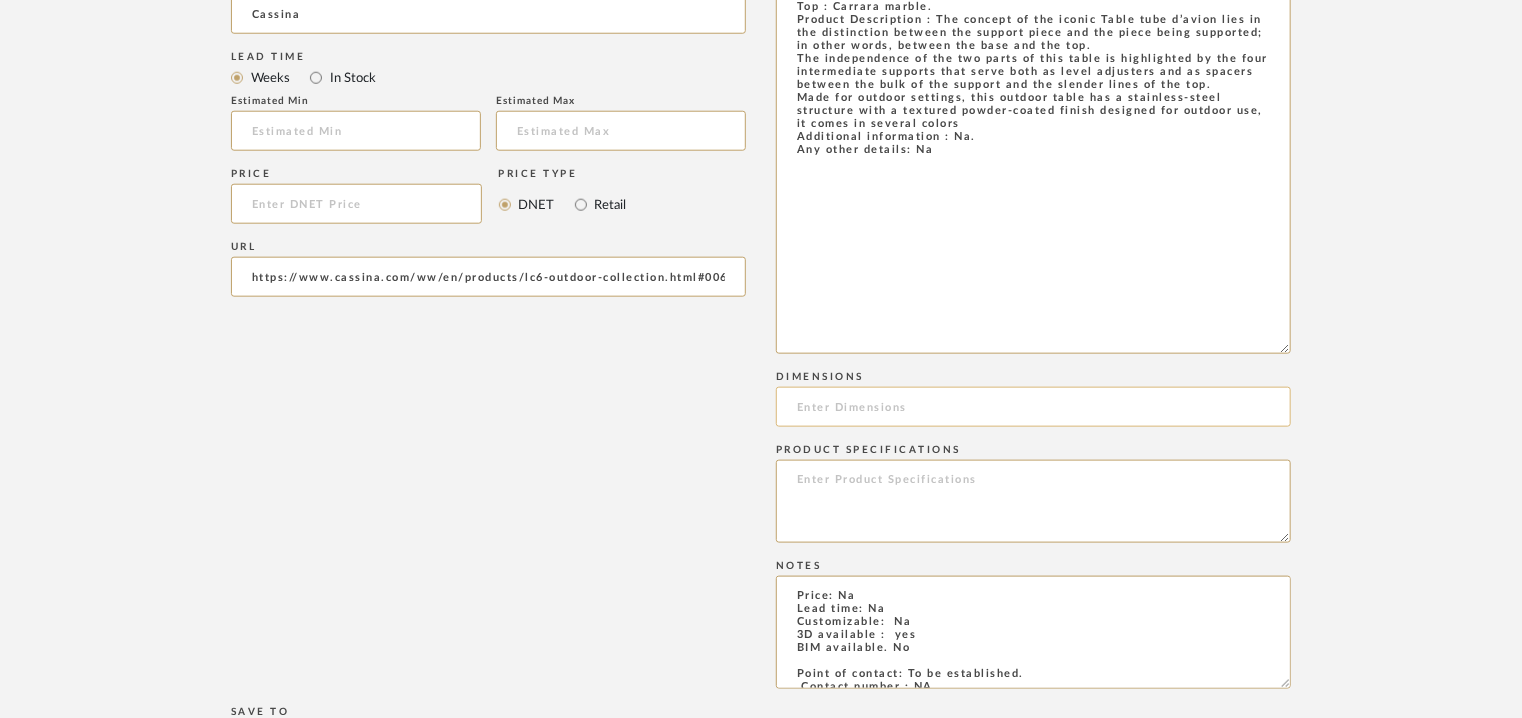 paste on "L 225 x  W 85 x Table top H 74cm" 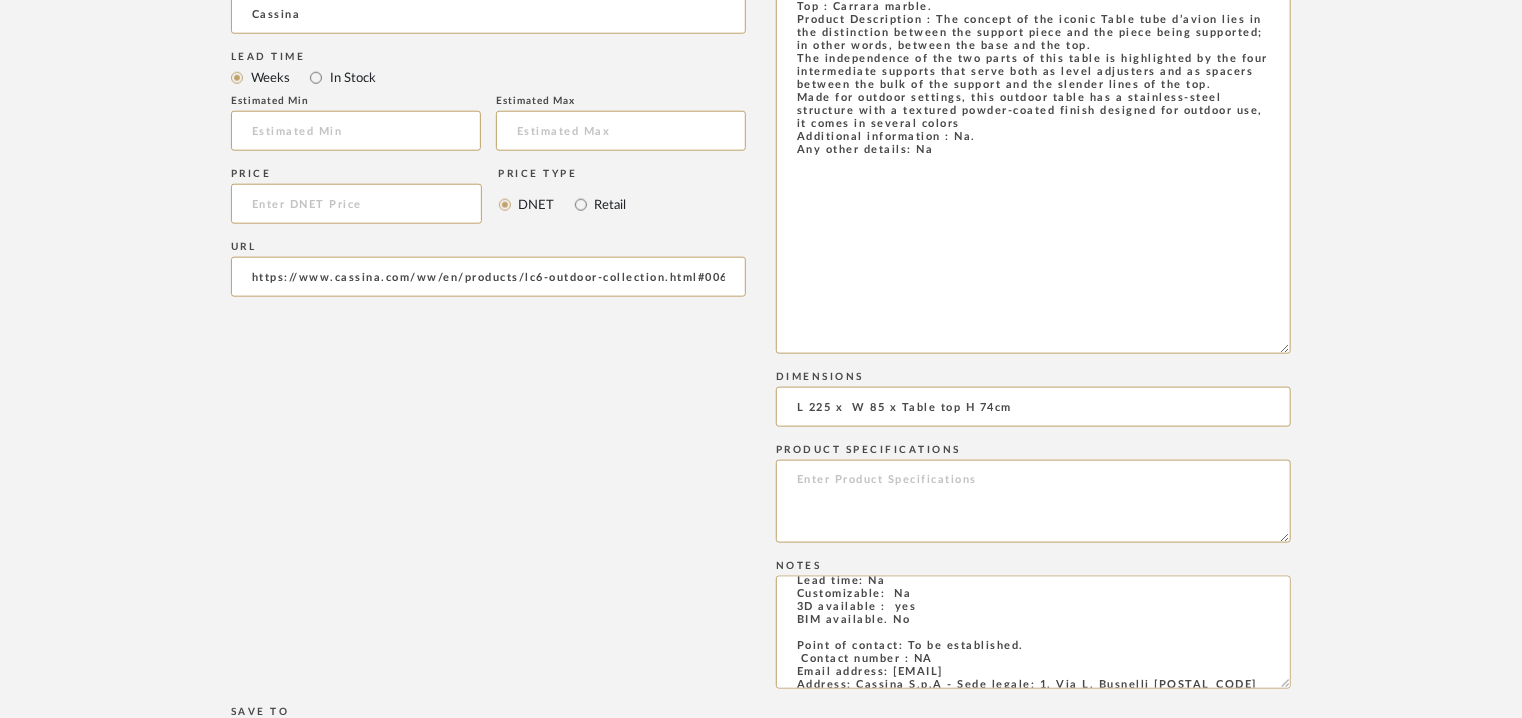 scroll, scrollTop: 0, scrollLeft: 0, axis: both 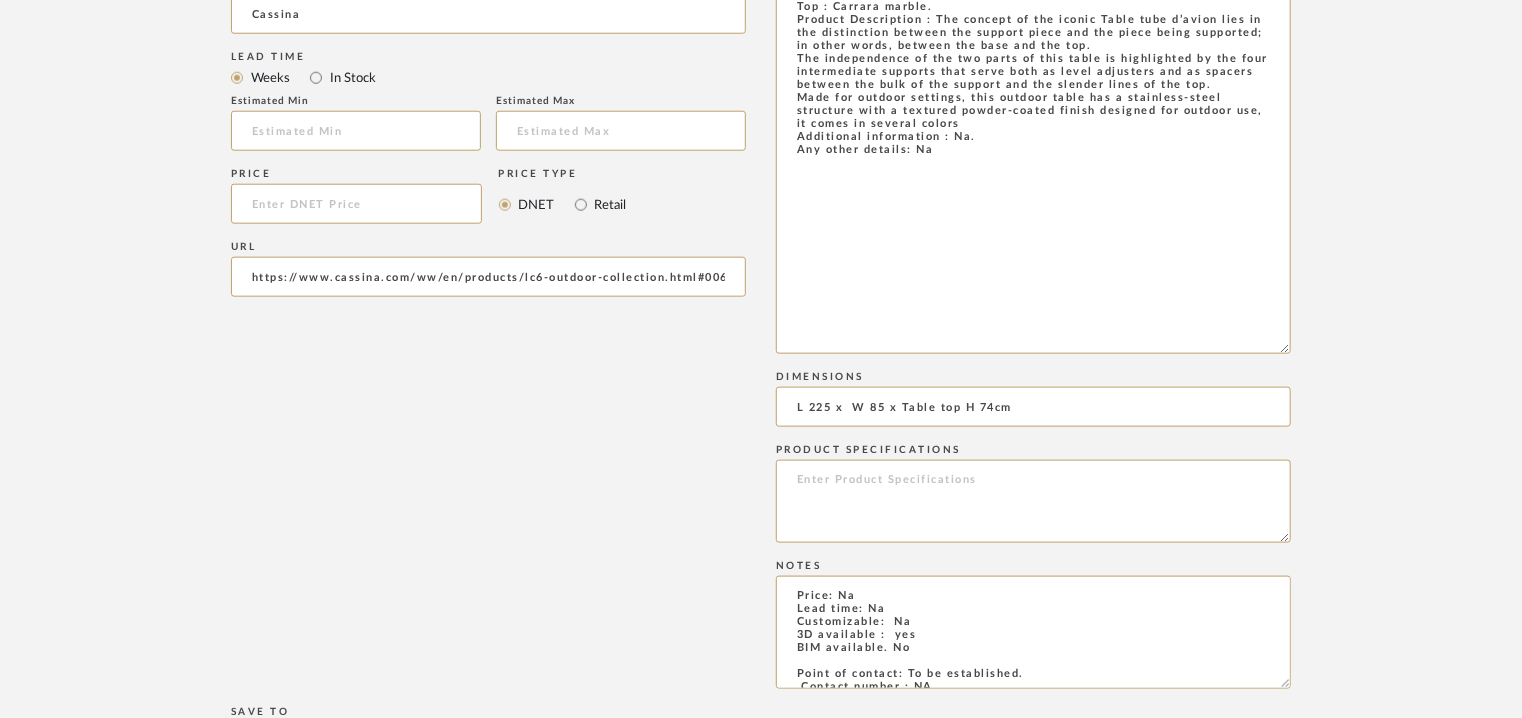 type on "L 225 x  W 85 x Table top H 74cm" 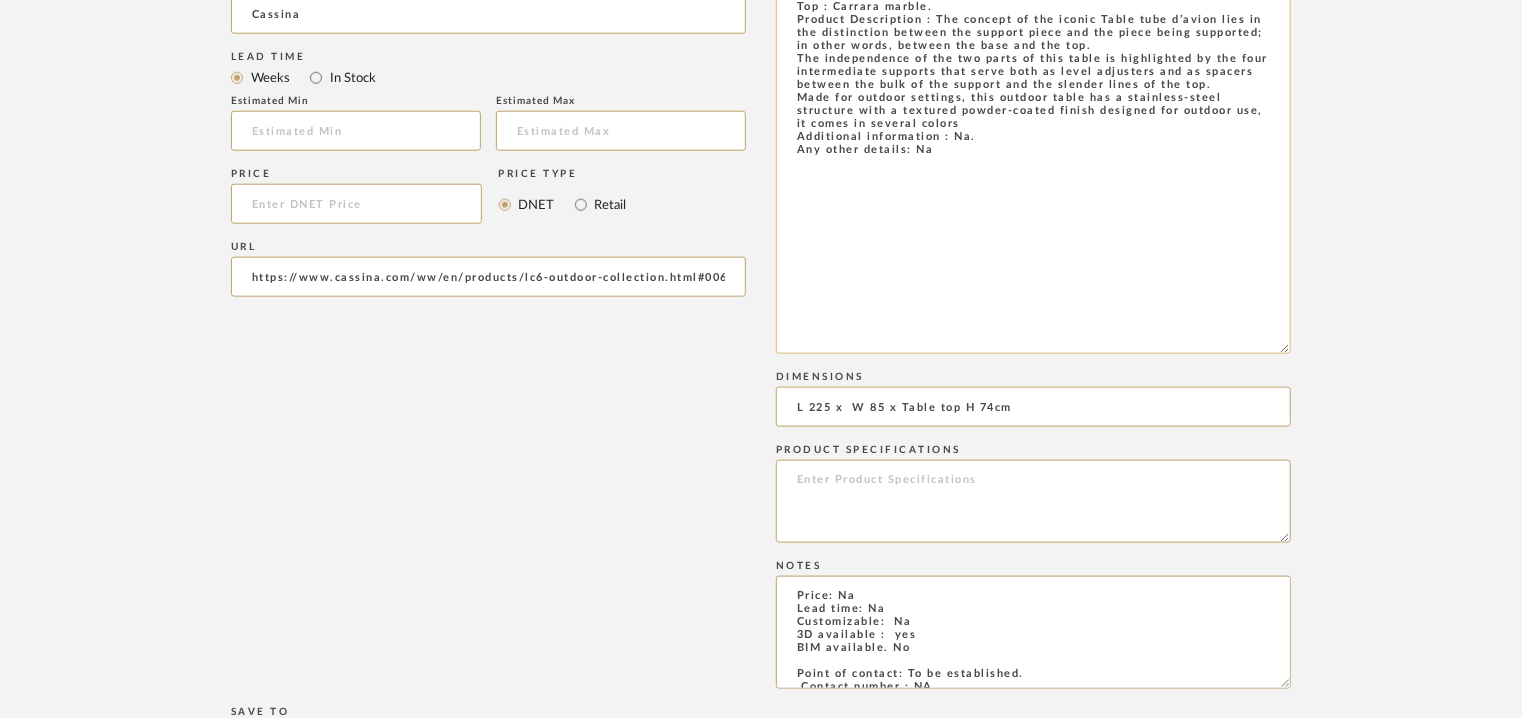 drag, startPoint x: 246, startPoint y: 269, endPoint x: 974, endPoint y: 258, distance: 728.0831 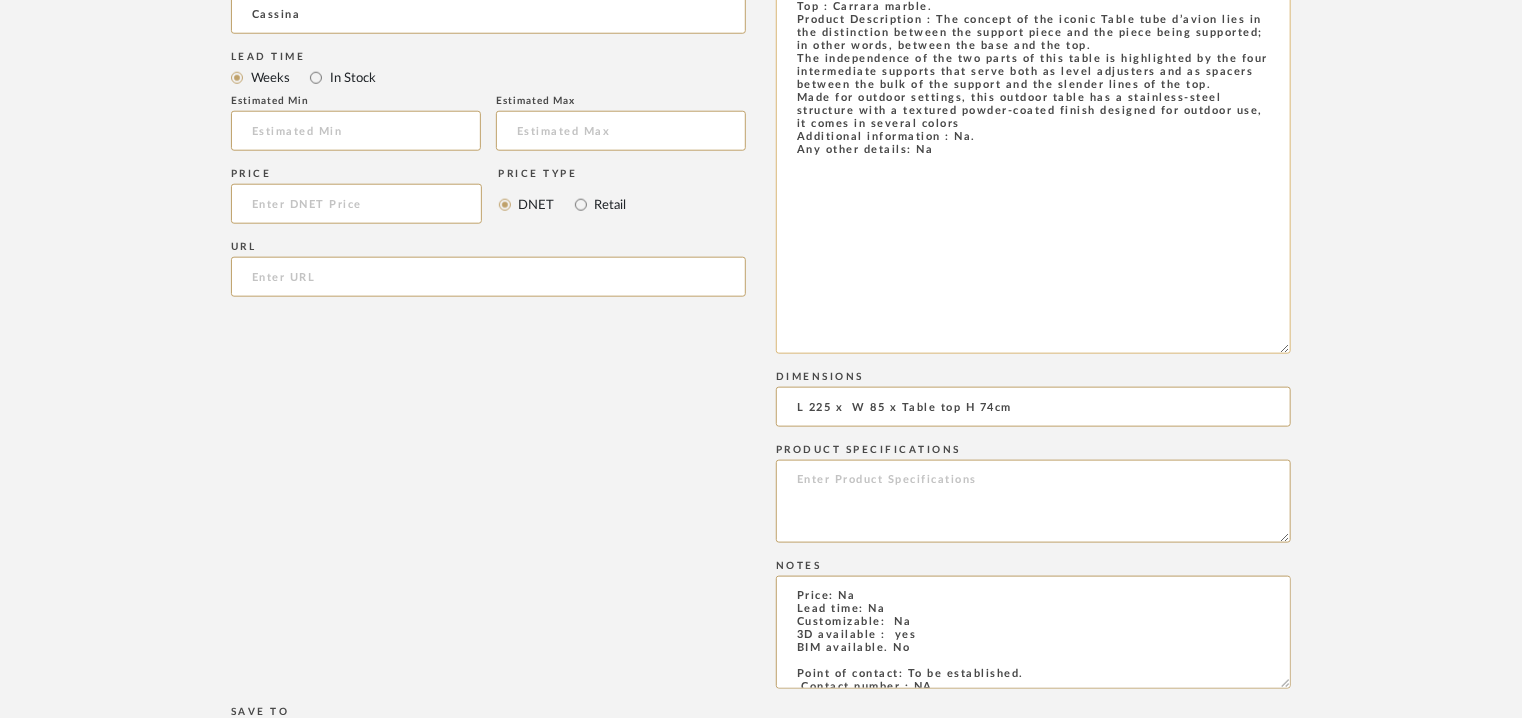 scroll, scrollTop: 0, scrollLeft: 0, axis: both 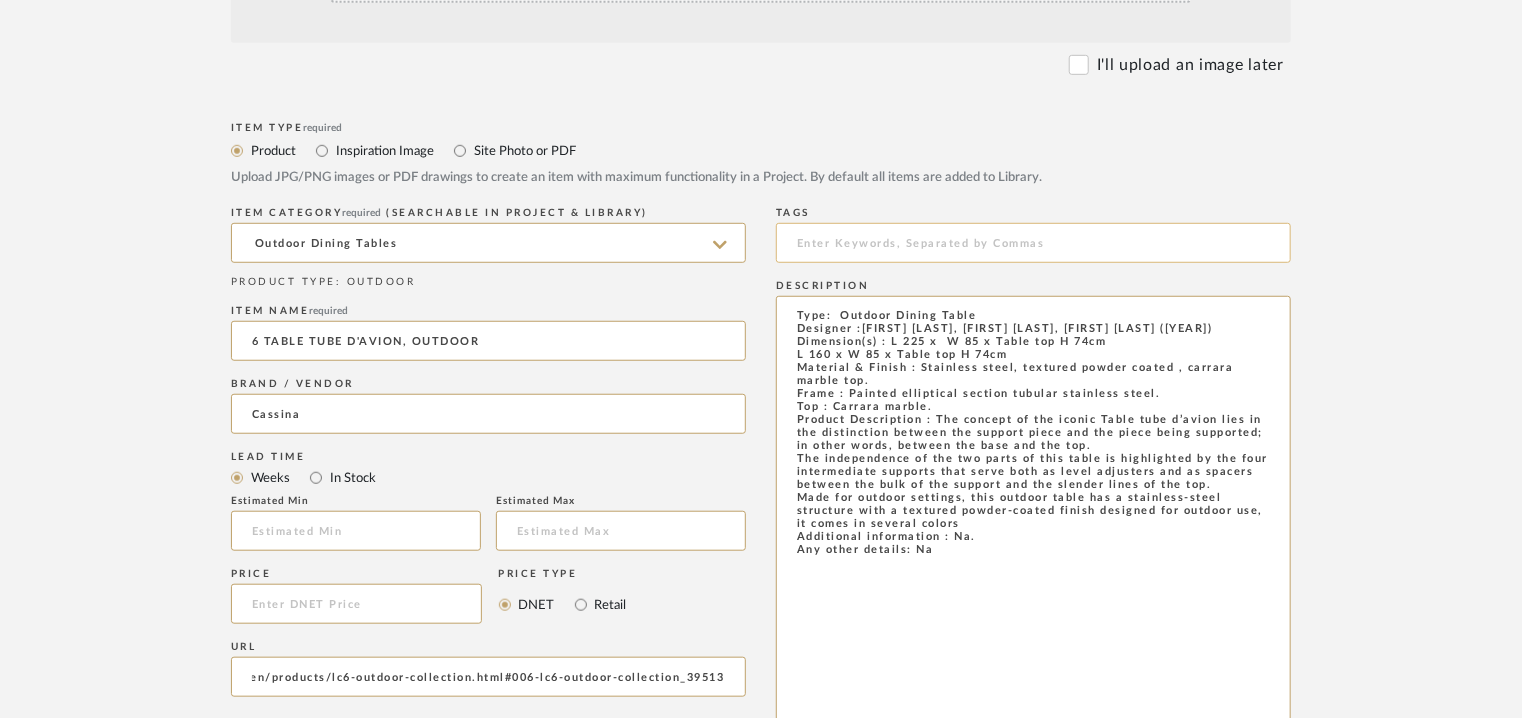 type on "https://www.cassina.com/ww/en/products/lc6-outdoor-collection.html#006-lc6-outdoor-collection_39513" 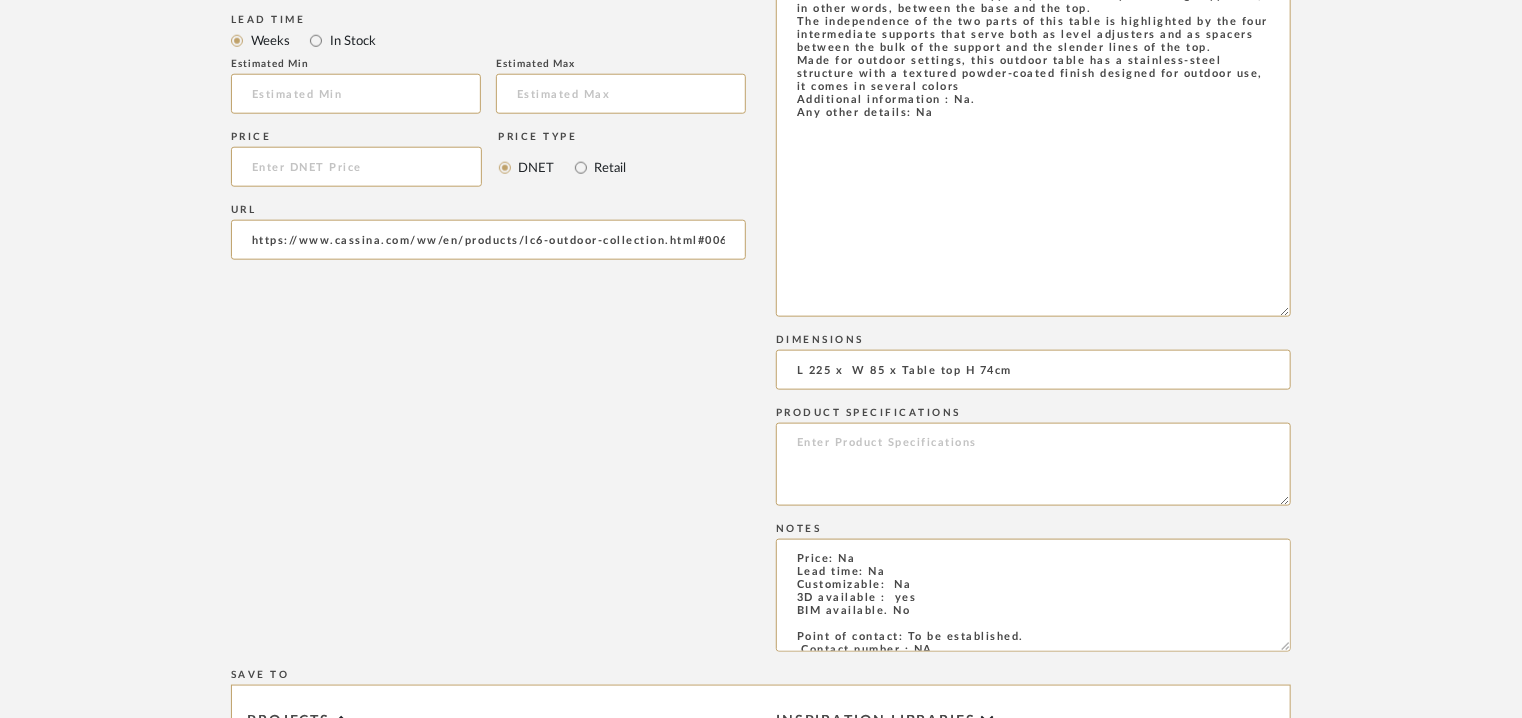 scroll, scrollTop: 1300, scrollLeft: 0, axis: vertical 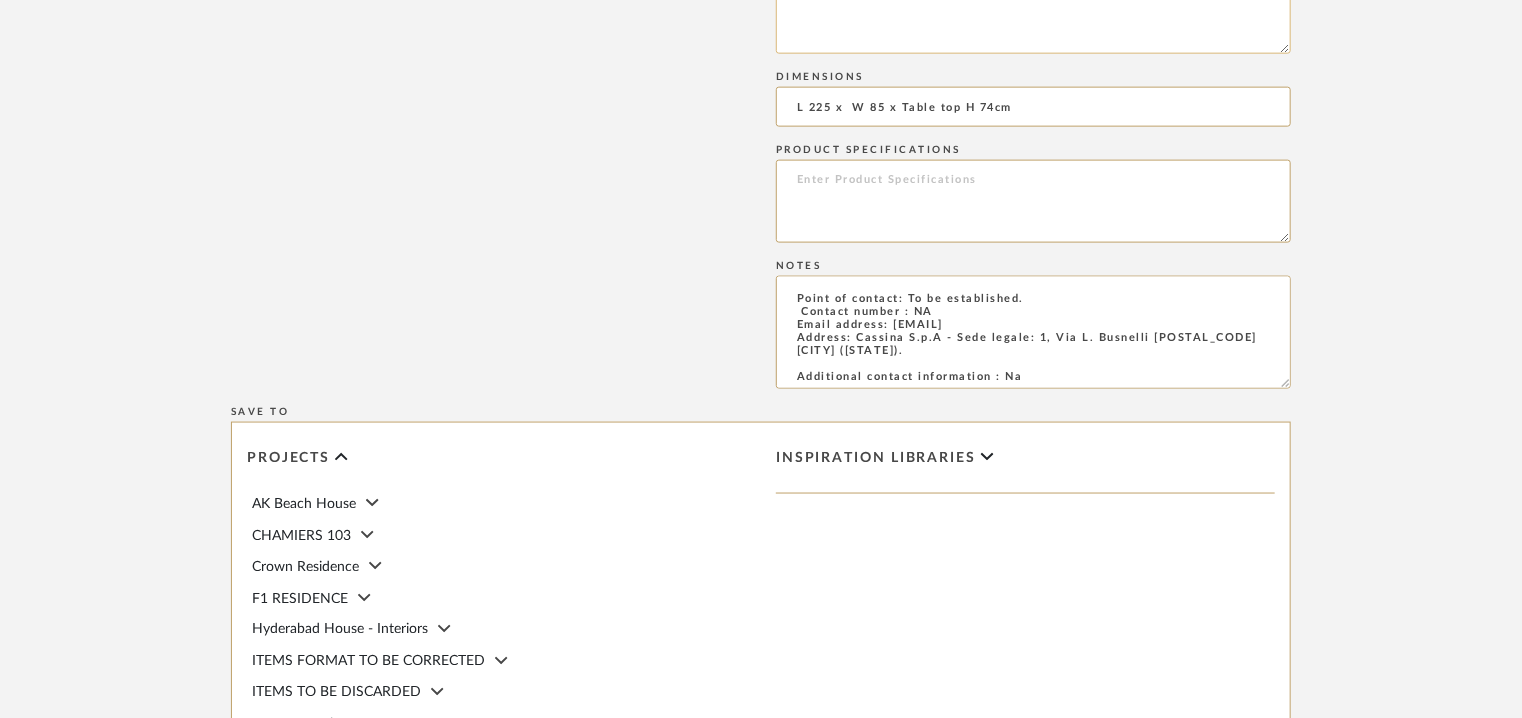 type on "table," 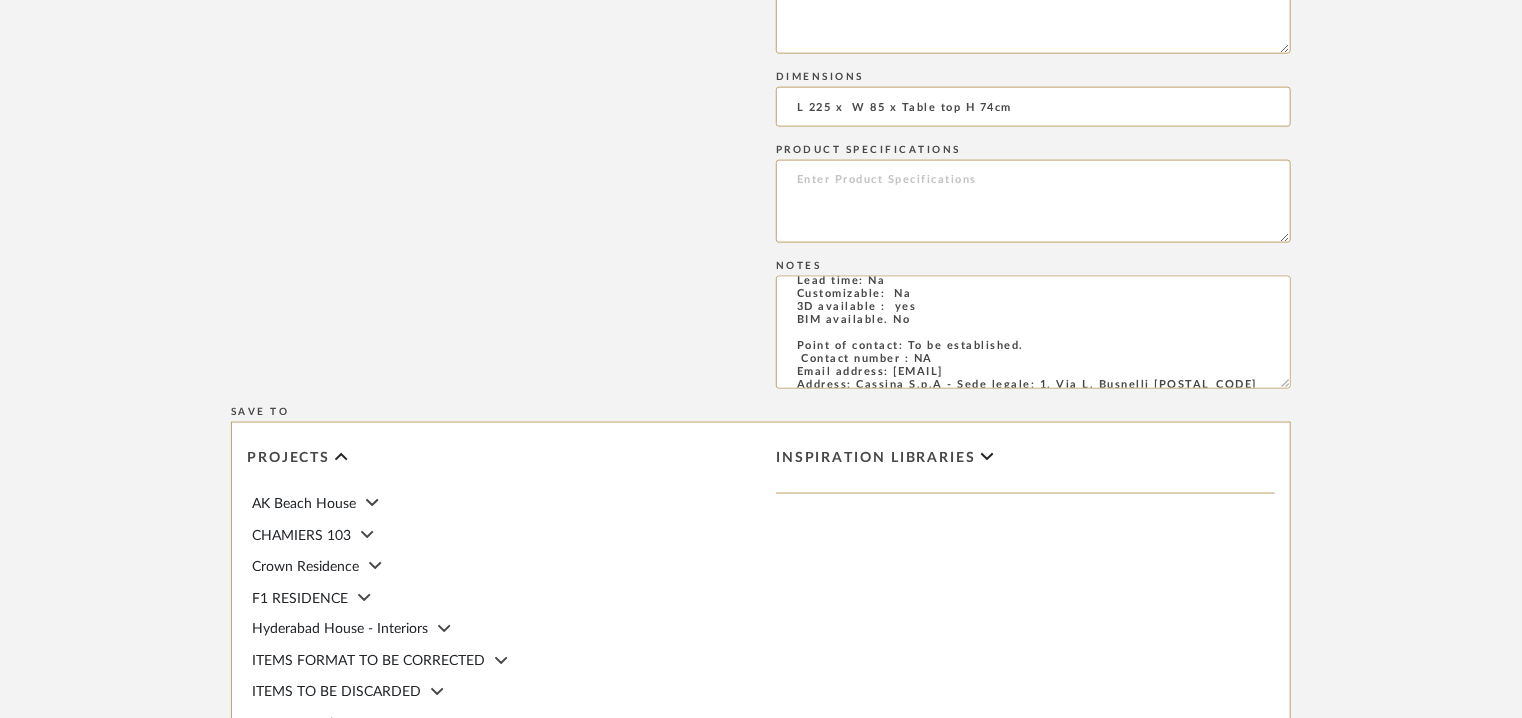 scroll, scrollTop: 0, scrollLeft: 0, axis: both 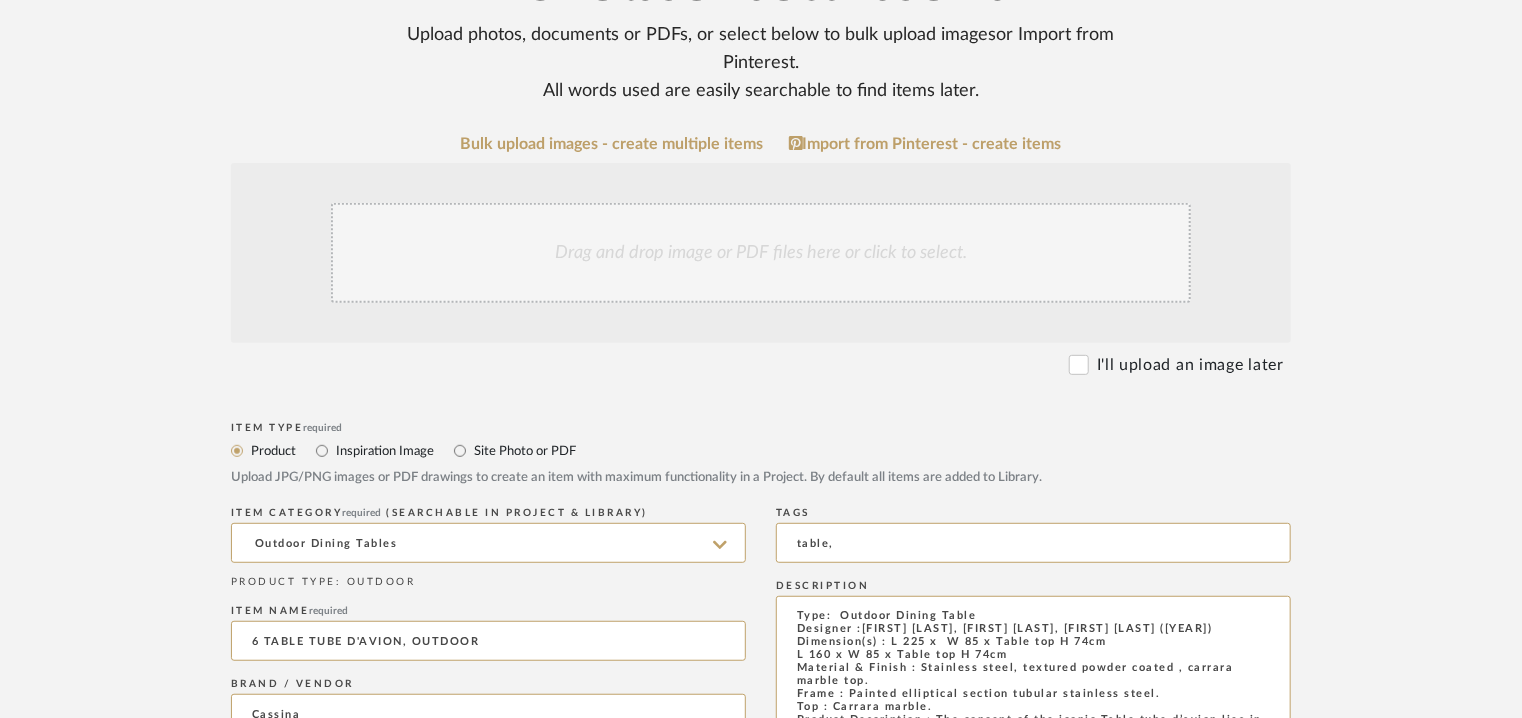 click on "Drag and drop image or PDF files here or click to select." 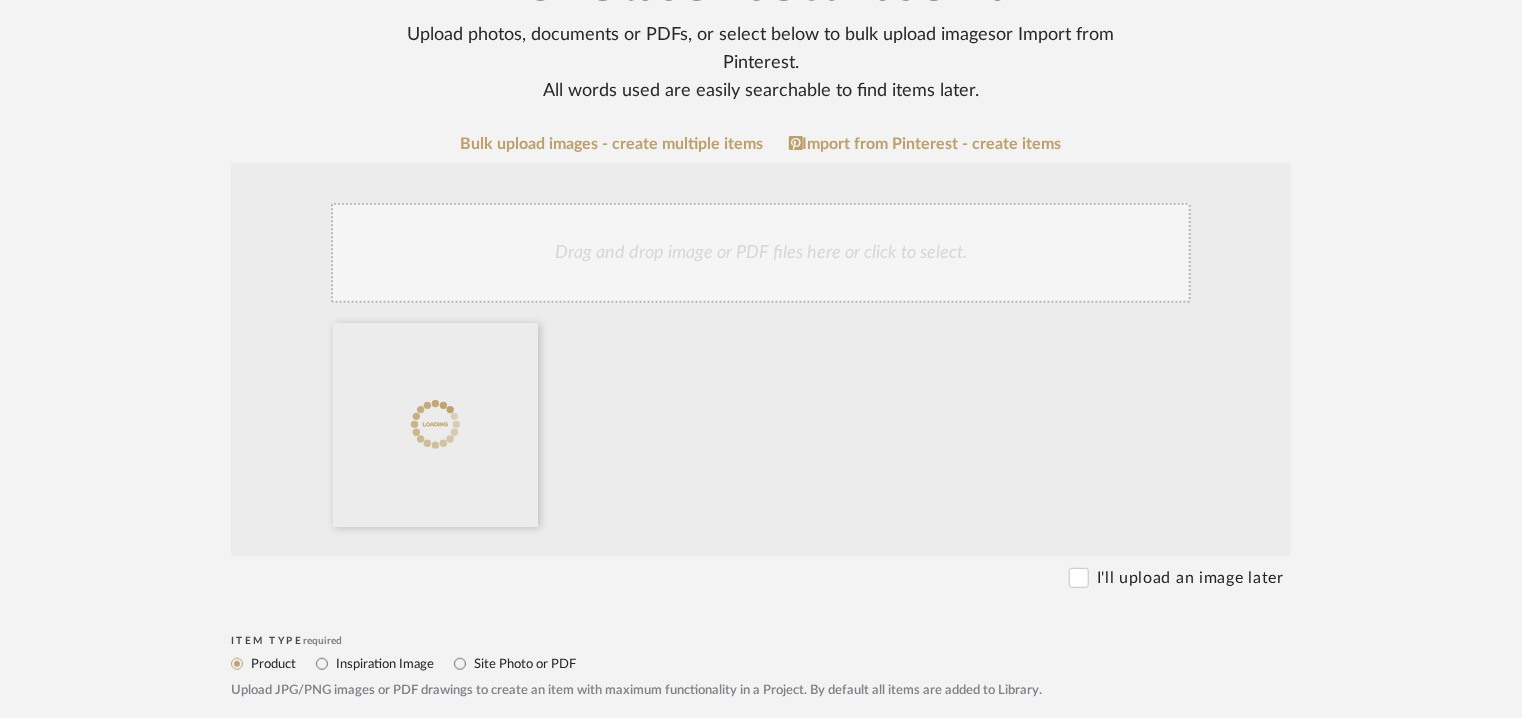 click on "Drag and drop image or PDF files here or click to select." 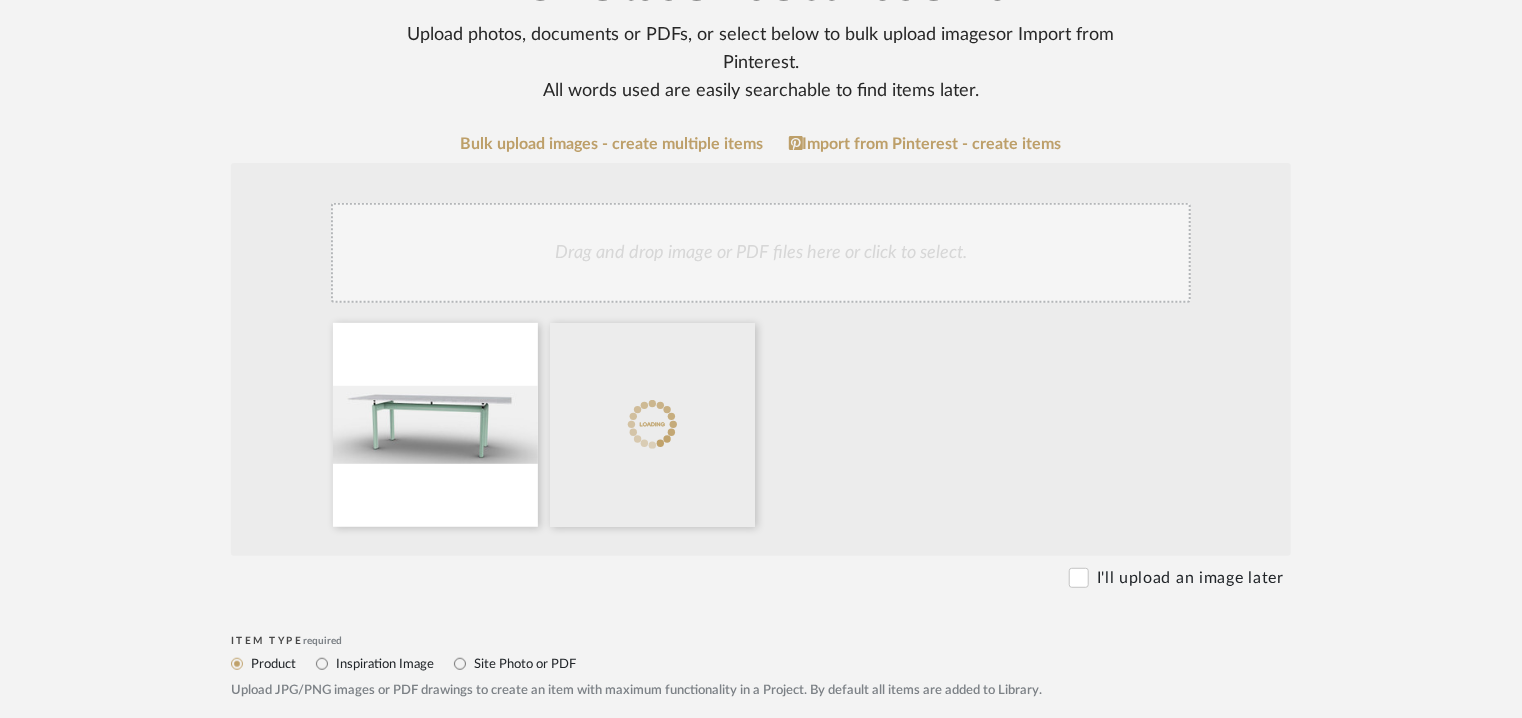 click on "Drag and drop image or PDF files here or click to select." 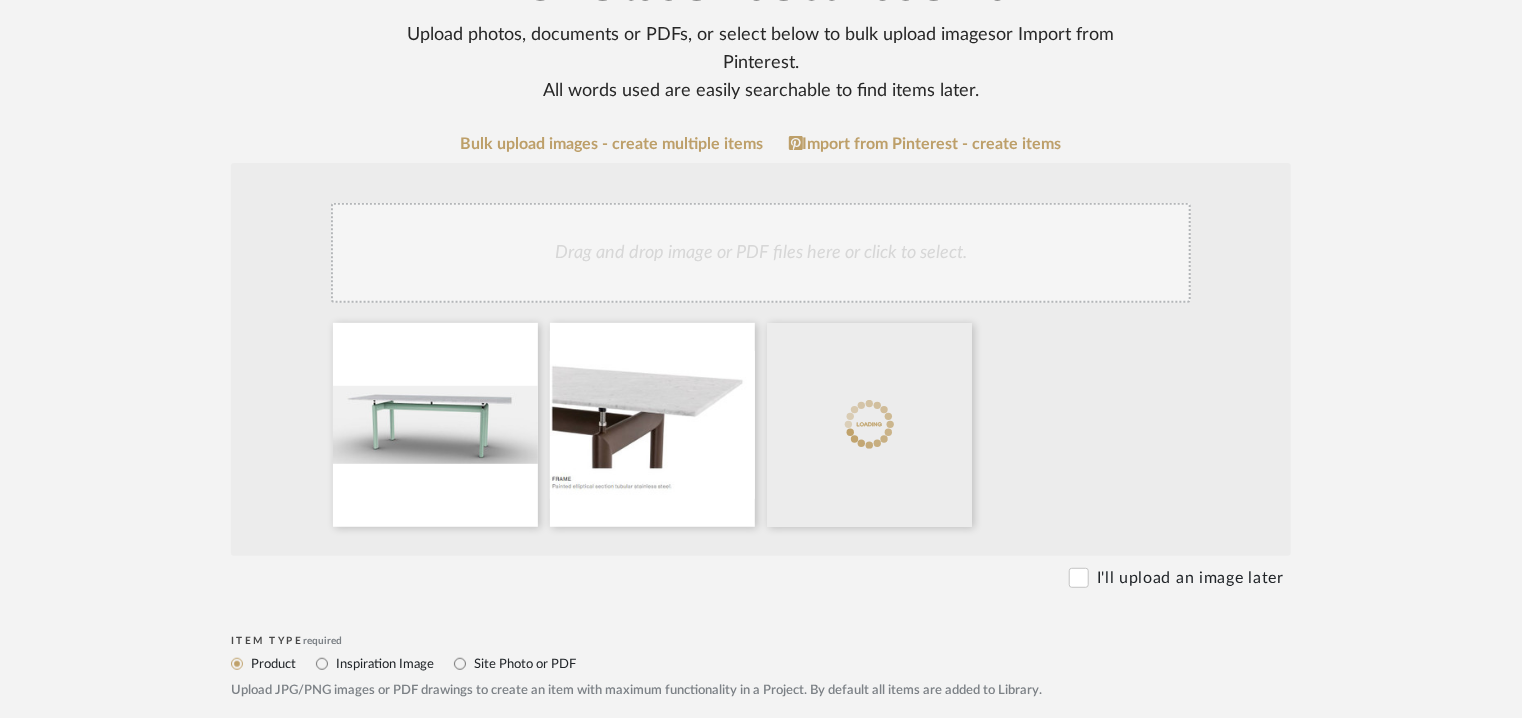 click on "Drag and drop image or PDF files here or click to select." 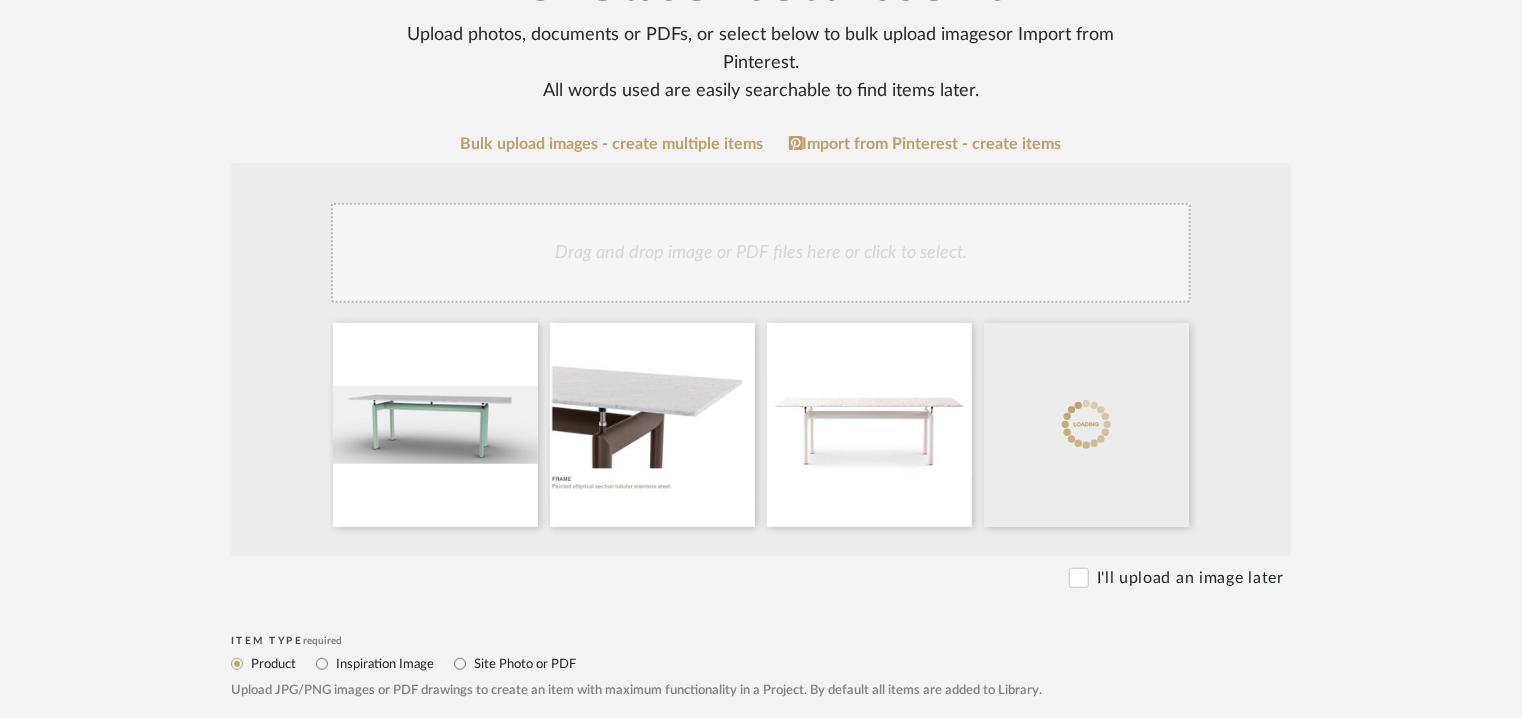 click on "Drag and drop image or PDF files here or click to select." 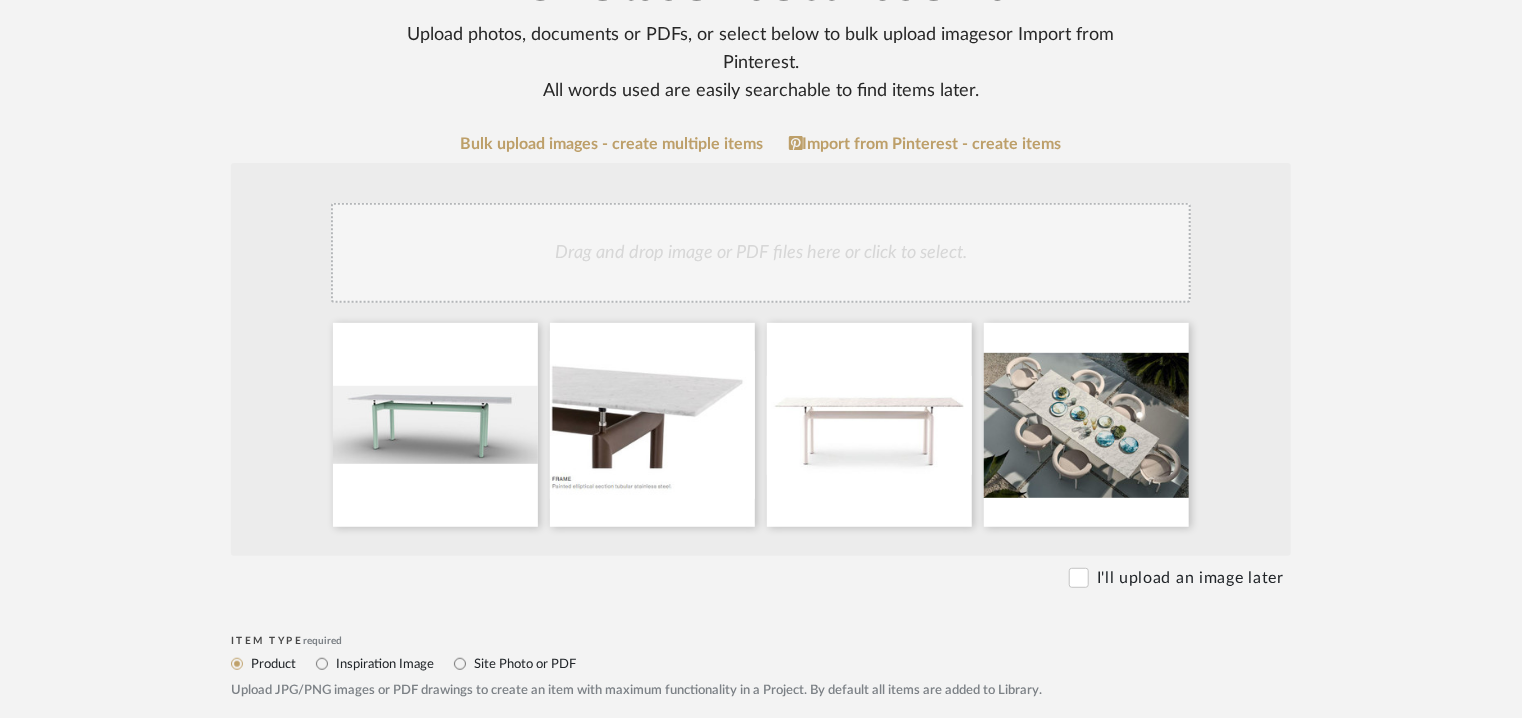 click on "Drag and drop image or PDF files here or click to select." 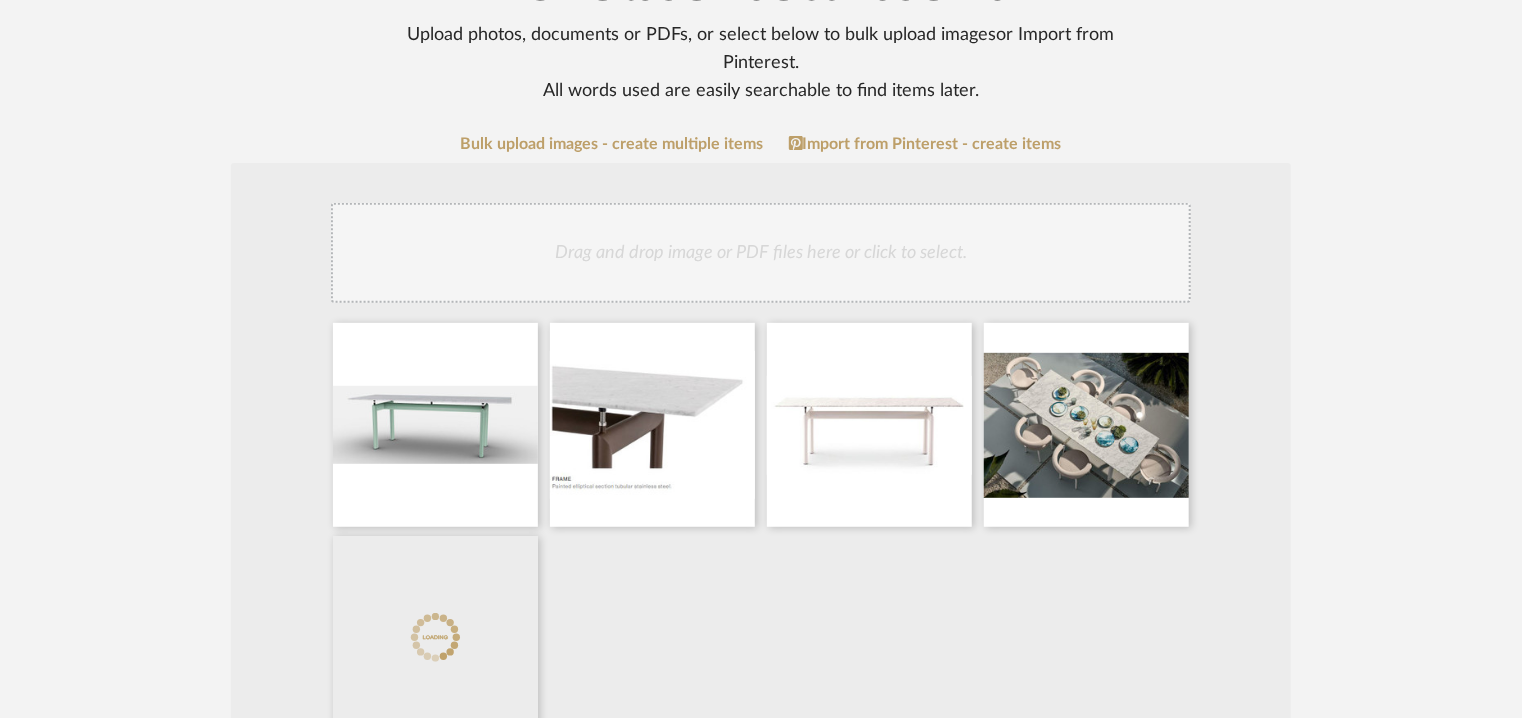 click on "Drag and drop image or PDF files here or click to select." 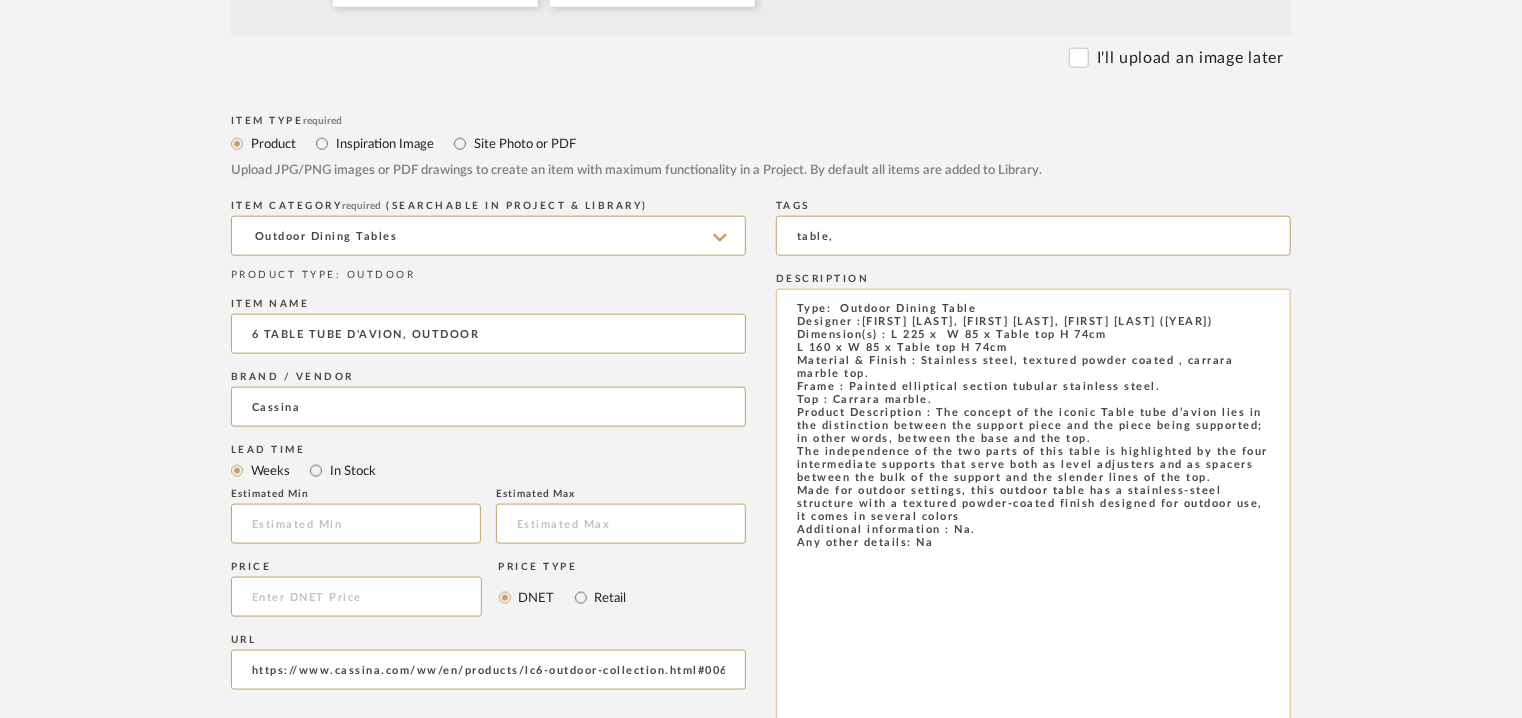 scroll, scrollTop: 1200, scrollLeft: 0, axis: vertical 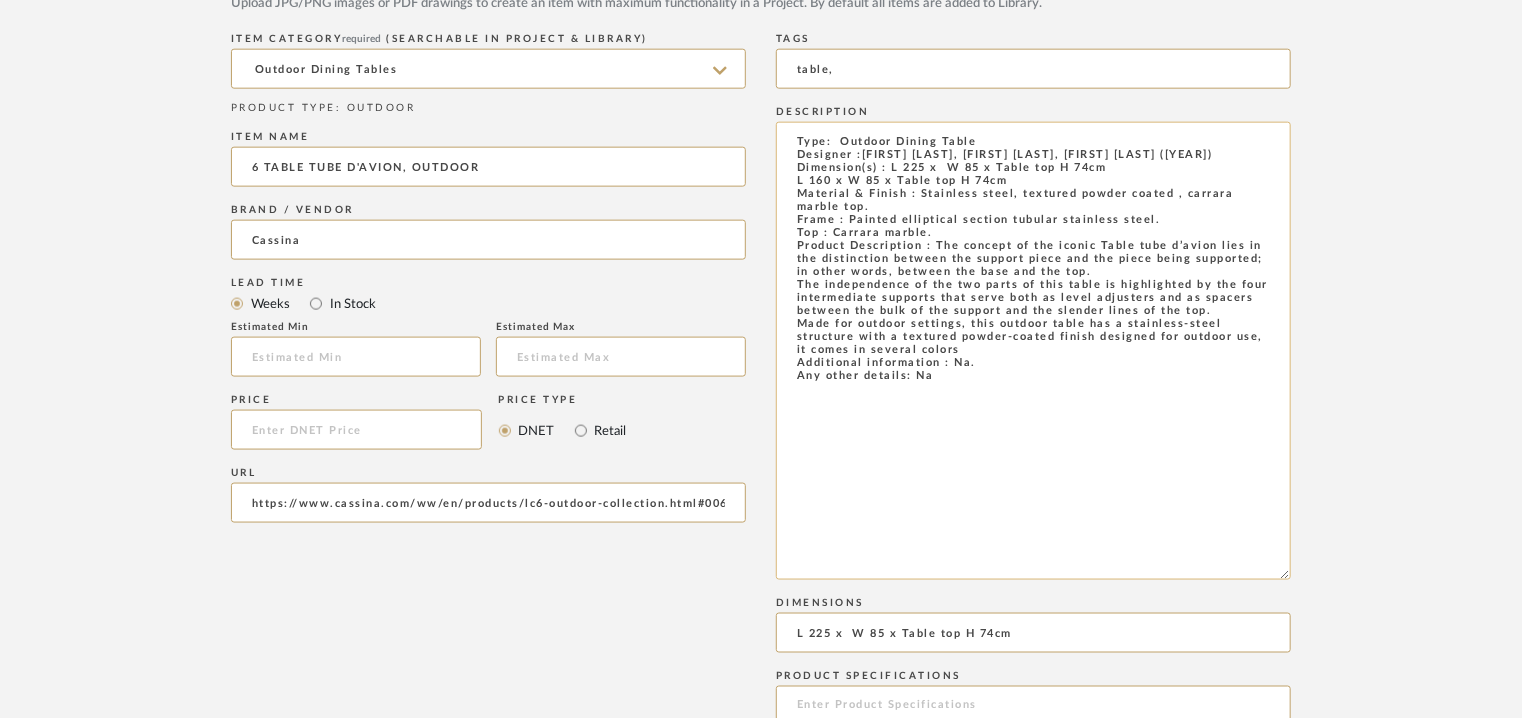 click on "Type:  Outdoor Dining Table
Designer :[FIRST] [LAST], [FIRST] [LAST], [FIRST] [LAST] ([YEAR])
Dimension(s) : L 225 x  W 85 x Table top H 74cm
L 160 x W 85 x Table top H 74cm
Material & Finish : Stainless steel, textured powder coated , carrara marble top.
Frame : Painted elliptical section tubular stainless steel.
Top : Carrara marble.
Product Description : The concept of the iconic Table tube d’avion lies in the distinction between the support piece and the piece being supported; in other words, between the base and the top.
The independence of the two parts of this table is highlighted by the four intermediate supports that serve both as level adjusters and as spacers between the bulk of the support and the slender lines of the top.
Made for outdoor settings, this outdoor table has a stainless-steel structure with a textured powder-coated finish designed for outdoor use, it comes in several colors
Additional information : Na.
Any other details: Na" 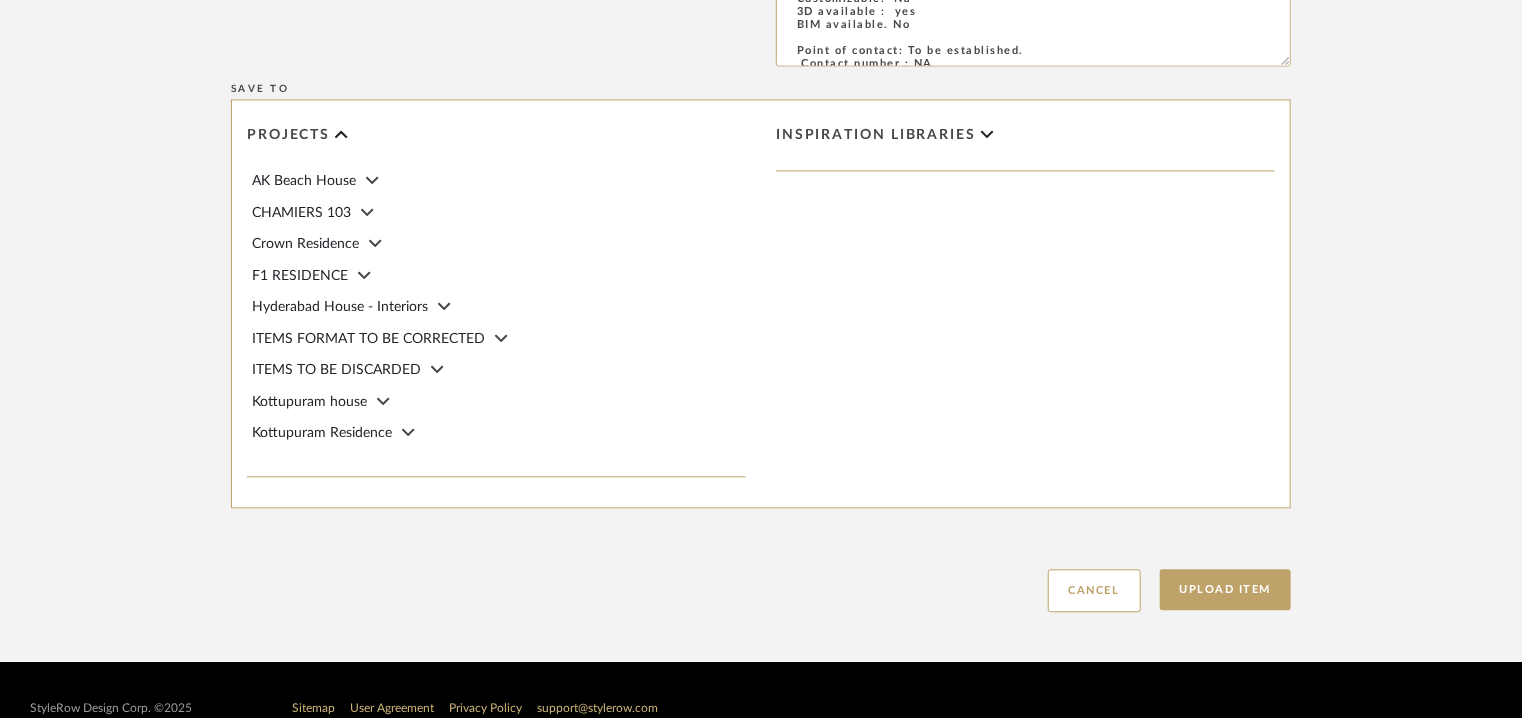 scroll, scrollTop: 2084, scrollLeft: 0, axis: vertical 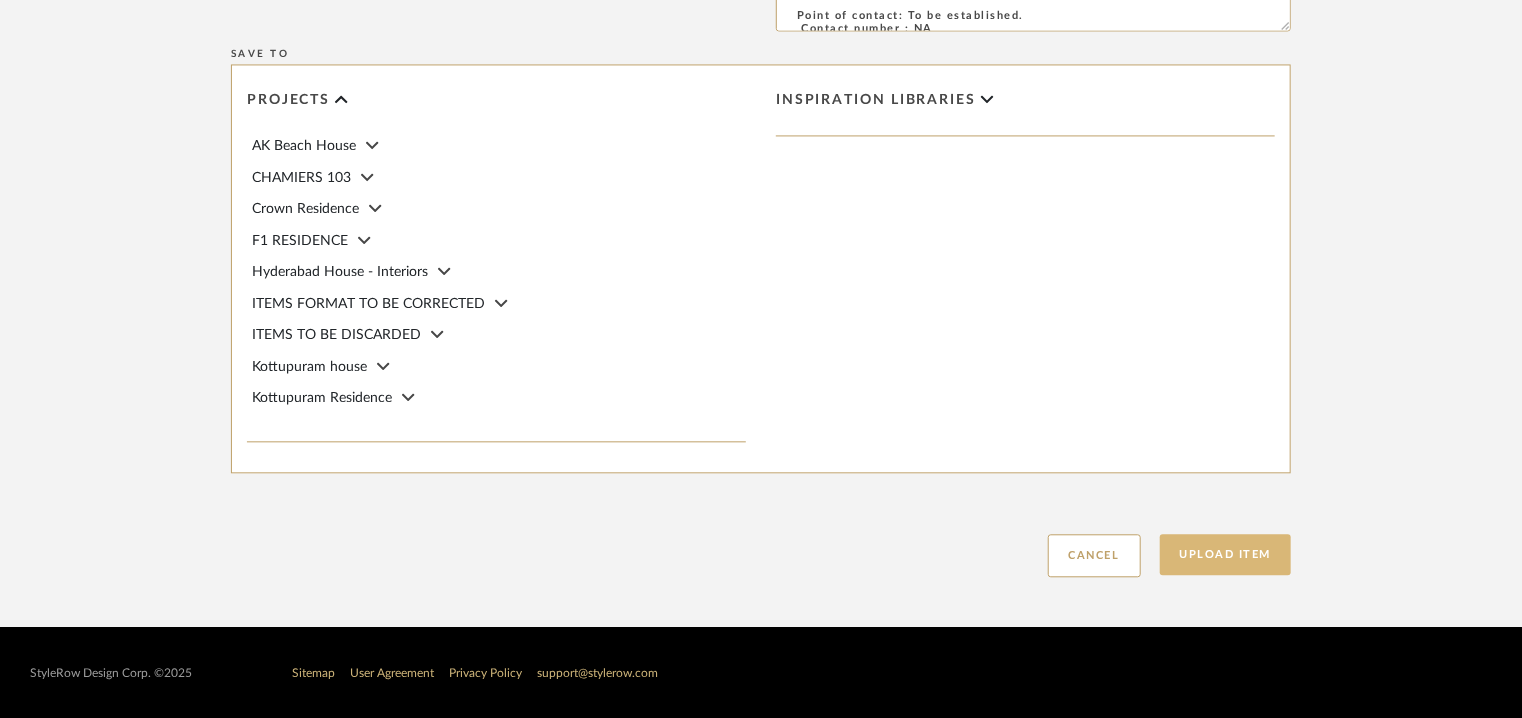 type on "Type:  Outdoor Dining Table
Designer :Le Corbusier, Pierre Jeanneret, Charlotte Perriand (1974)
Dimension(s) : L 225 x  W 85 x Table top H 74cm
L 160 x W 85 x Table top H 74cm
Material & Finish : Stainless steel, textured powder coated , carrara marble top.
Frame : Painted elliptical section tubular stainless steel.
Top : Carrara marble.
Product Description : The concept of the iconic Table tube d’avion lies in the distinction between the support piece and the piece being supported; in other words, between the base and the top.
The independence of the two parts of this table is highlighted by the four intermediate supports that serve both as level adjusters and as spacers between the bulk of the support and the slender lines of the top.
Made for outdoor settings, this outdoor table has a stainless-steel structure with a textured powder-coated finish designed for outdoor use, it comes in several colors
Additional information : Na.
Any other details: 6seater table" 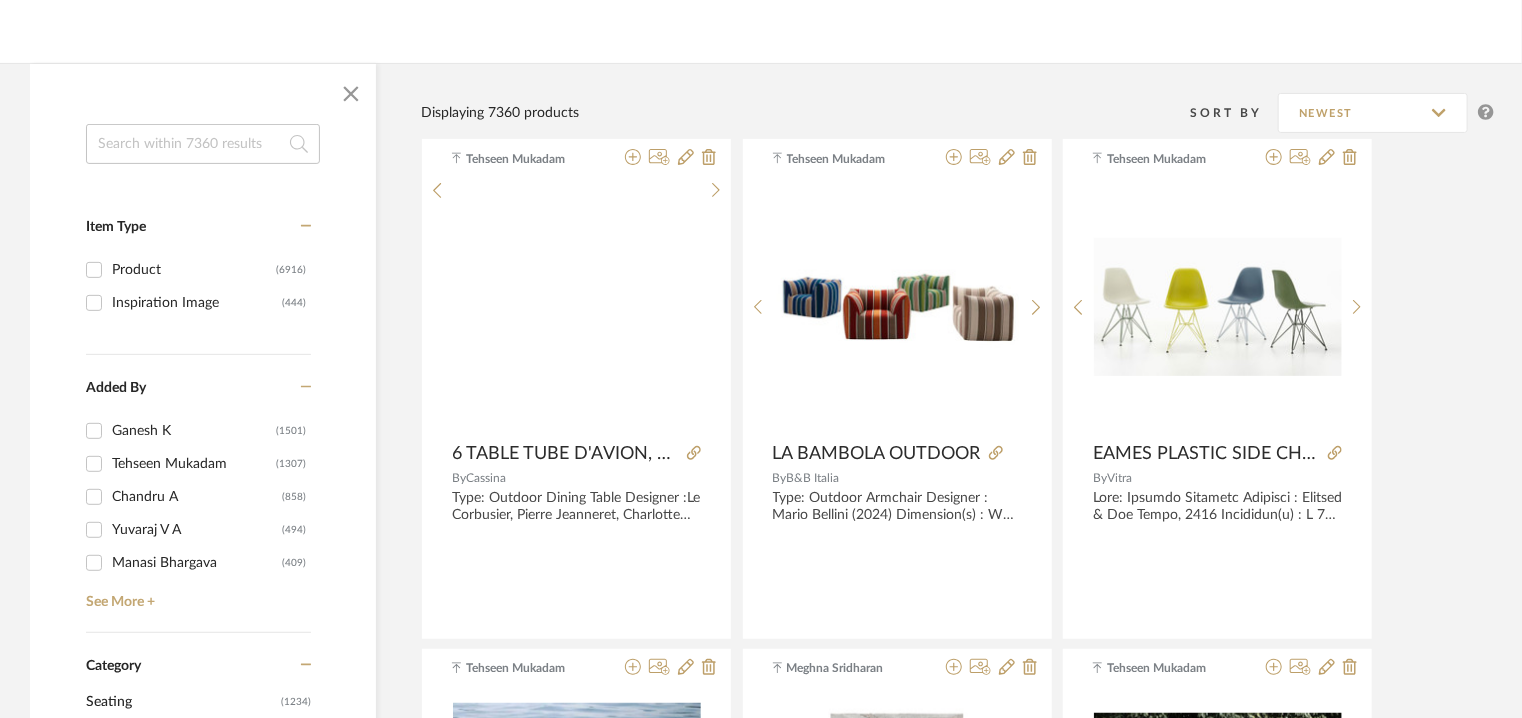 scroll, scrollTop: 0, scrollLeft: 0, axis: both 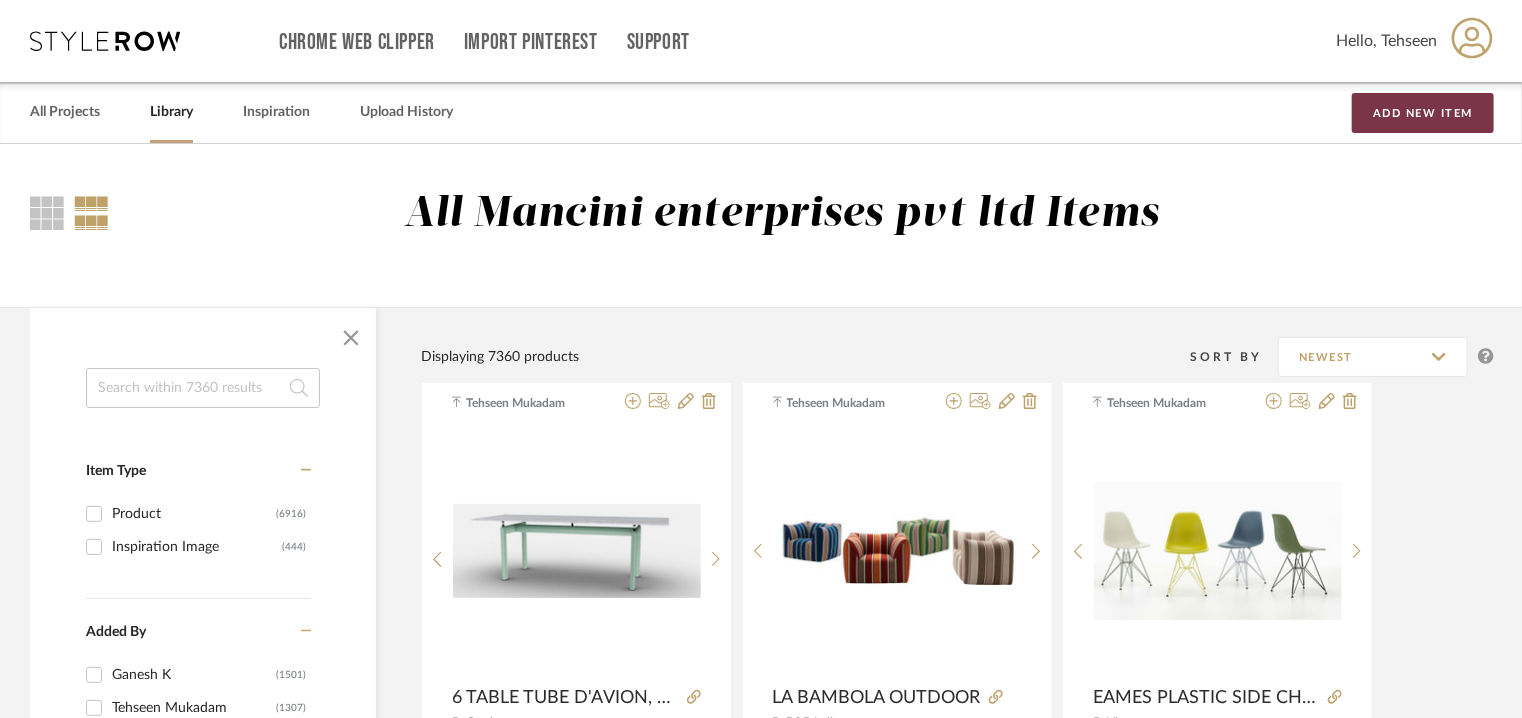 click on "Add New Item" at bounding box center (1423, 113) 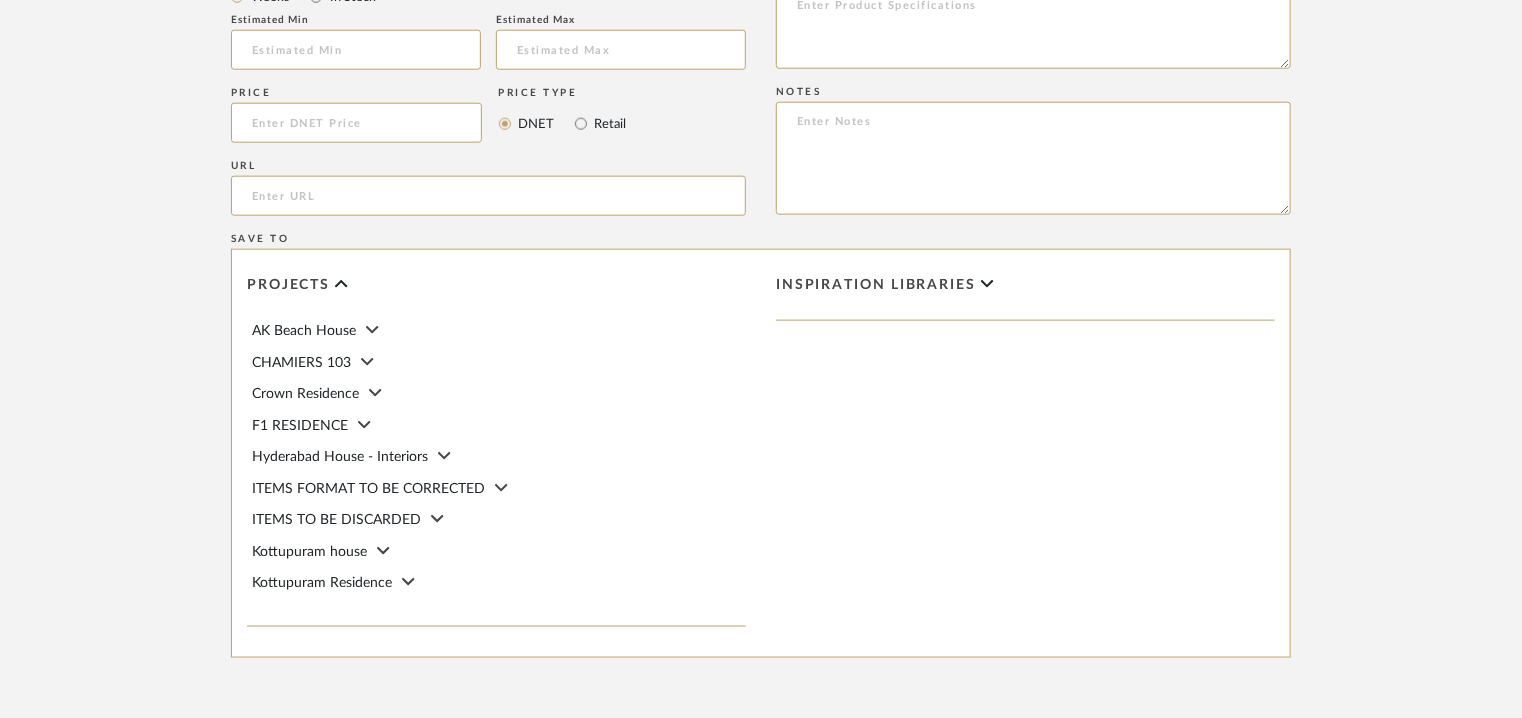 scroll, scrollTop: 800, scrollLeft: 0, axis: vertical 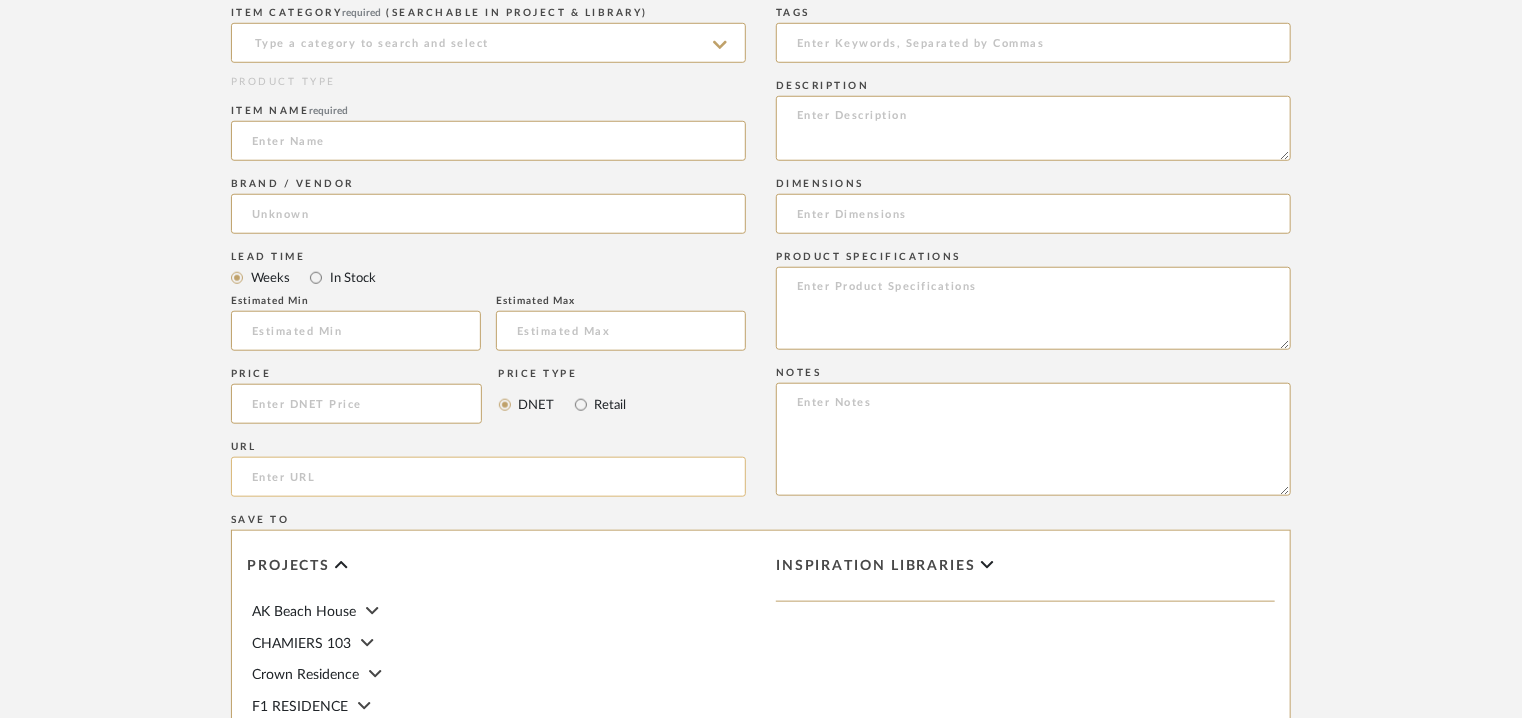 click 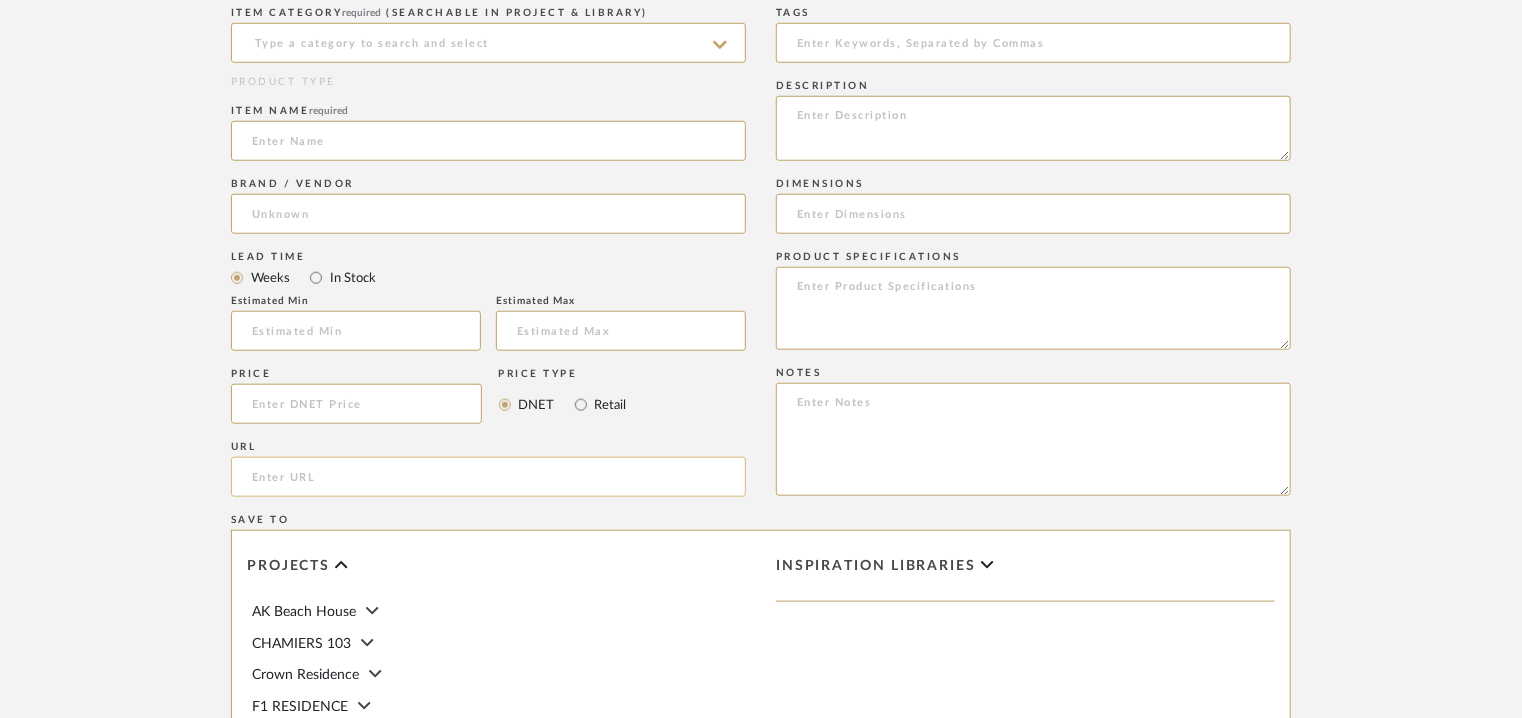 paste on "https://www.thonet.de/en/all-products/detail/s-533-l" 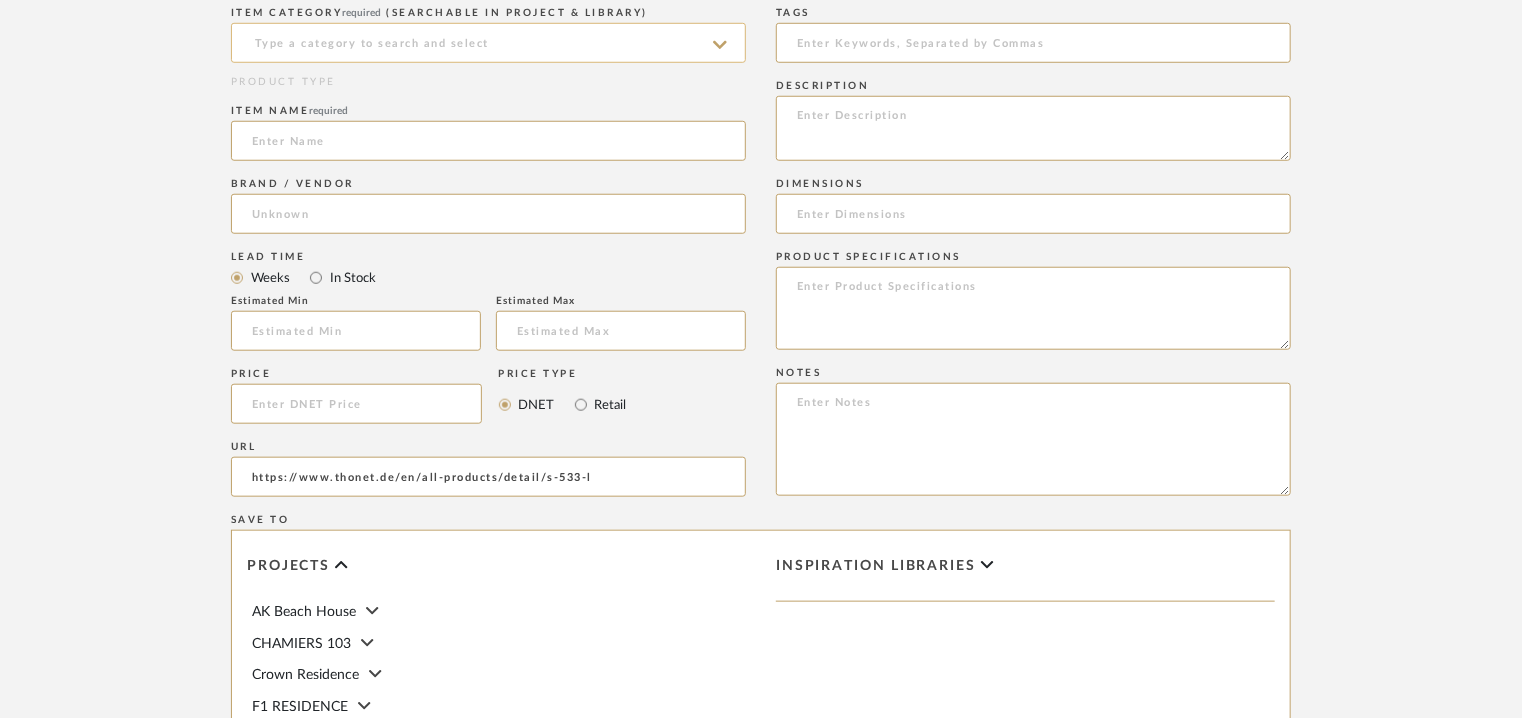 type on "https://www.thonet.de/en/all-products/detail/s-533-l" 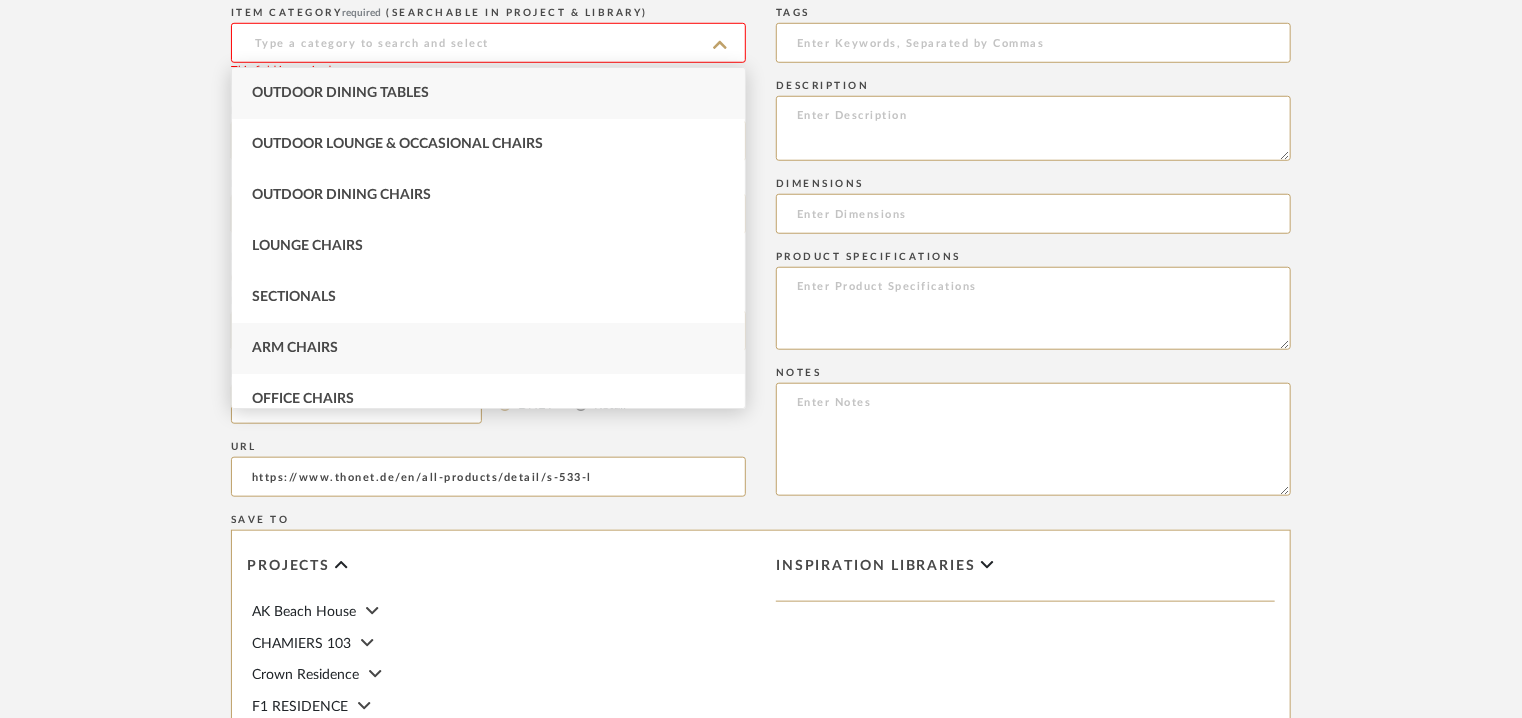 click on "Arm Chairs" at bounding box center (488, 348) 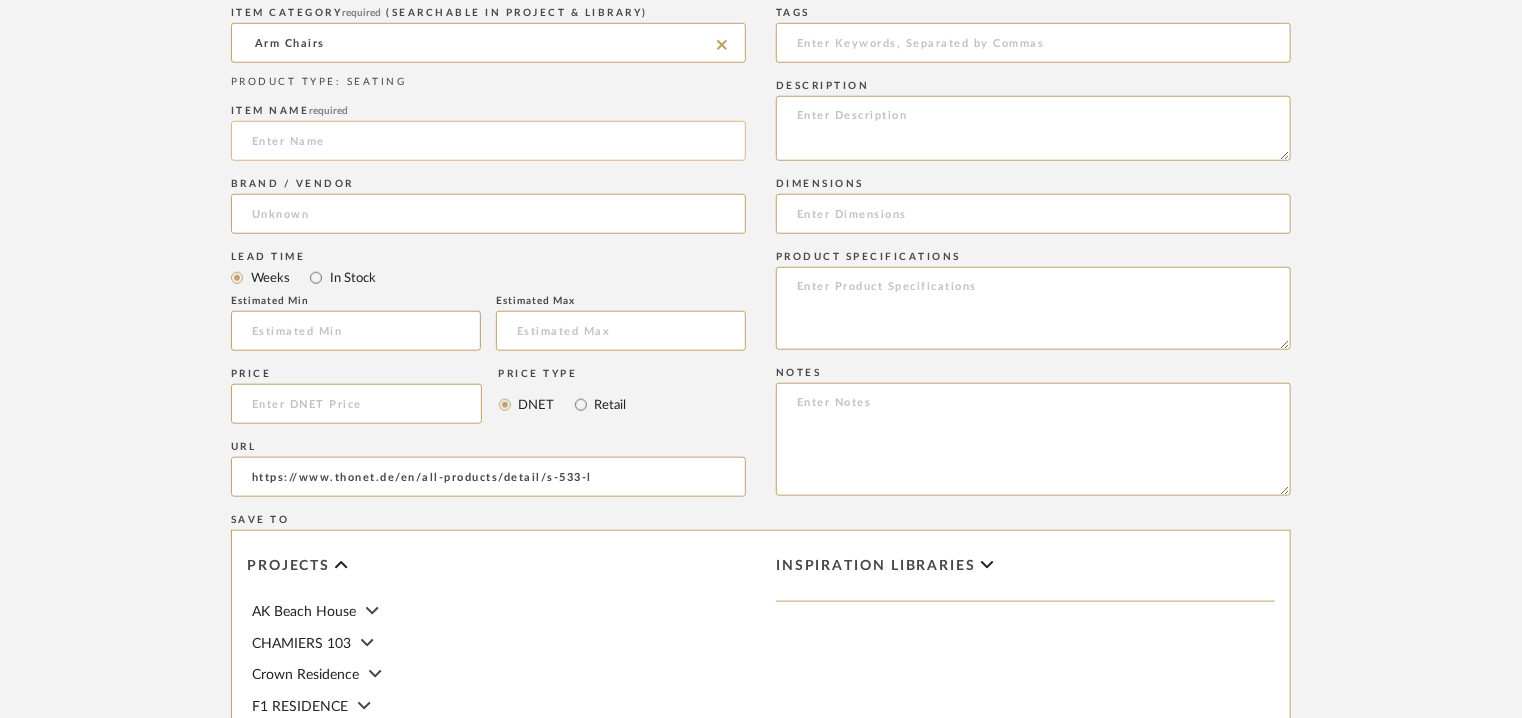 click 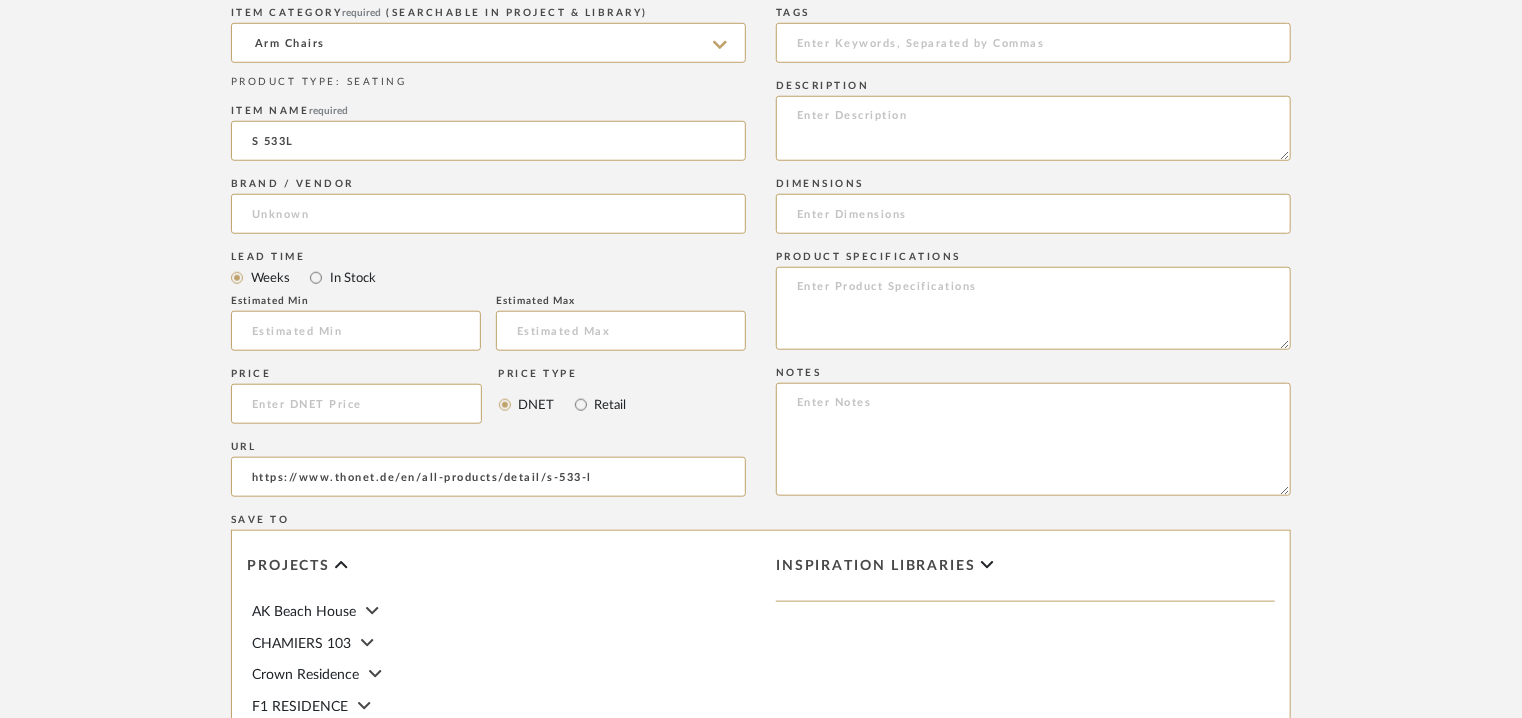 type on "S 533L" 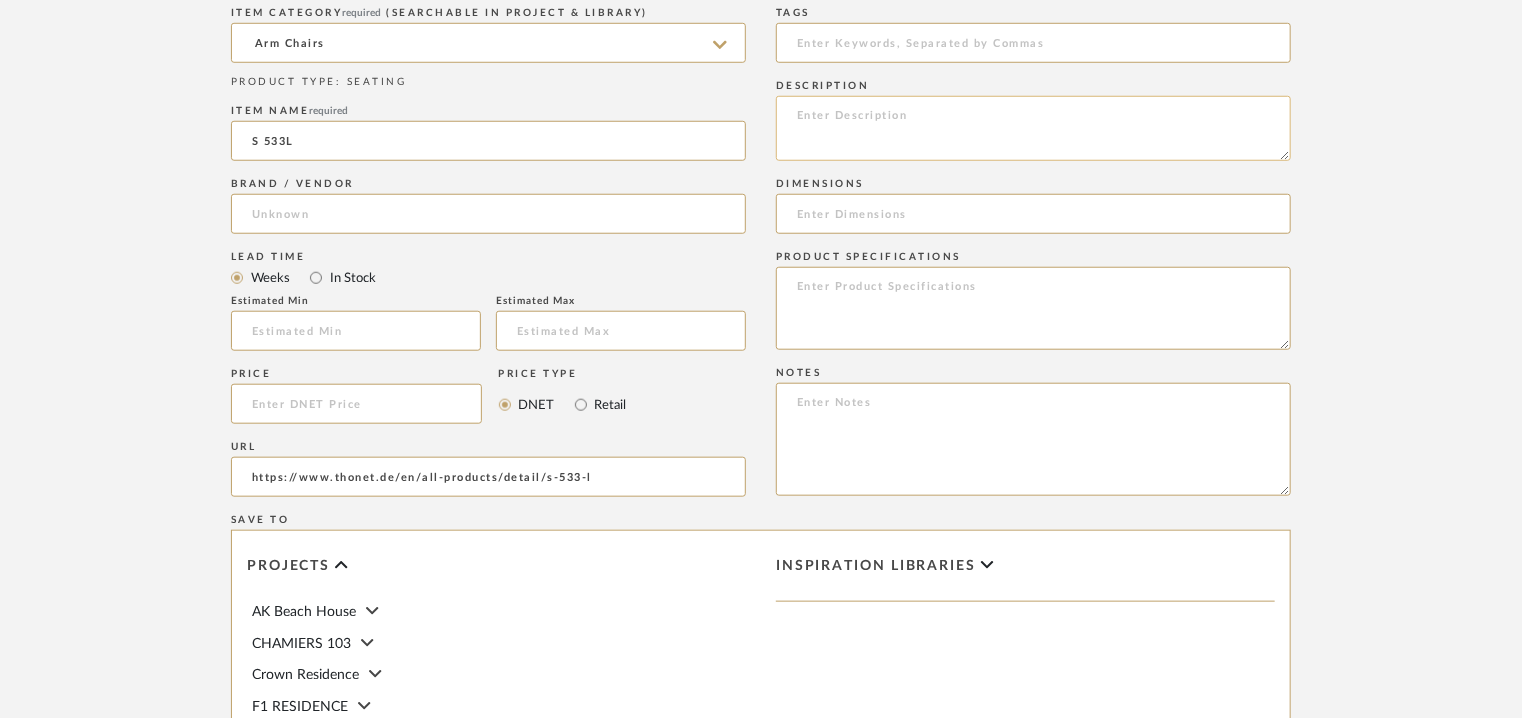 paste on "Type:  Chair
Designer :  [PERSON] ([YEAR])
Dimension(s) : 	Width 50 x Height 82 x Depth 77cm/ SH 44cm
Seat Height: 44cm
Material & Finish :Tubular steel , Leather
Product Description : Na
Additional information : Na.
Any other details: Weight : 7kg" 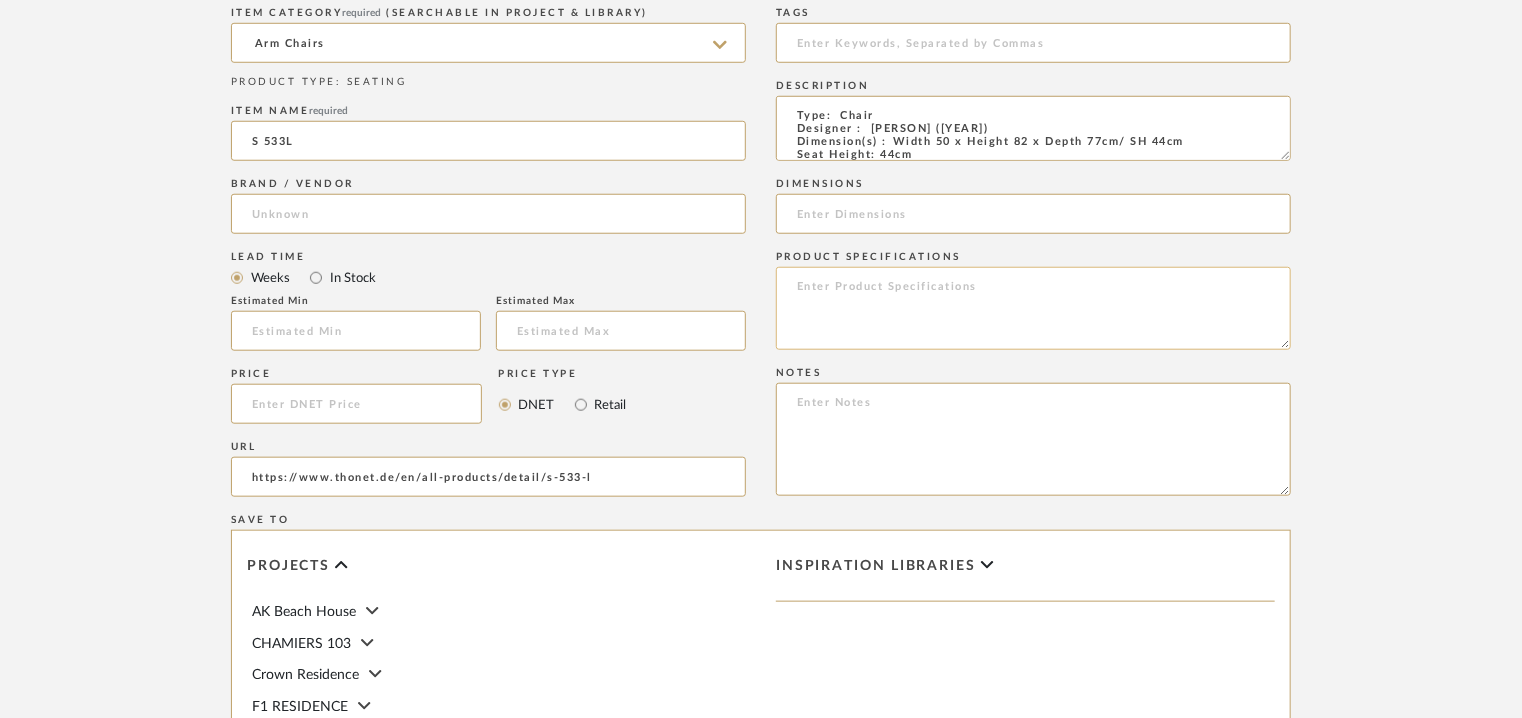 scroll, scrollTop: 69, scrollLeft: 0, axis: vertical 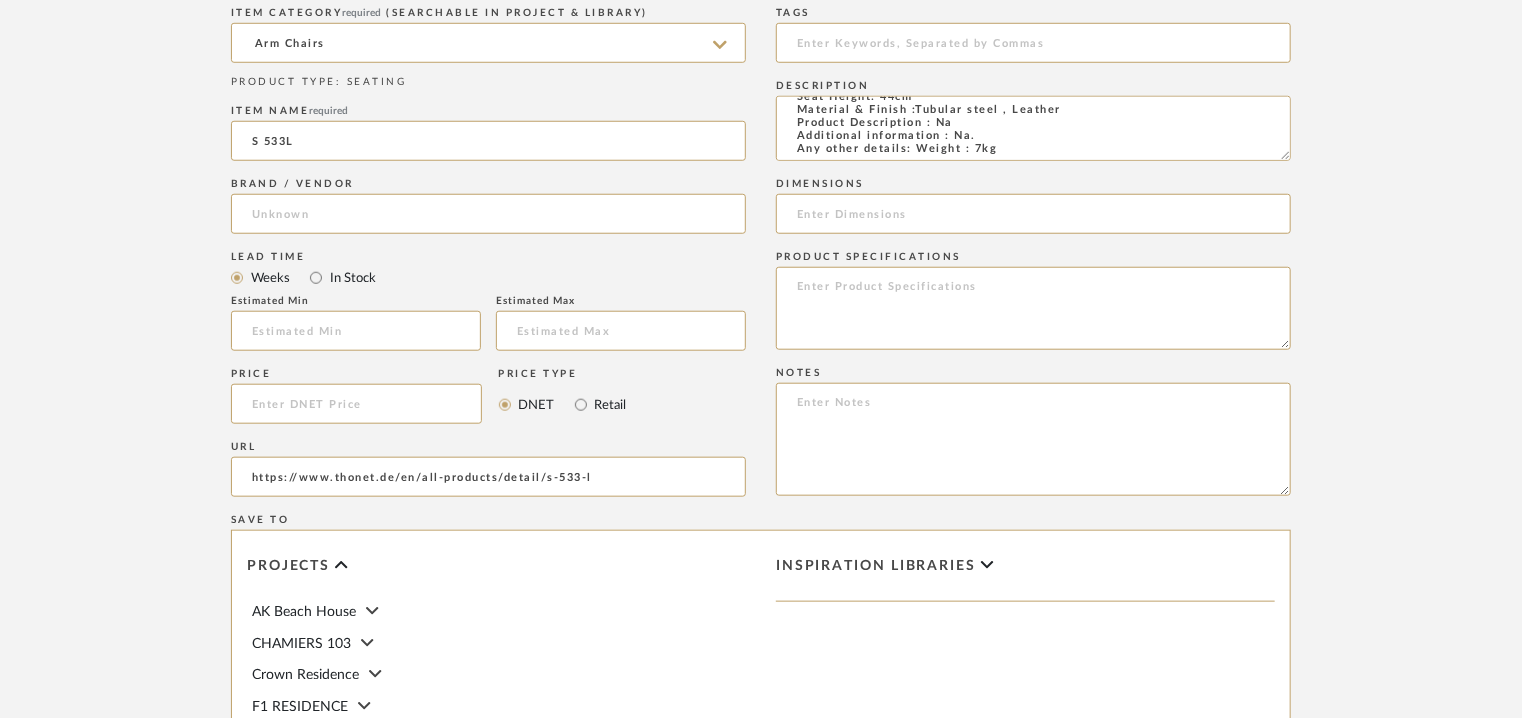 type on "Type:  Chair
Designer :  [PERSON] ([YEAR])
Dimension(s) : 	Width 50 x Height 82 x Depth 77cm/ SH 44cm
Seat Height: 44cm
Material & Finish :Tubular steel , Leather
Product Description : Na
Additional information : Na.
Any other details: Weight : 7kg" 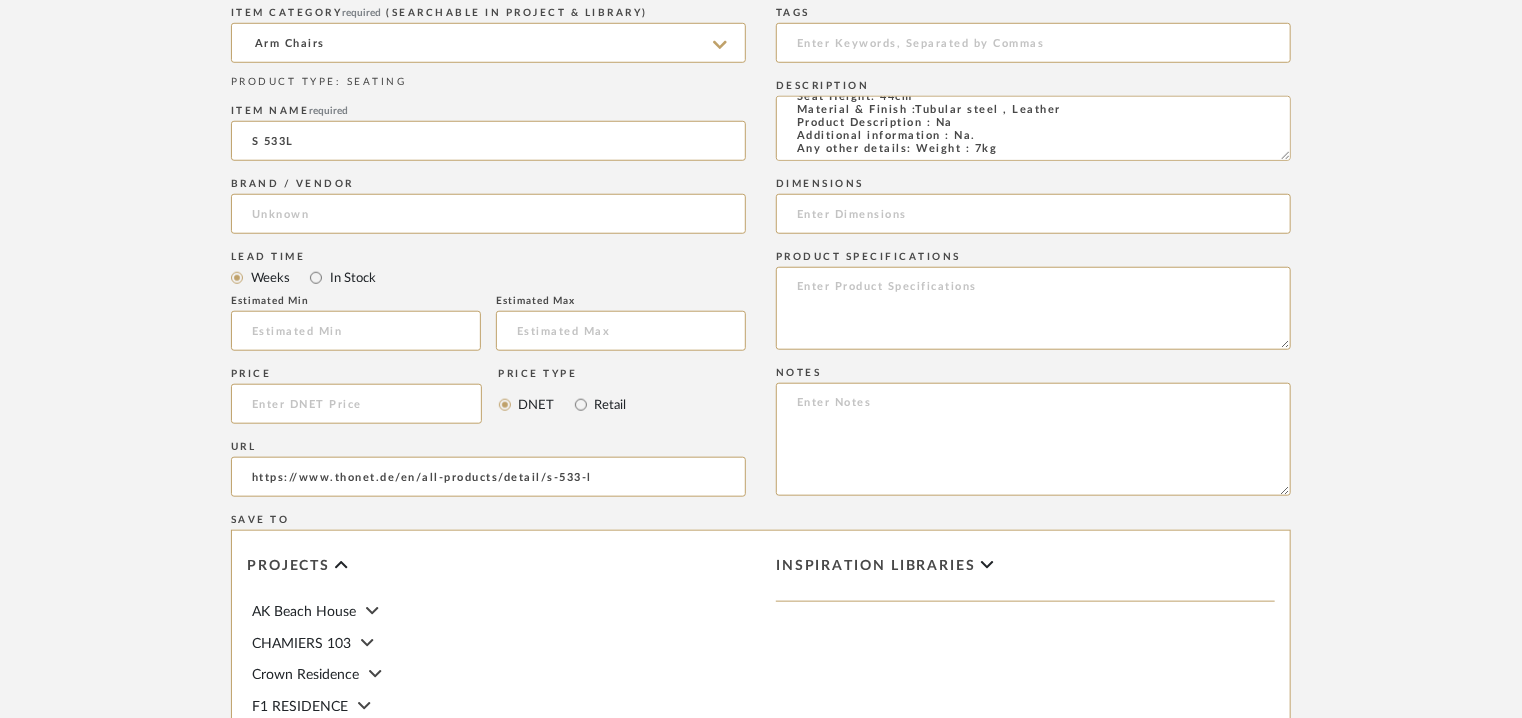 scroll, scrollTop: 62, scrollLeft: 0, axis: vertical 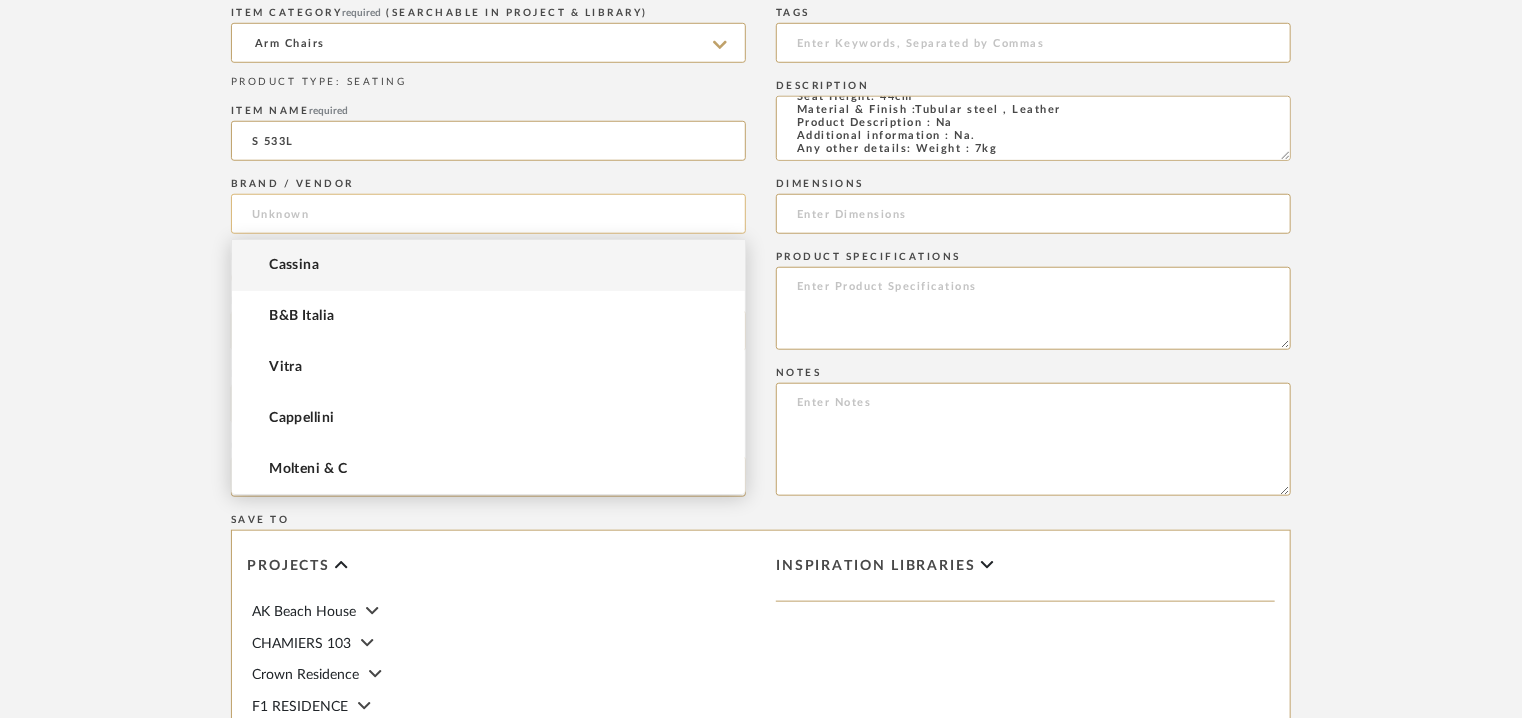click 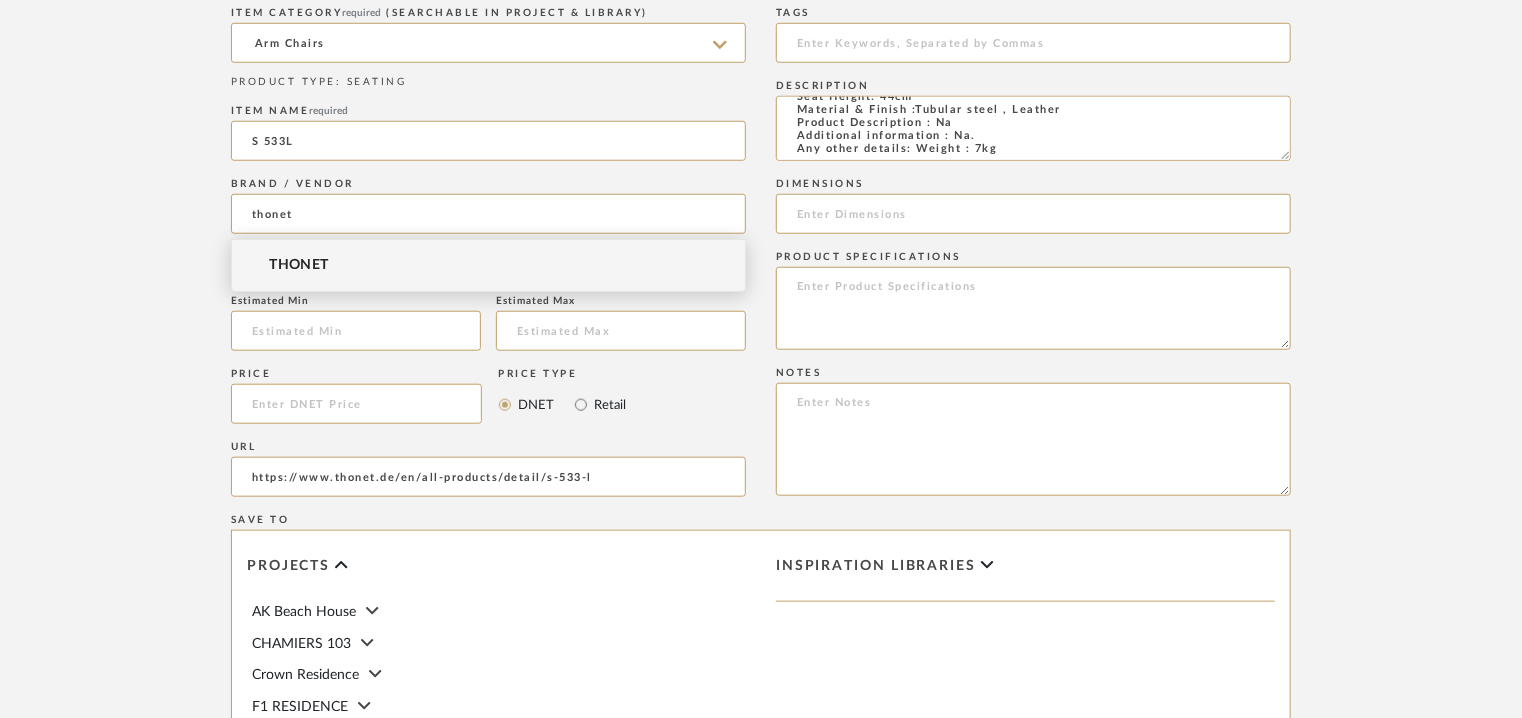 click on "THONET" at bounding box center [299, 265] 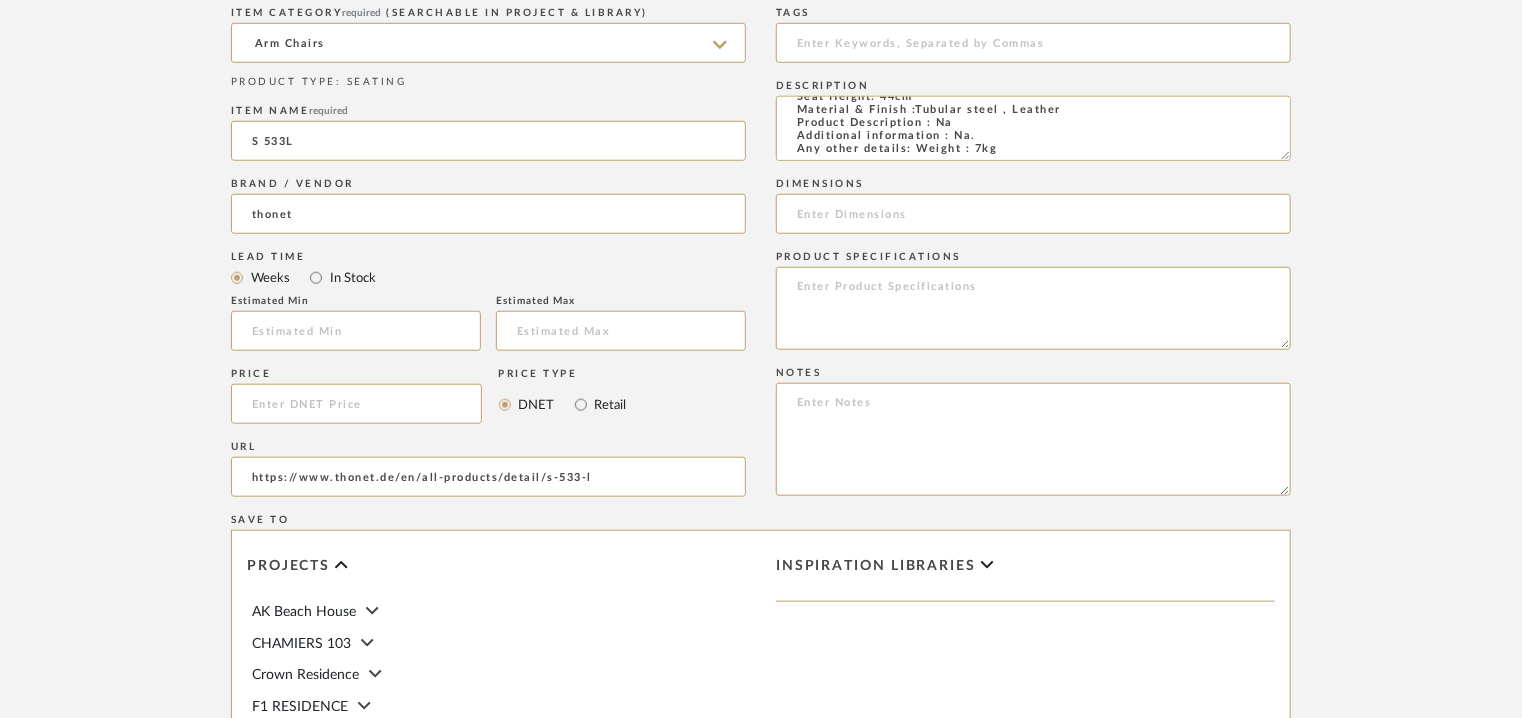 type on "THONET" 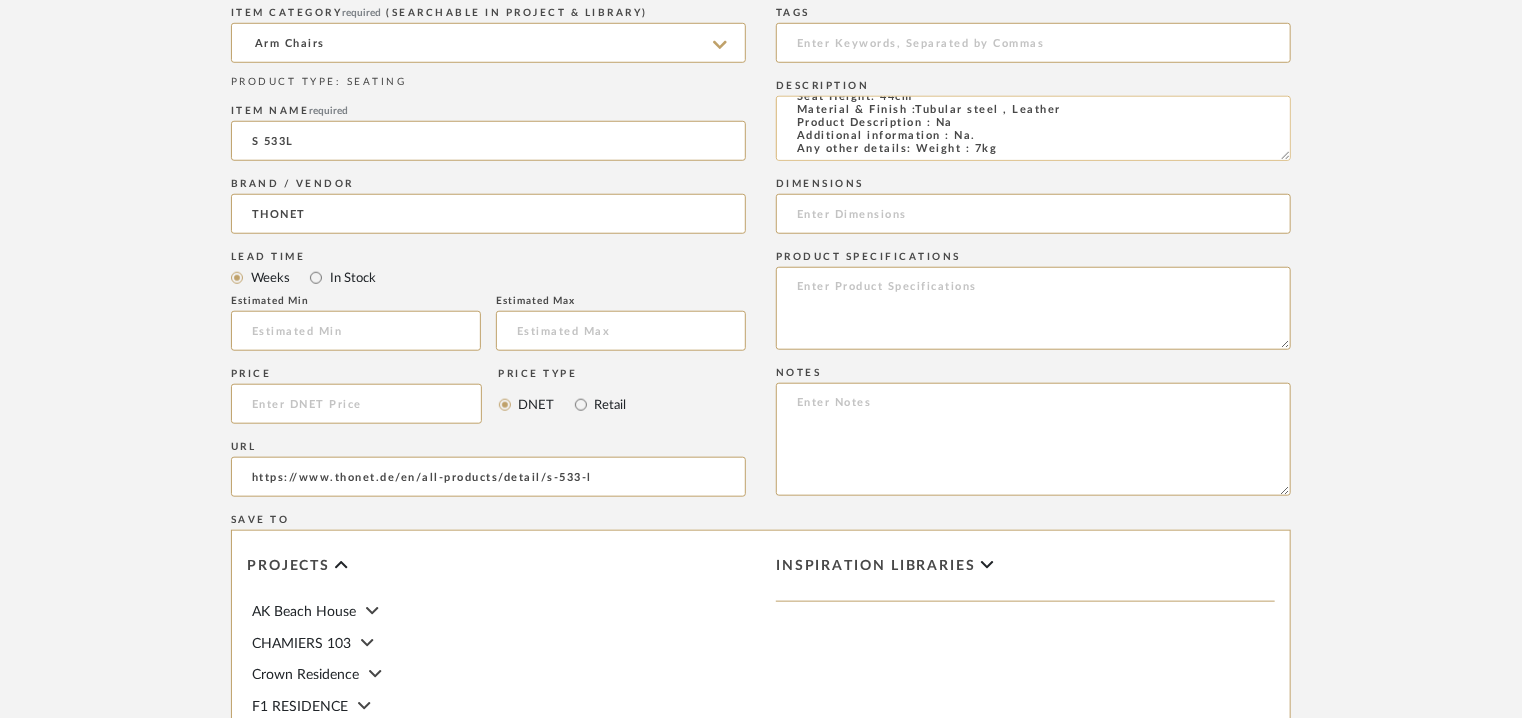 scroll, scrollTop: 0, scrollLeft: 0, axis: both 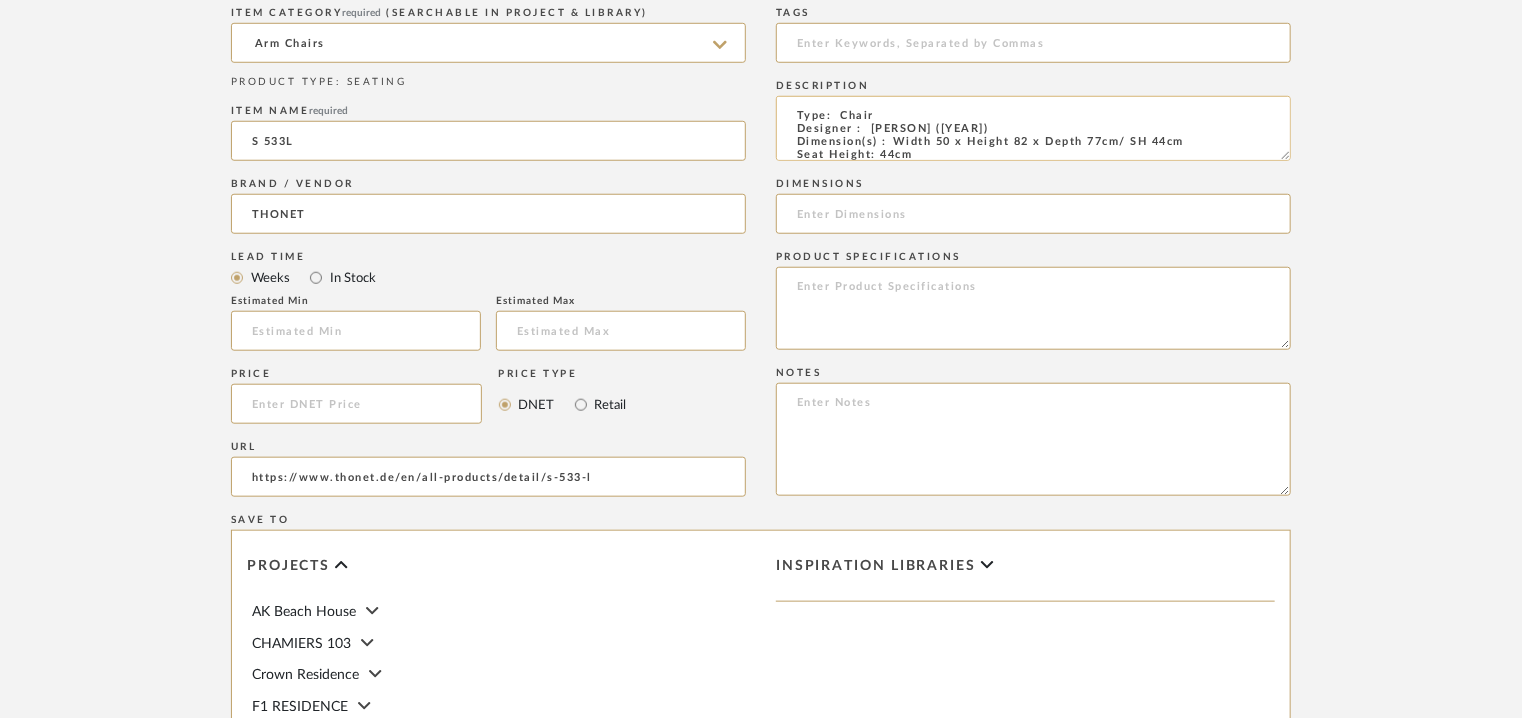 drag, startPoint x: 1216, startPoint y: 137, endPoint x: 912, endPoint y: 143, distance: 304.0592 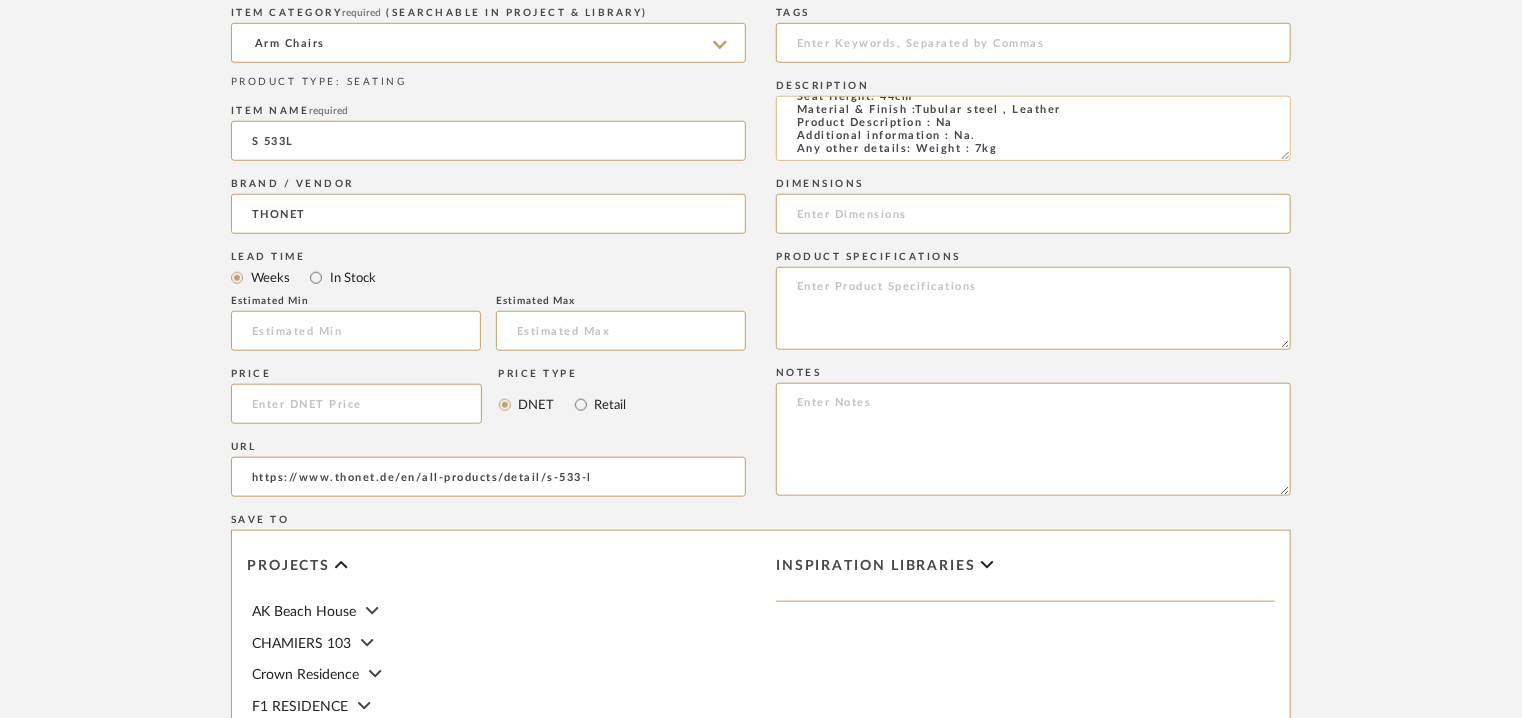 drag, startPoint x: 911, startPoint y: 157, endPoint x: 876, endPoint y: 152, distance: 35.35534 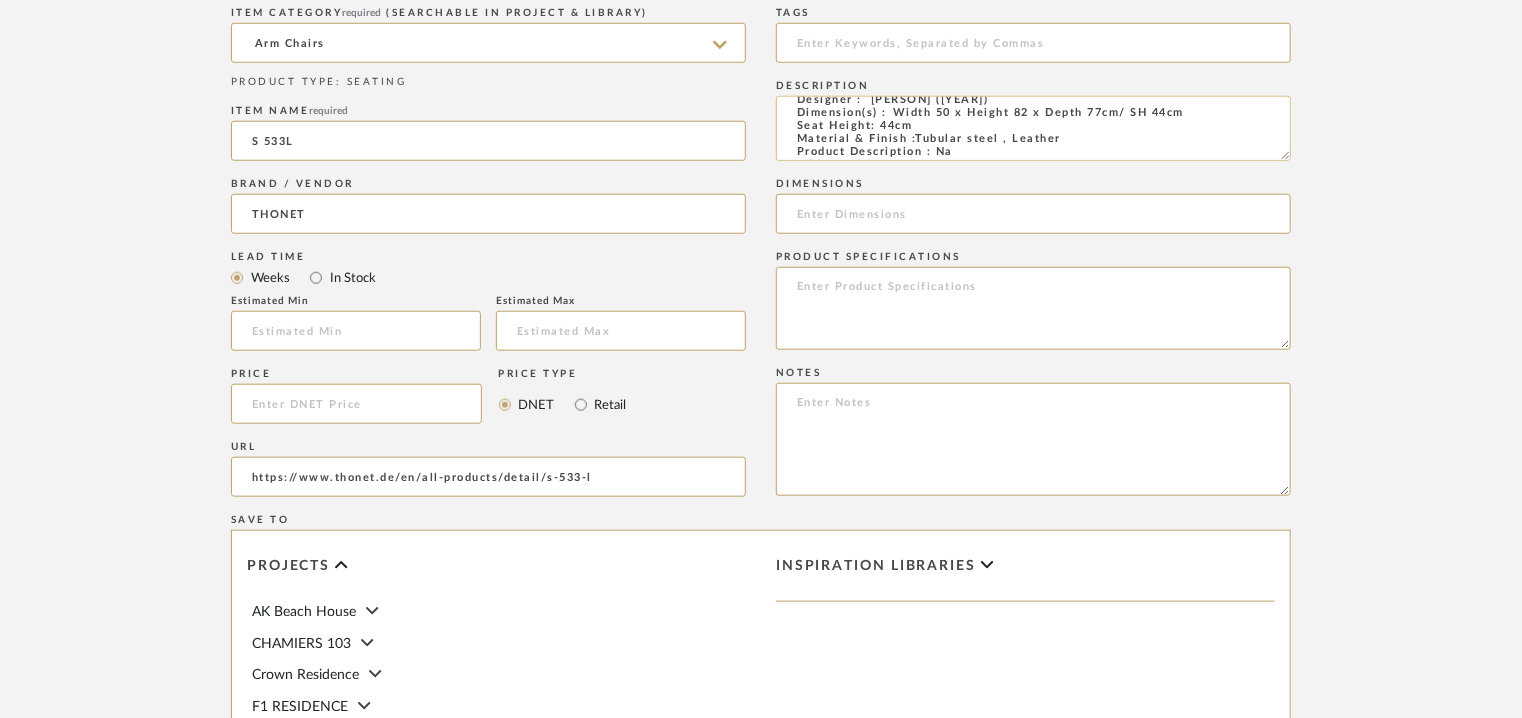 scroll, scrollTop: 0, scrollLeft: 0, axis: both 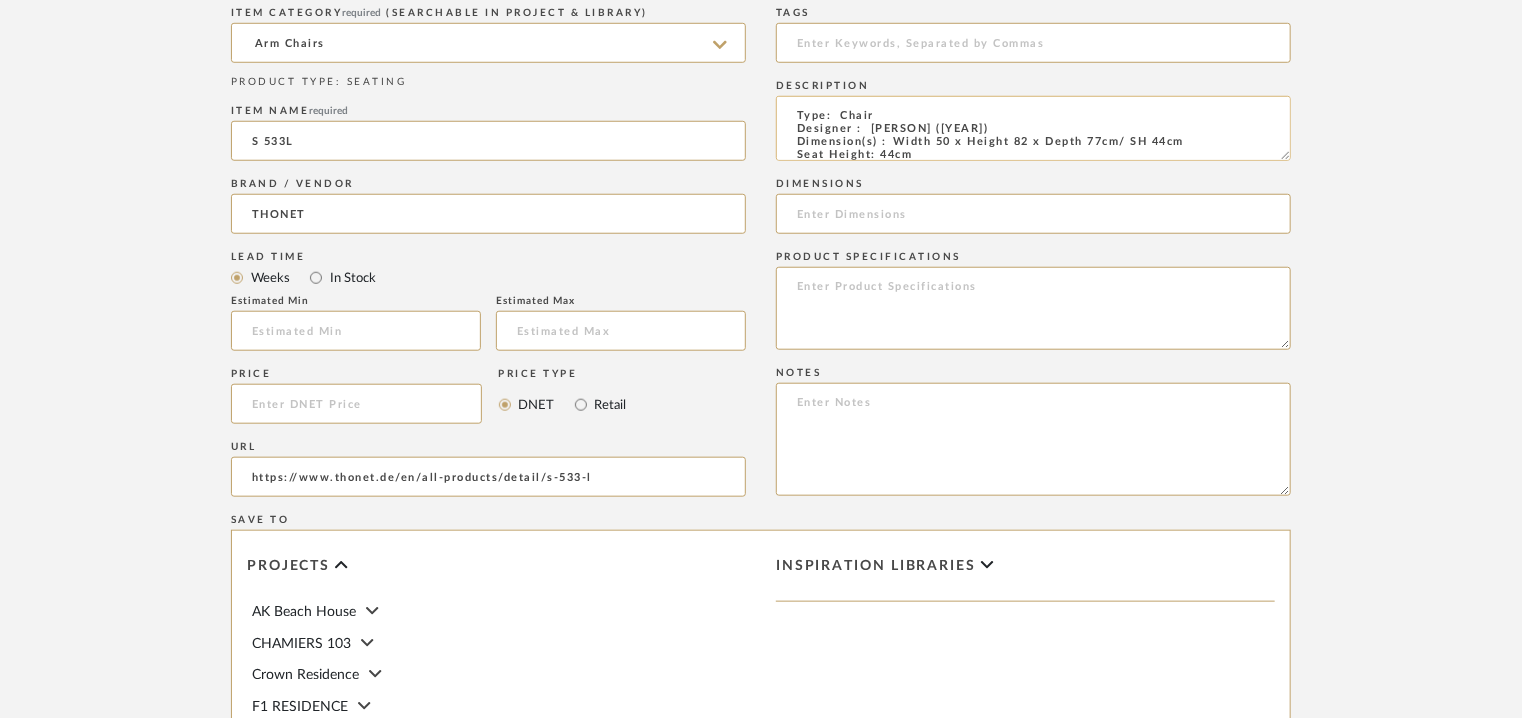 click on "Type:  Chair
Designer :  [PERSON] ([YEAR])
Dimension(s) : 	Width 50 x Height 82 x Depth 77cm/ SH 44cm
Seat Height: 44cm
Material & Finish :Tubular steel , Leather
Product Description : Na
Additional information : Na.
Any other details: Weight : 7kg" 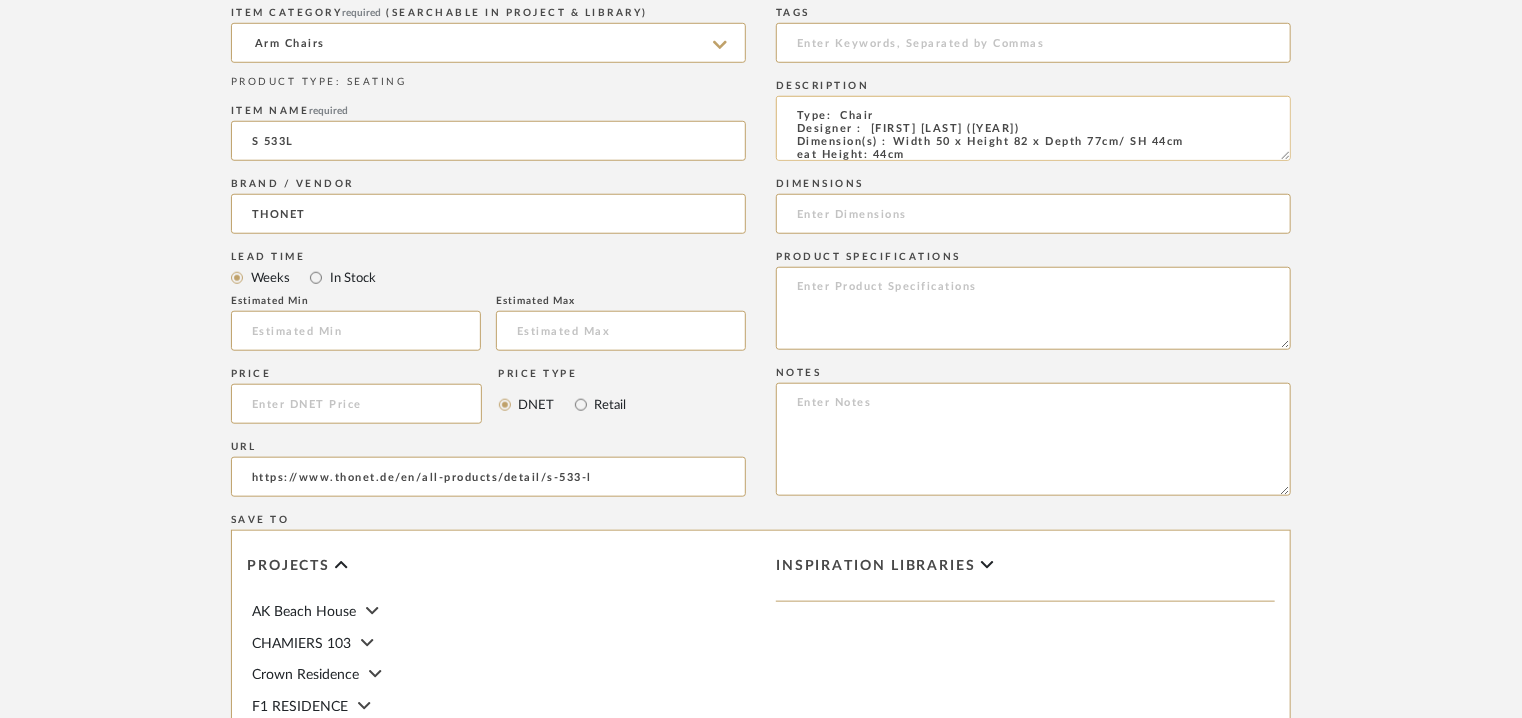 scroll, scrollTop: 1, scrollLeft: 0, axis: vertical 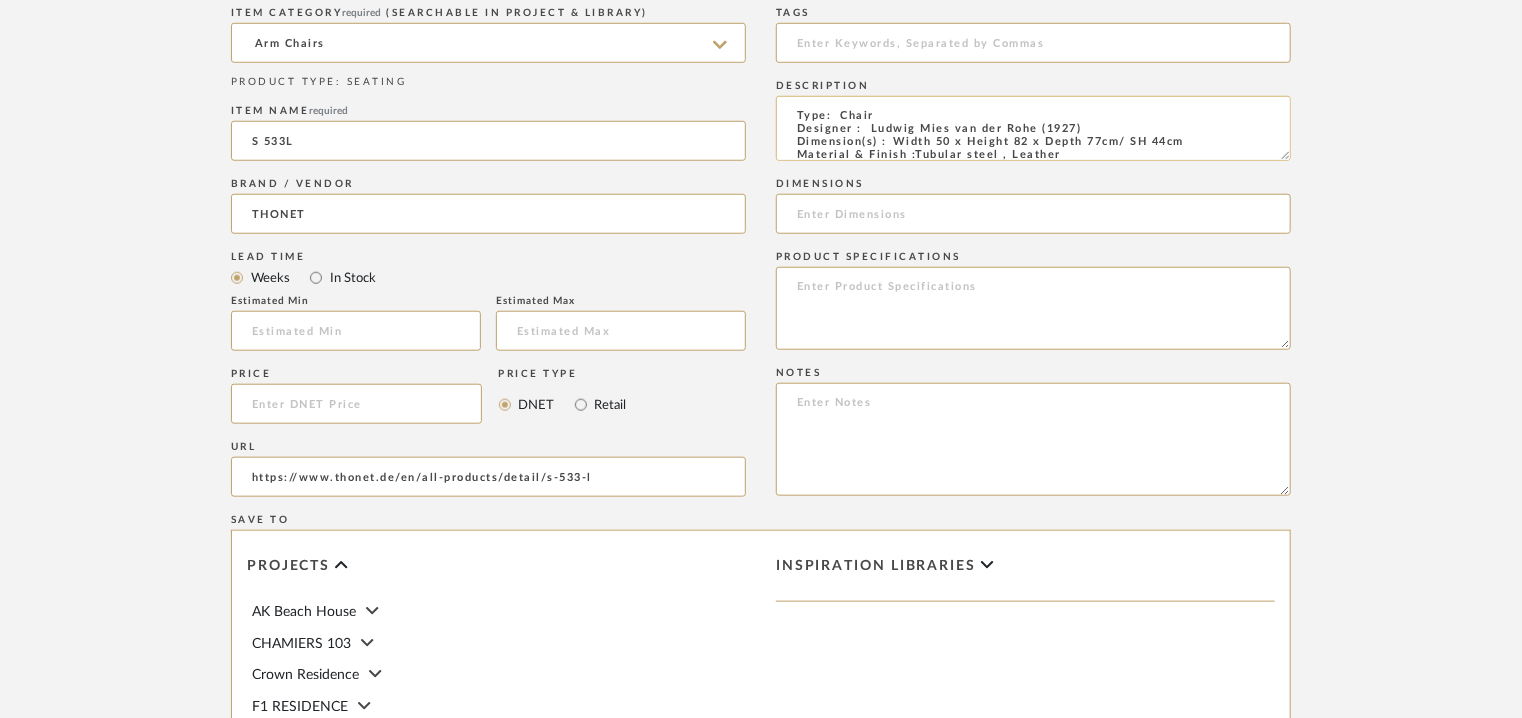 drag, startPoint x: 907, startPoint y: 138, endPoint x: 1203, endPoint y: 137, distance: 296.00168 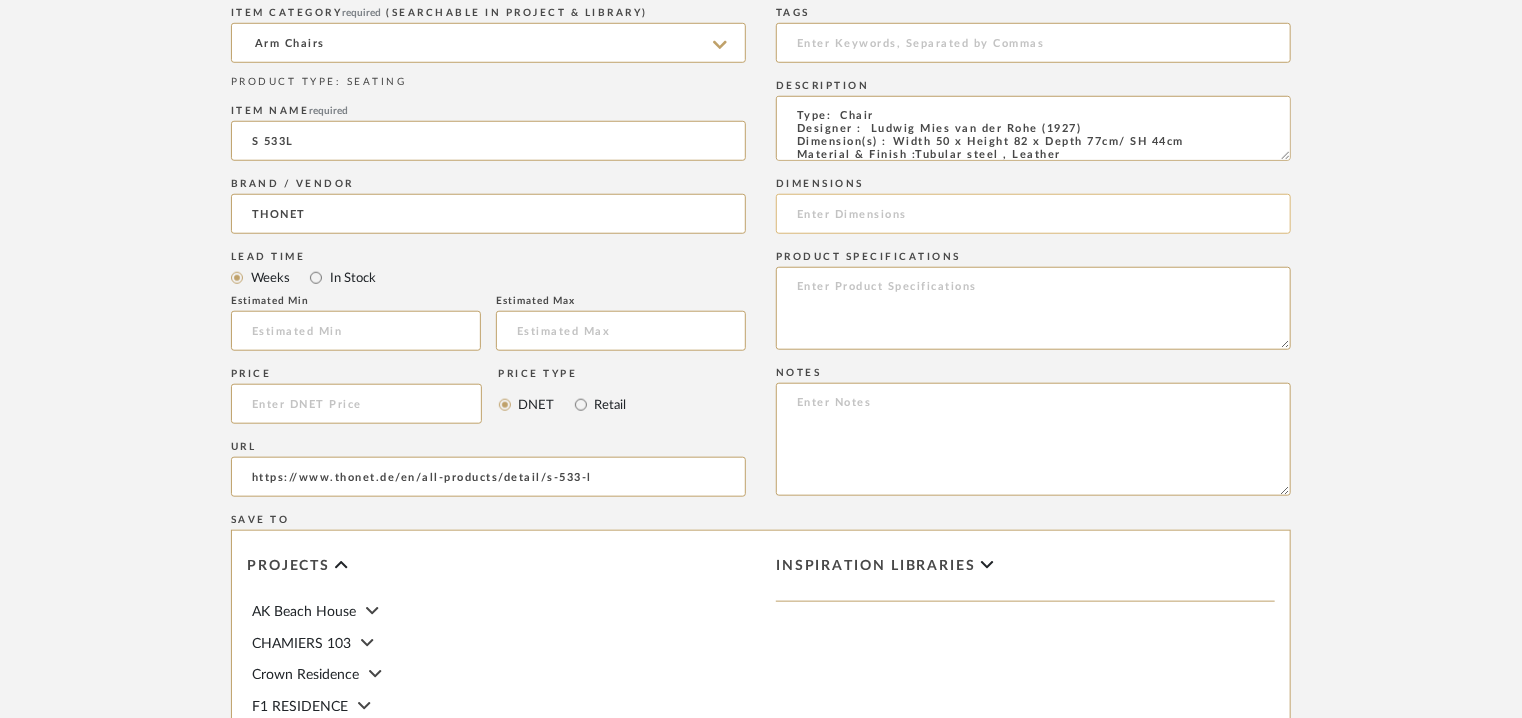 type on "Type:  Chair
Designer :  Ludwig Mies van der Rohe (1927)
Dimension(s) : 	Width 50 x Height 82 x Depth 77cm/ SH 44cm
Material & Finish :Tubular steel , Leather
Product Description : Na
Additional information : Na.
Any other details: Weight : 7kg" 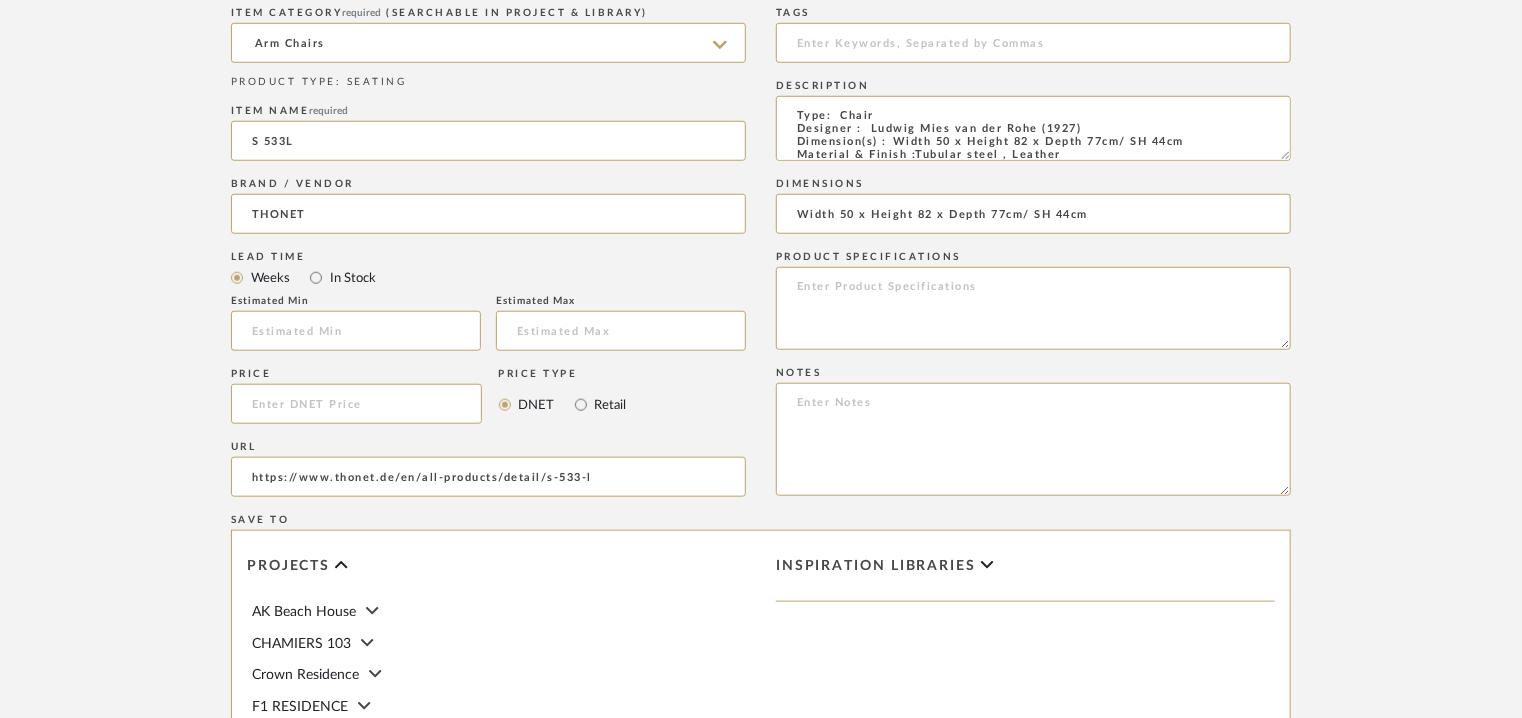 type on "Width 50 x Height 82 x Depth 77cm/ SH 44cm" 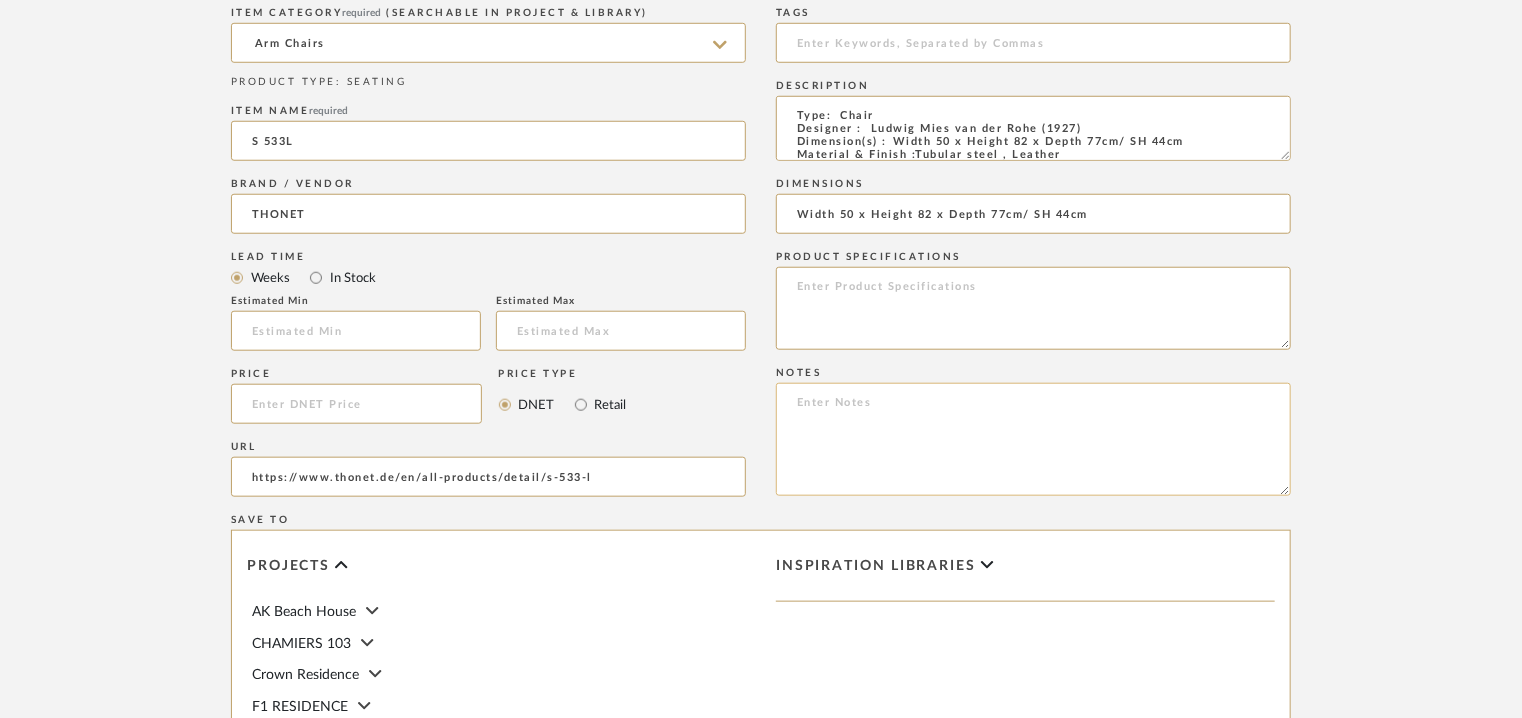 click 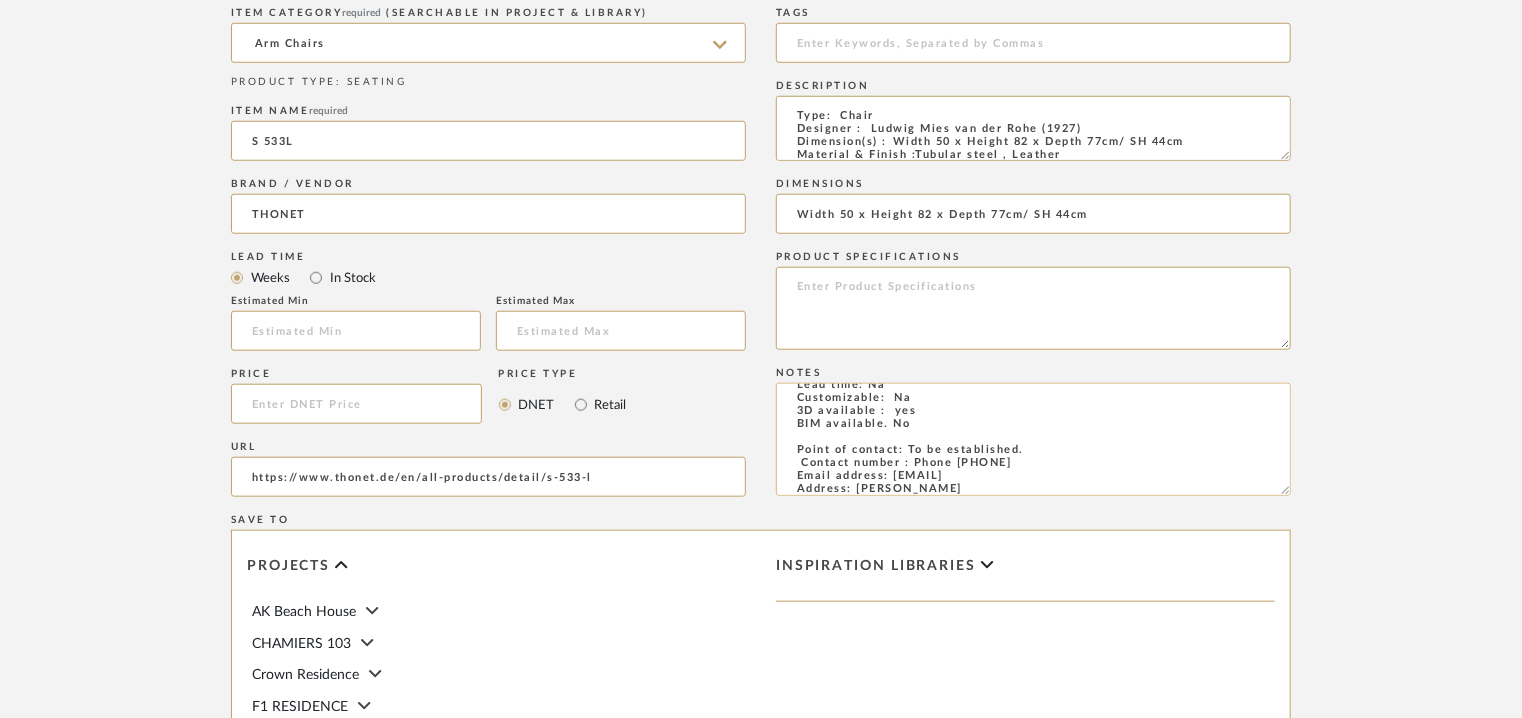 scroll, scrollTop: 0, scrollLeft: 0, axis: both 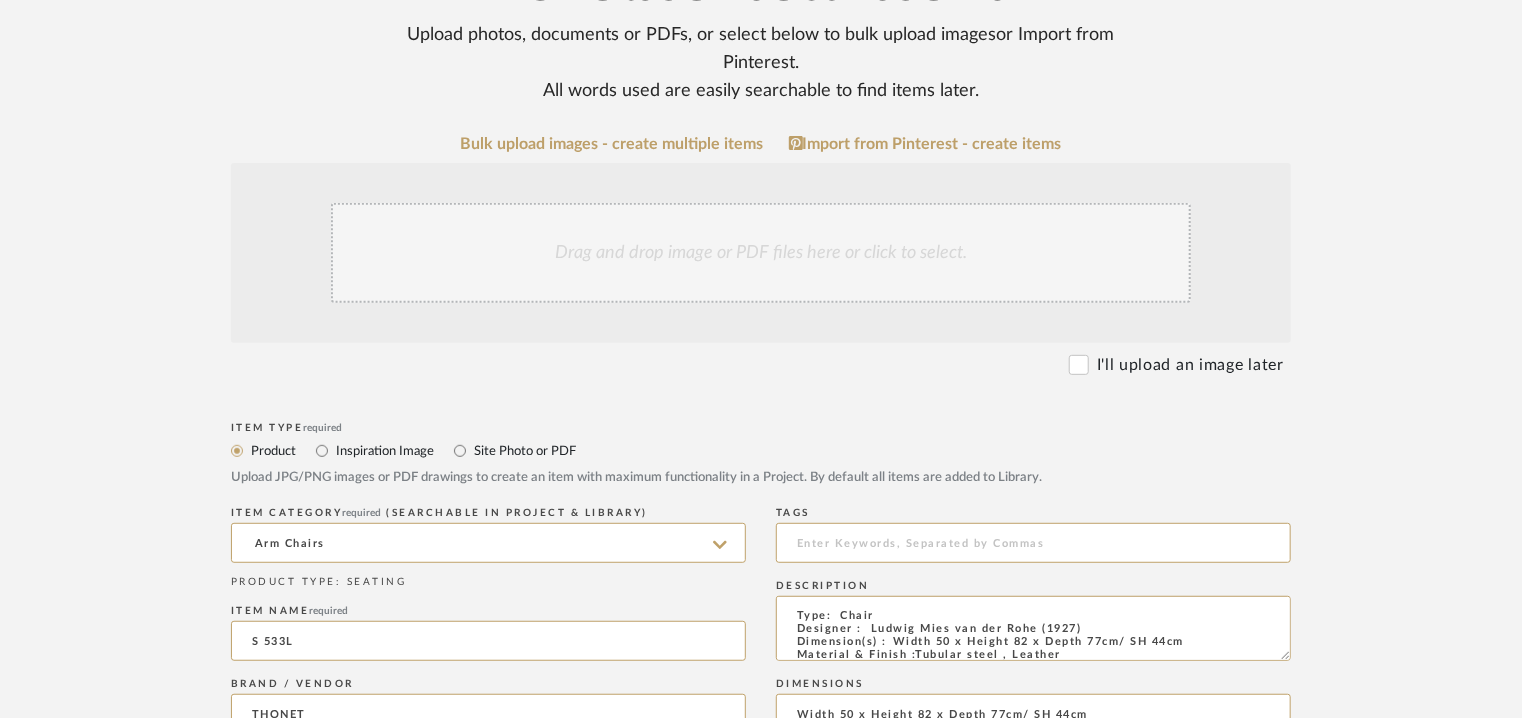 type on "Price: 1.950,00 € Price taken from the following link ..........
https://shop.bauhaus-movement.com/mies-van-der-rohe-cantilever-chair-s-533-l/
Lead time: Na
Customizable:  Na
3D available :  yes
BIM available. No
Point of contact: To be established.
Contact number : Phone [PHONE]
Email address: [EMAIL]
Address: [PERSON_NAME]
[COMPANY_NAME]
Unit A, 23/F, Gee Chang Hong Centre,
[STREET_ADDRESS],
[DISTRICT],
[CITY]
Additional contact information : Na" 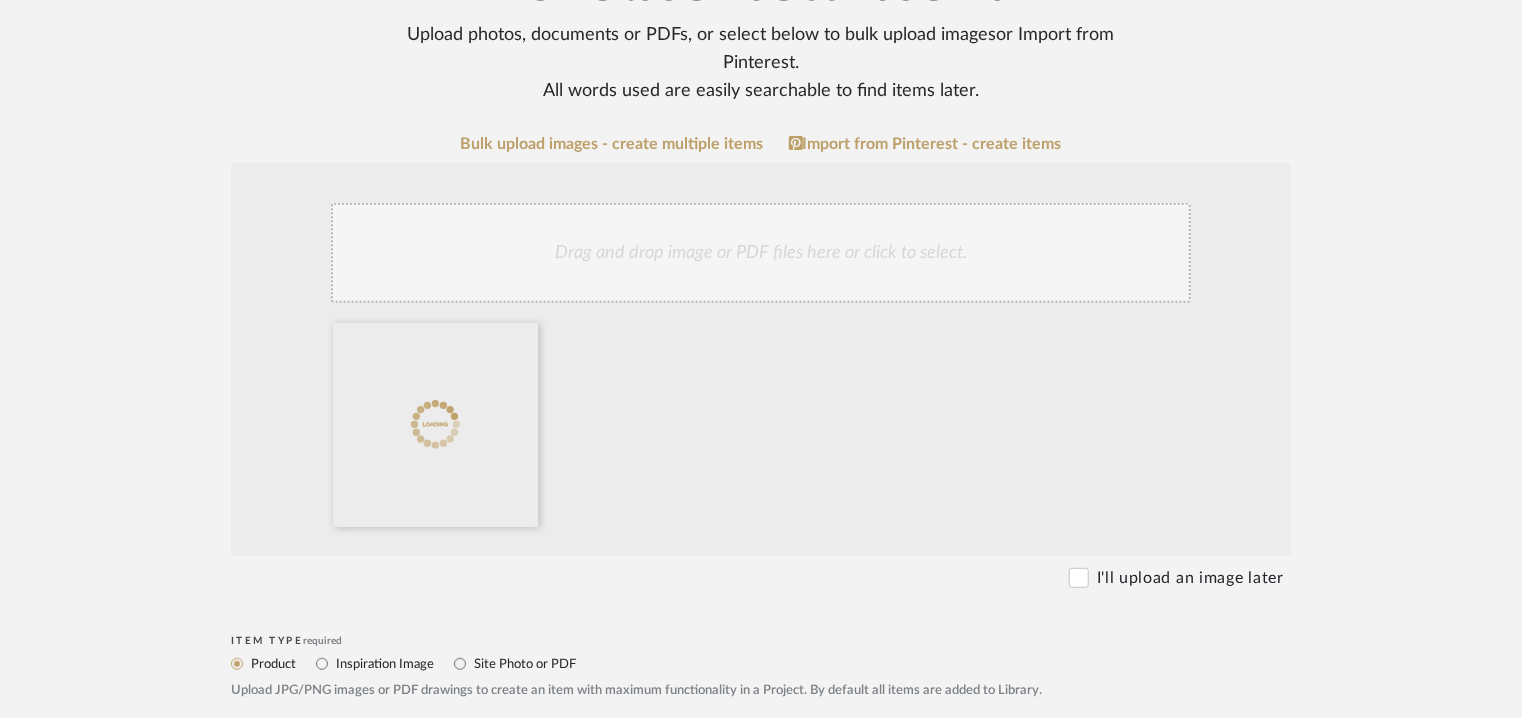 click on "Drag and drop image or PDF files here or click to select." 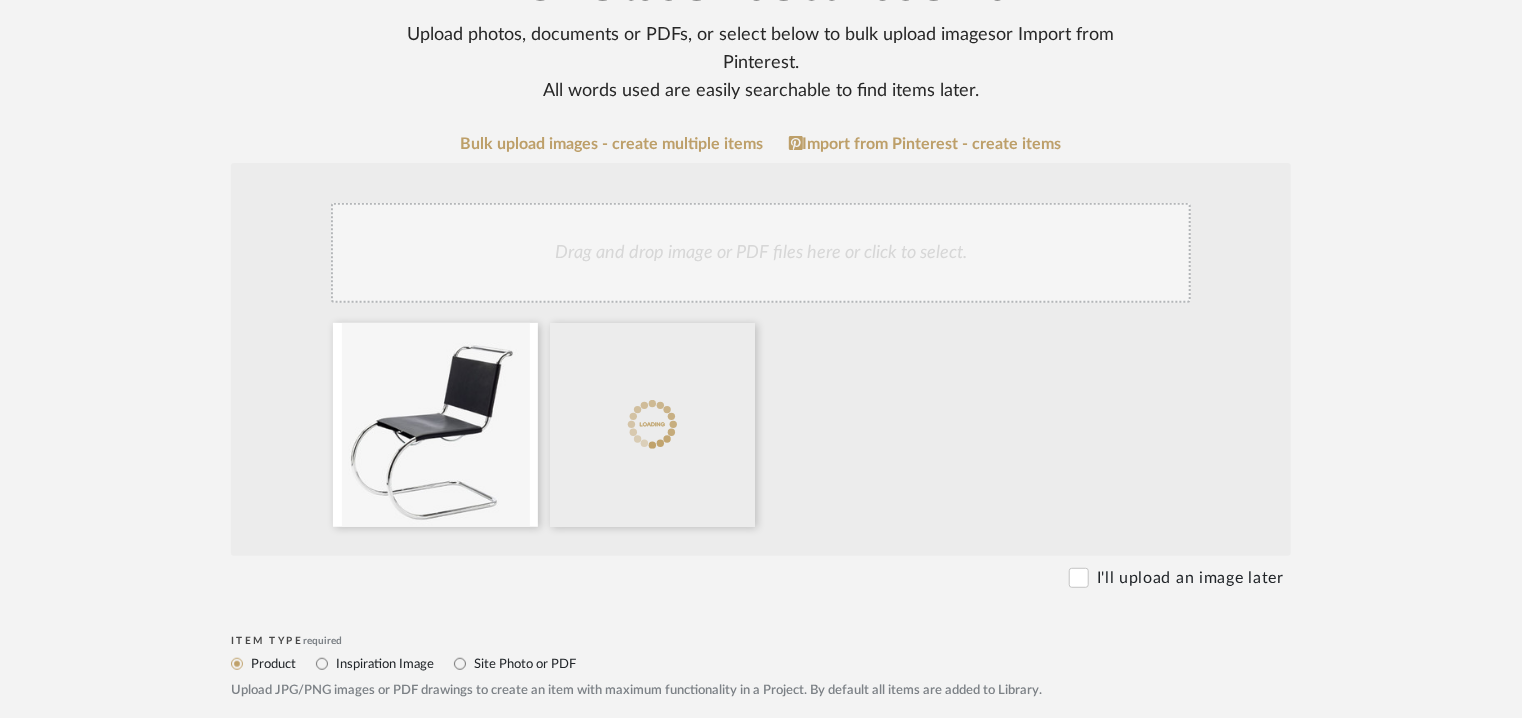click on "Drag and drop image or PDF files here or click to select." 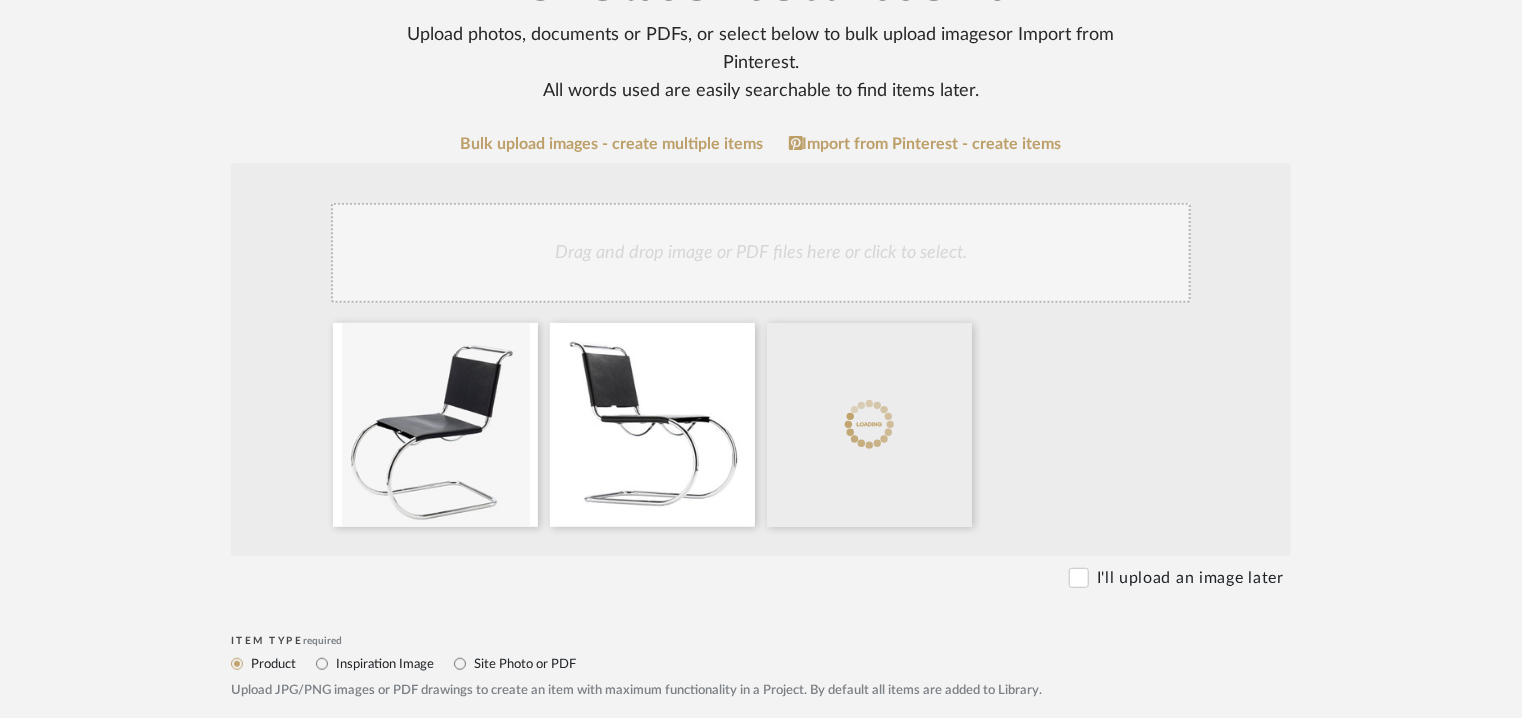 click on "Drag and drop image or PDF files here or click to select." 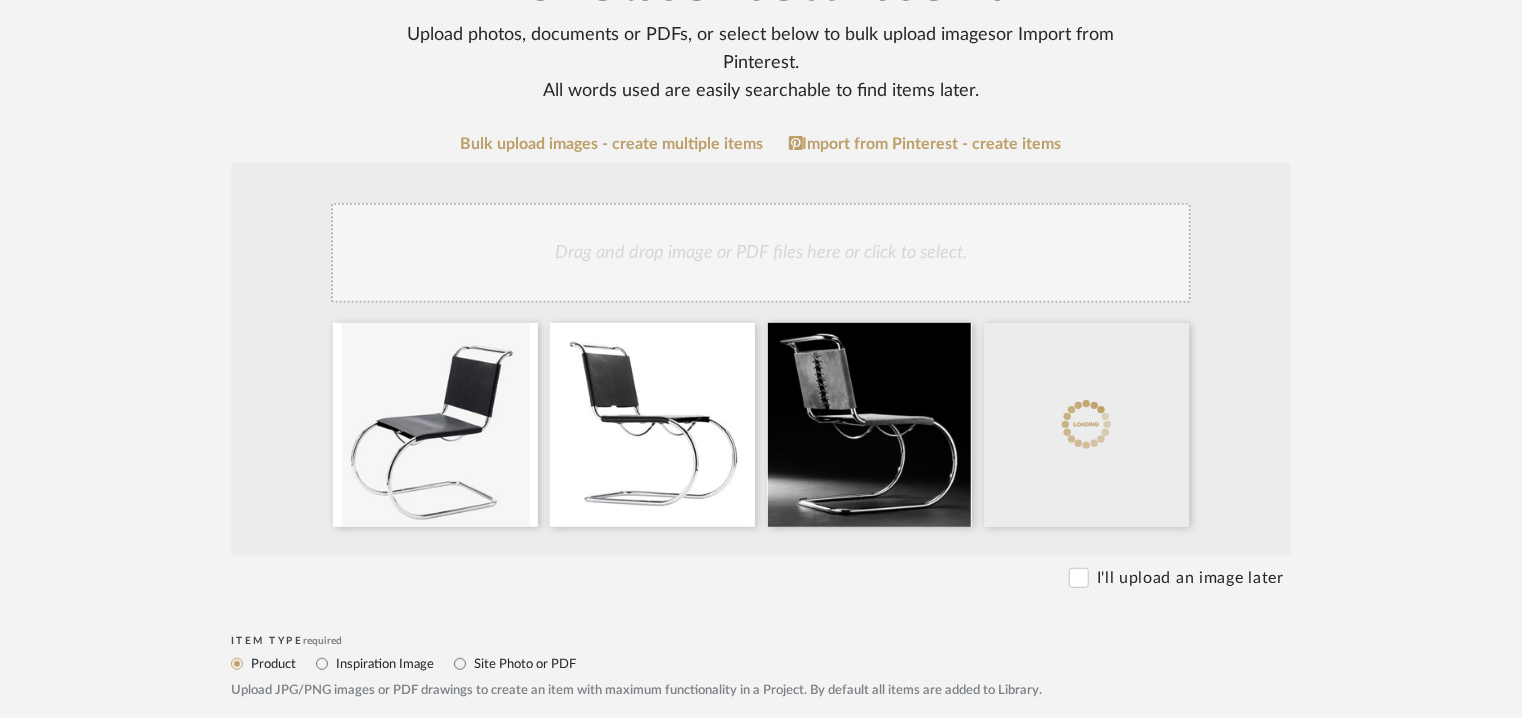 click on "Drag and drop image or PDF files here or click to select." 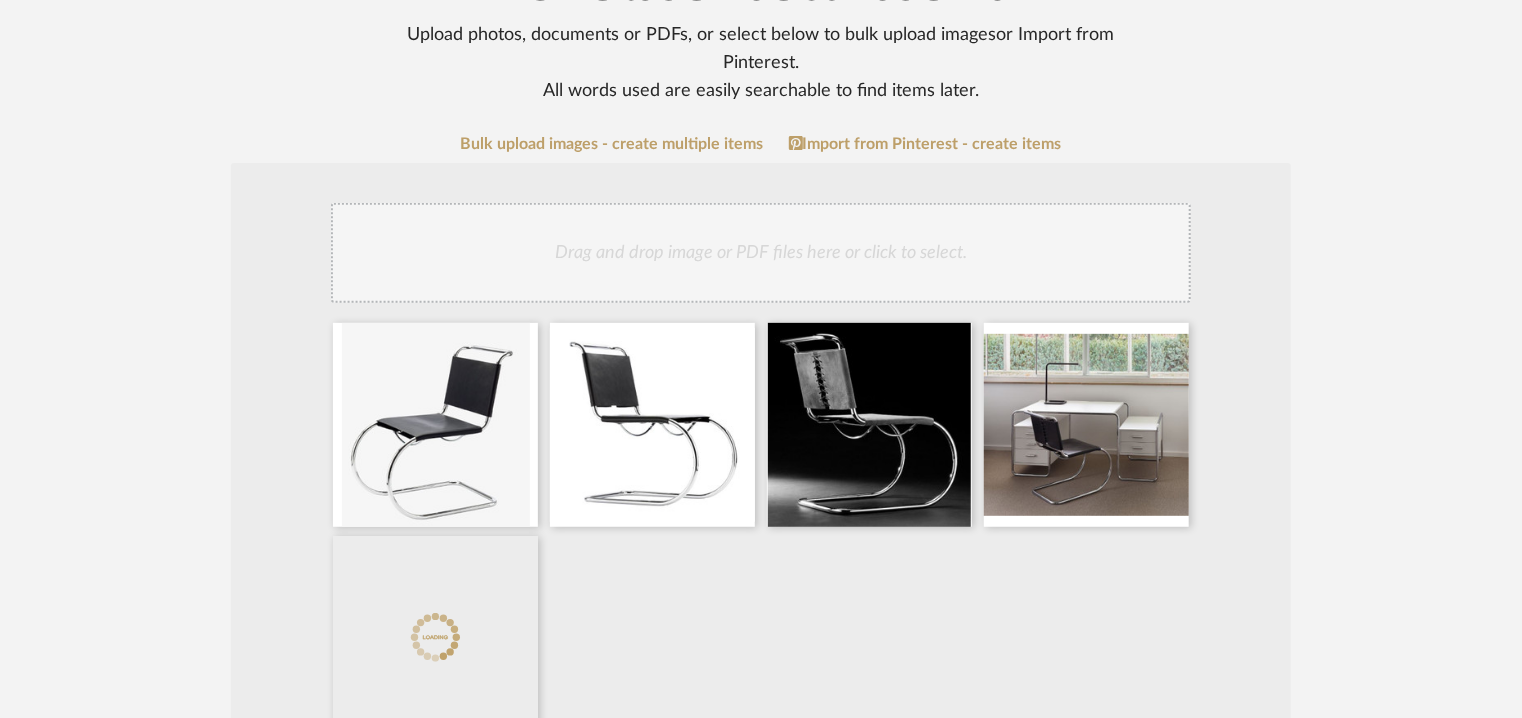 click on "Drag and drop image or PDF files here or click to select." 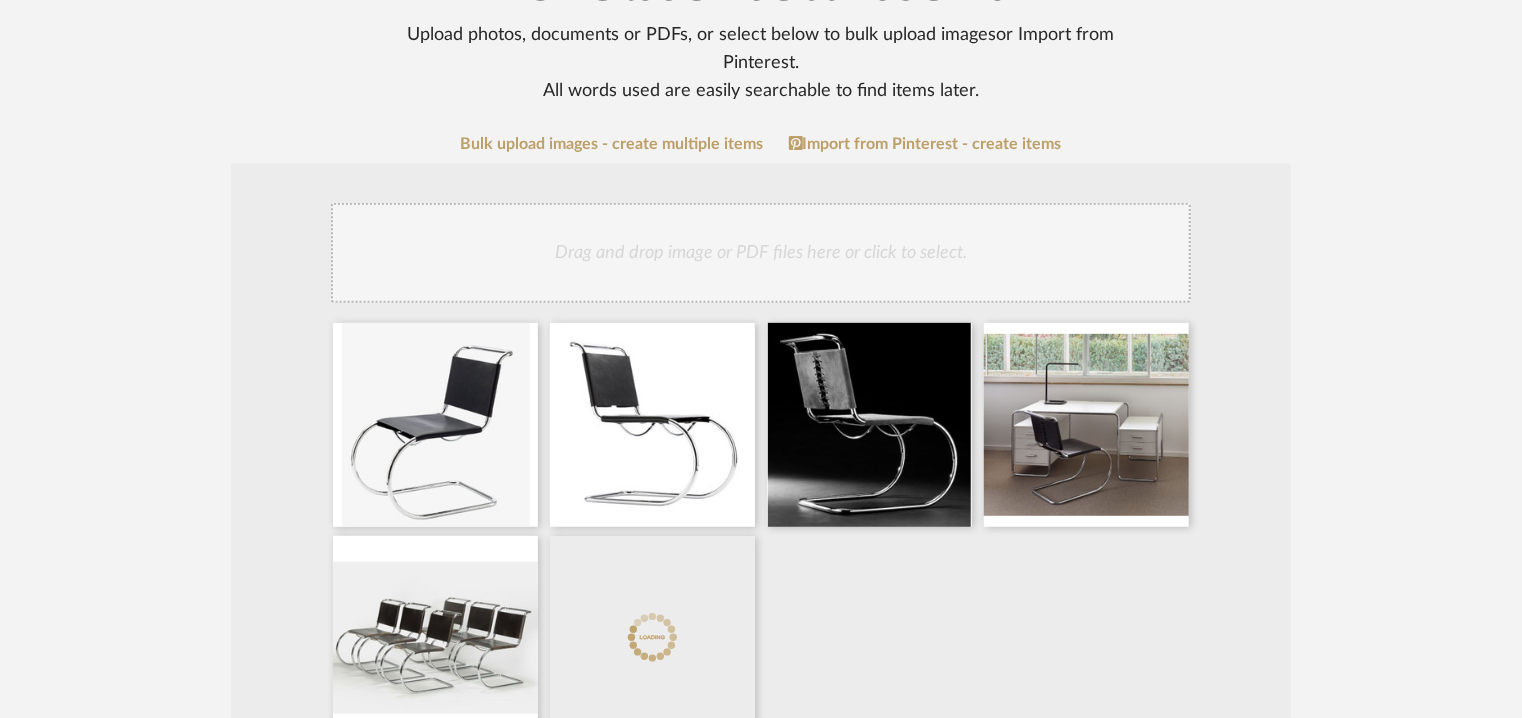 click on "Drag and drop image or PDF files here or click to select." 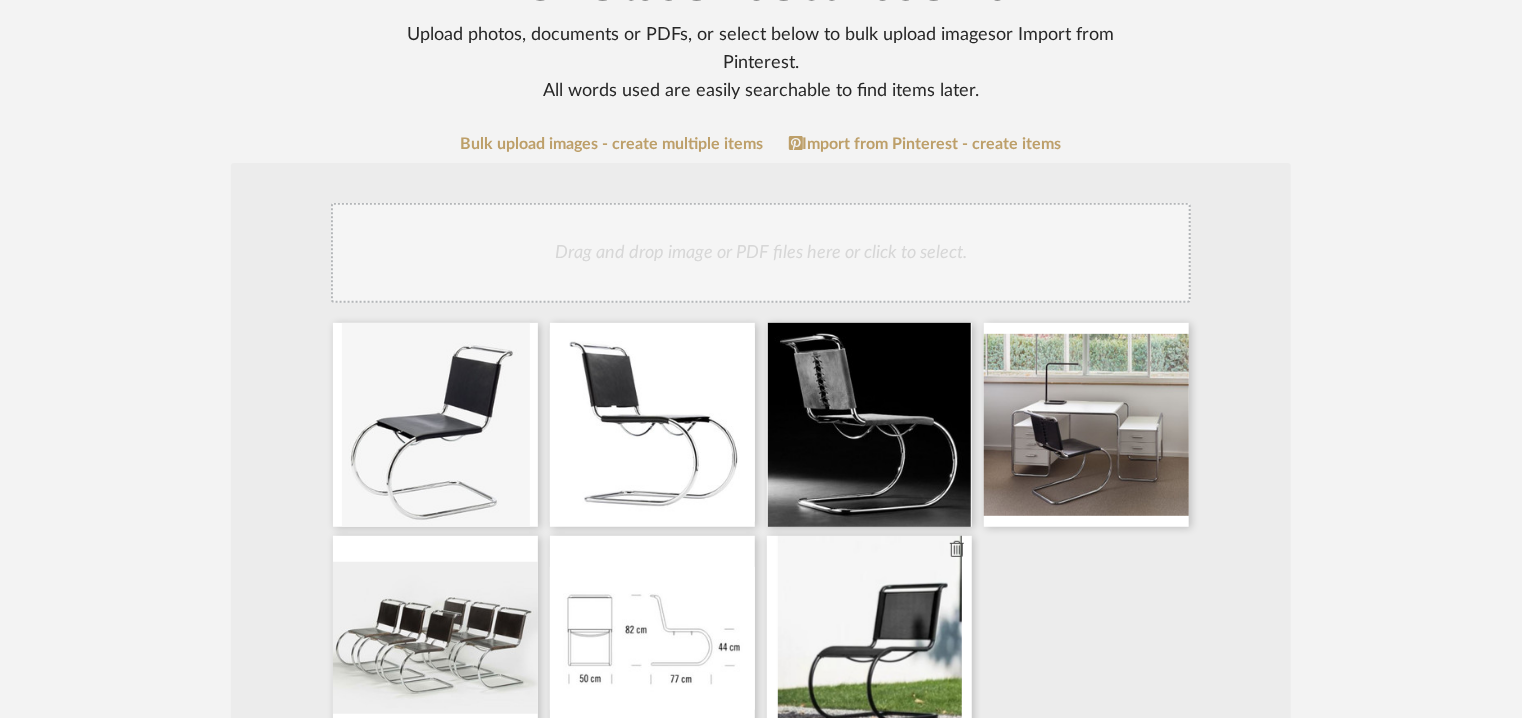 type 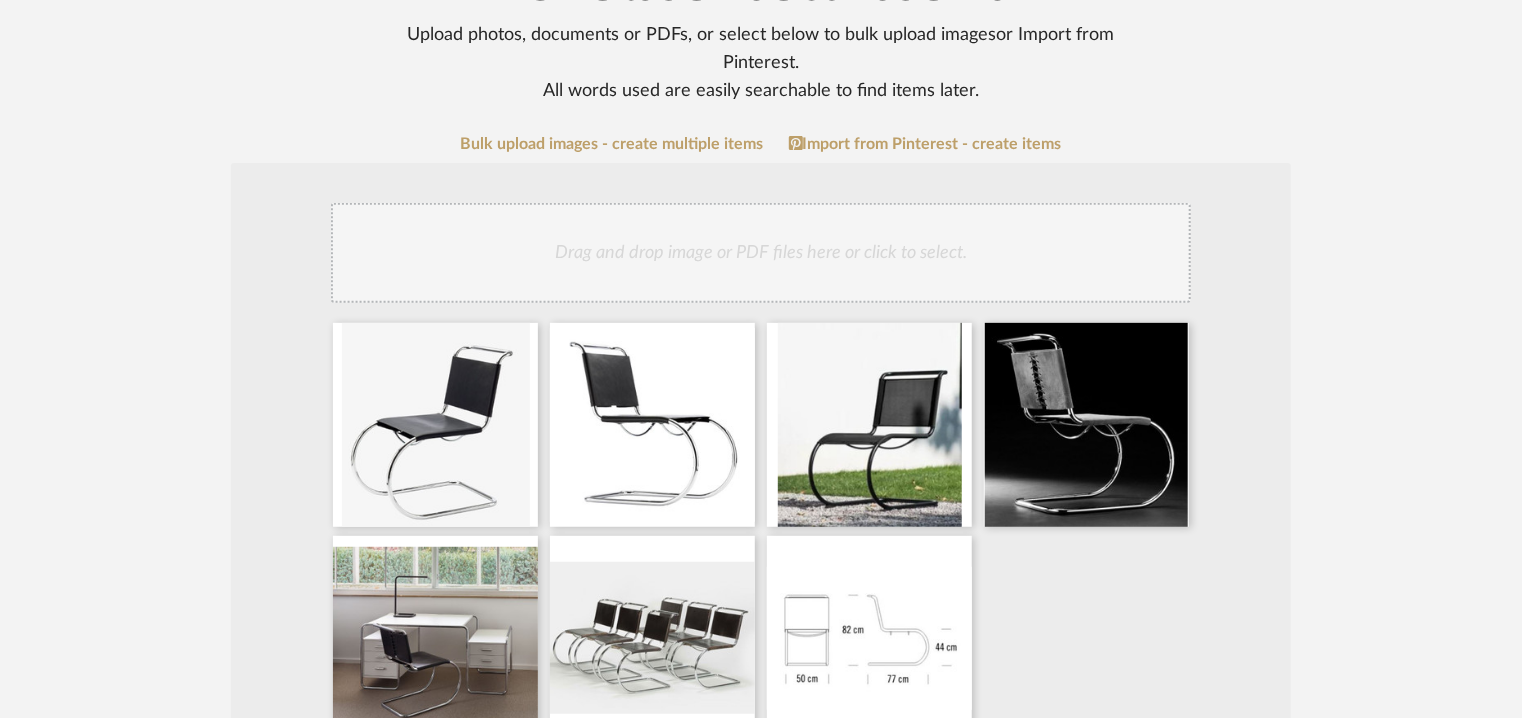 scroll, scrollTop: 400, scrollLeft: 0, axis: vertical 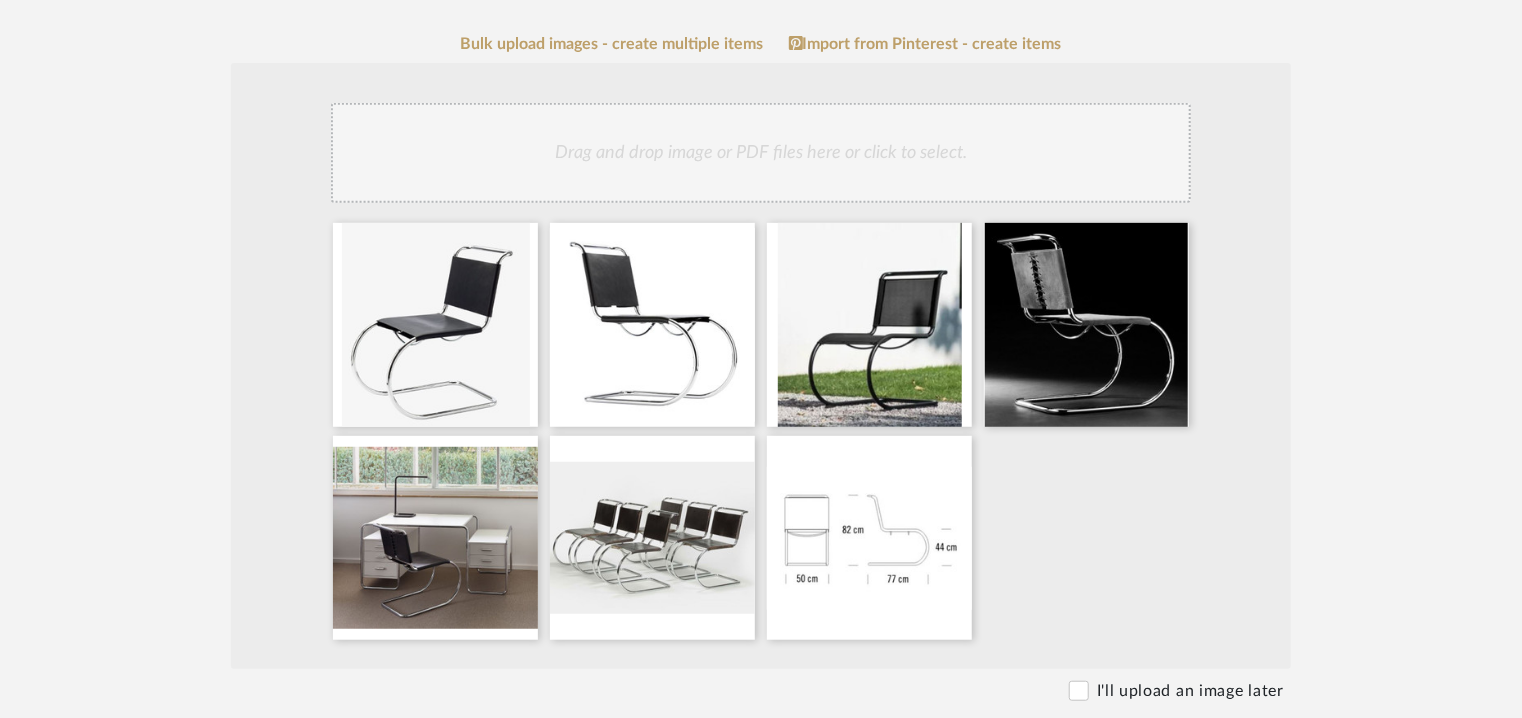 click on "Drag and drop image or PDF files here or click to select." 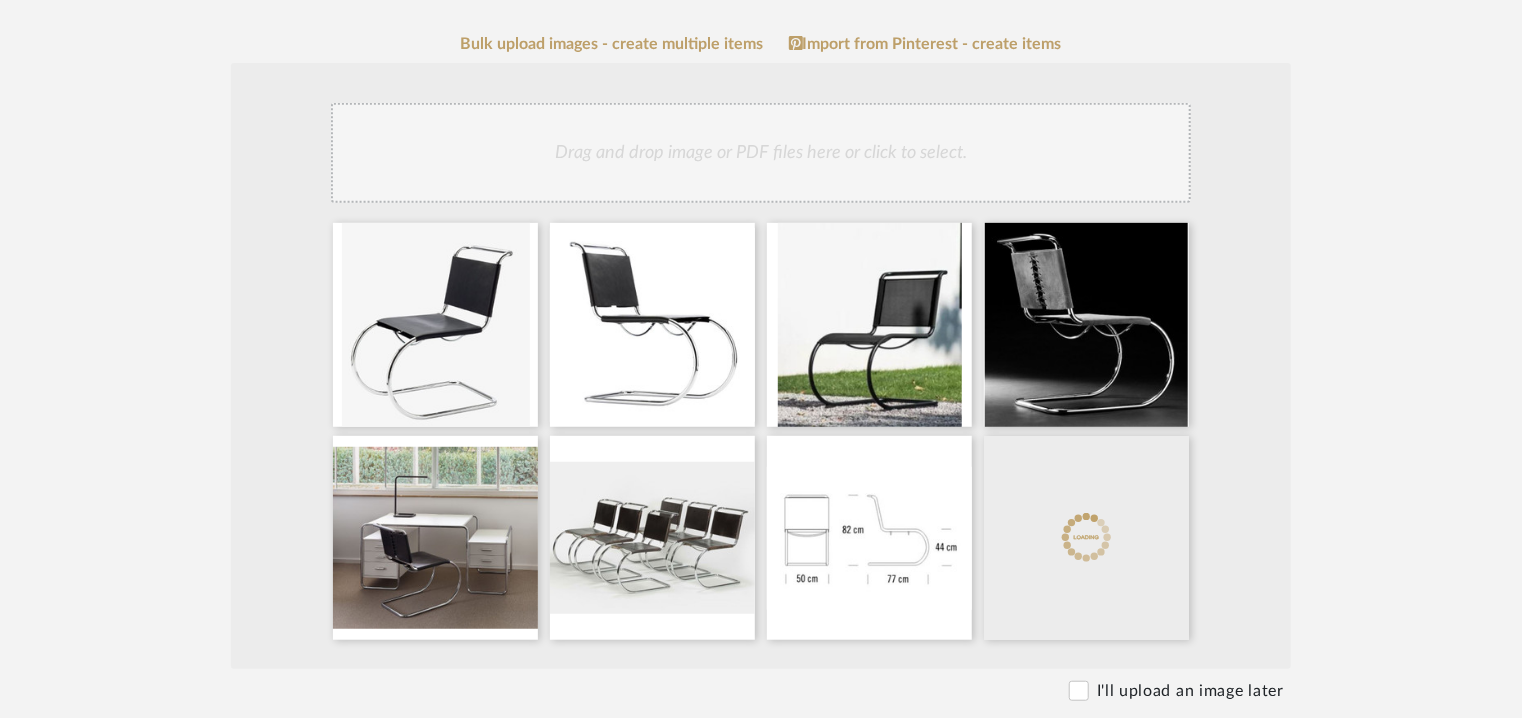 click on "Drag and drop image or PDF files here or click to select." 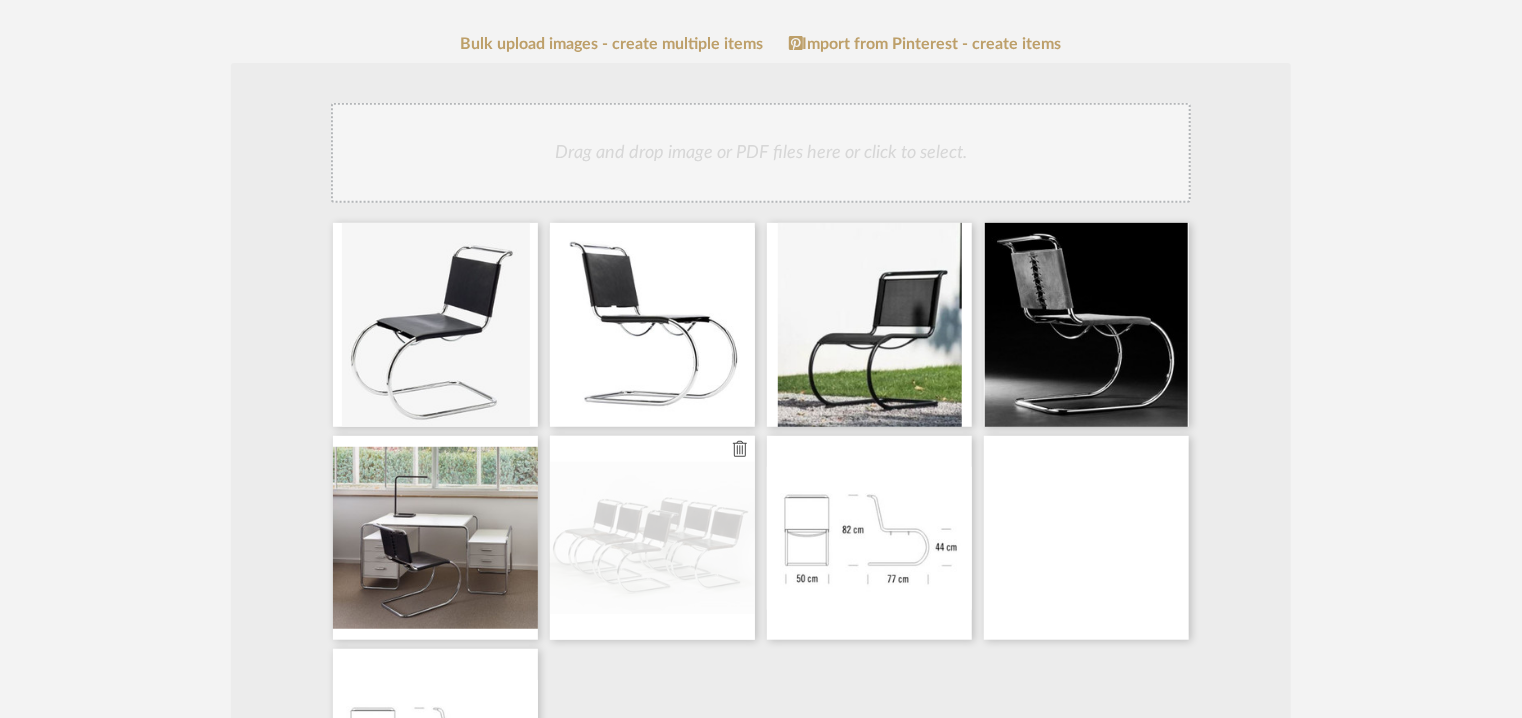 scroll, scrollTop: 500, scrollLeft: 0, axis: vertical 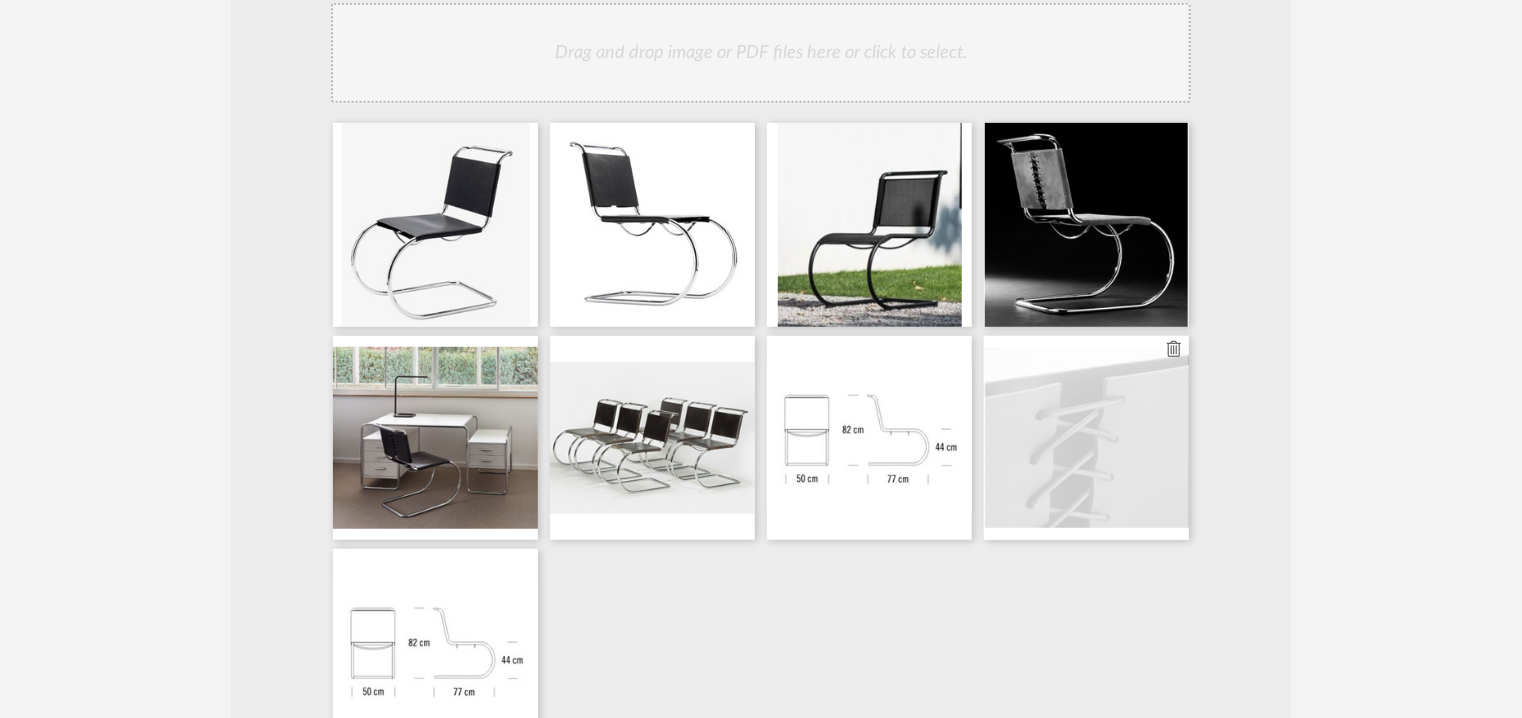 type 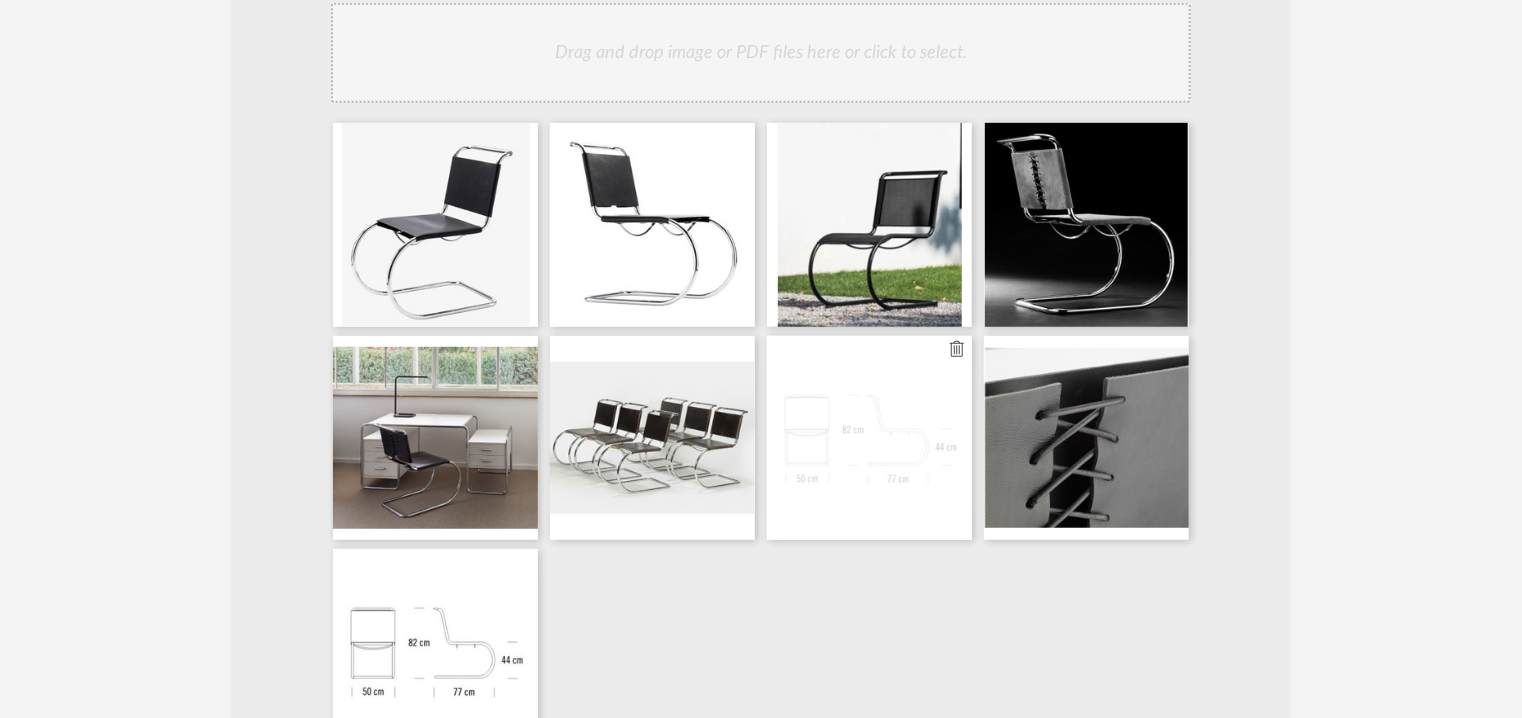 click 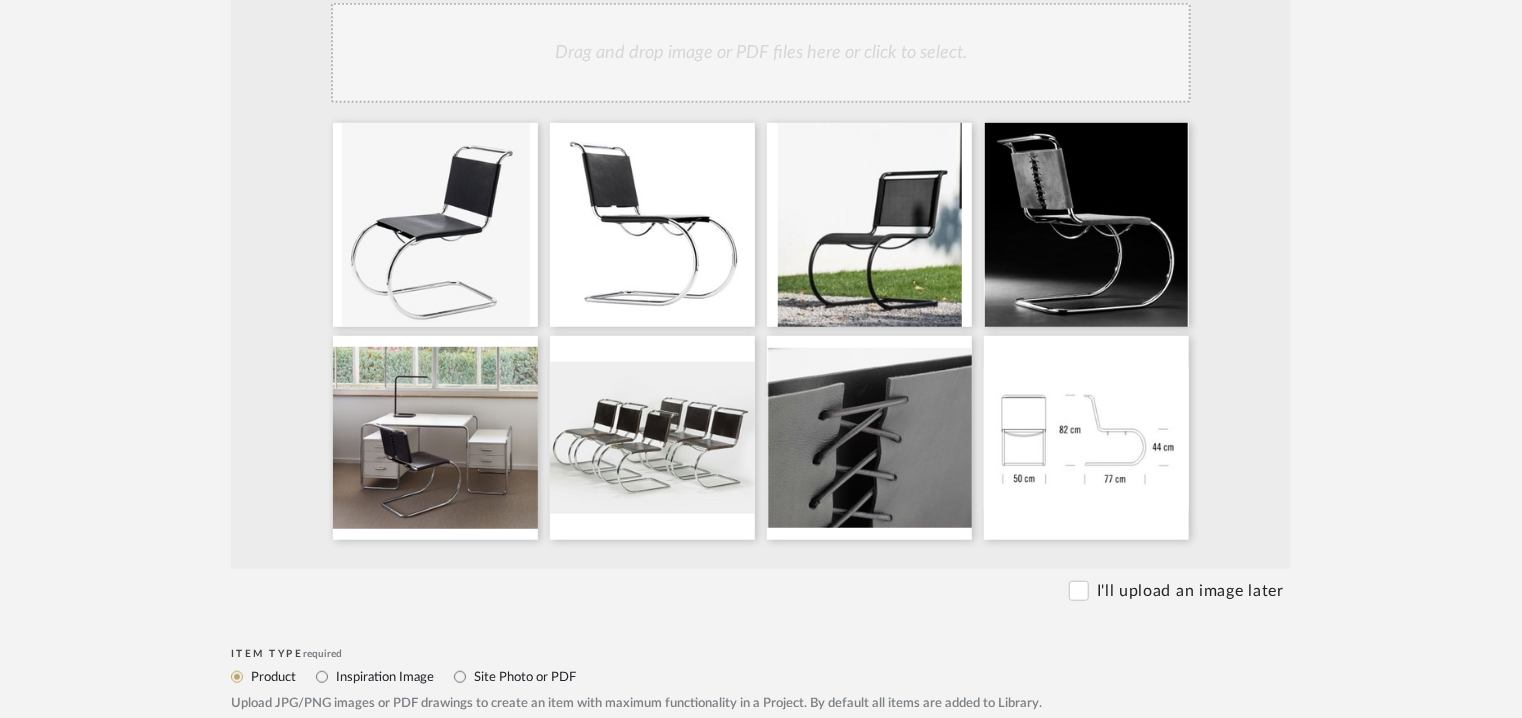 click on "Drag and drop image or PDF files here or click to select." 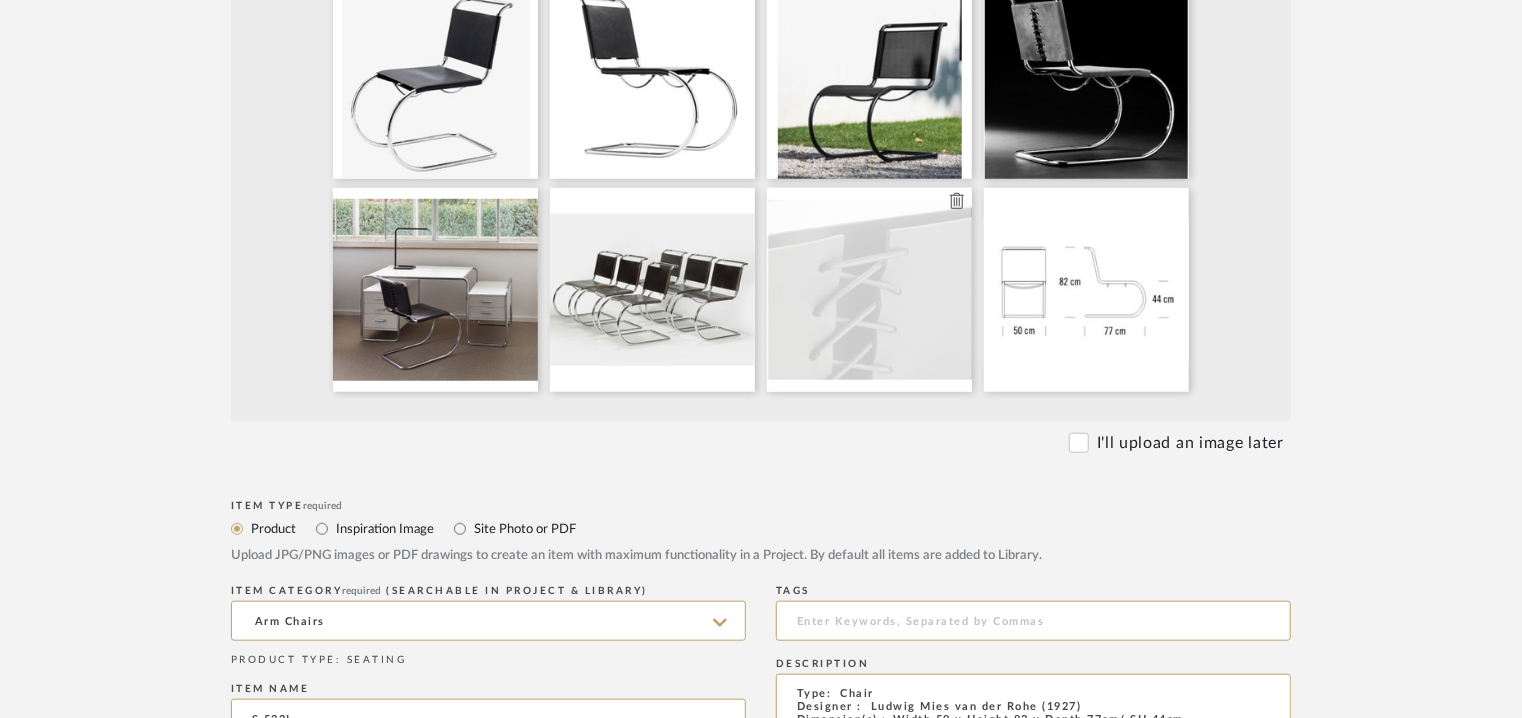 scroll, scrollTop: 900, scrollLeft: 0, axis: vertical 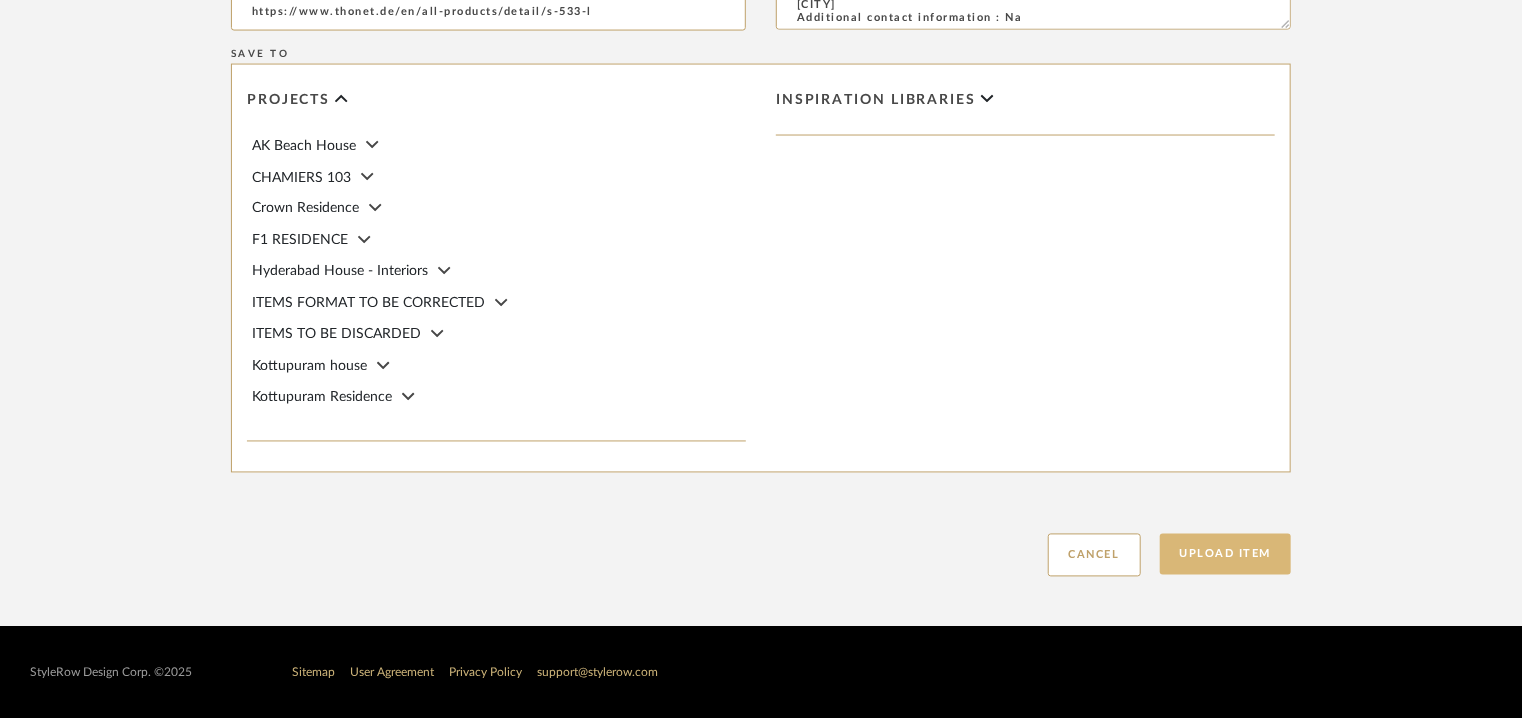 click on "Upload Item" 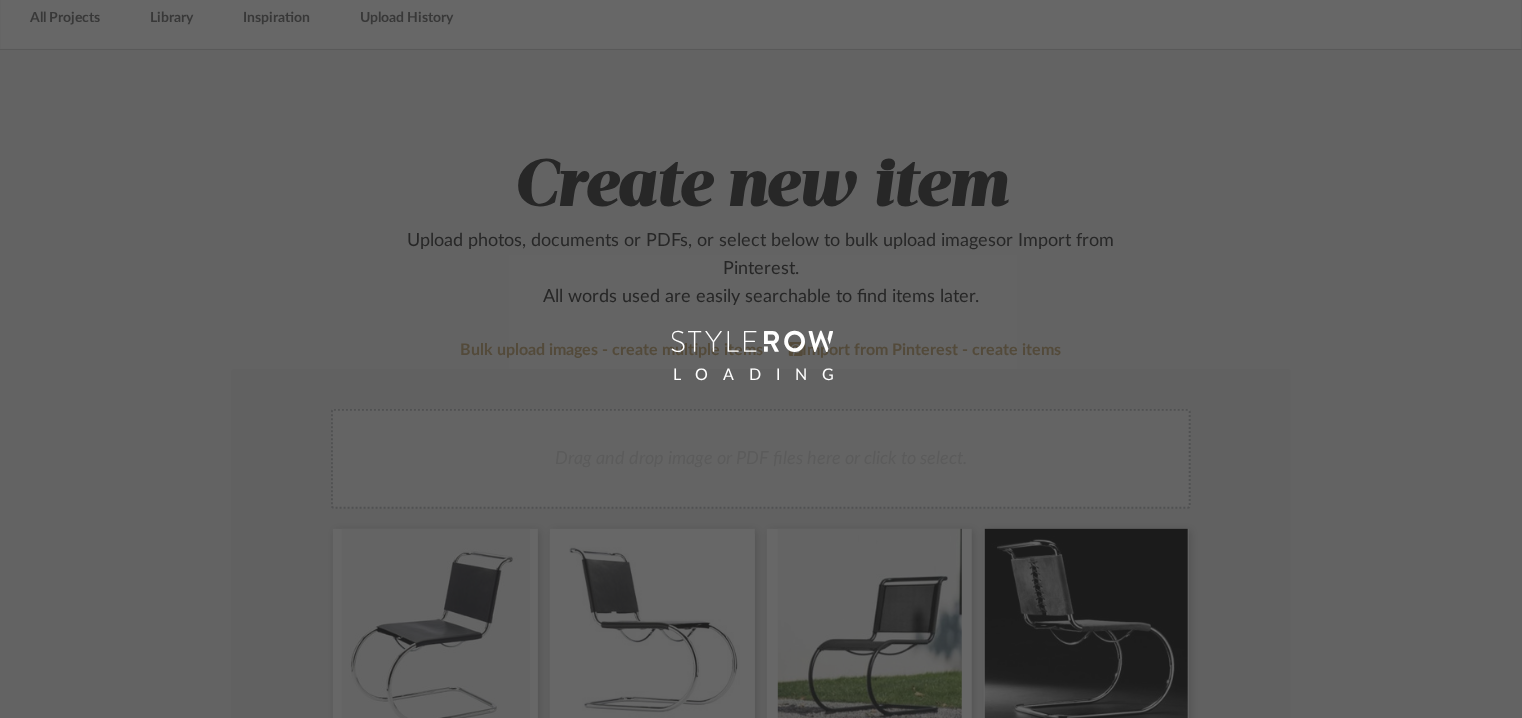 scroll, scrollTop: 0, scrollLeft: 0, axis: both 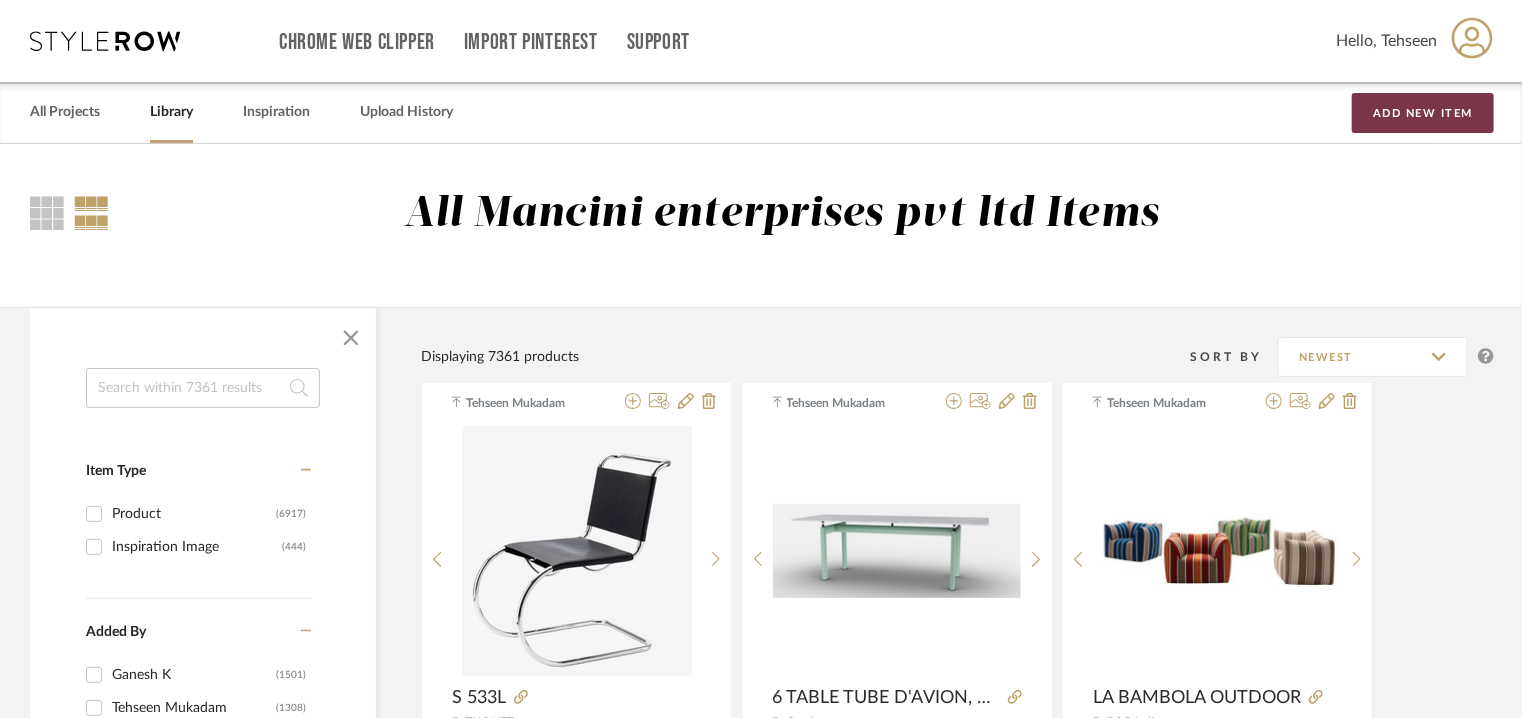 click on "Add New Item" at bounding box center [1423, 113] 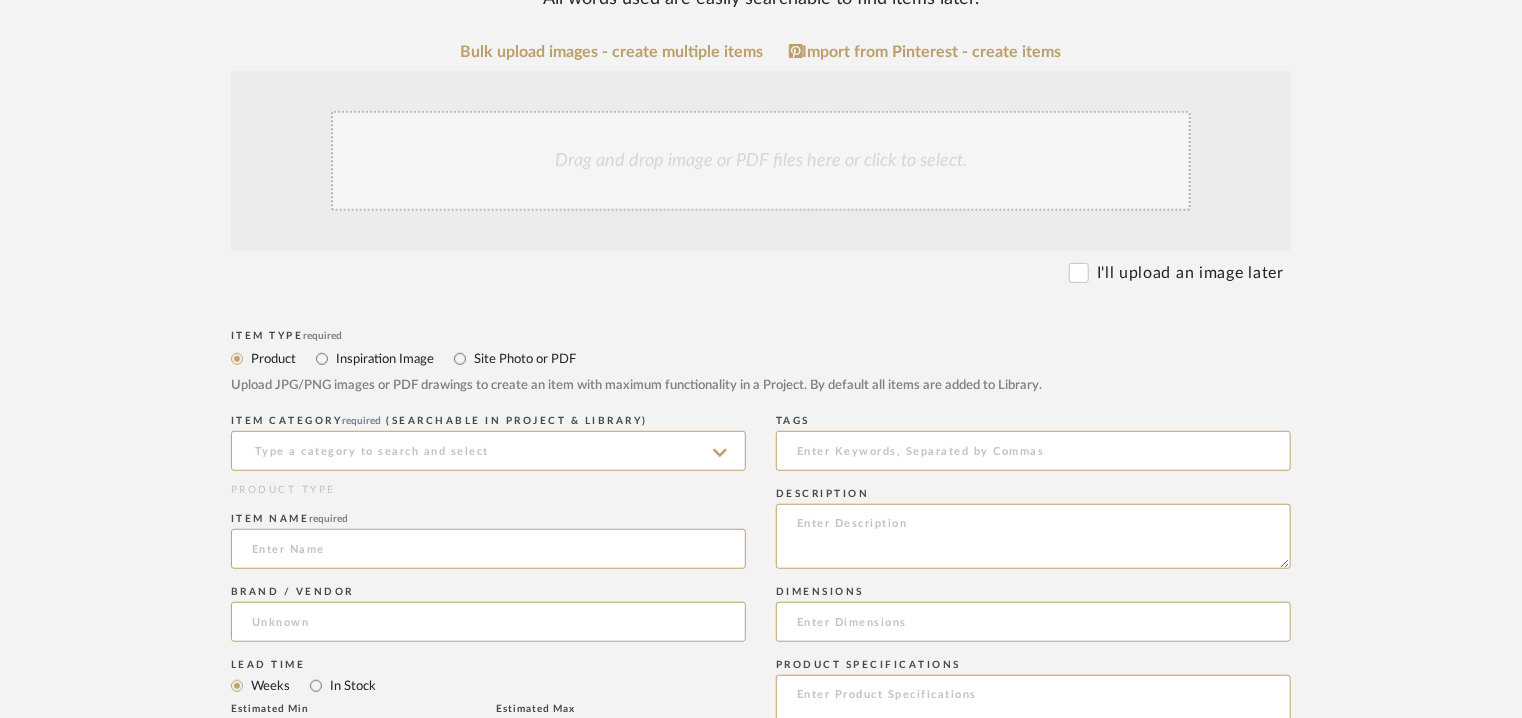 scroll, scrollTop: 600, scrollLeft: 0, axis: vertical 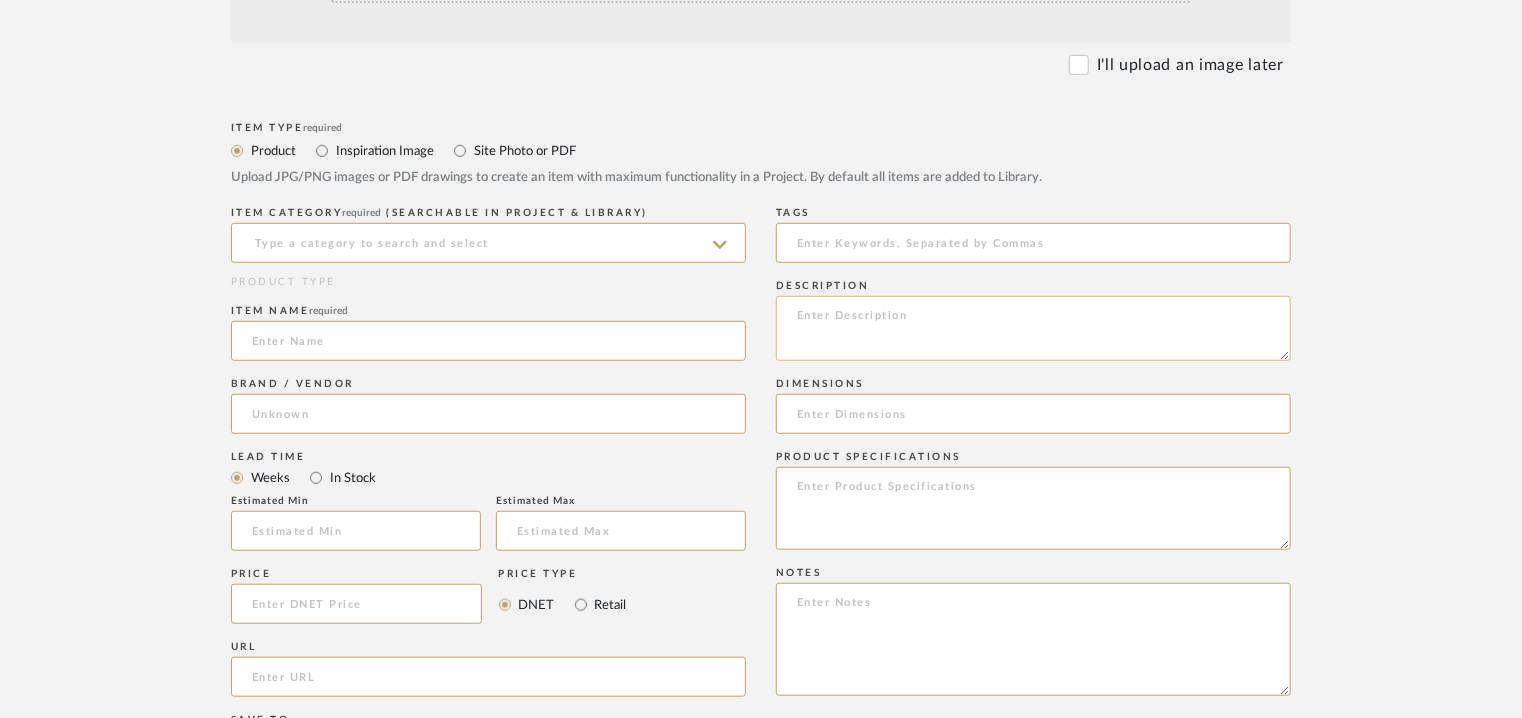 paste on "Type:  Armchair
Designer :  [PERSON]
Dimension(s) :
Stringa Sofa [YEAR] - 2 seats (dim. 153x94x80cm)
Stringa Sofa [YEAR] - 3 seats (dim. 228x94x80cm)
Material & Finish : Stainless steel. Upholstery fabric or leather.
Product Description : The sofa that reintroduces a masterpiece of design history.
Comfortable and irresistible in its 1960s style, the Stringa sofa is an original design by [PERSON].
Characterized by gentle curves, a wide seat and a backrest softened by the presence of the cushion, the sofa's silhouette is warm, welcoming and has an unmistakable 1960s style.
Comfortable and irresistible in its 1960s style, the Stringa sofa is an original design by [PERSON].
Stringa seatings bear the signature of [PERSON], an architect, designer, graphic designer, and curator who is unanimously considered one of the most important figures in Italian design of the last century.
Additional information : Na.
Any other details: Na" 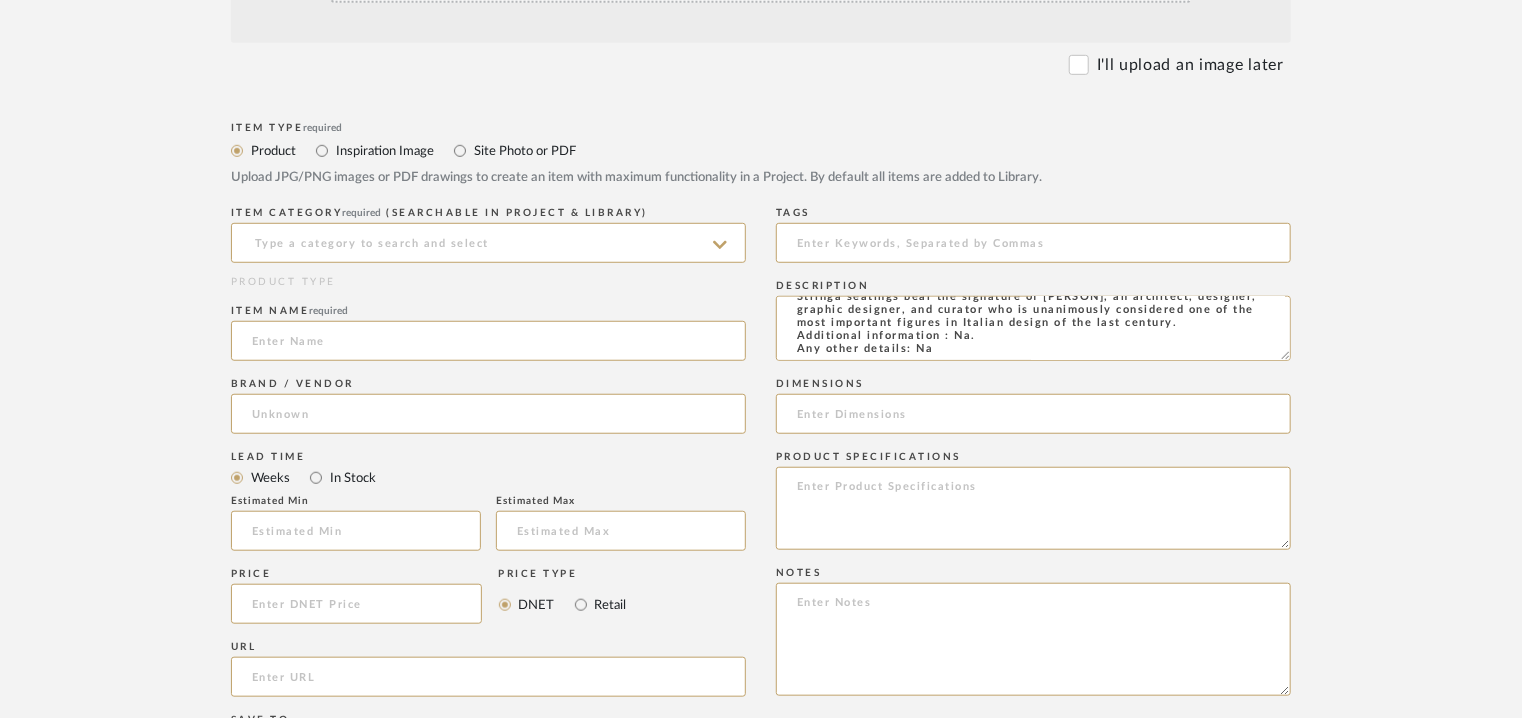 type on "Type:  Armchair
Designer :  [PERSON]
Dimension(s) :
Stringa Sofa [YEAR] - 2 seats (dim. 153x94x80cm)
Stringa Sofa [YEAR] - 3 seats (dim. 228x94x80cm)
Material & Finish : Stainless steel. Upholstery fabric or leather.
Product Description : The sofa that reintroduces a masterpiece of design history.
Comfortable and irresistible in its 1960s style, the Stringa sofa is an original design by [PERSON].
Characterized by gentle curves, a wide seat and a backrest softened by the presence of the cushion, the sofa's silhouette is warm, welcoming and has an unmistakable 1960s style.
Comfortable and irresistible in its 1960s style, the Stringa sofa is an original design by [PERSON].
Stringa seatings bear the signature of [PERSON], an architect, designer, graphic designer, and curator who is unanimously considered one of the most important figures in Italian design of the last century.
Additional information : Na.
Any other details: Na" 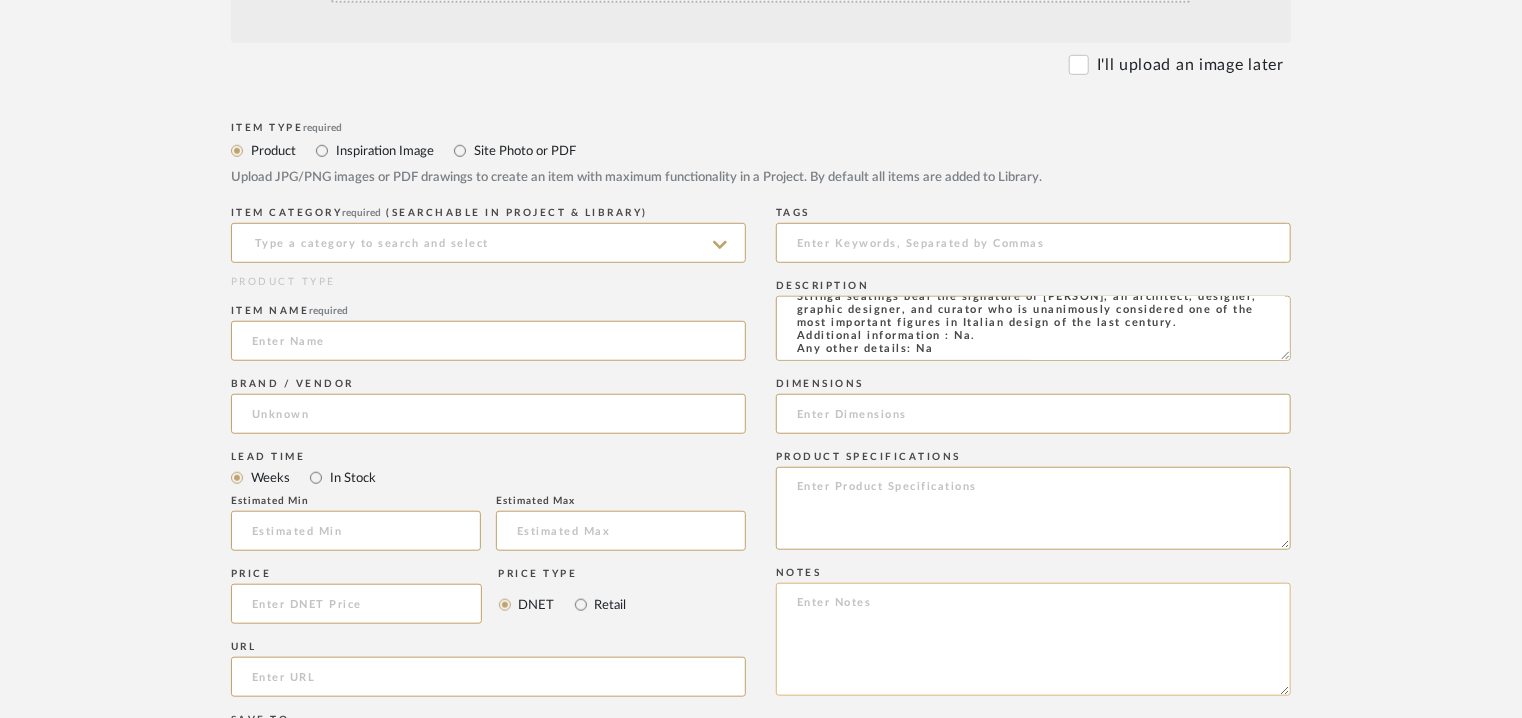 click 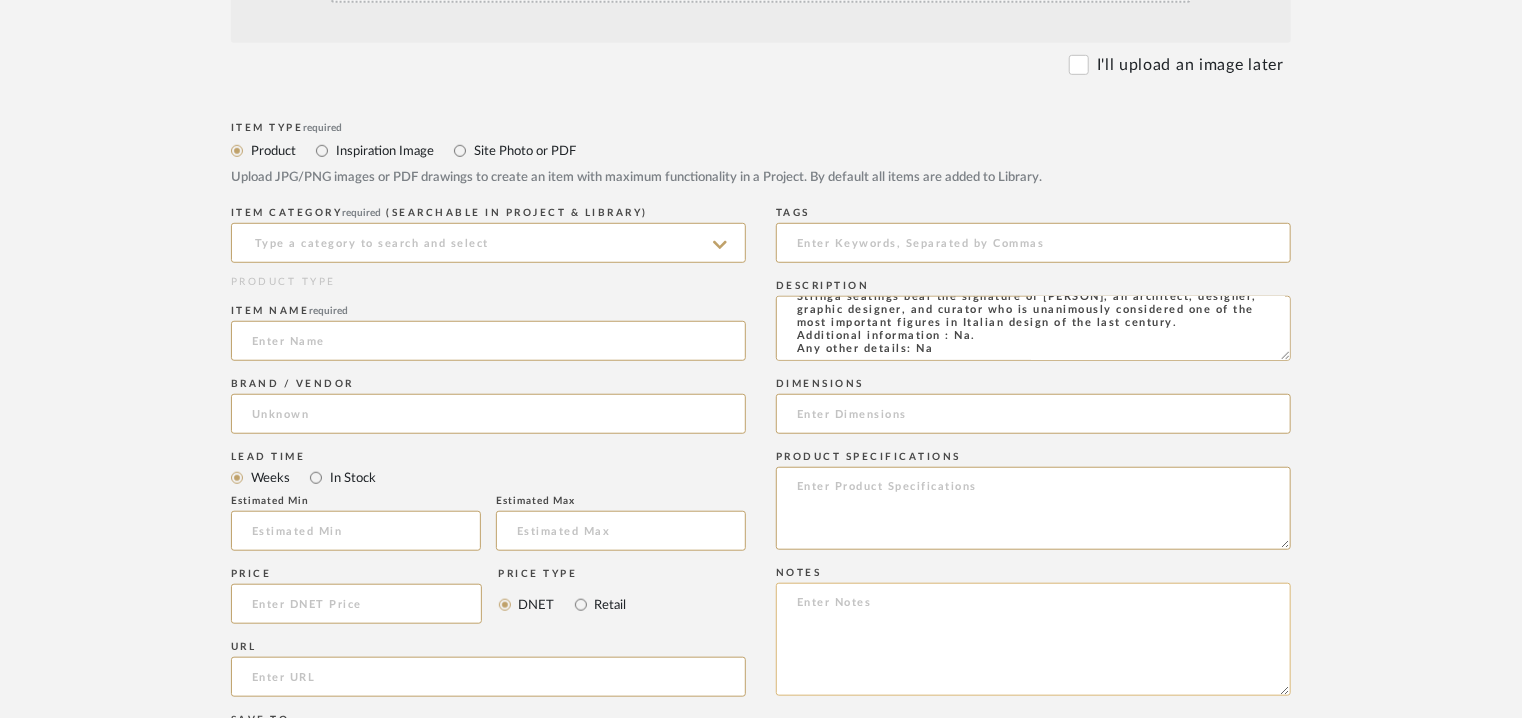 paste on "Price: Na
Lead time: Na
Customizable:  Na
3D available :  yes
BIM available. No
Point of contact: To be established.
Contact number : T. +39 [PHONE]
Email address: [EMAIL]
Address: EXTETA
via del Moriolo 9
[CITY], [STATE] – Italy
Additional contact information : Na" 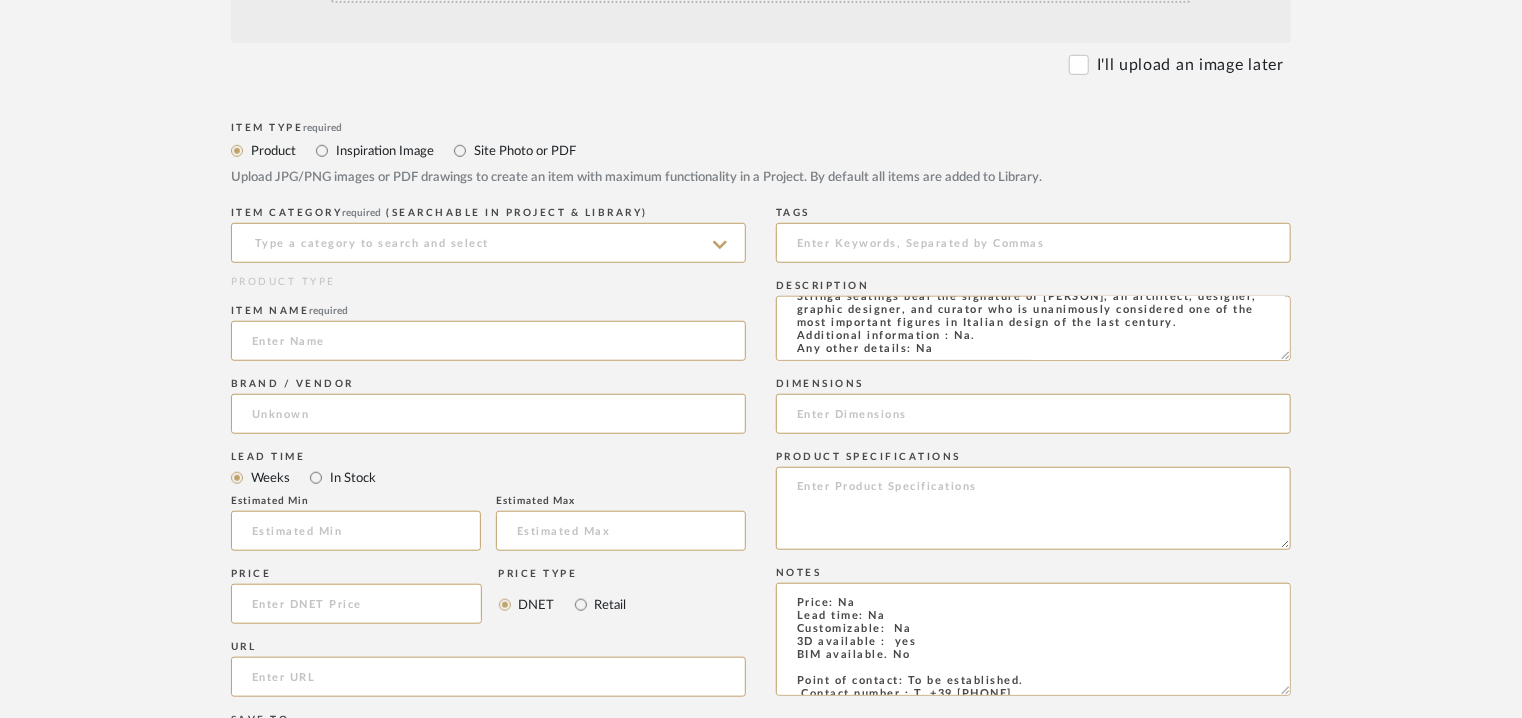 scroll, scrollTop: 89, scrollLeft: 0, axis: vertical 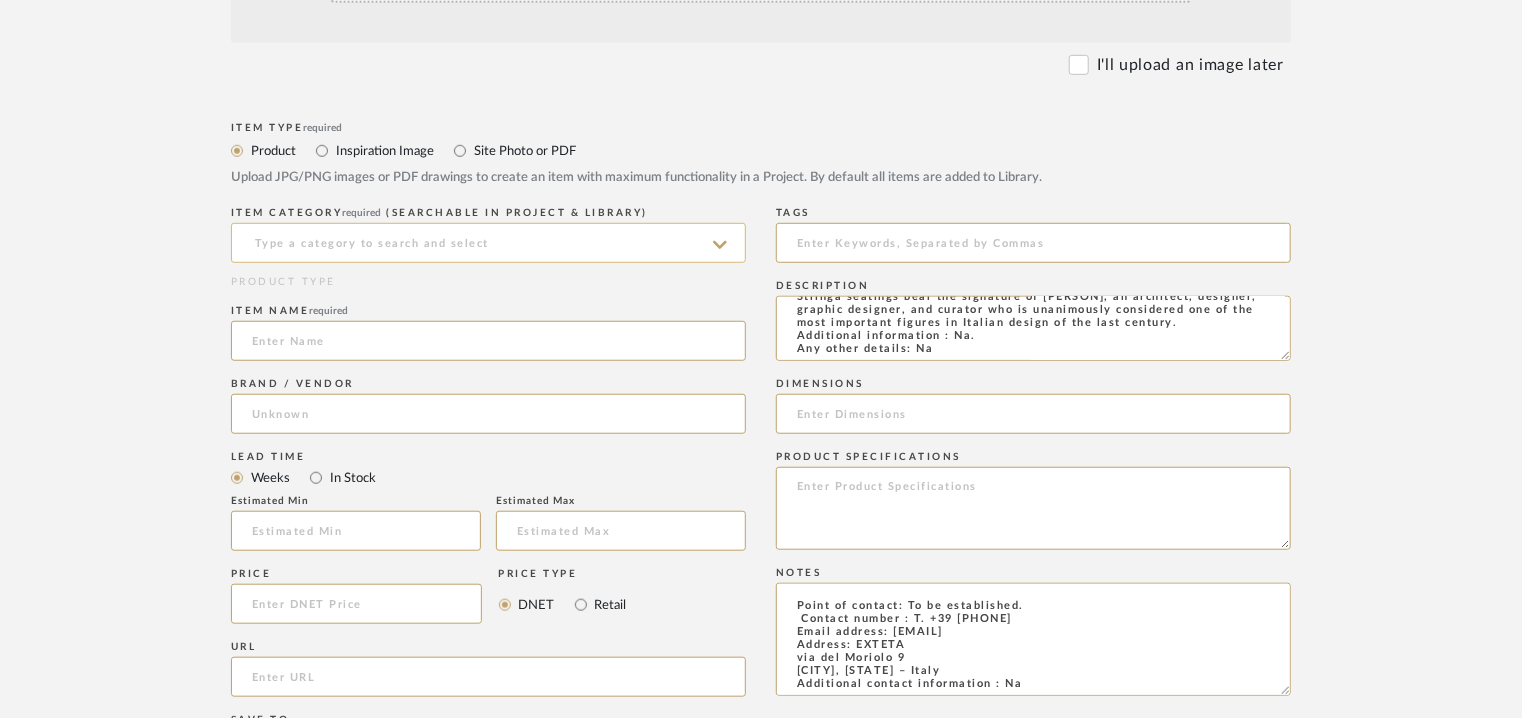 type on "Price: Na
Lead time: Na
Customizable:  Na
3D available :  yes
BIM available. No
Point of contact: To be established.
Contact number : T. +39 [PHONE]
Email address: [EMAIL]
Address: EXTETA
via del Moriolo 9
[CITY], [STATE] – Italy
Additional contact information : Na" 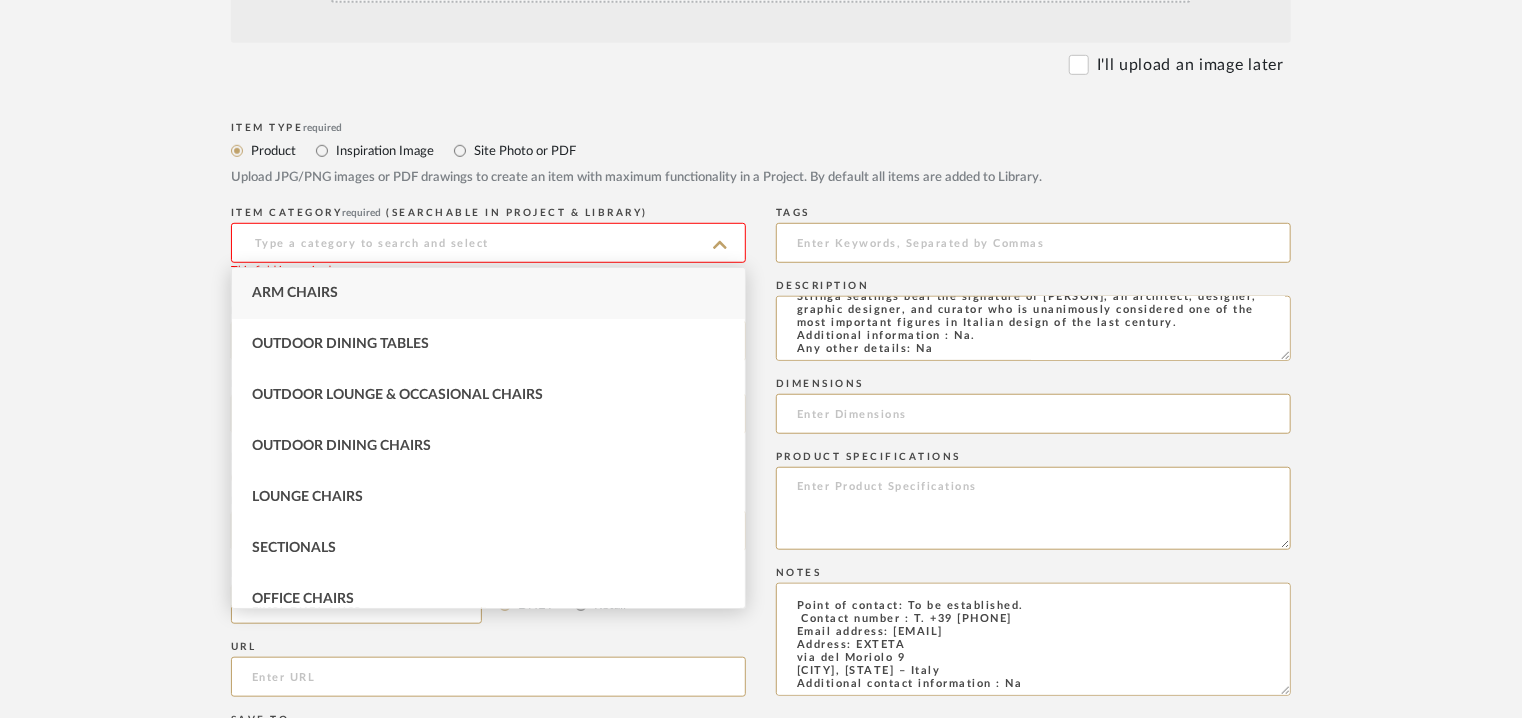 click on "Arm Chairs" at bounding box center (295, 293) 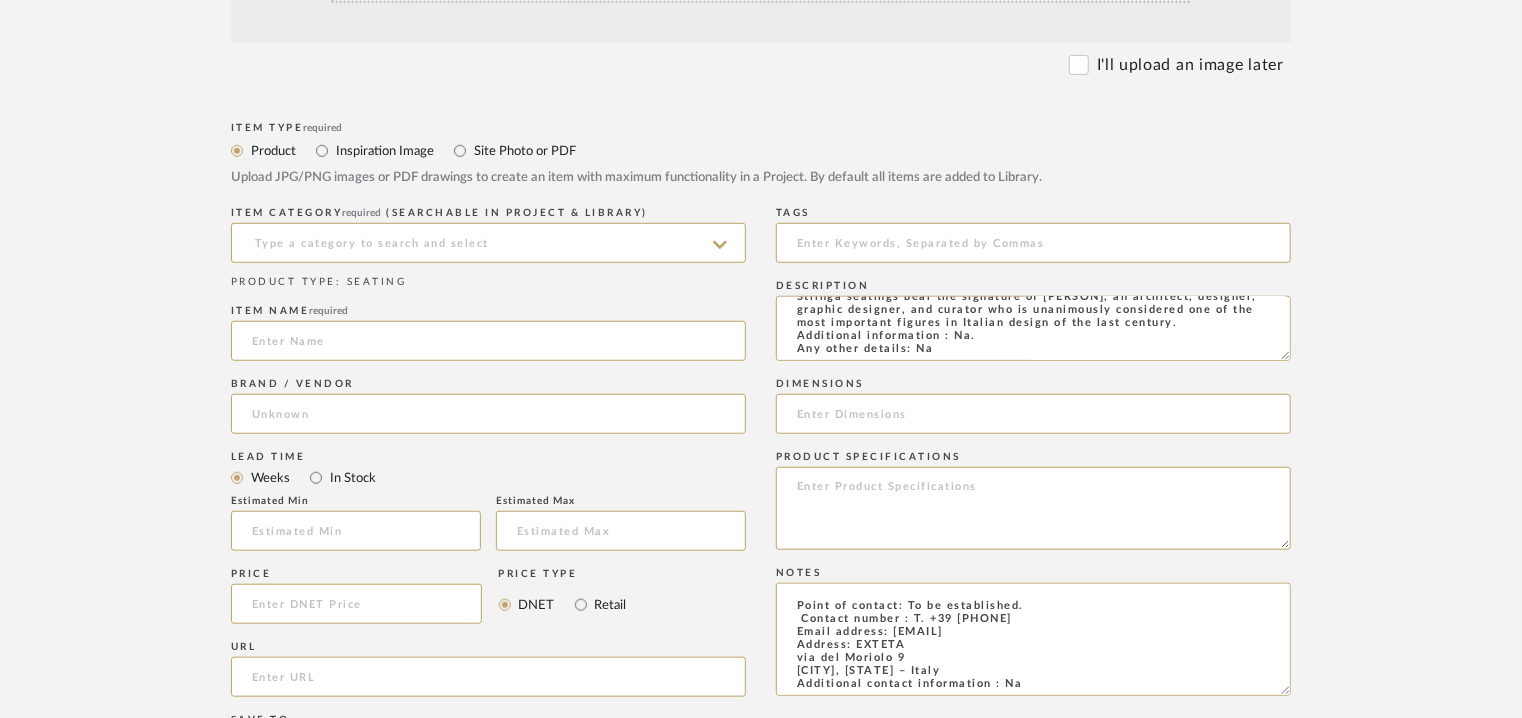 type on "Arm Chairs" 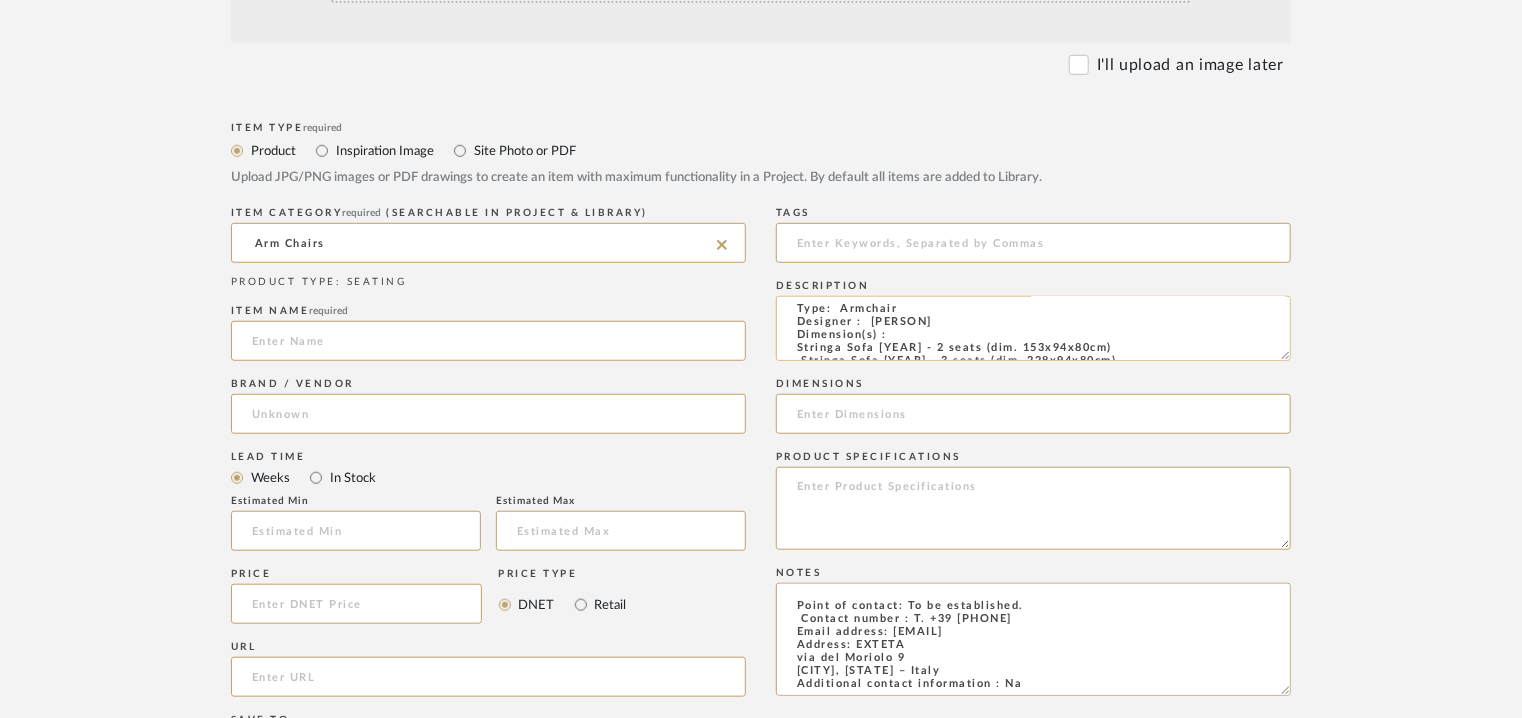 scroll, scrollTop: 0, scrollLeft: 0, axis: both 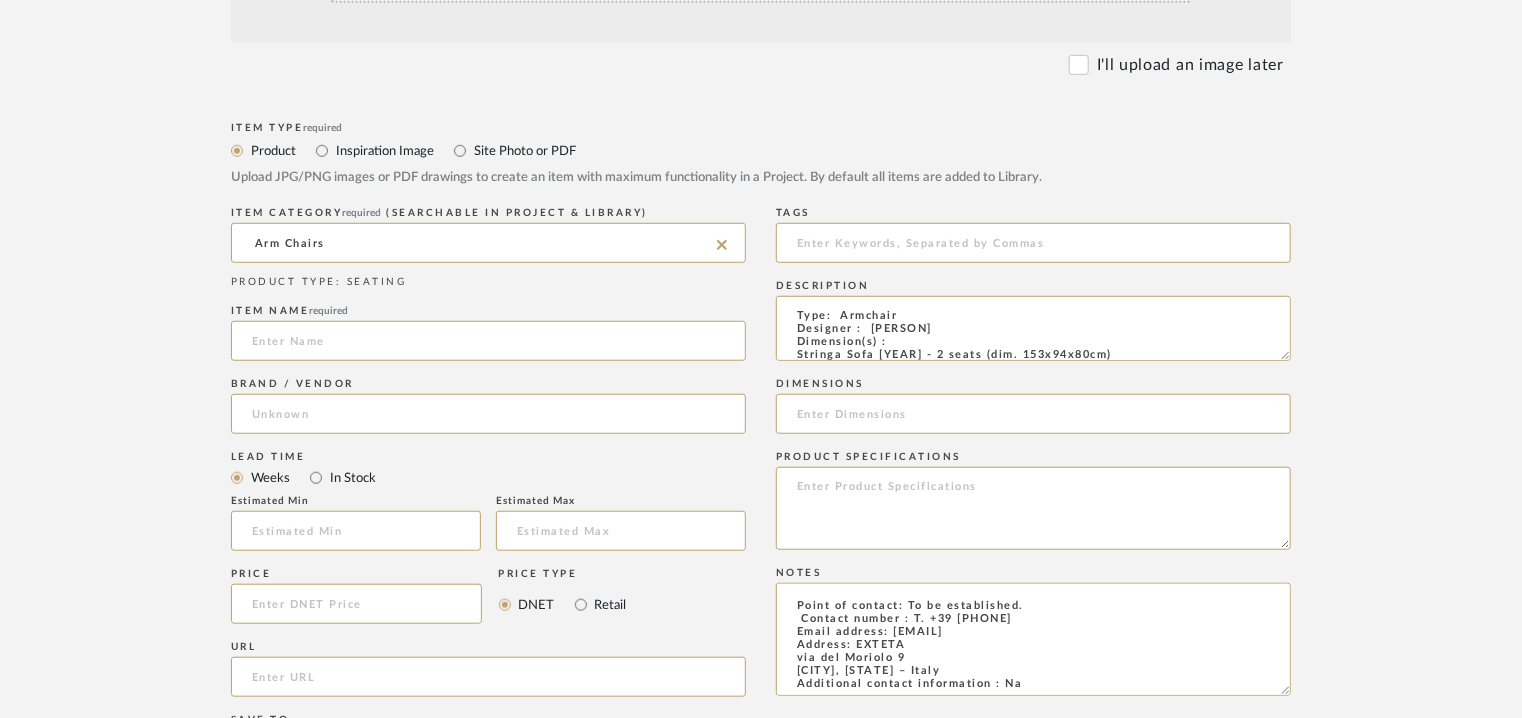 drag, startPoint x: 1284, startPoint y: 352, endPoint x: 1297, endPoint y: 373, distance: 24.698177 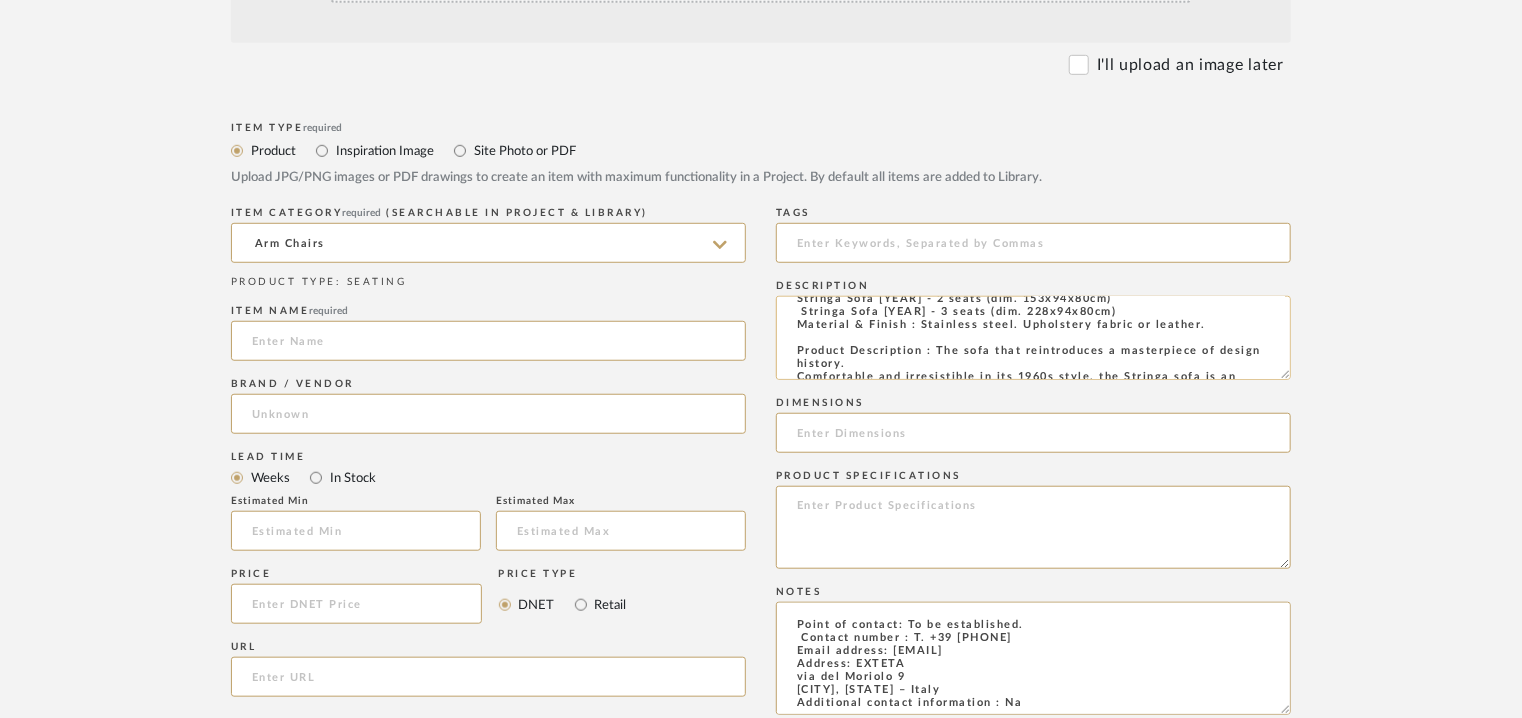 scroll, scrollTop: 96, scrollLeft: 0, axis: vertical 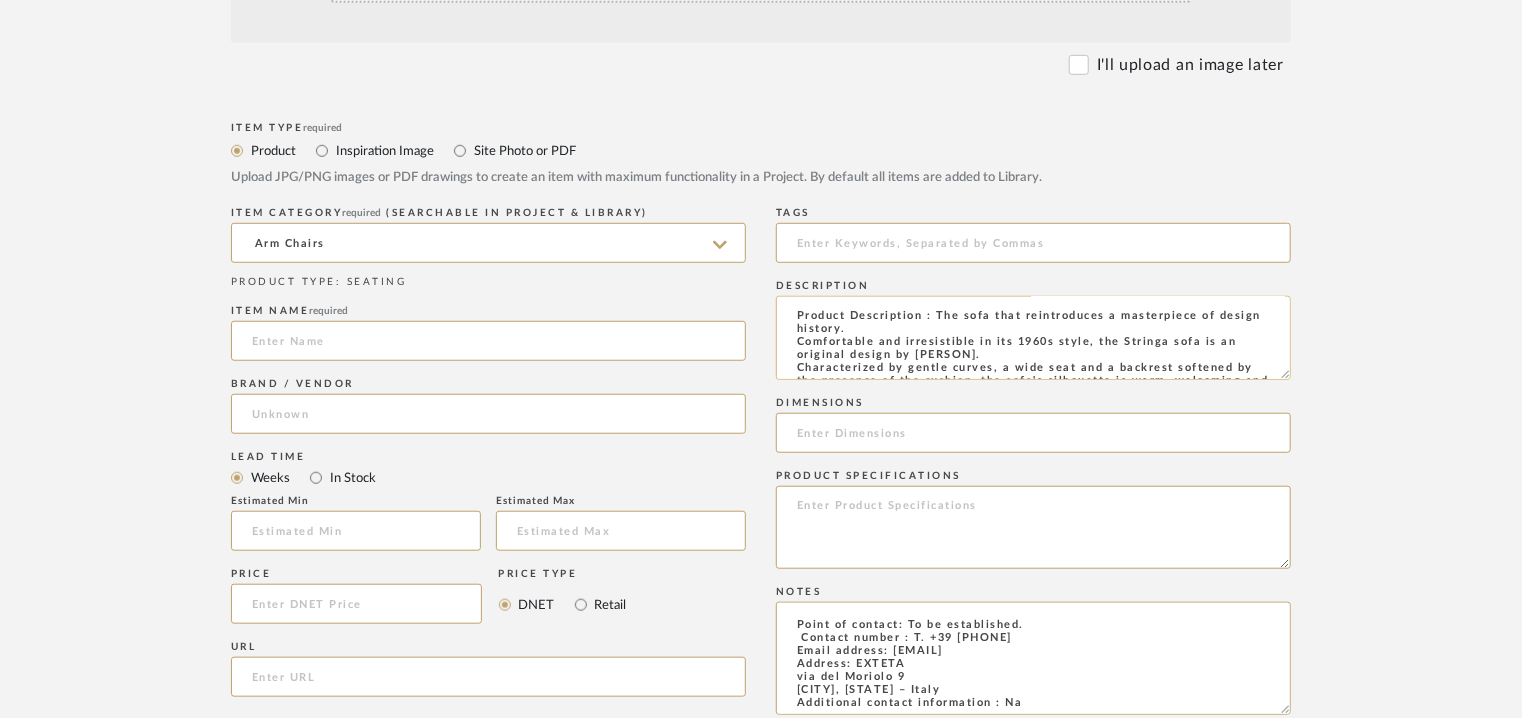 drag, startPoint x: 1108, startPoint y: 366, endPoint x: 1088, endPoint y: 365, distance: 20.024984 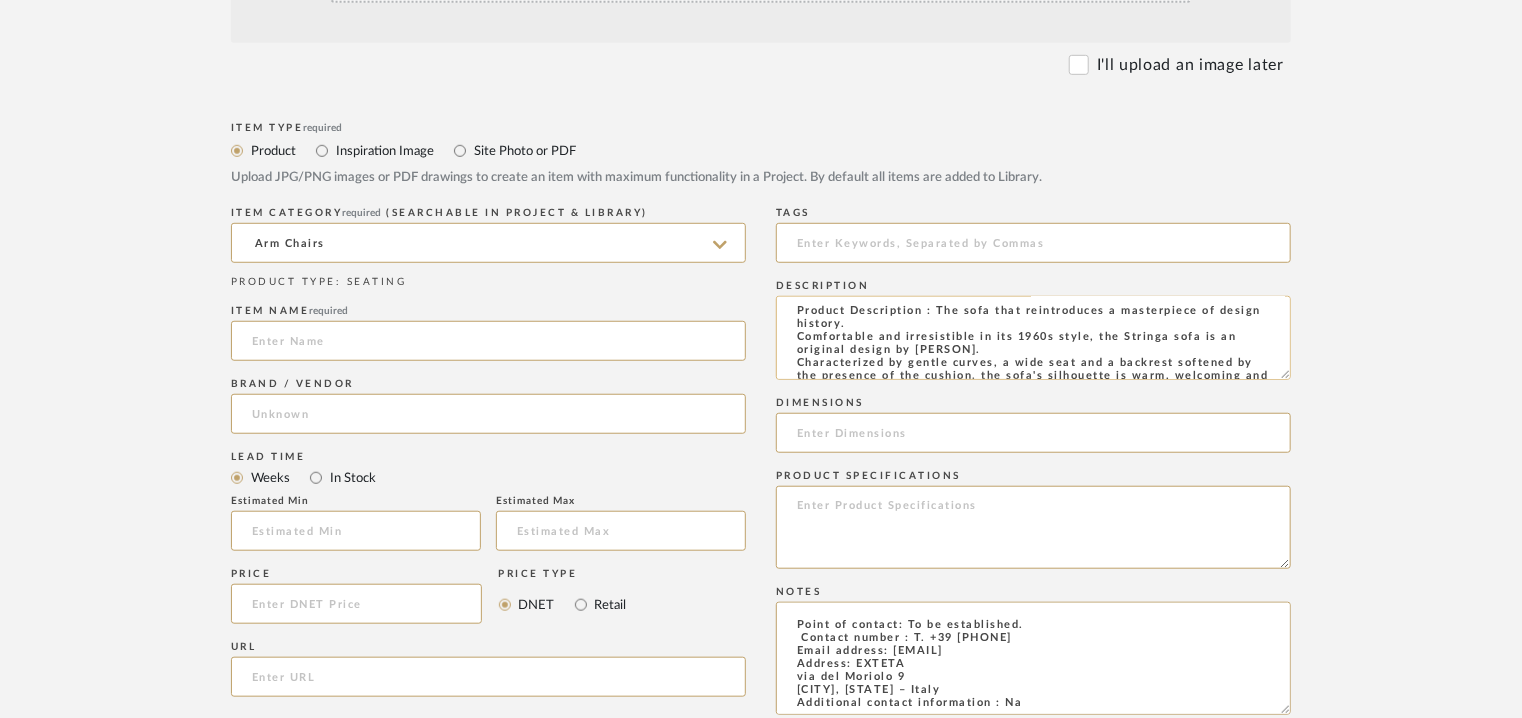 click on "Type:  Armchair
Designer :  [PERSON]
Dimension(s) :
Stringa Sofa [YEAR] - 2 seats (dim. 153x94x80cm)
Stringa Sofa [YEAR] - 3 seats (dim. 228x94x80cm)
Material & Finish : Stainless steel. Upholstery fabric or leather.
Product Description : The sofa that reintroduces a masterpiece of design history.
Comfortable and irresistible in its 1960s style, the Stringa sofa is an original design by [PERSON].
Characterized by gentle curves, a wide seat and a backrest softened by the presence of the cushion, the sofa's silhouette is warm, welcoming and has an unmistakable 1960s style.
Comfortable and irresistible in its 1960s style, the Stringa sofa is an original design by [PERSON].
Stringa seatings bear the signature of [PERSON], an architect, designer, graphic designer, and curator who is unanimously considered one of the most important figures in Italian design of the last century.
Additional information : Na.
Any other details: Na" 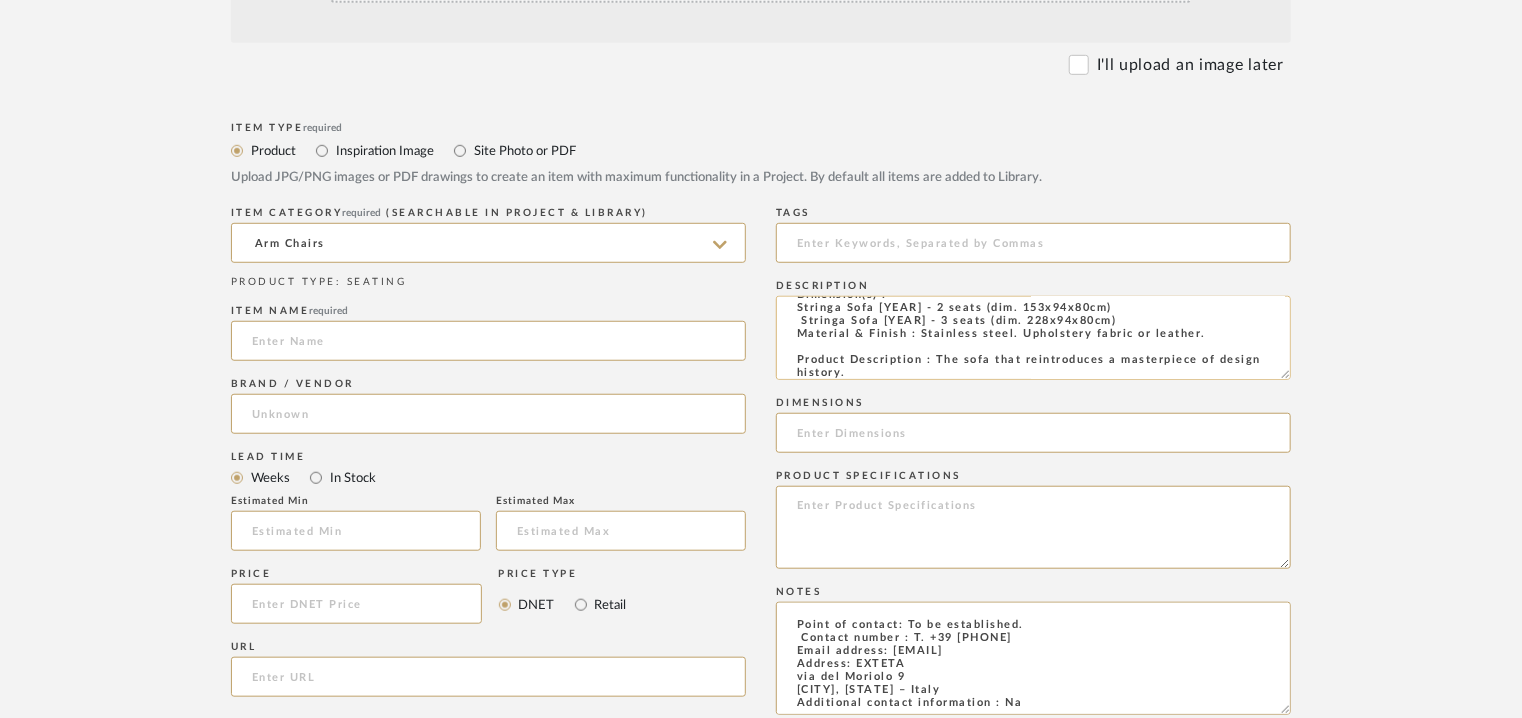 scroll, scrollTop: 0, scrollLeft: 0, axis: both 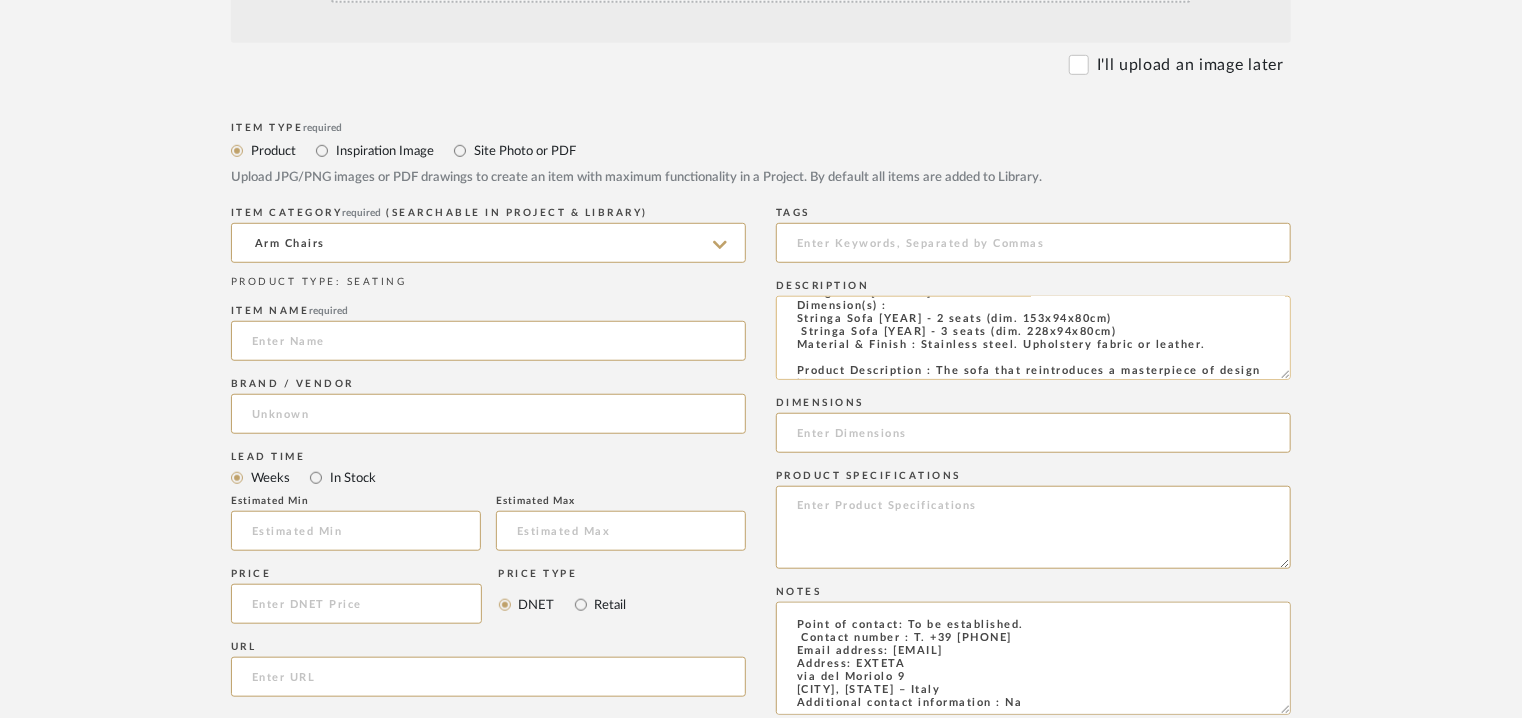 drag, startPoint x: 1011, startPoint y: 368, endPoint x: 1094, endPoint y: 333, distance: 90.07774 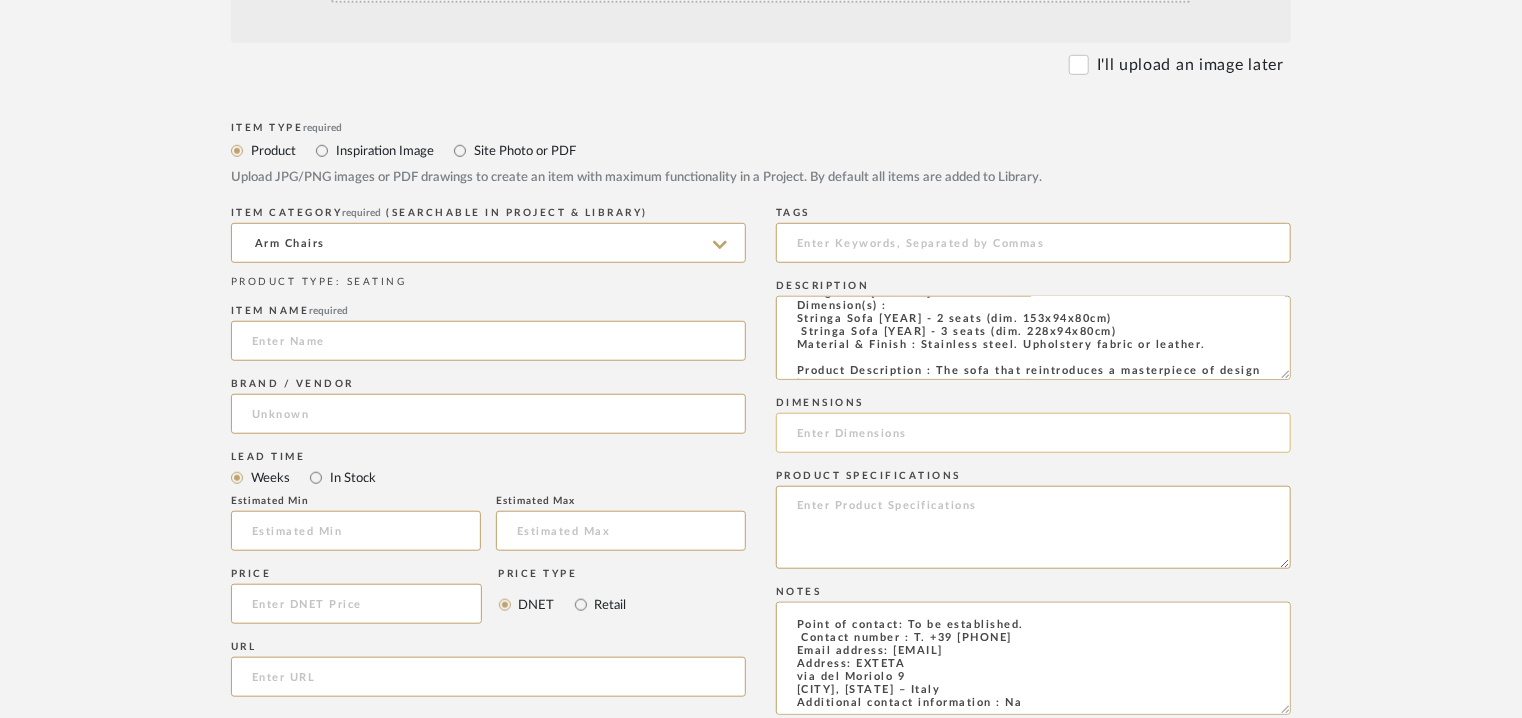 click 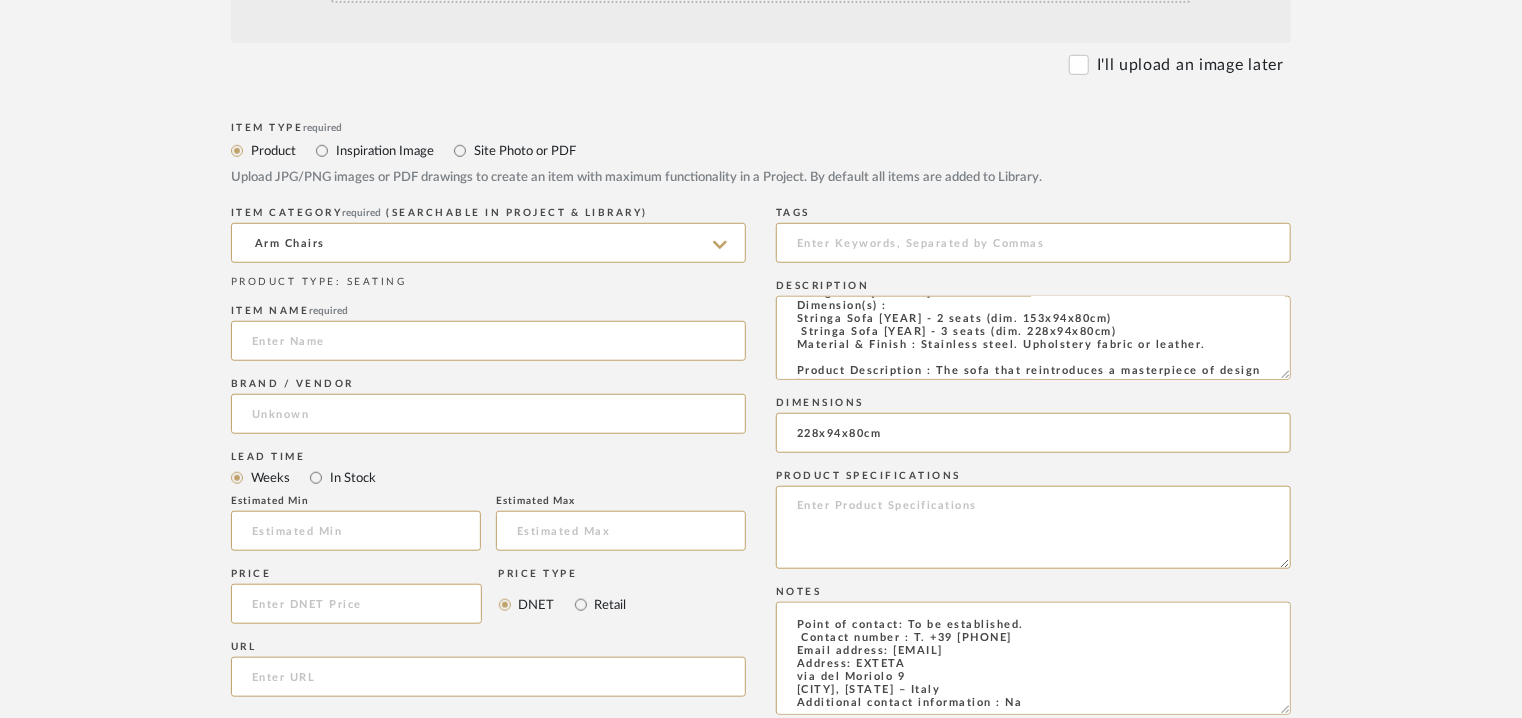 type on "228x94x80cm" 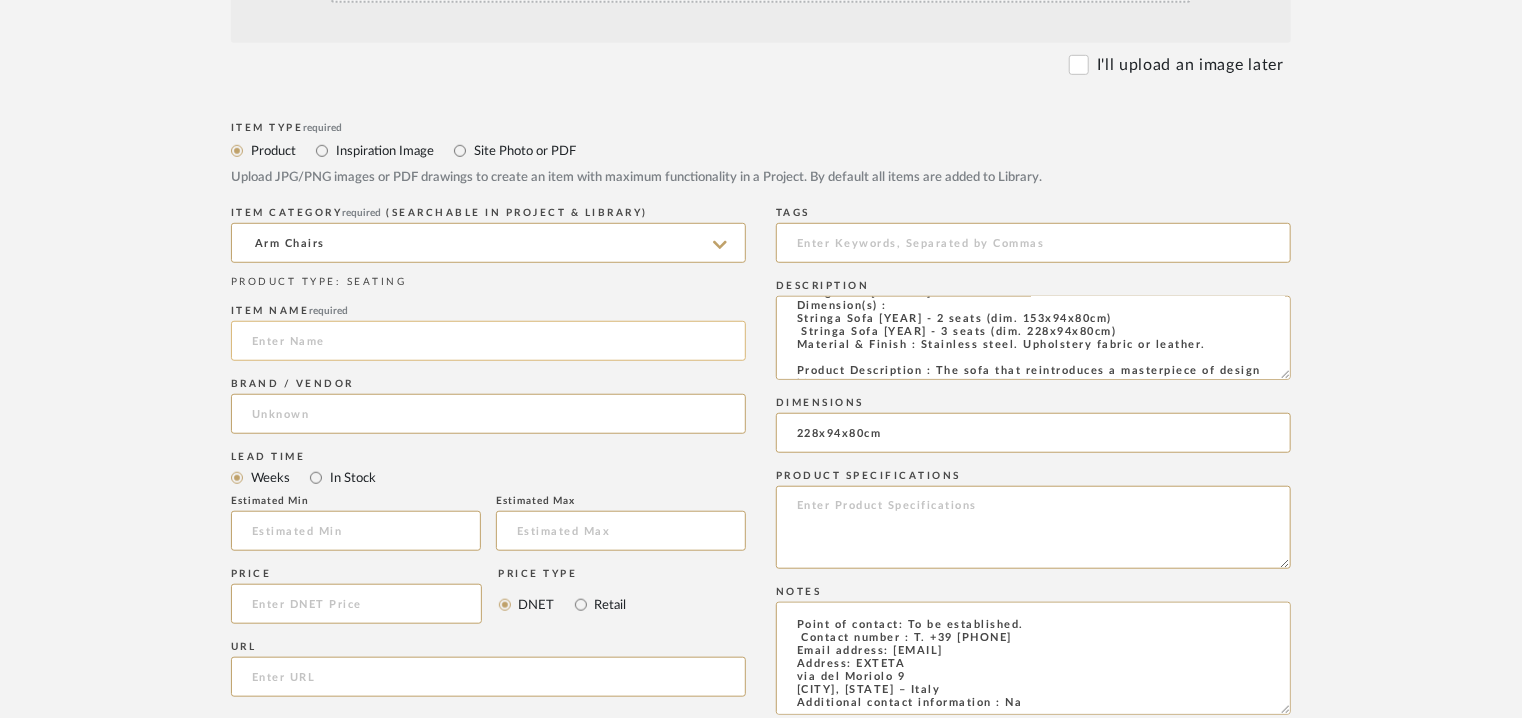 click 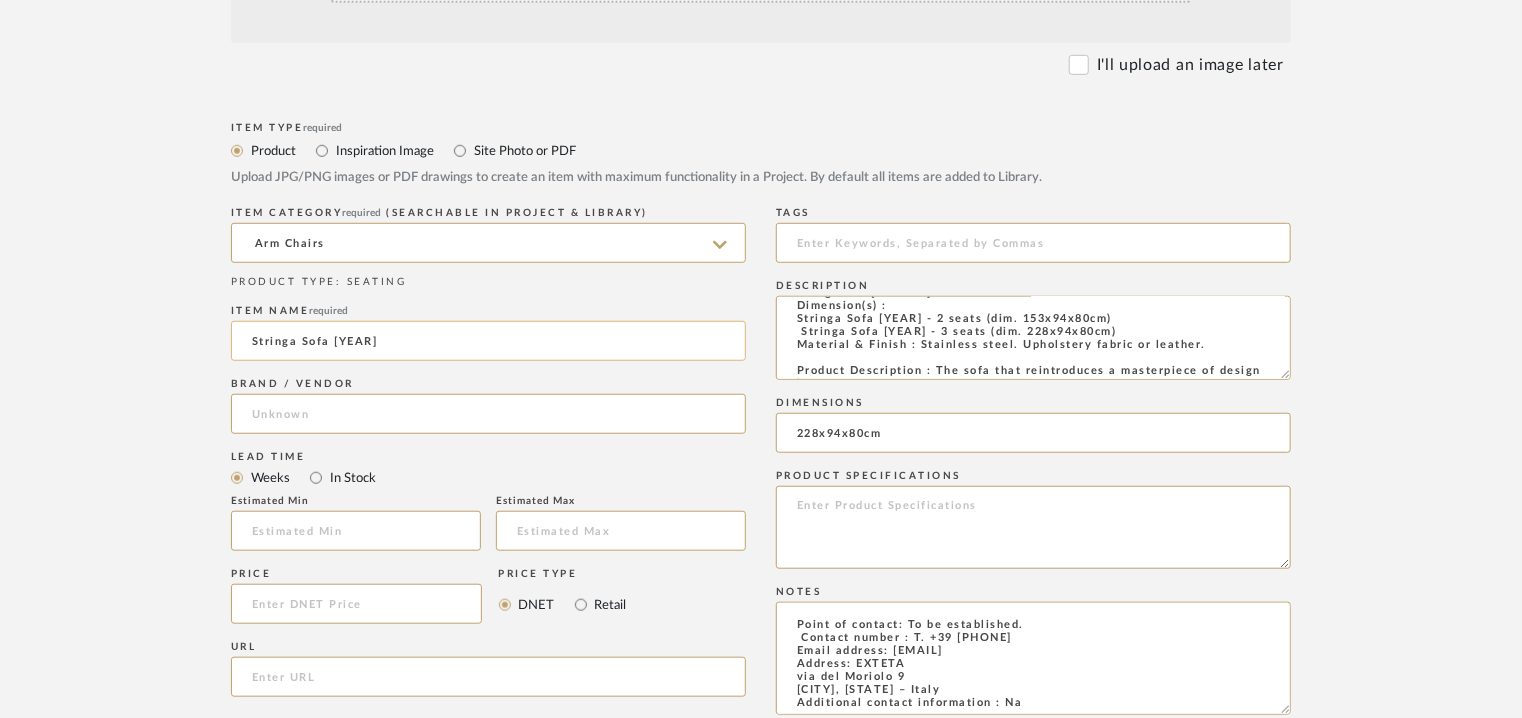 click on "Stringa Sofa [YEAR]" 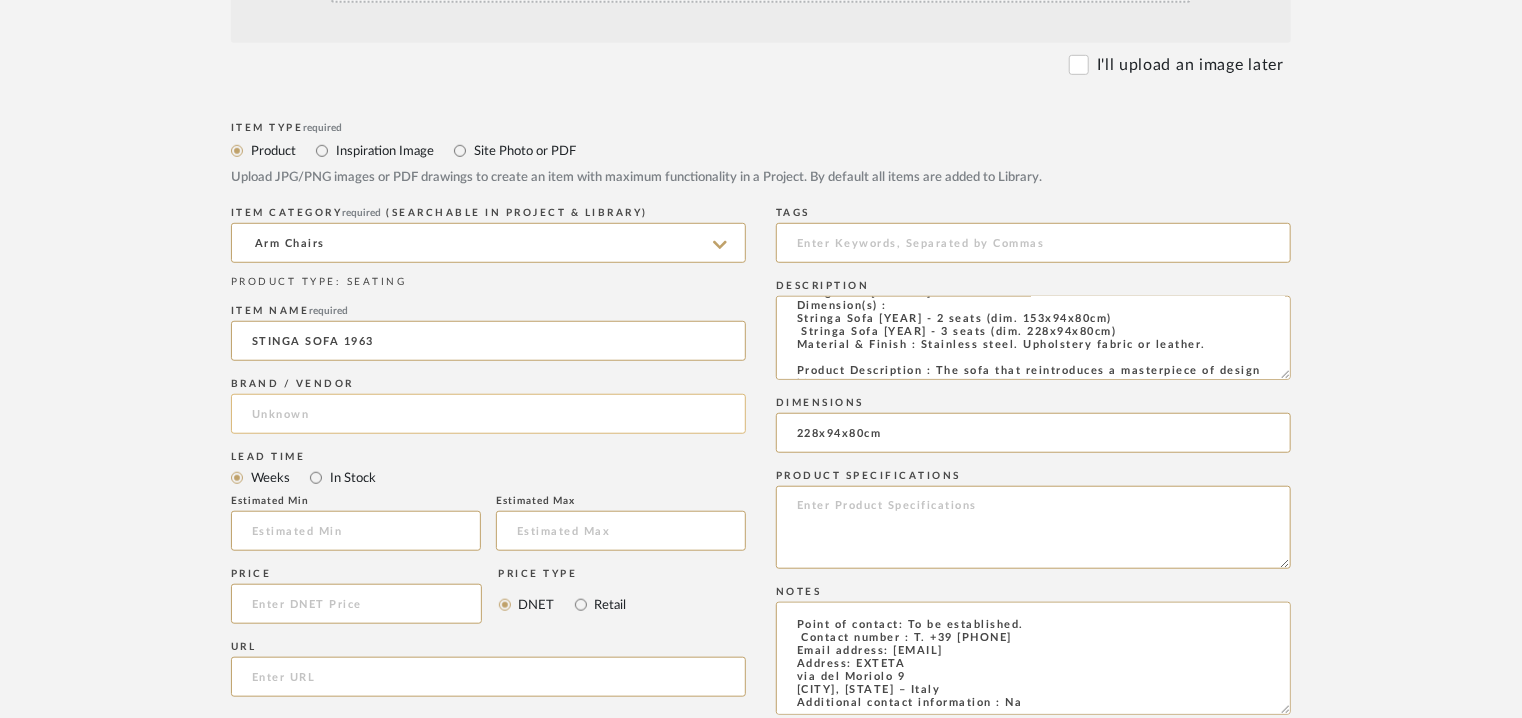 type on "STINGA SOFA 1963" 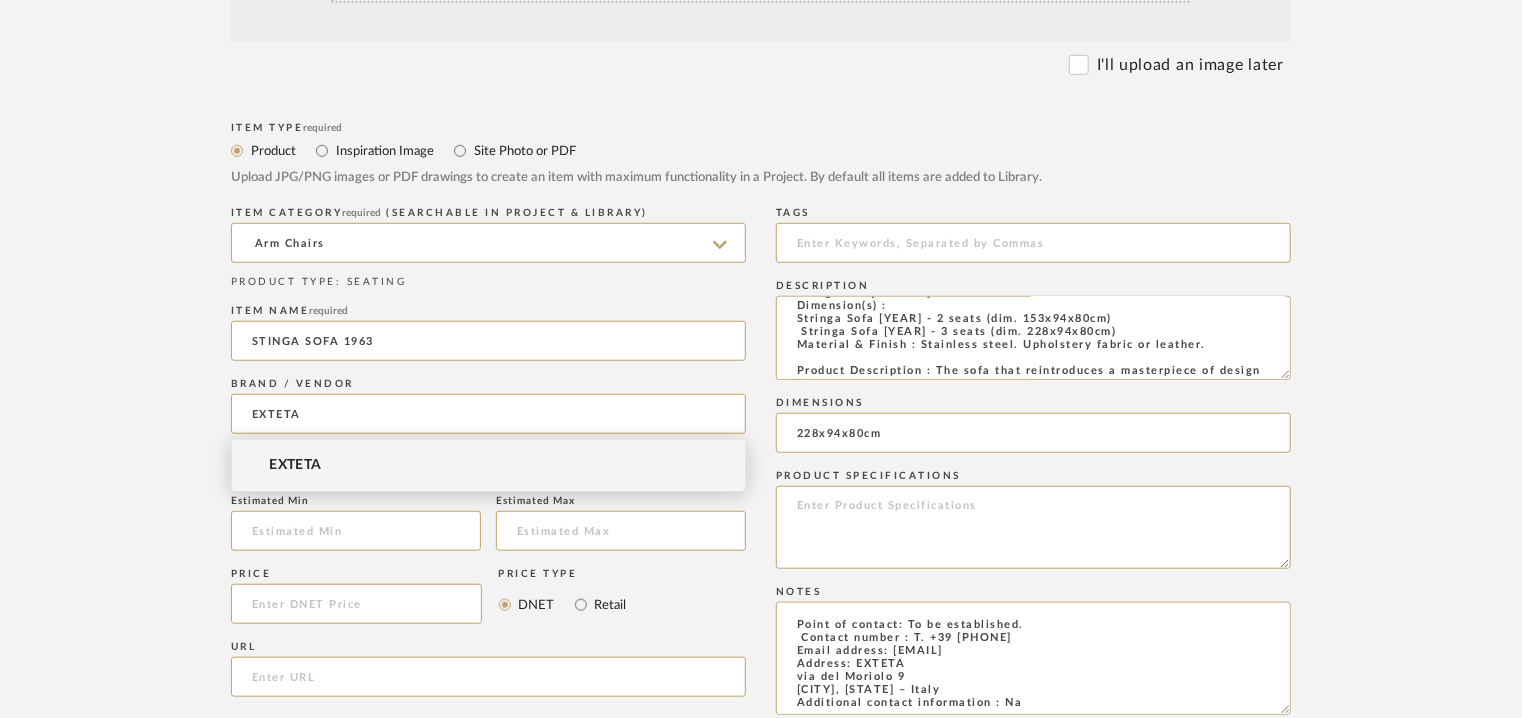 type on "EXTETA" 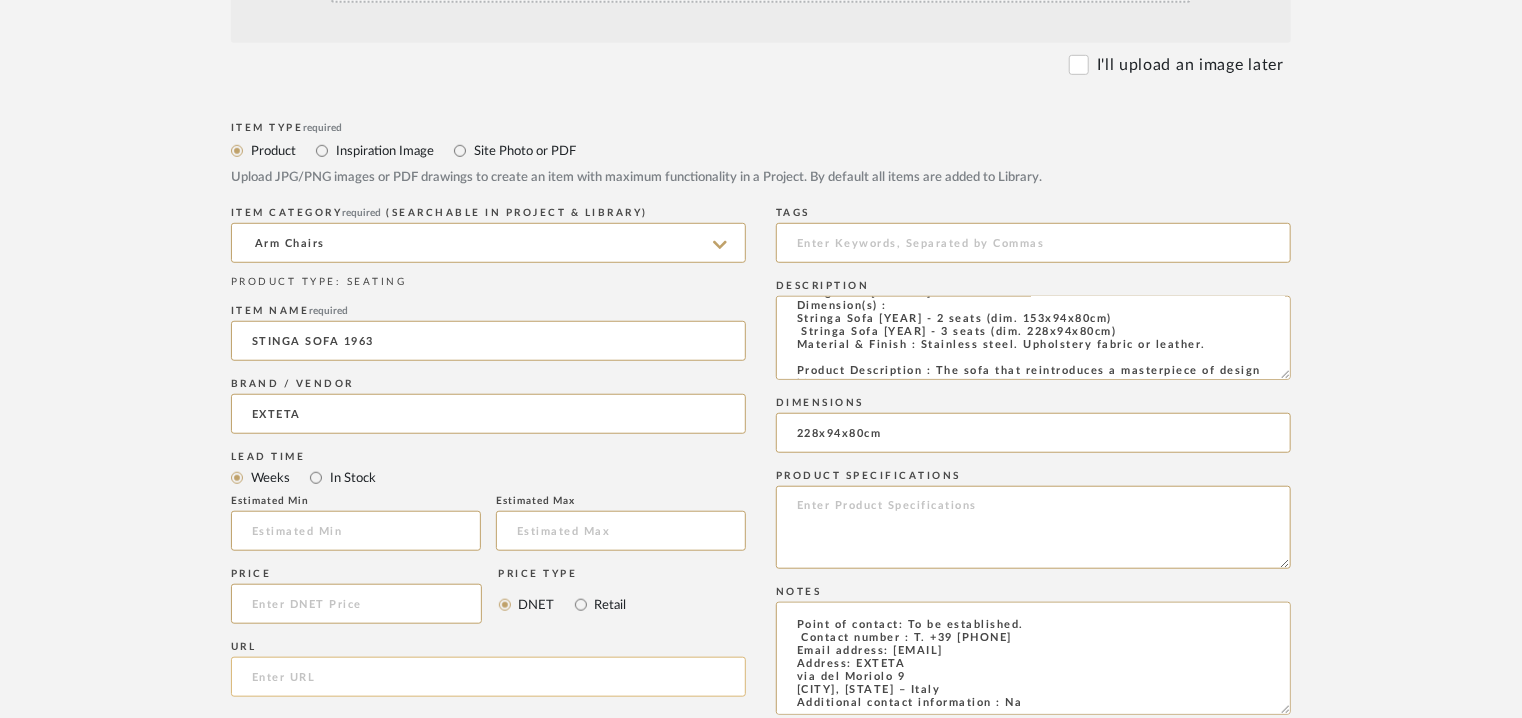 click 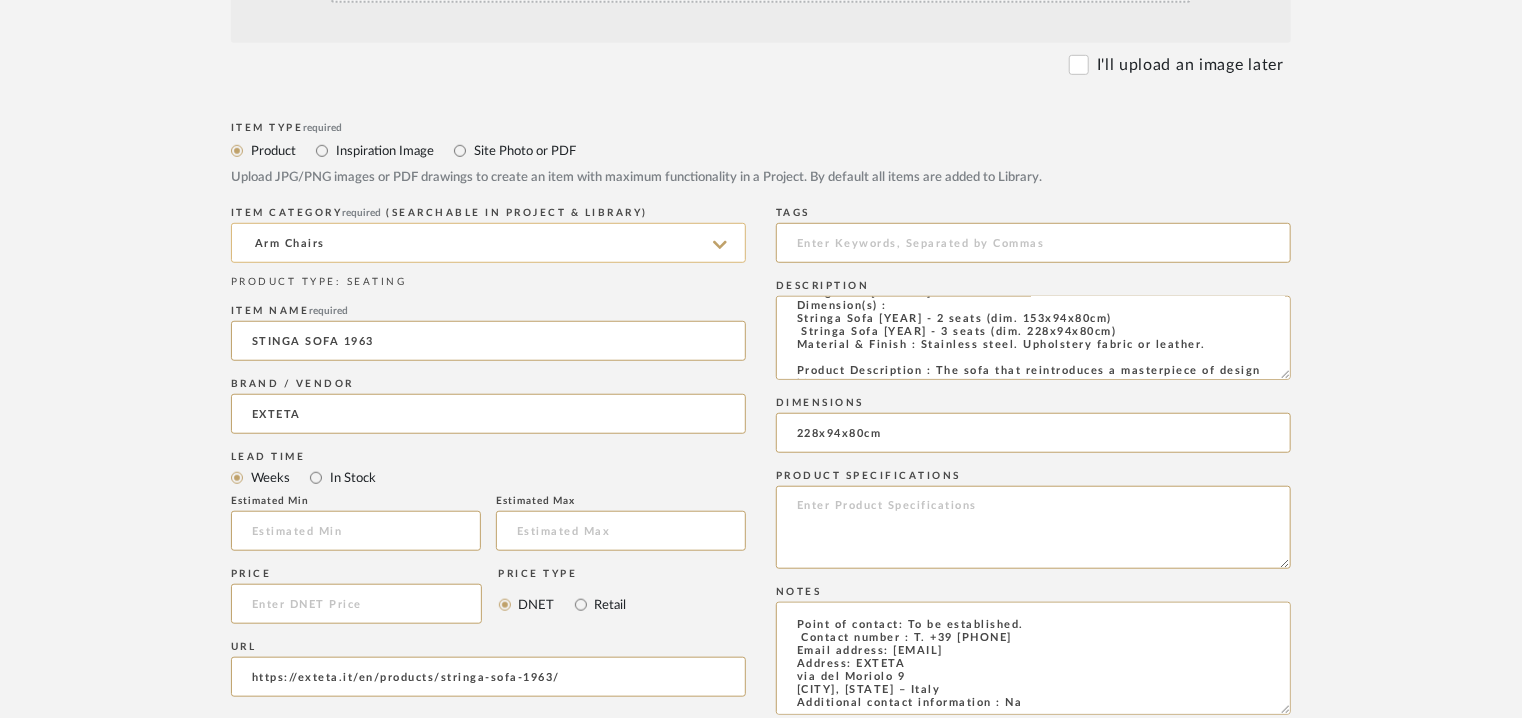 type on "https://exteta.it/en/products/stringa-sofa-1963/" 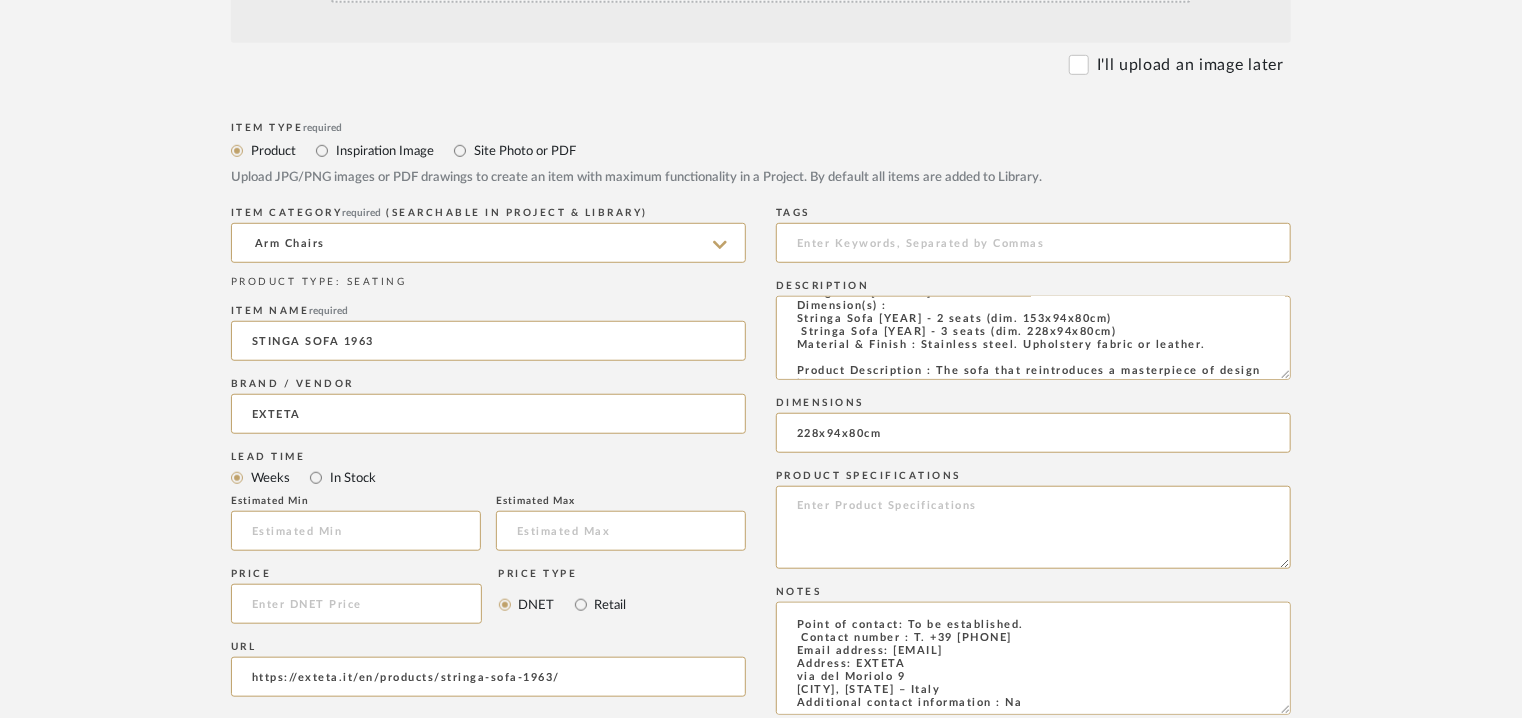 drag, startPoint x: 352, startPoint y: 241, endPoint x: 138, endPoint y: 242, distance: 214.00233 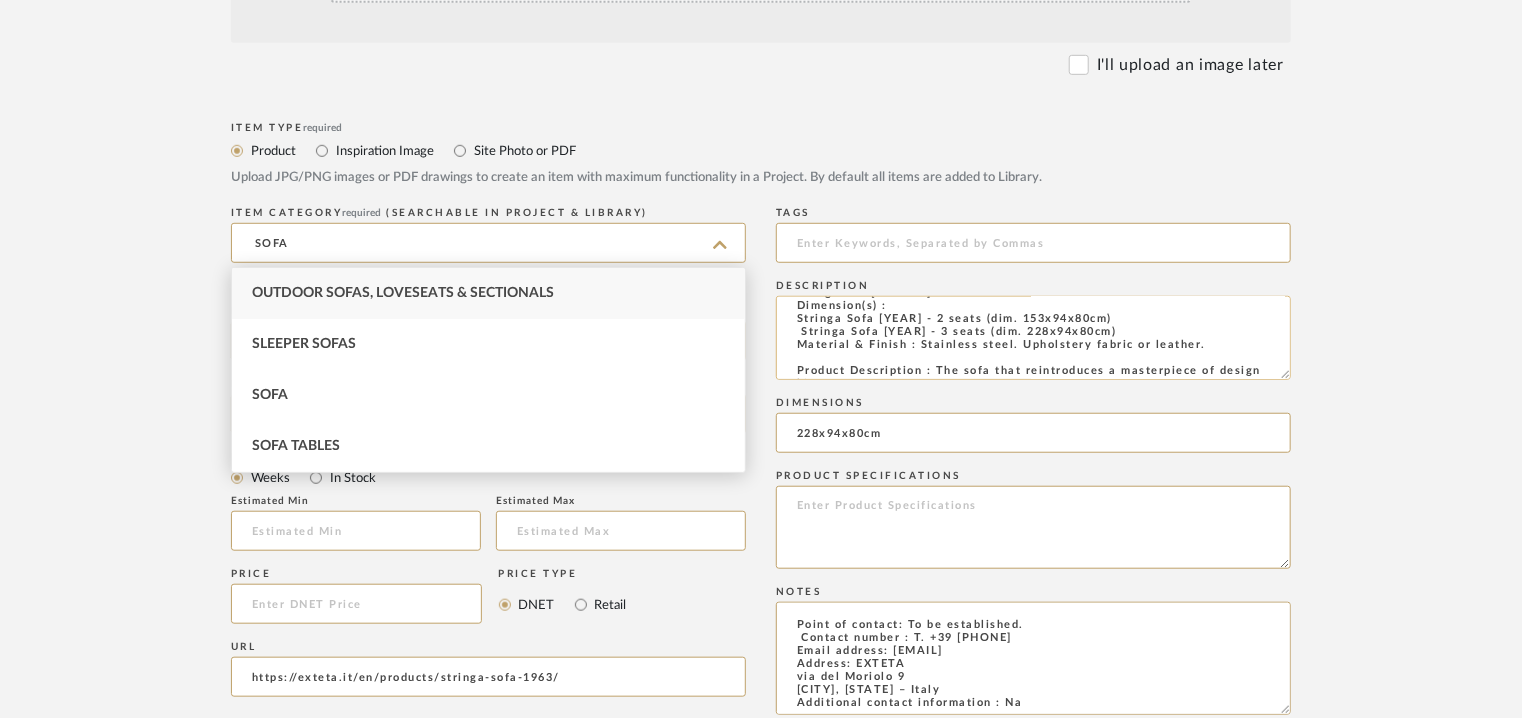 type on "SOFA" 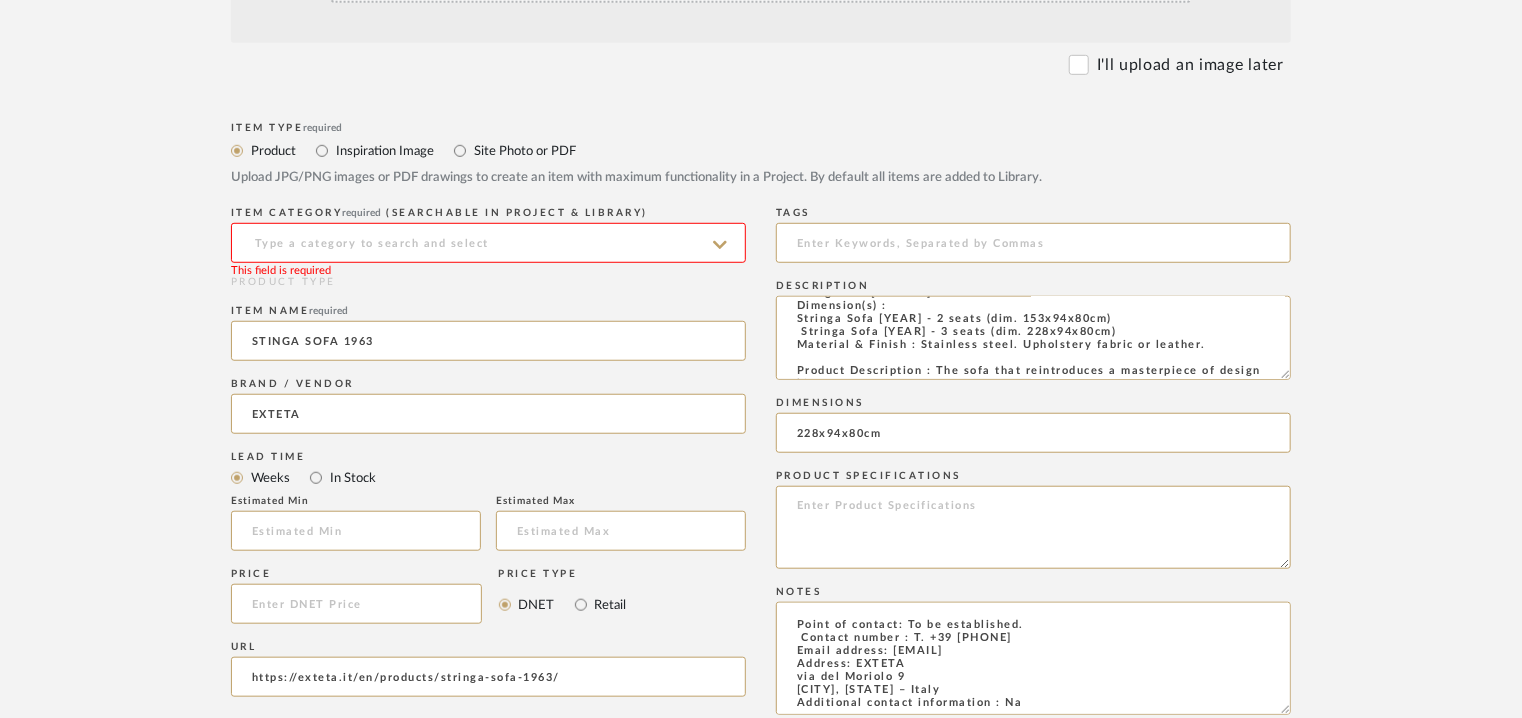 click 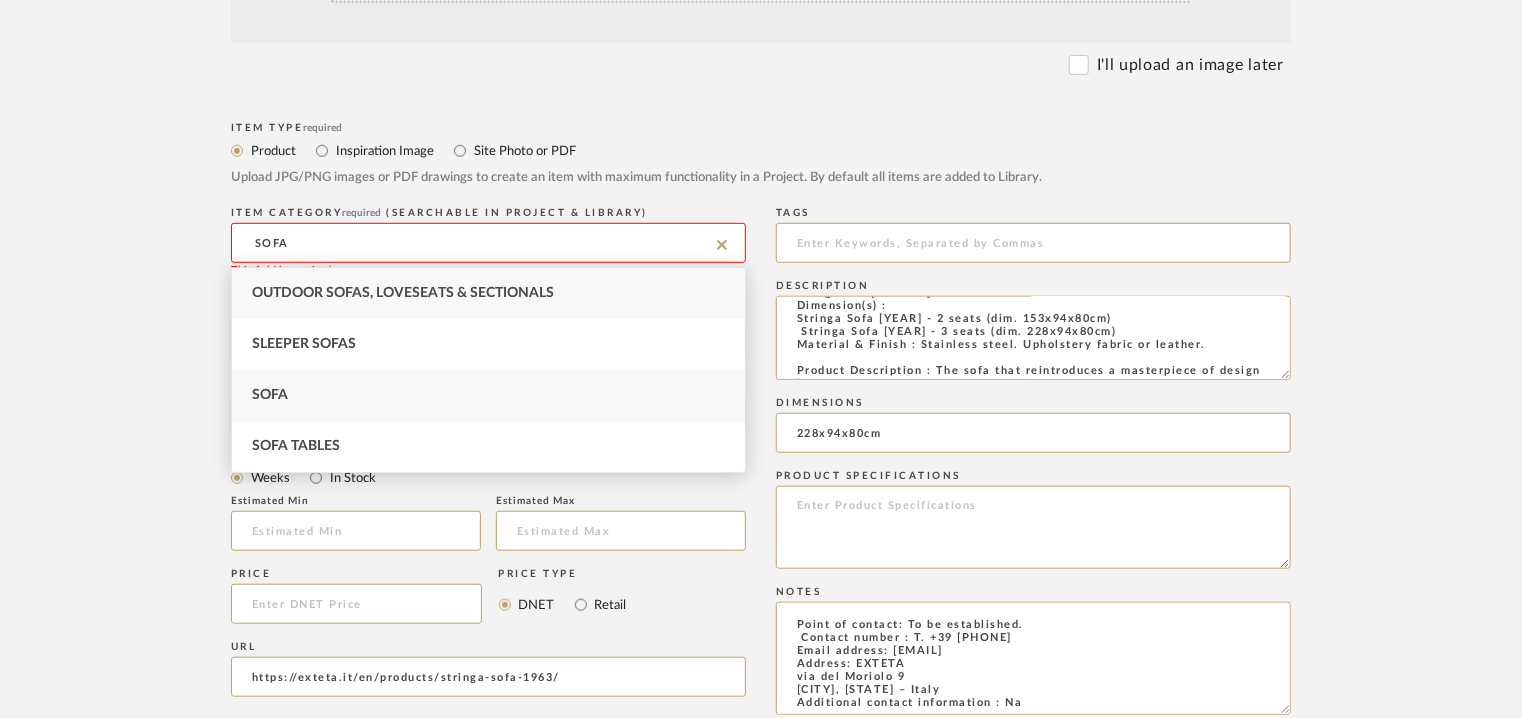 click on "Sofa" at bounding box center (270, 395) 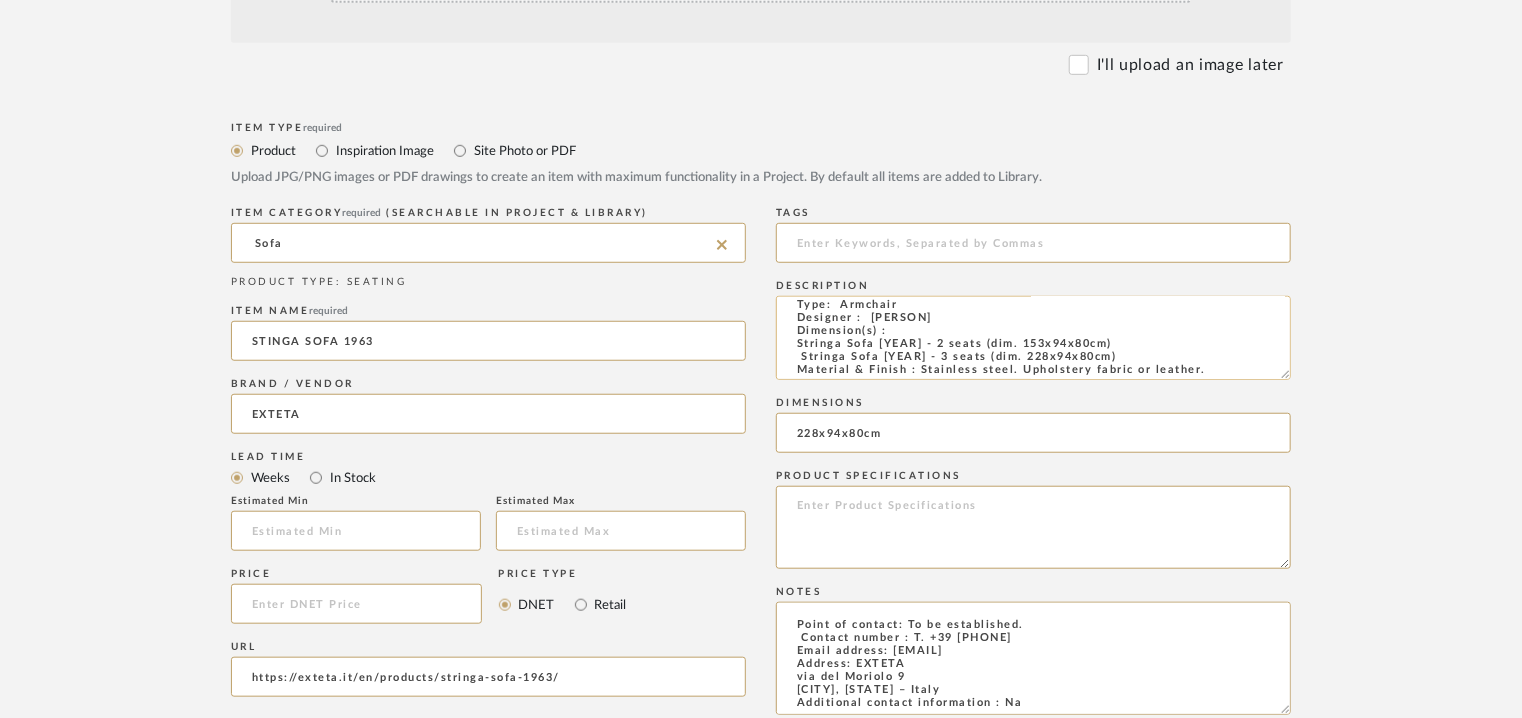 scroll, scrollTop: 0, scrollLeft: 0, axis: both 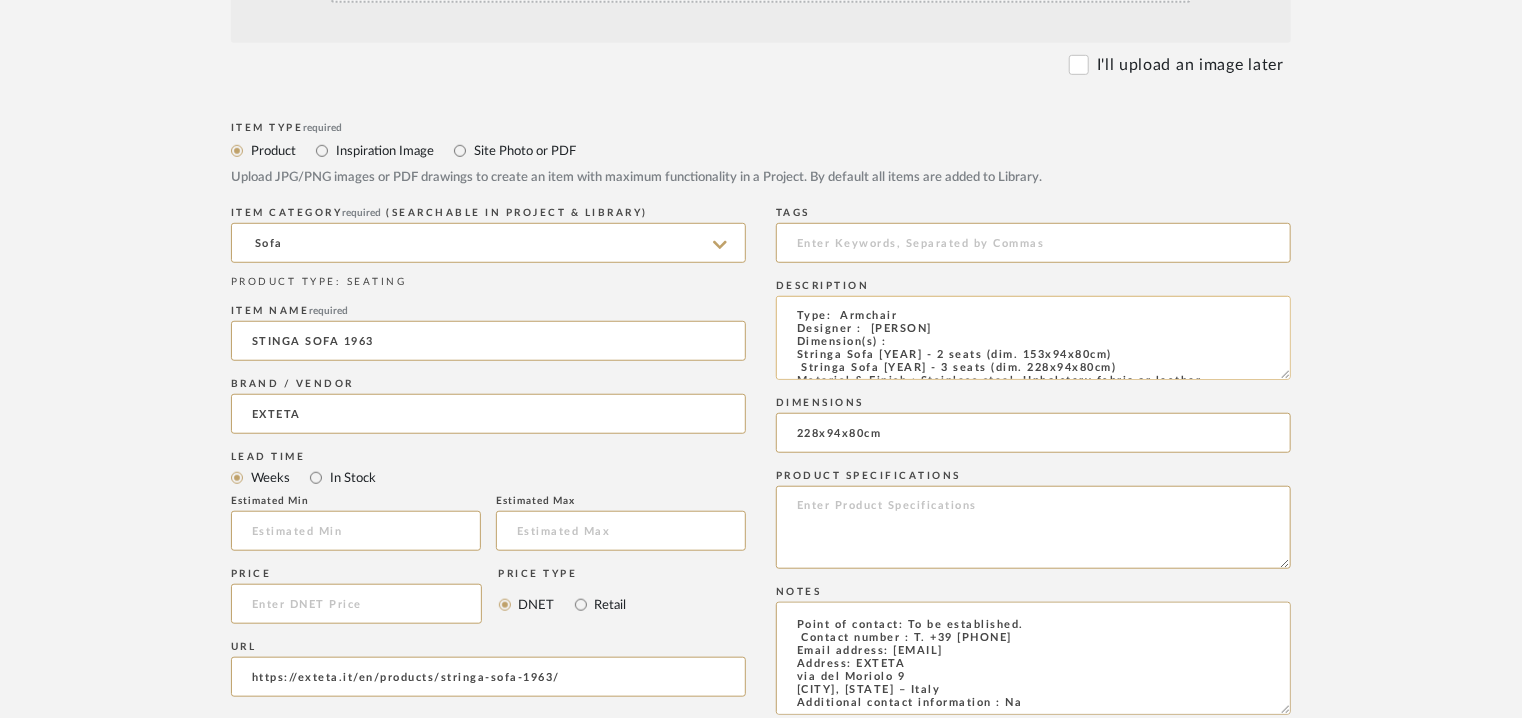 drag, startPoint x: 889, startPoint y: 312, endPoint x: 838, endPoint y: 305, distance: 51.47815 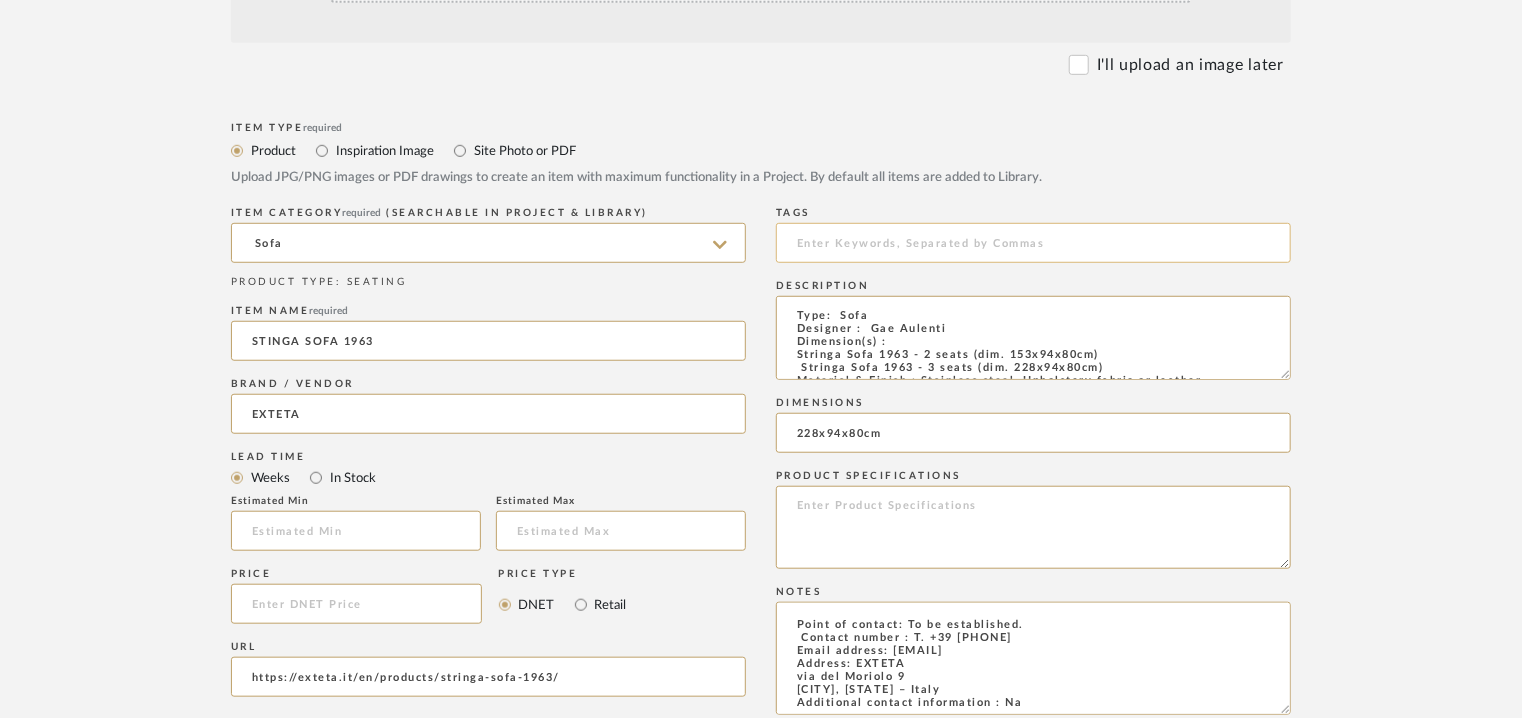 type on "Type:  Sofa
Designer :  Gae Aulenti
Dimension(s) :
Stringa Sofa 1963 - 2 seats (dim. 153x94x80cm)
Stringa Sofa 1963 - 3 seats (dim. 228x94x80cm)
Material & Finish : Stainless steel. Upholstery fabric or leather.
Product Description : The sofa that reintroduces a masterpiece of design history.
Comfortable and irresistible in its 1960s style, the Stringa sofa is an original design by Gae Aulenti.
Characterized by gentle curves, a wide seat and a backrest softened by the presence of the cushion, the sofa's silhouette is warm, welcoming and has an unmistakable 1960s style.
Comfortable and irresistible in its 1960s style, the Stringa sofa is an original design by Gae Aulenti.
Stringa seatings bear the signature of Gae Aulenti, an architect, designer, graphic designer, and curator who is unanimously considered one of the most important figures in Italian design of the last century.
Additional information : Na.
Any other details: Na" 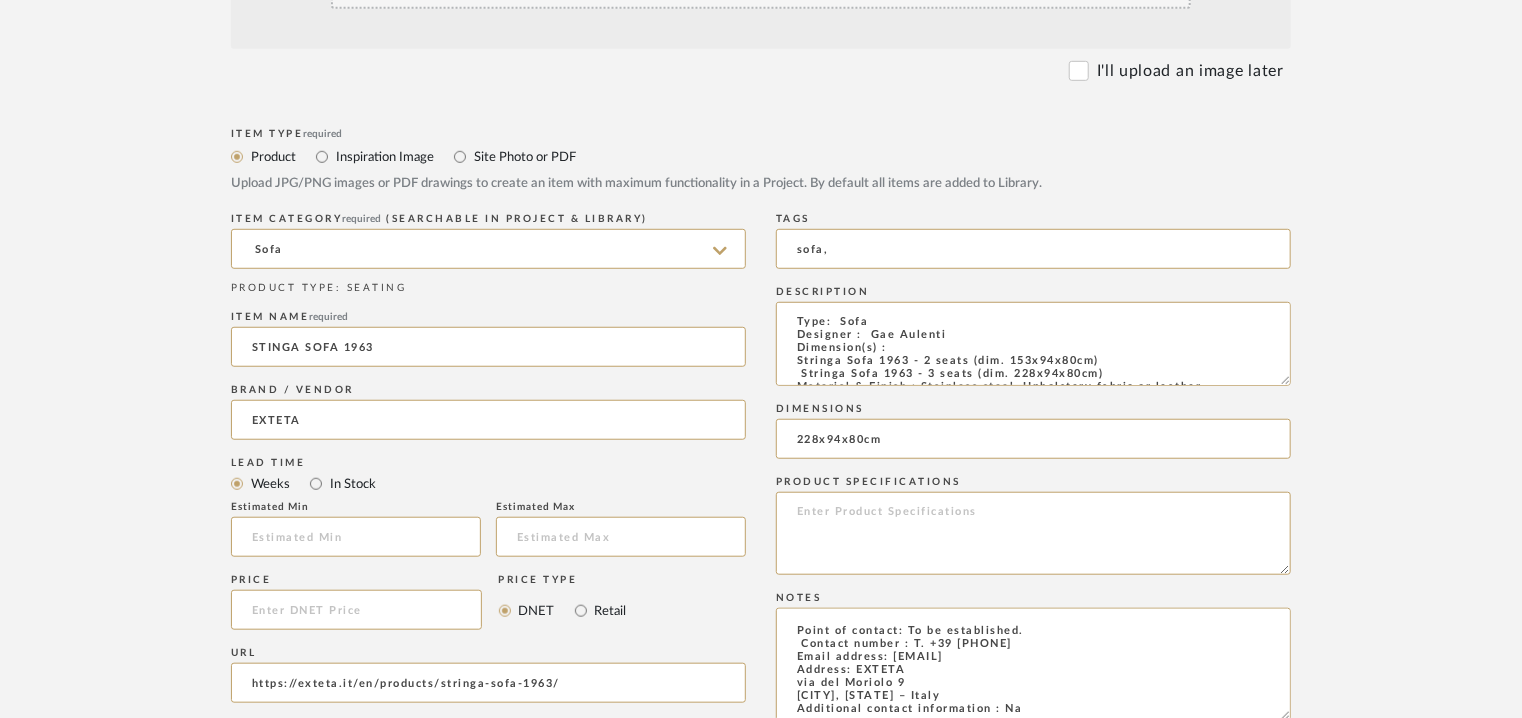 scroll, scrollTop: 500, scrollLeft: 0, axis: vertical 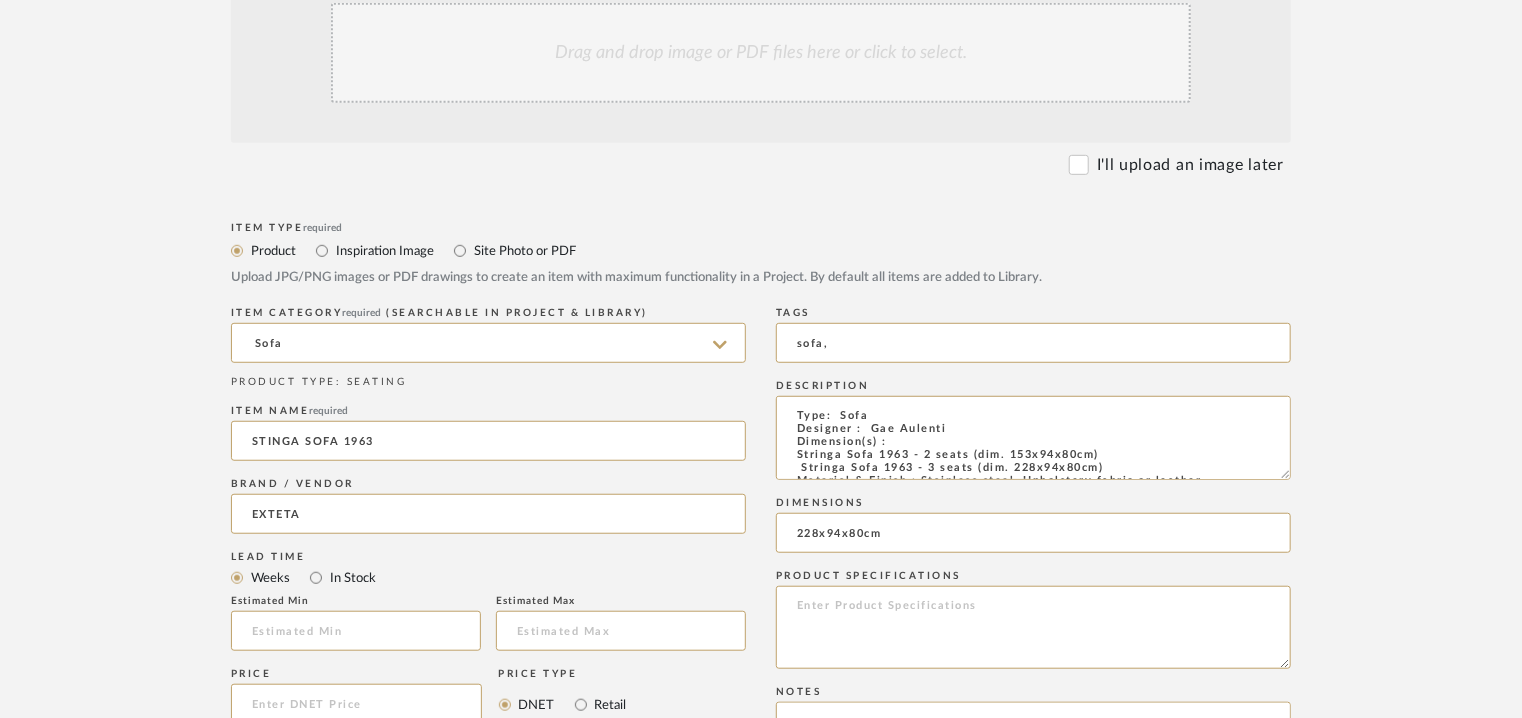 type on "sofa," 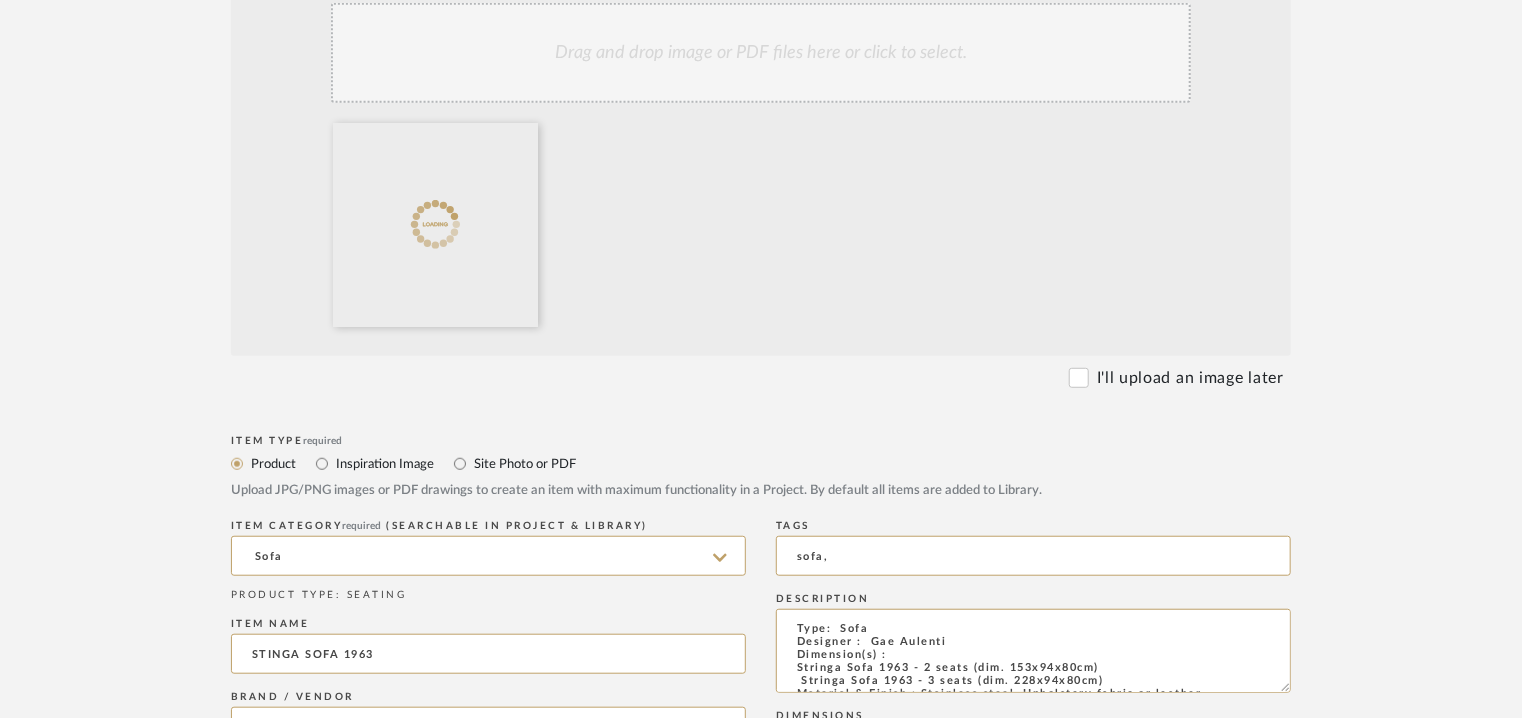 click on "Drag and drop image or PDF files here or click to select." 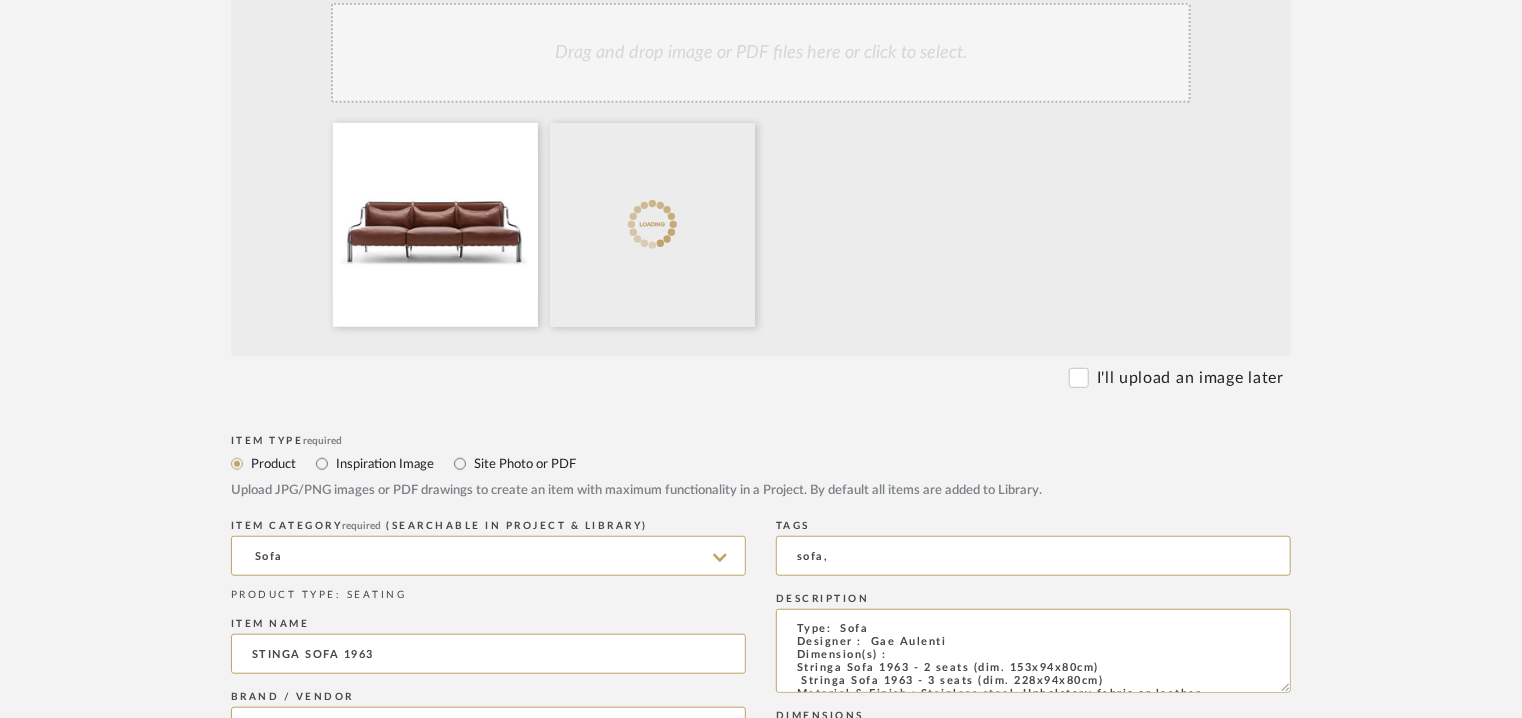 click on "Drag and drop image or PDF files here or click to select." 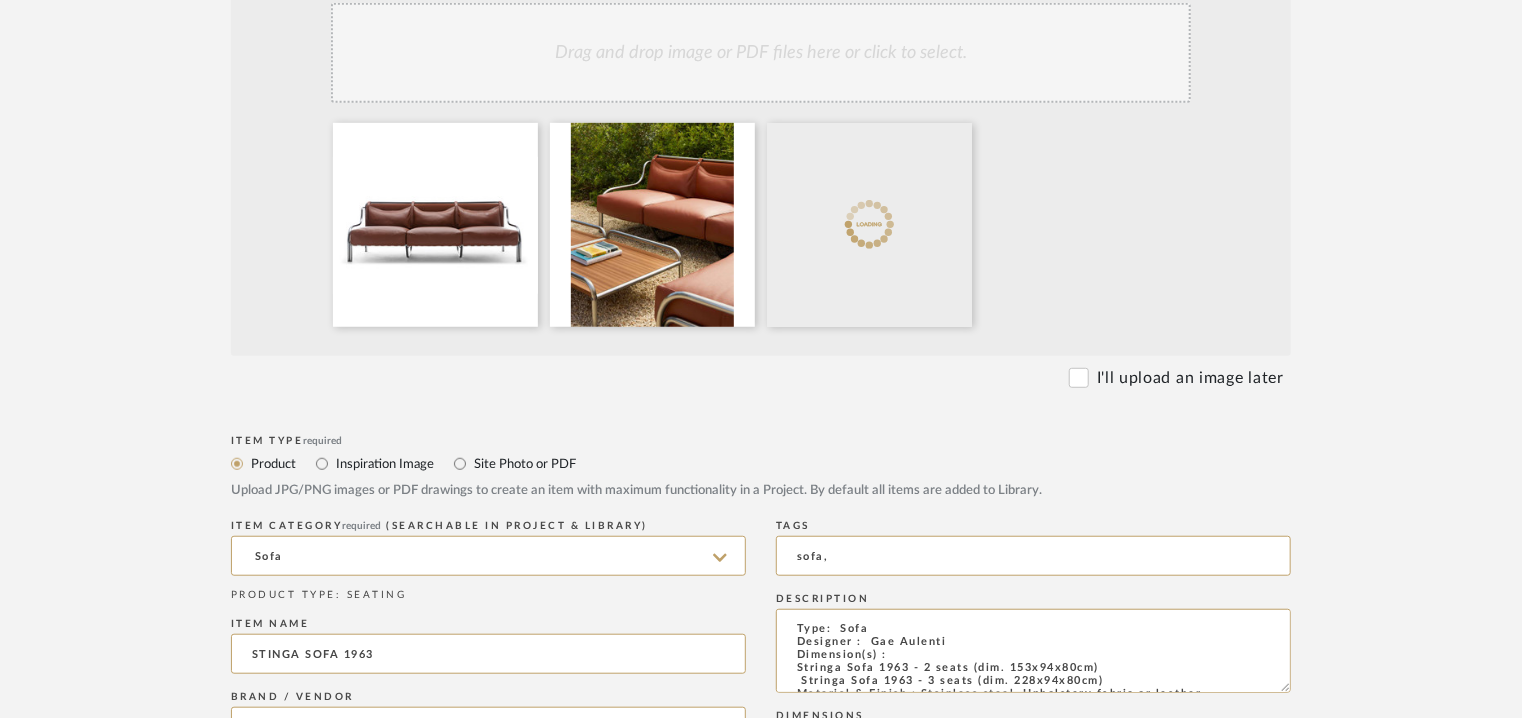 click on "Drag and drop image or PDF files here or click to select." 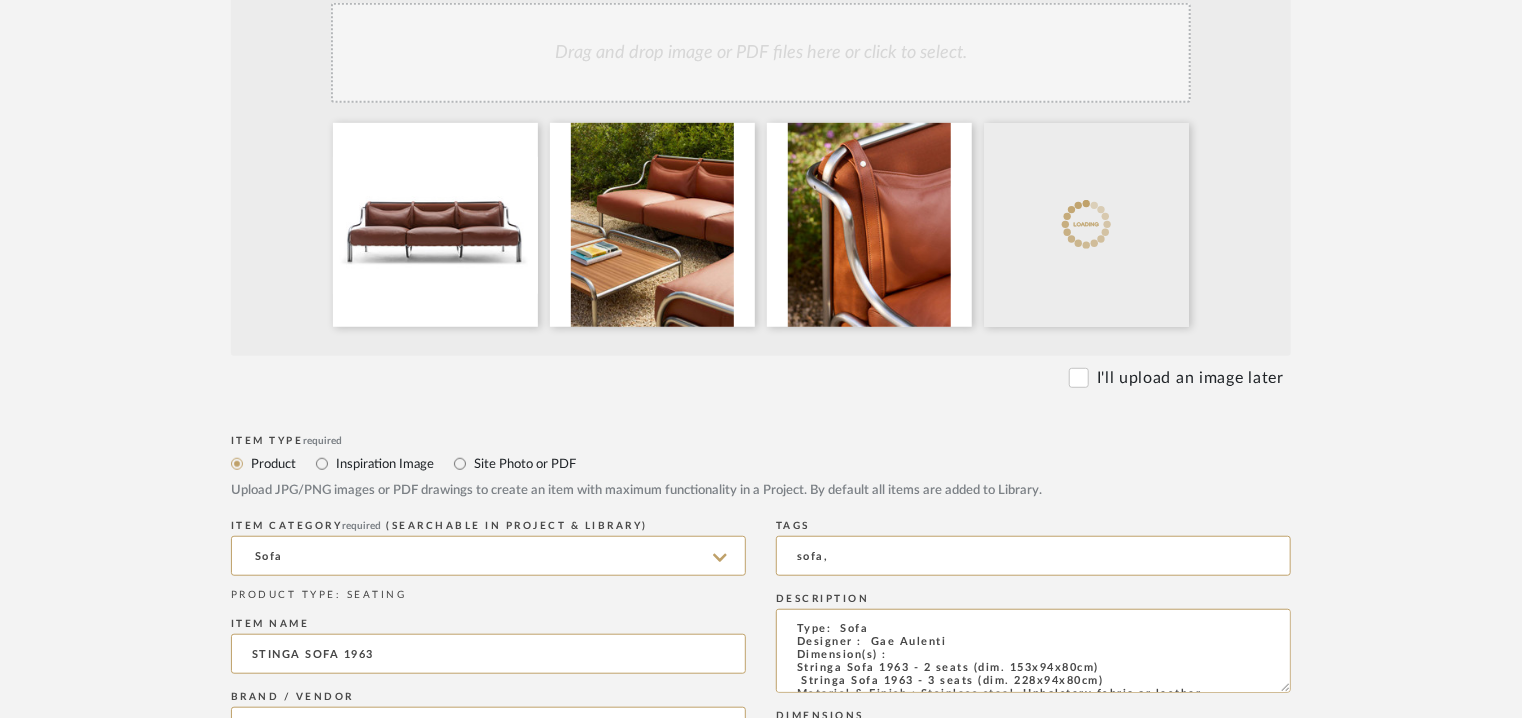 click on "Drag and drop image or PDF files here or click to select." 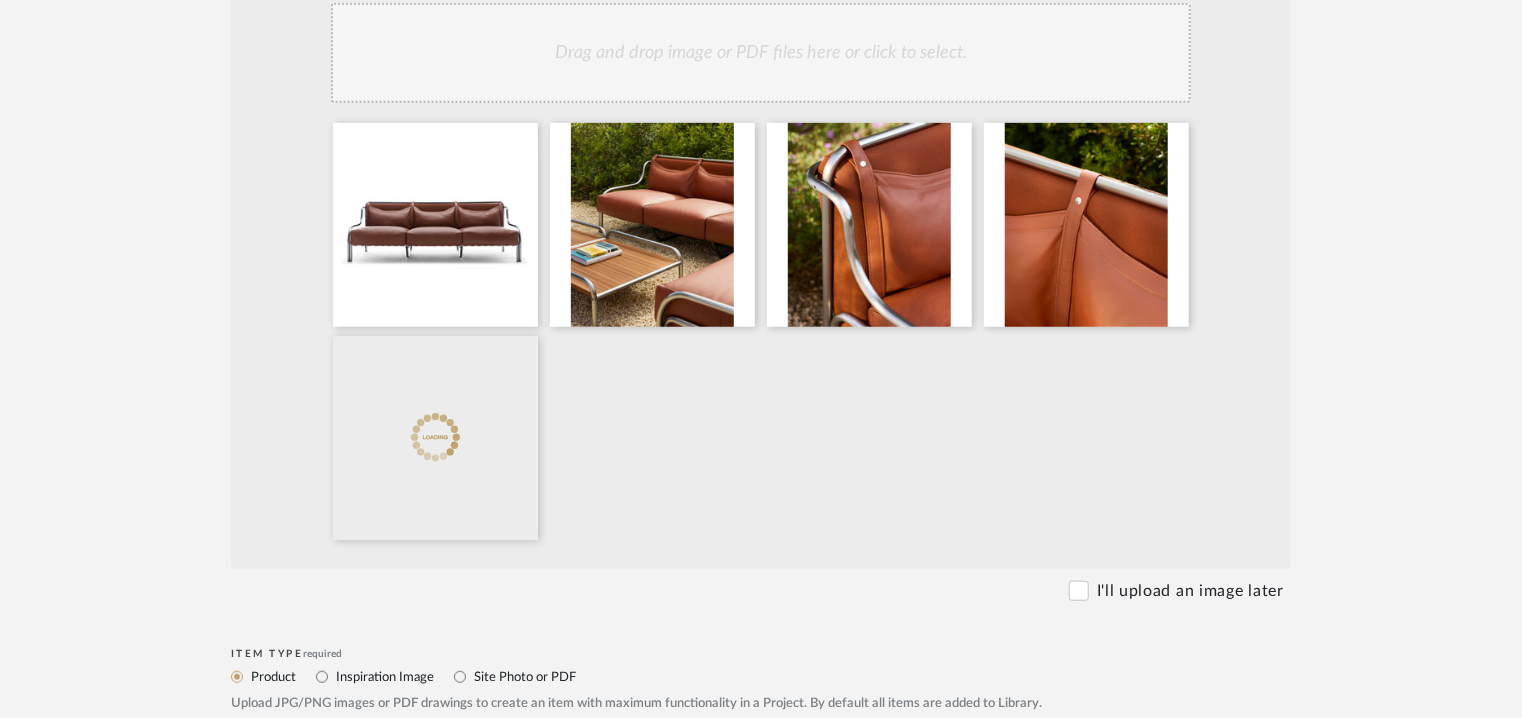 click on "Drag and drop image or PDF files here or click to select." 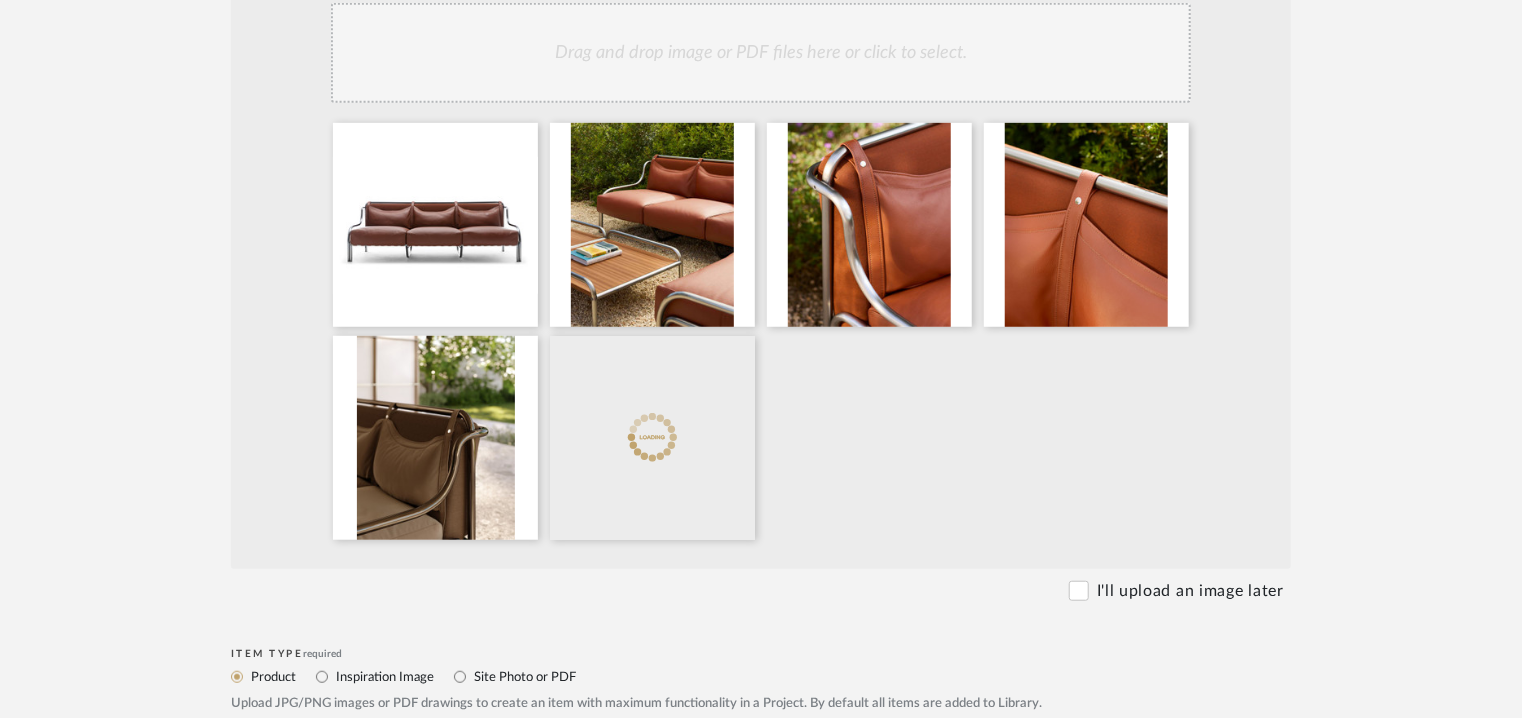 click on "Drag and drop image or PDF files here or click to select." 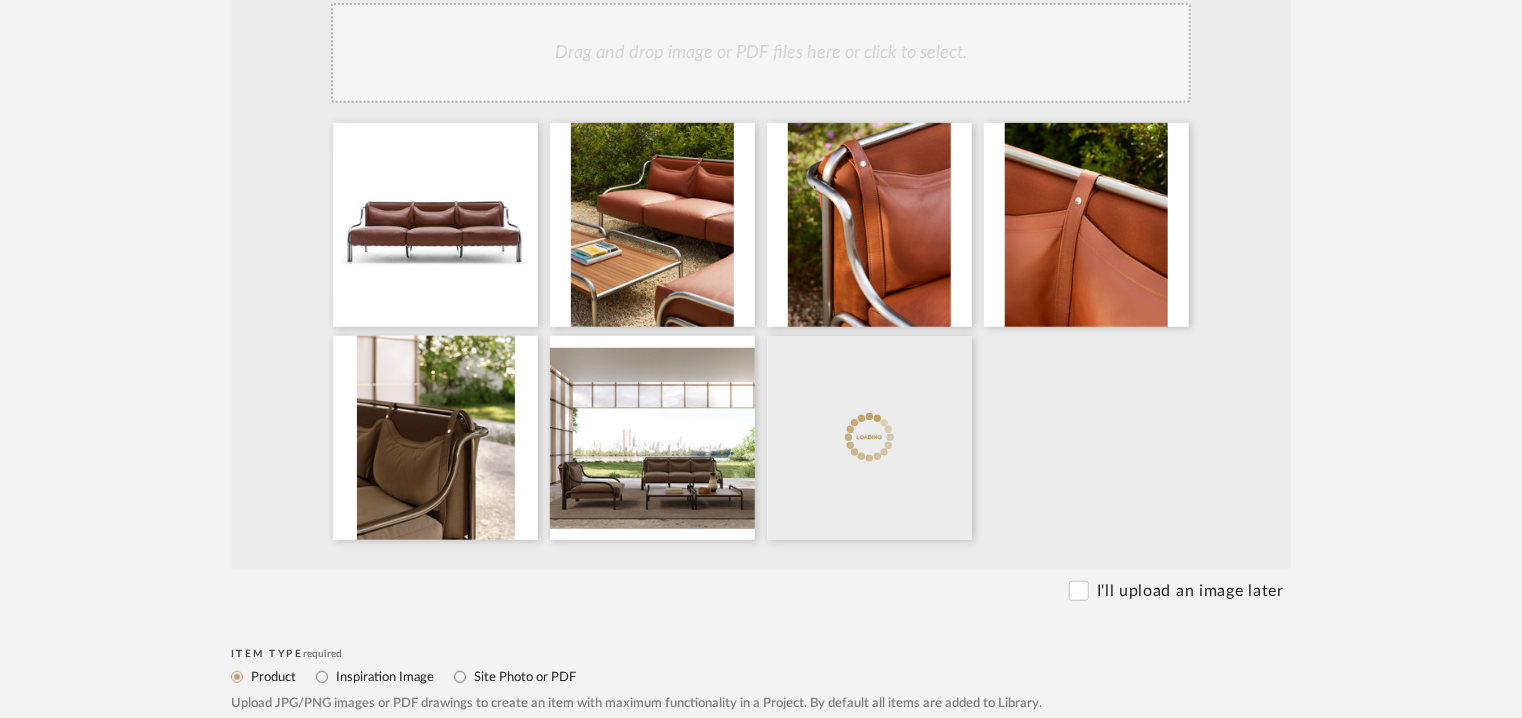 click on "Drag and drop image or PDF files here or click to select." 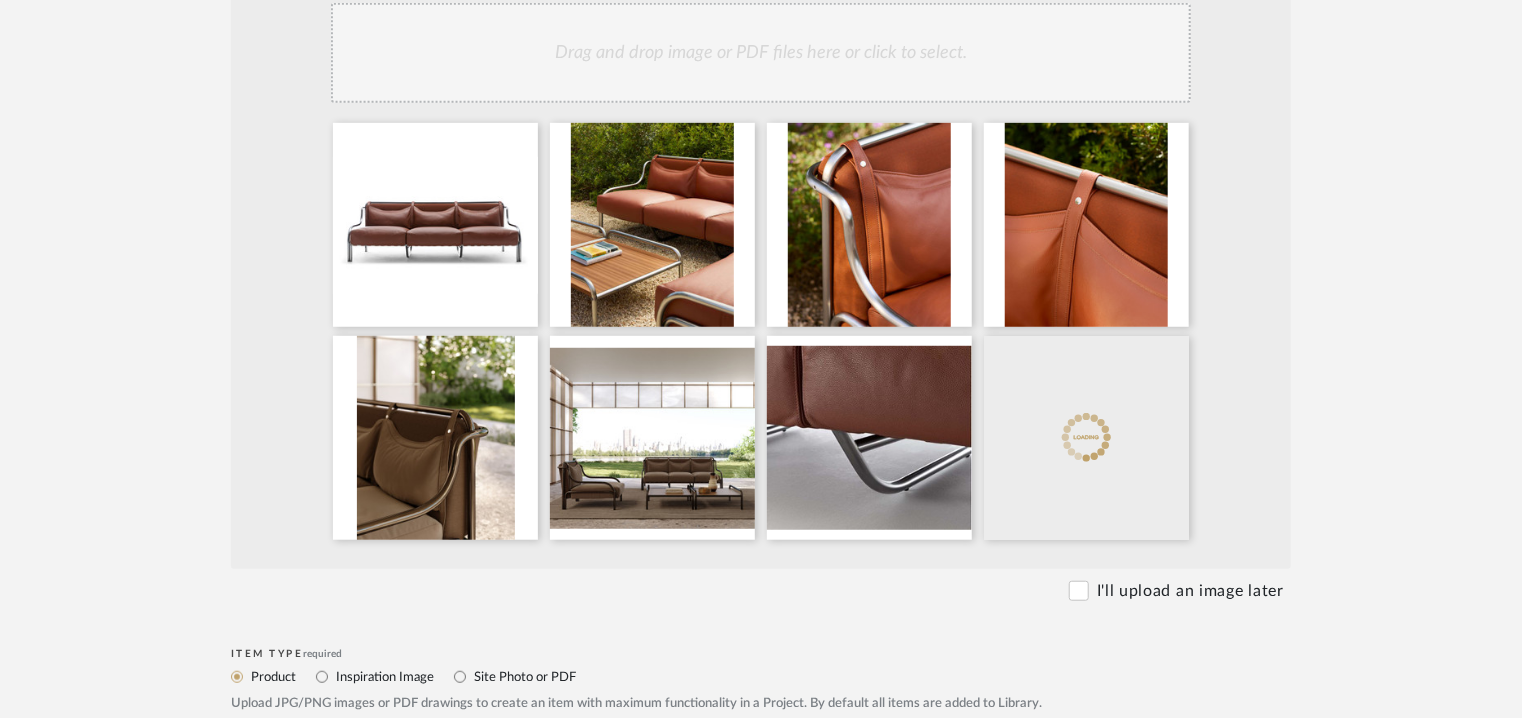 click on "Drag and drop image or PDF files here or click to select." 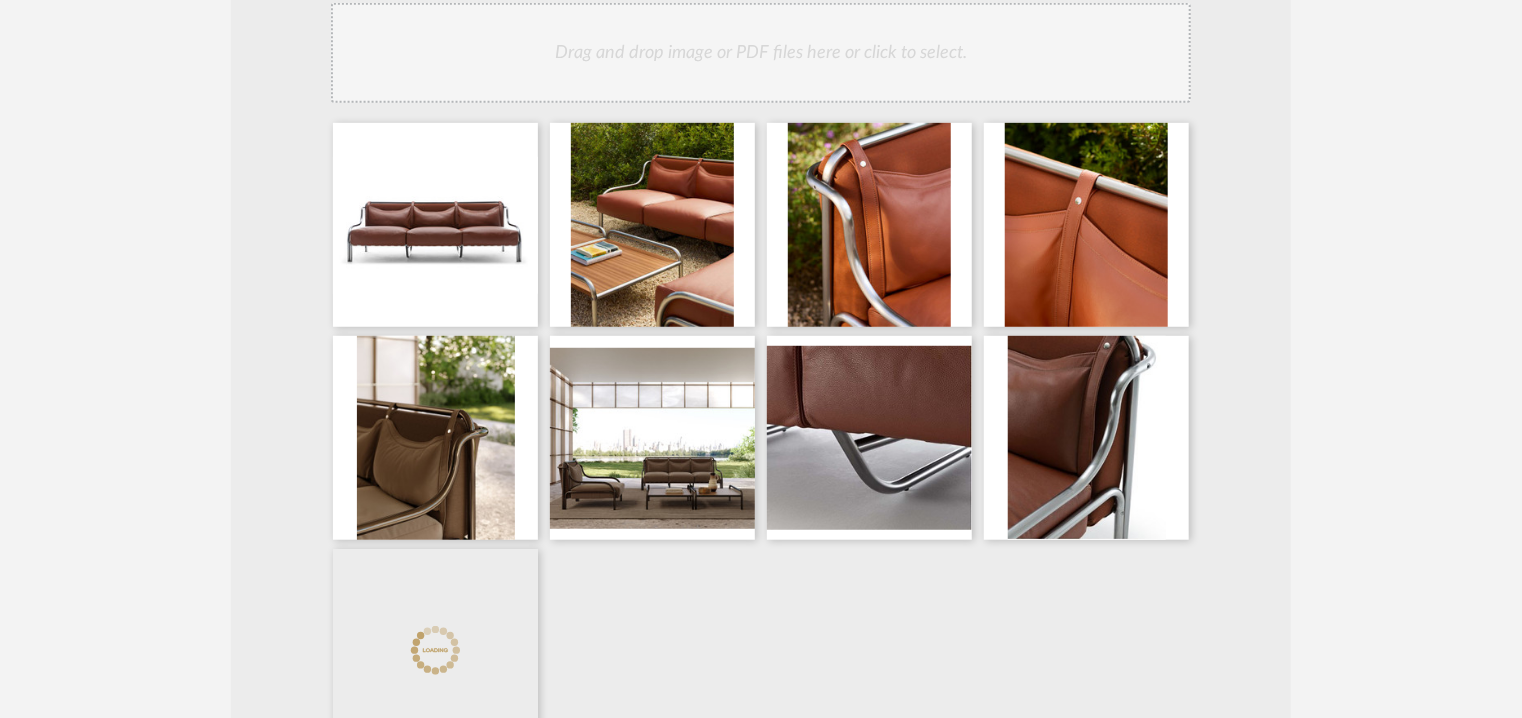 click on "Drag and drop image or PDF files here or click to select." 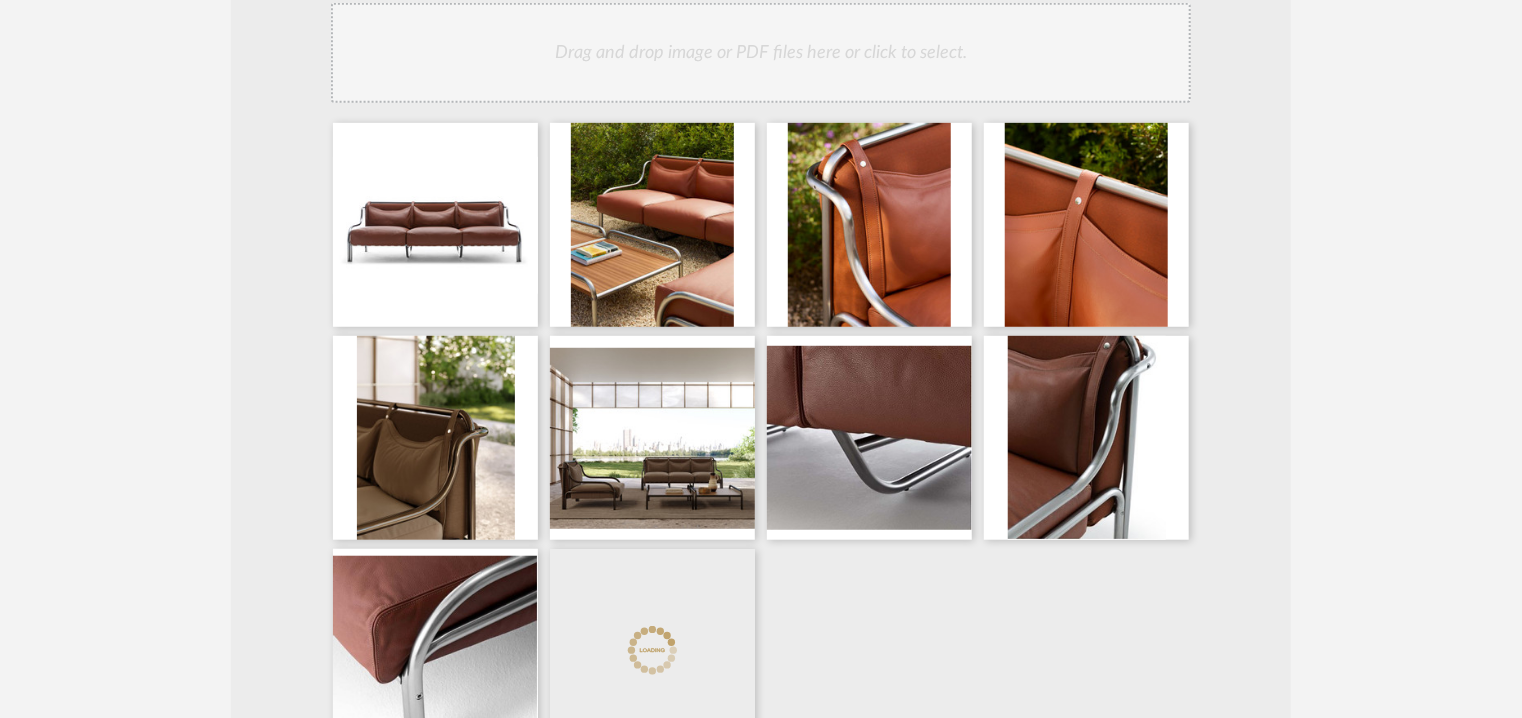 click on "Drag and drop image or PDF files here or click to select." 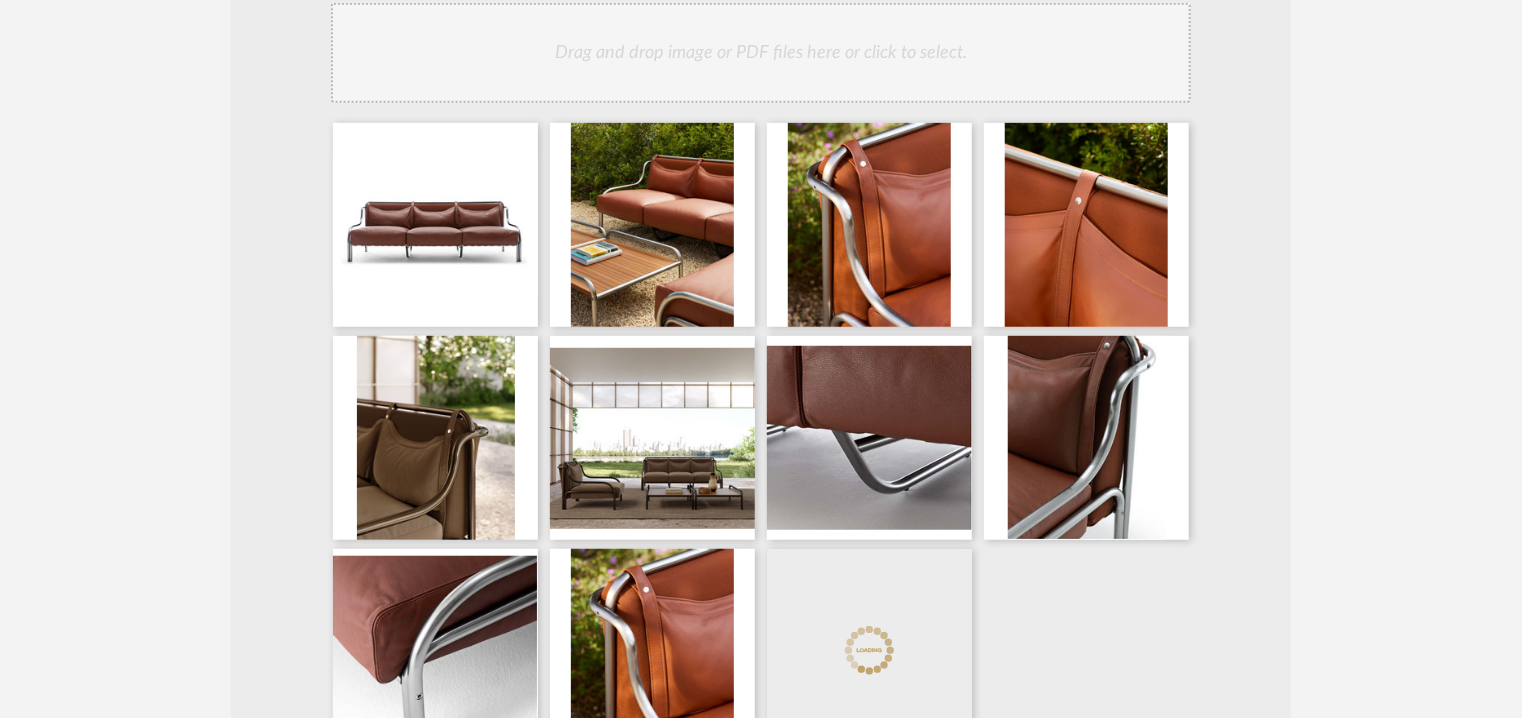 click on "Drag and drop image or PDF files here or click to select." 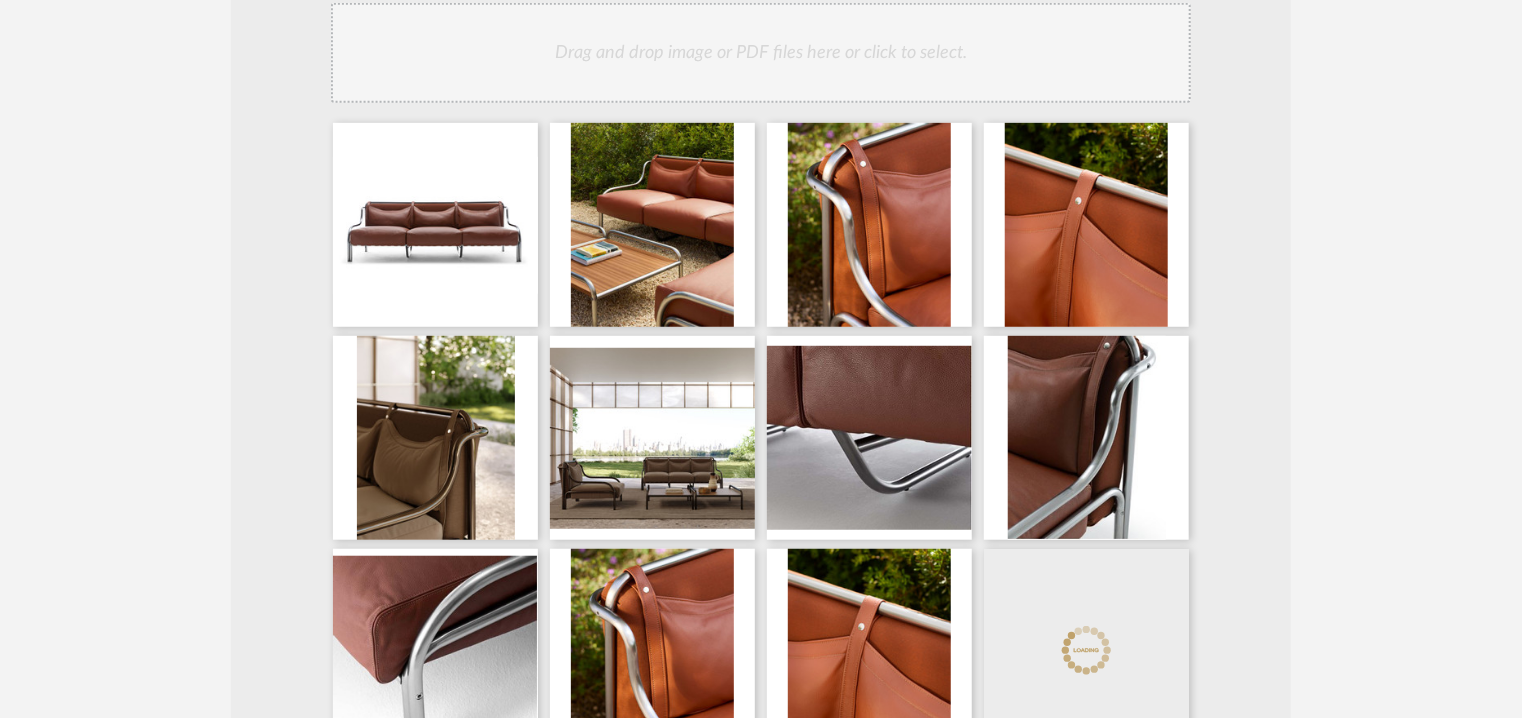 click on "Drag and drop image or PDF files here or click to select." 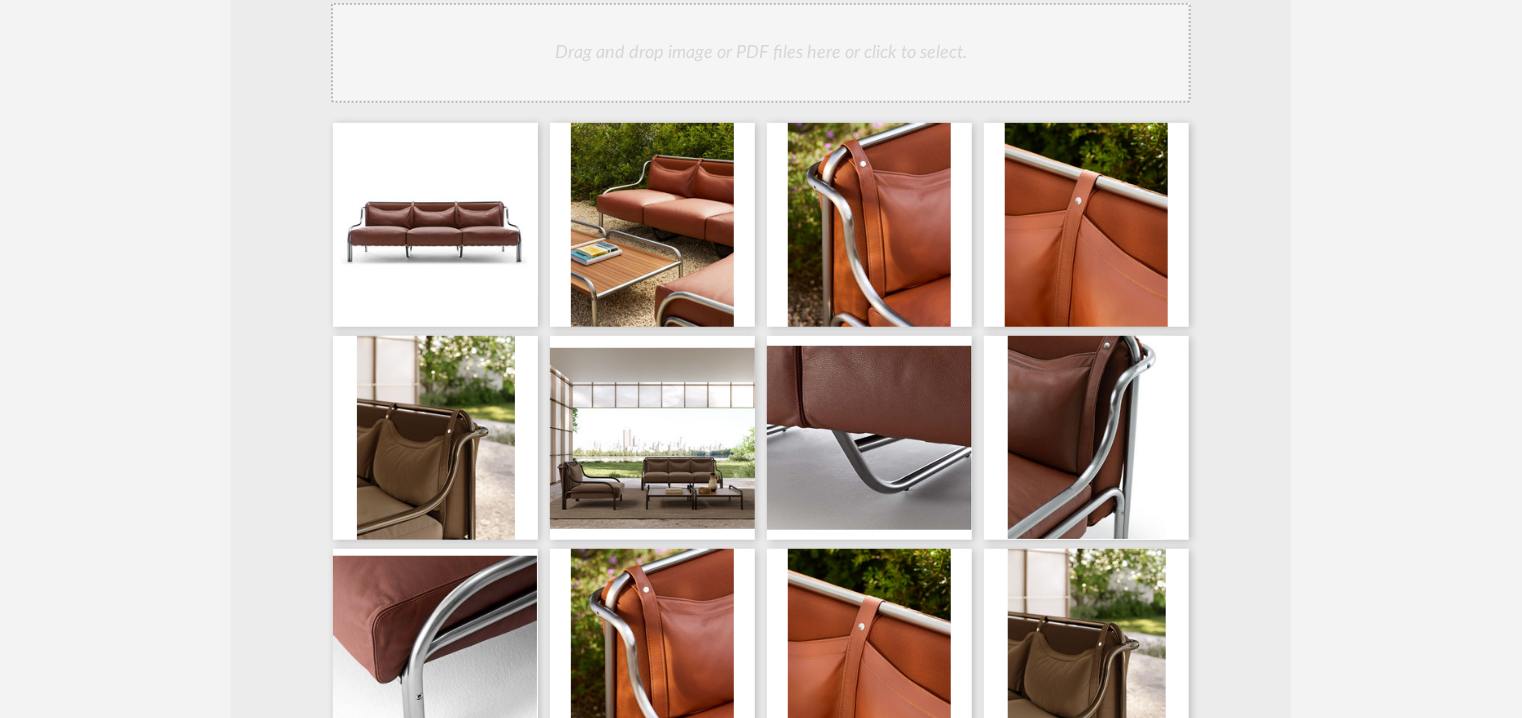 click on "Drag and drop image or PDF files here or click to select." 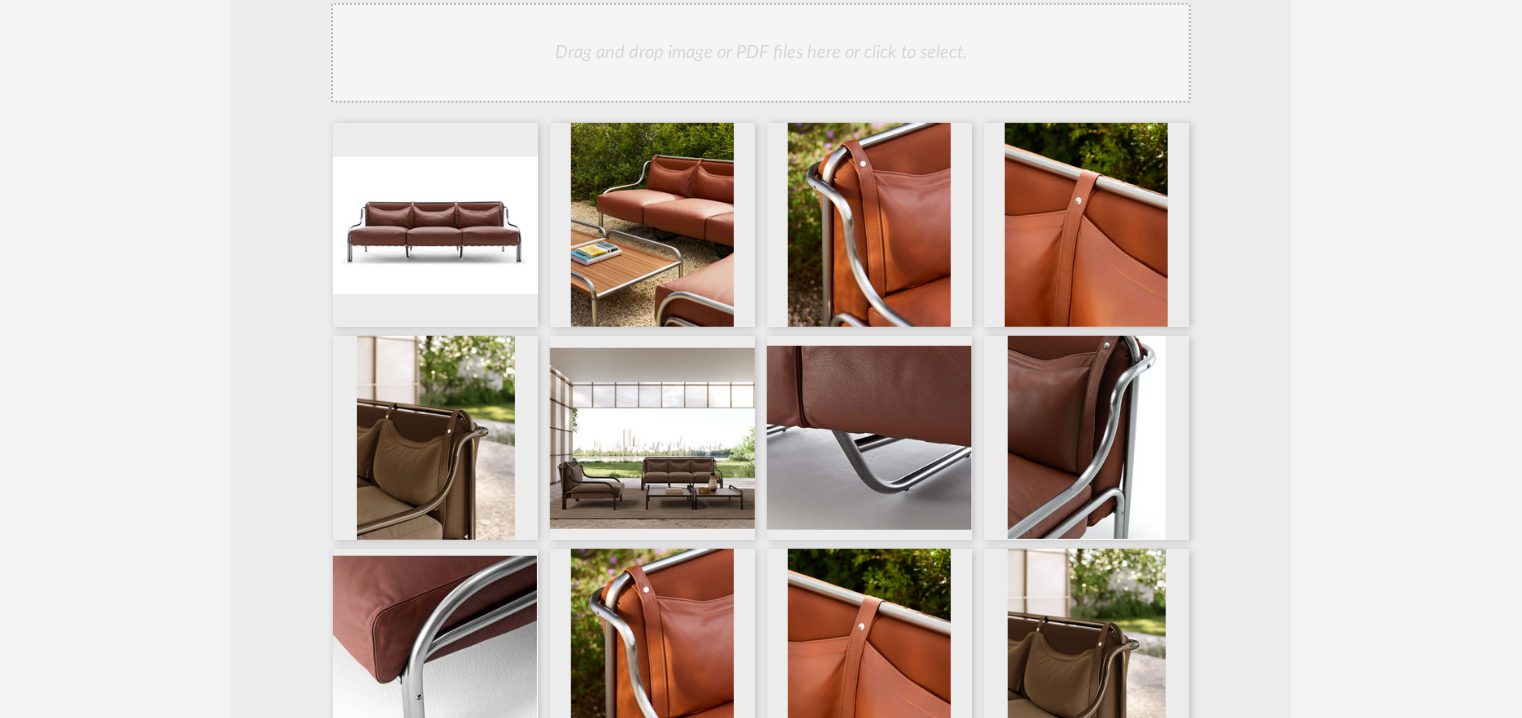 click on "Drag and drop image or PDF files here or click to select." 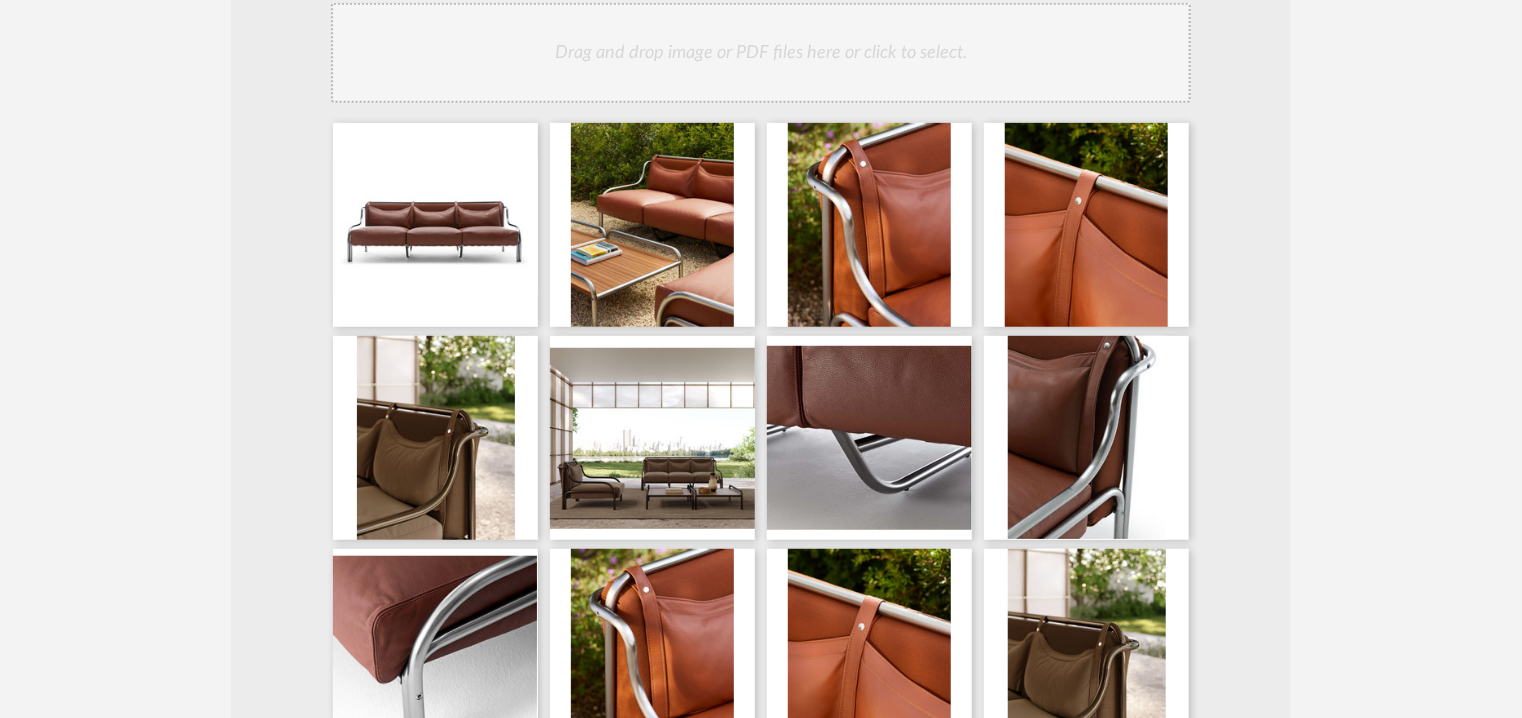 click on "Drag and drop image or PDF files here or click to select." 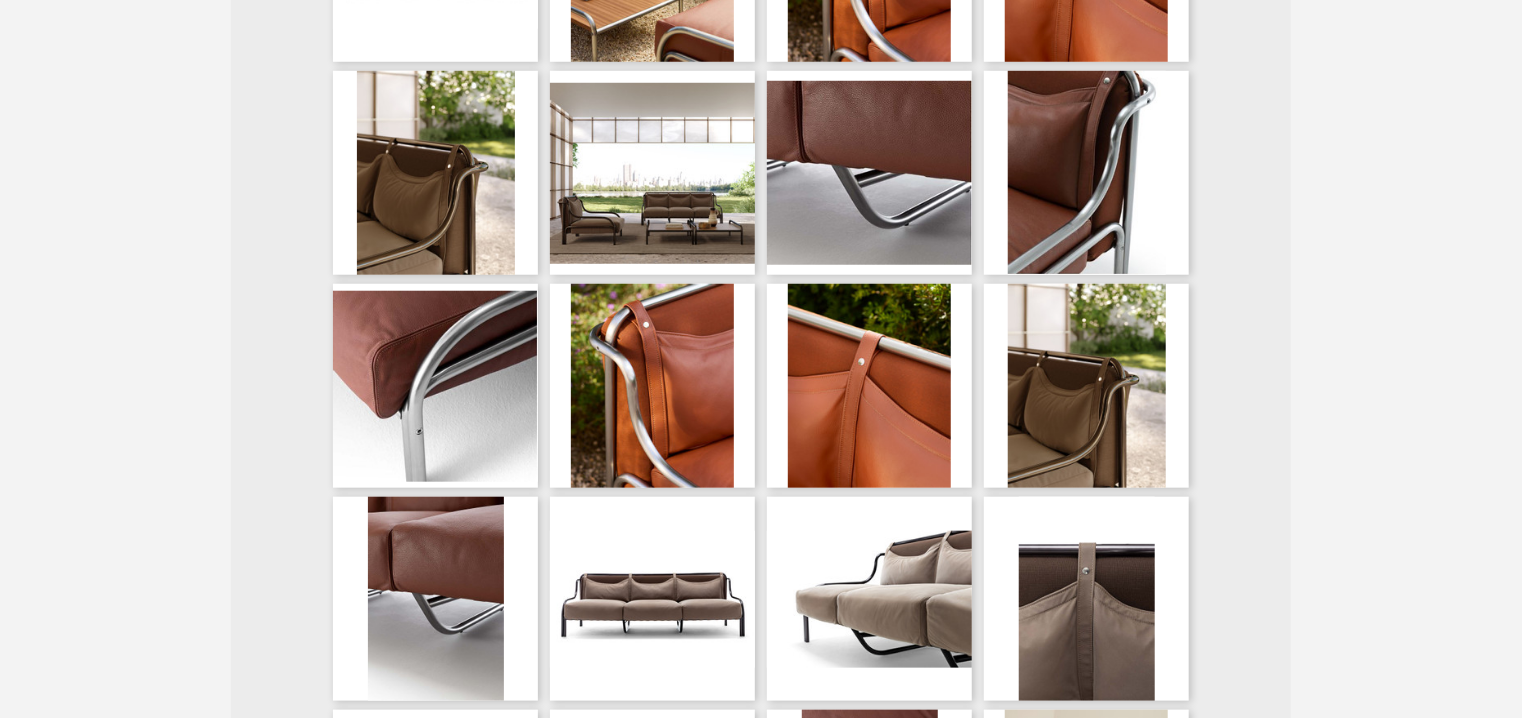 scroll, scrollTop: 800, scrollLeft: 0, axis: vertical 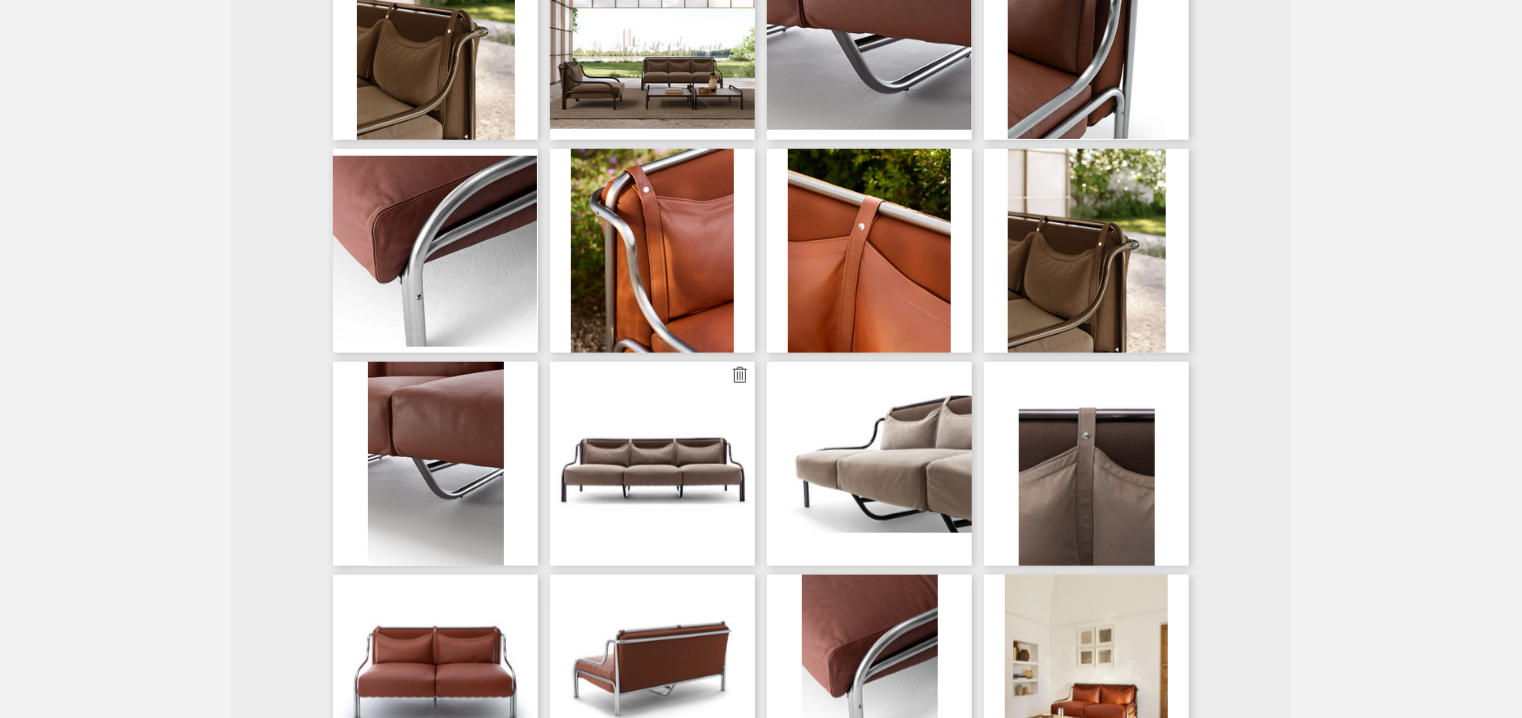 type 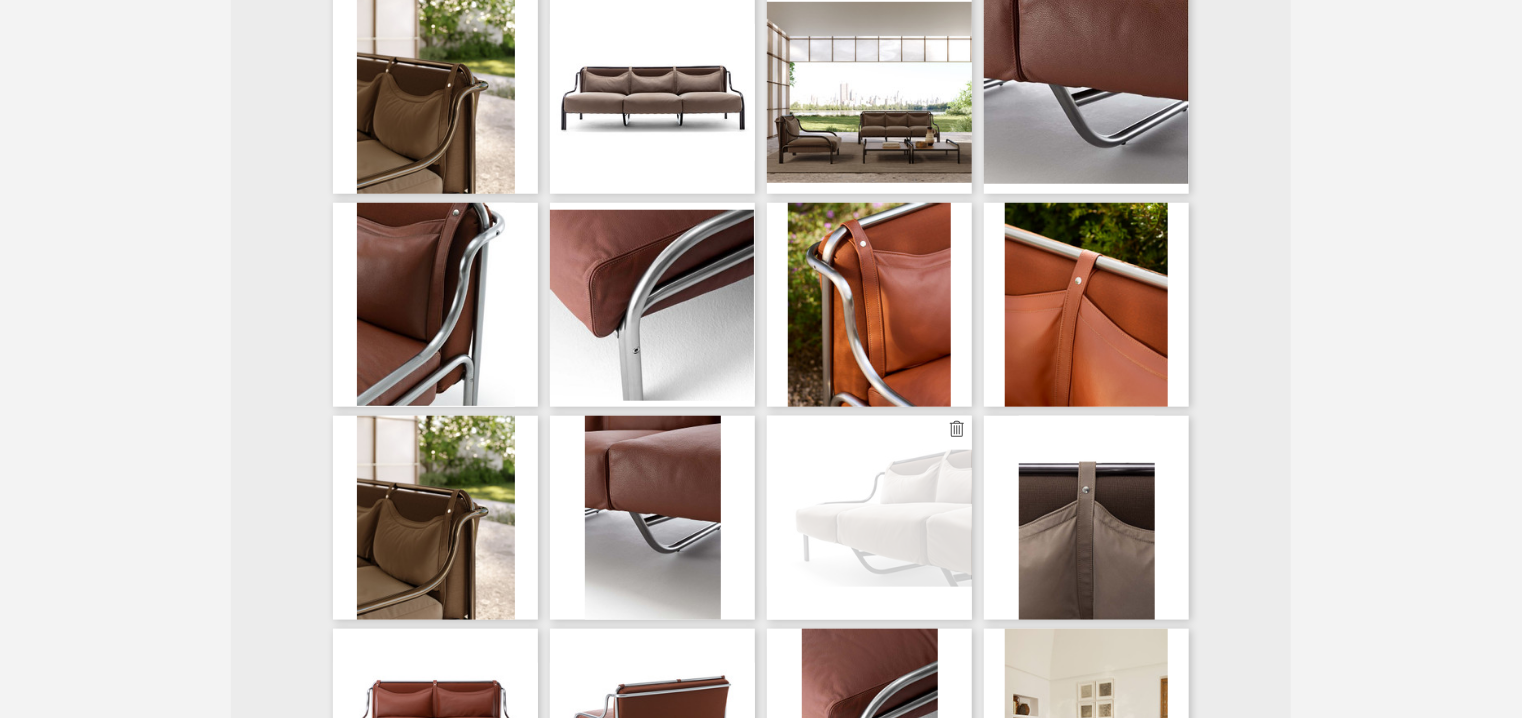 scroll, scrollTop: 500, scrollLeft: 0, axis: vertical 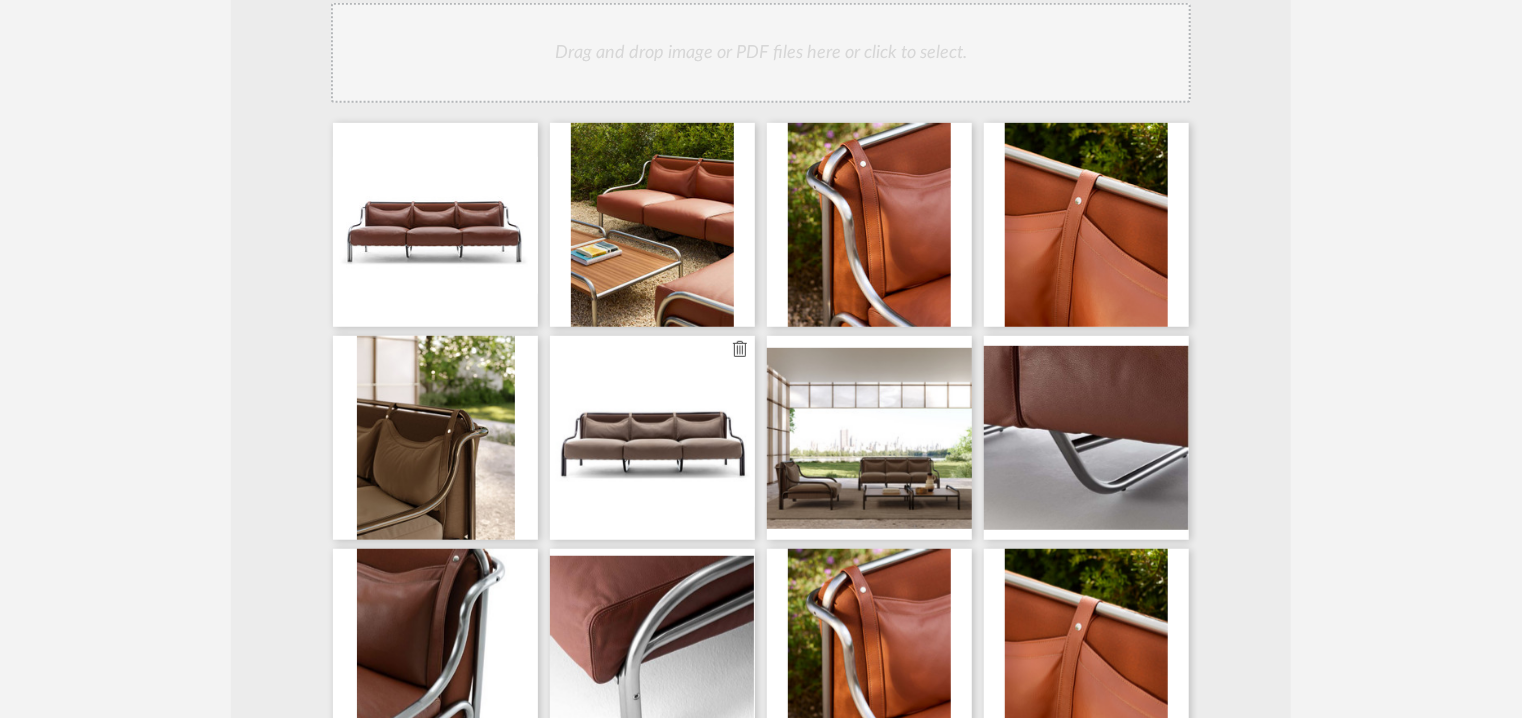 type 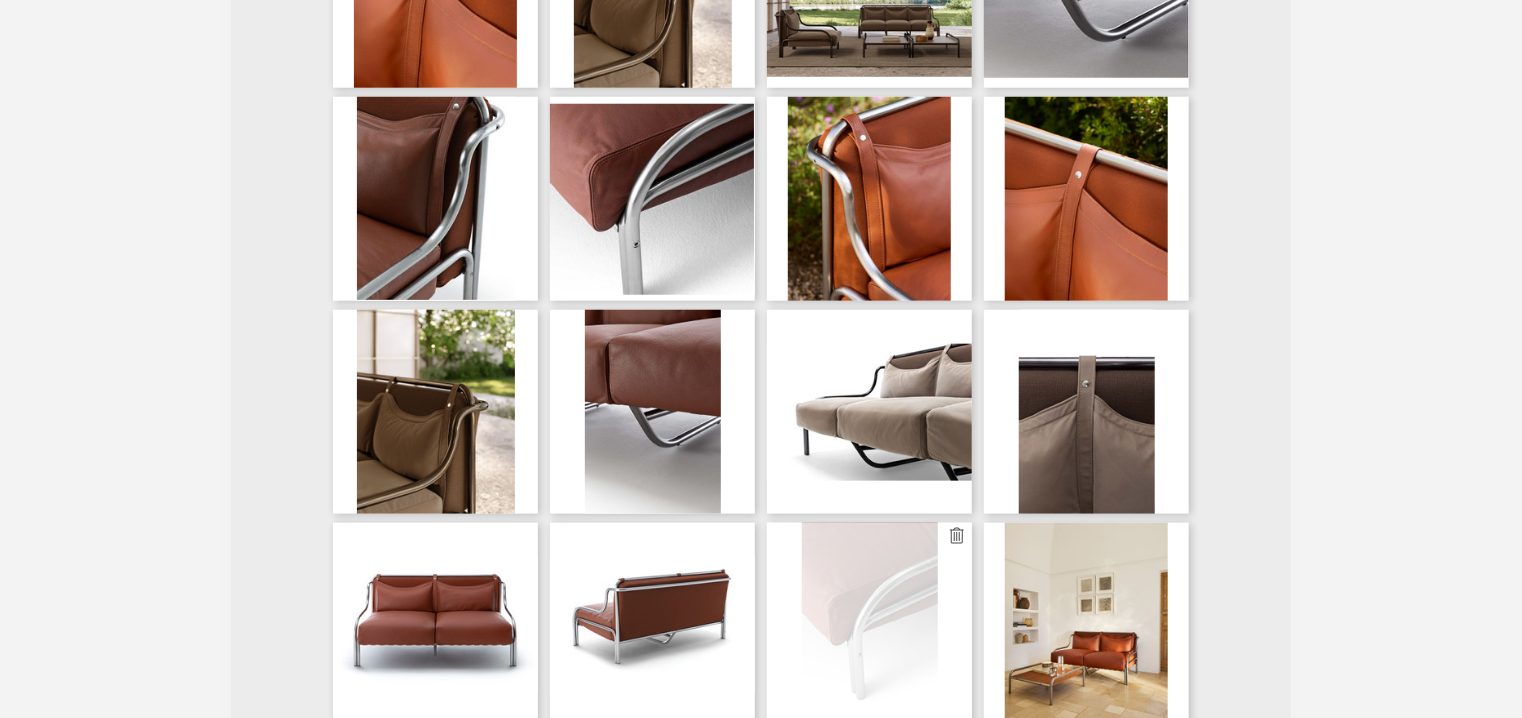 scroll, scrollTop: 1000, scrollLeft: 0, axis: vertical 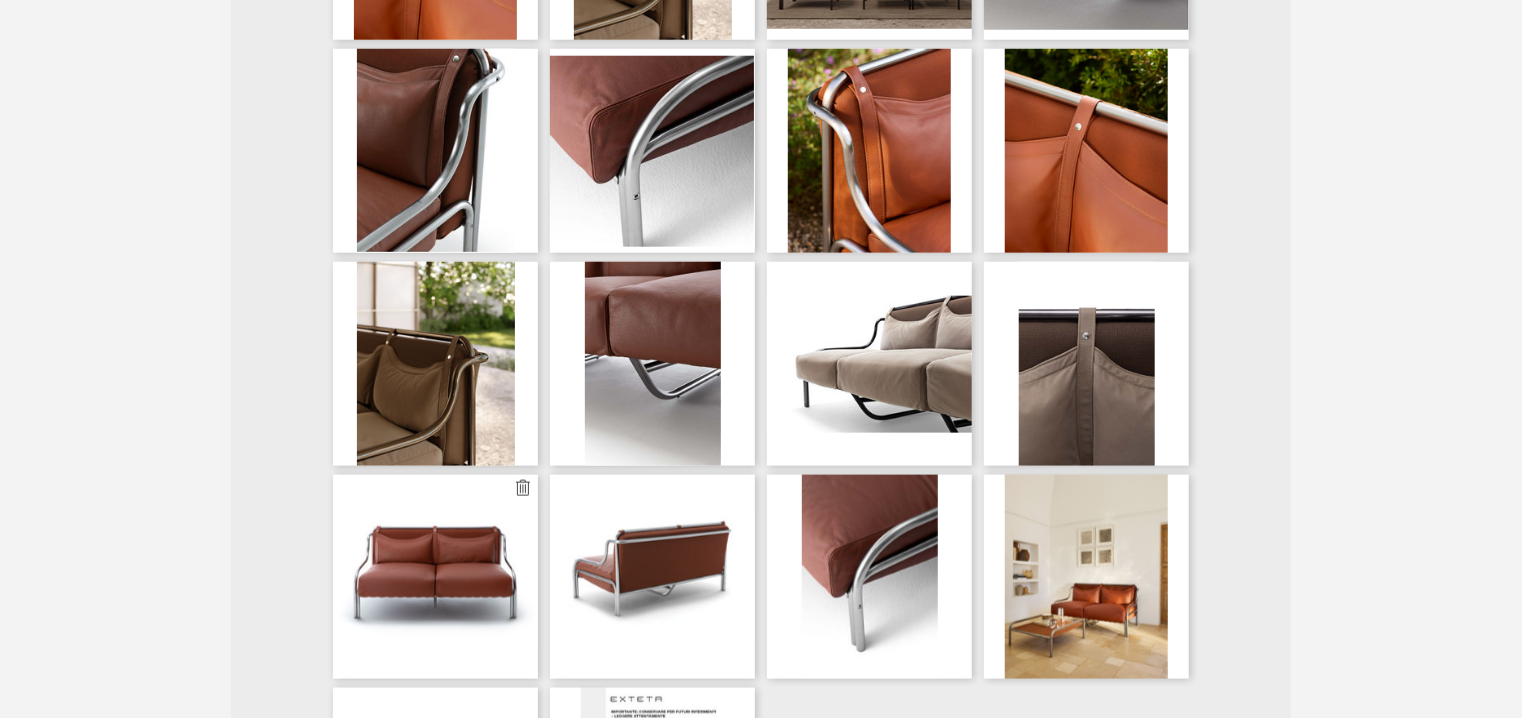type 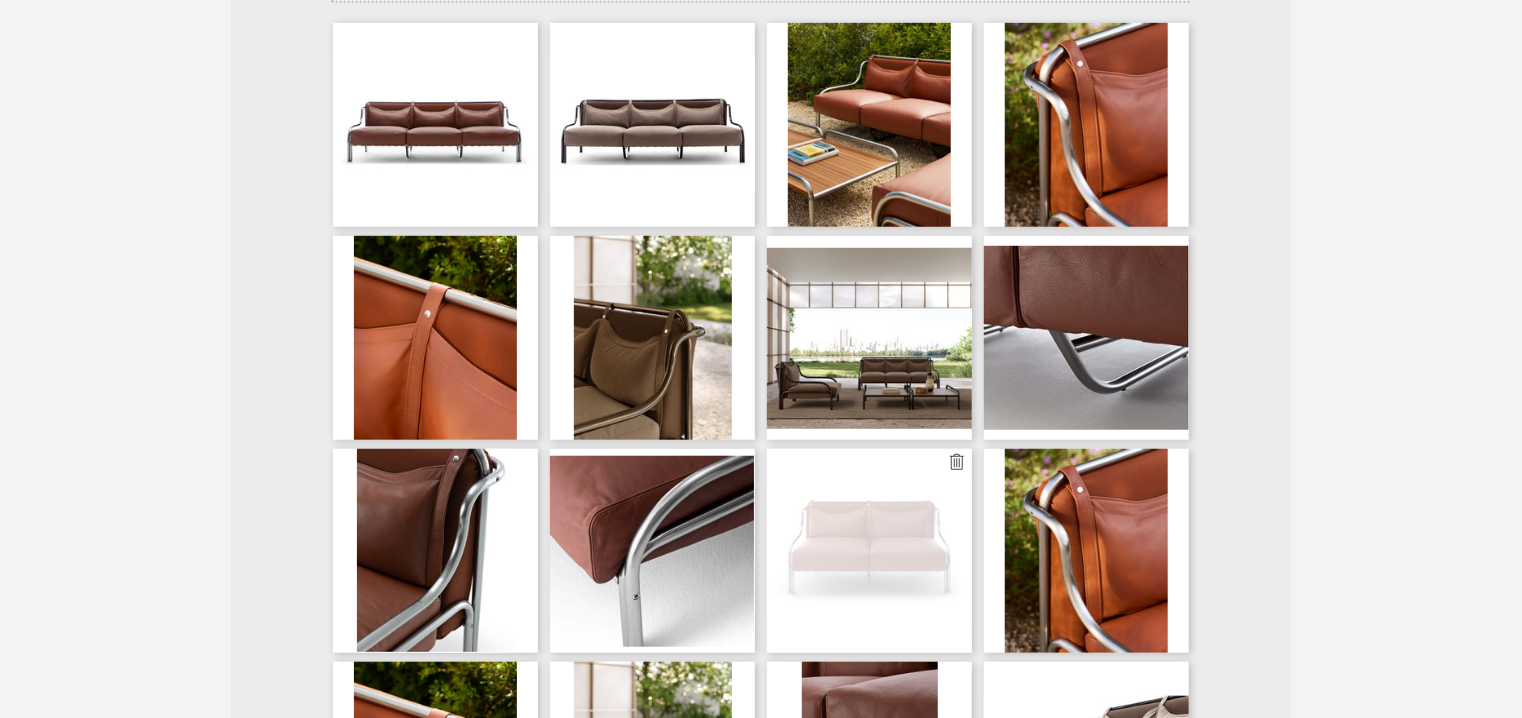 scroll, scrollTop: 600, scrollLeft: 0, axis: vertical 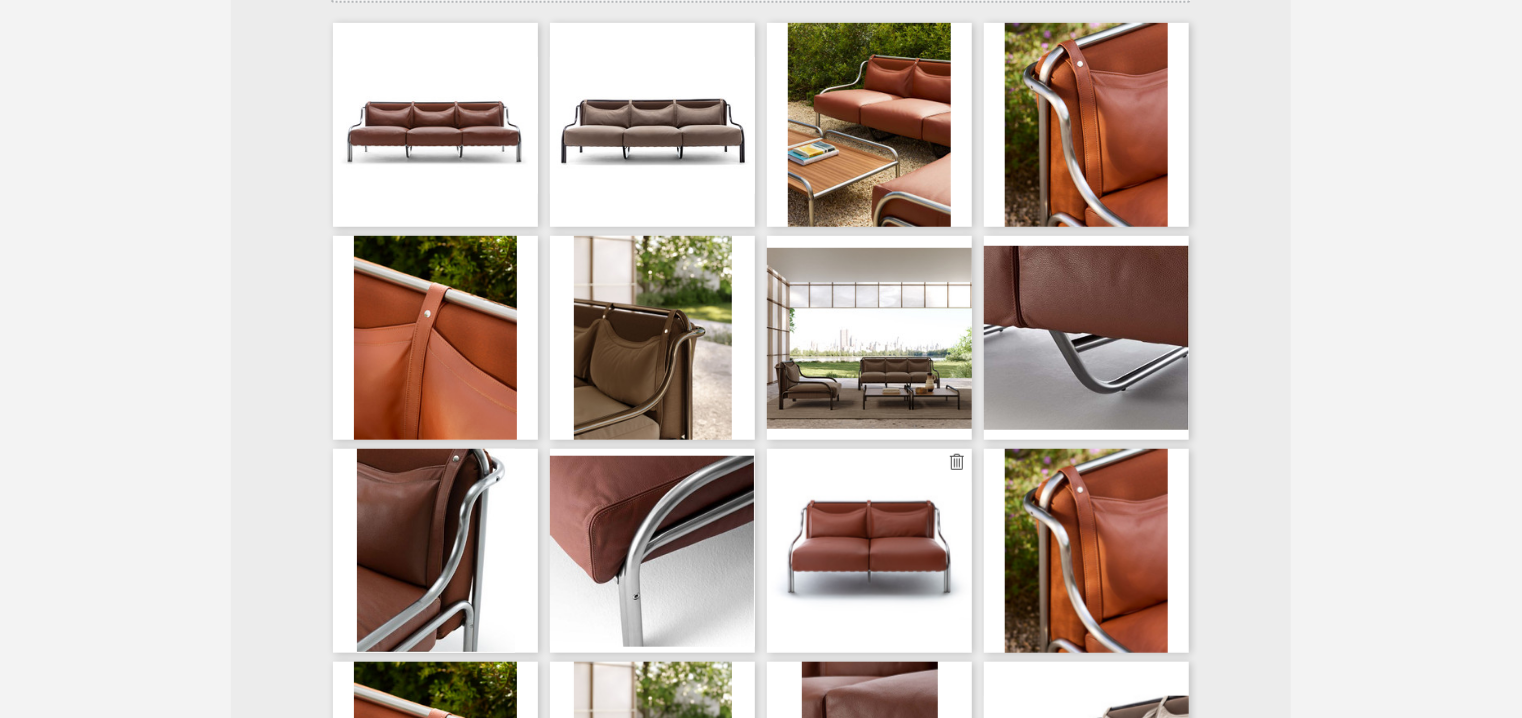 type 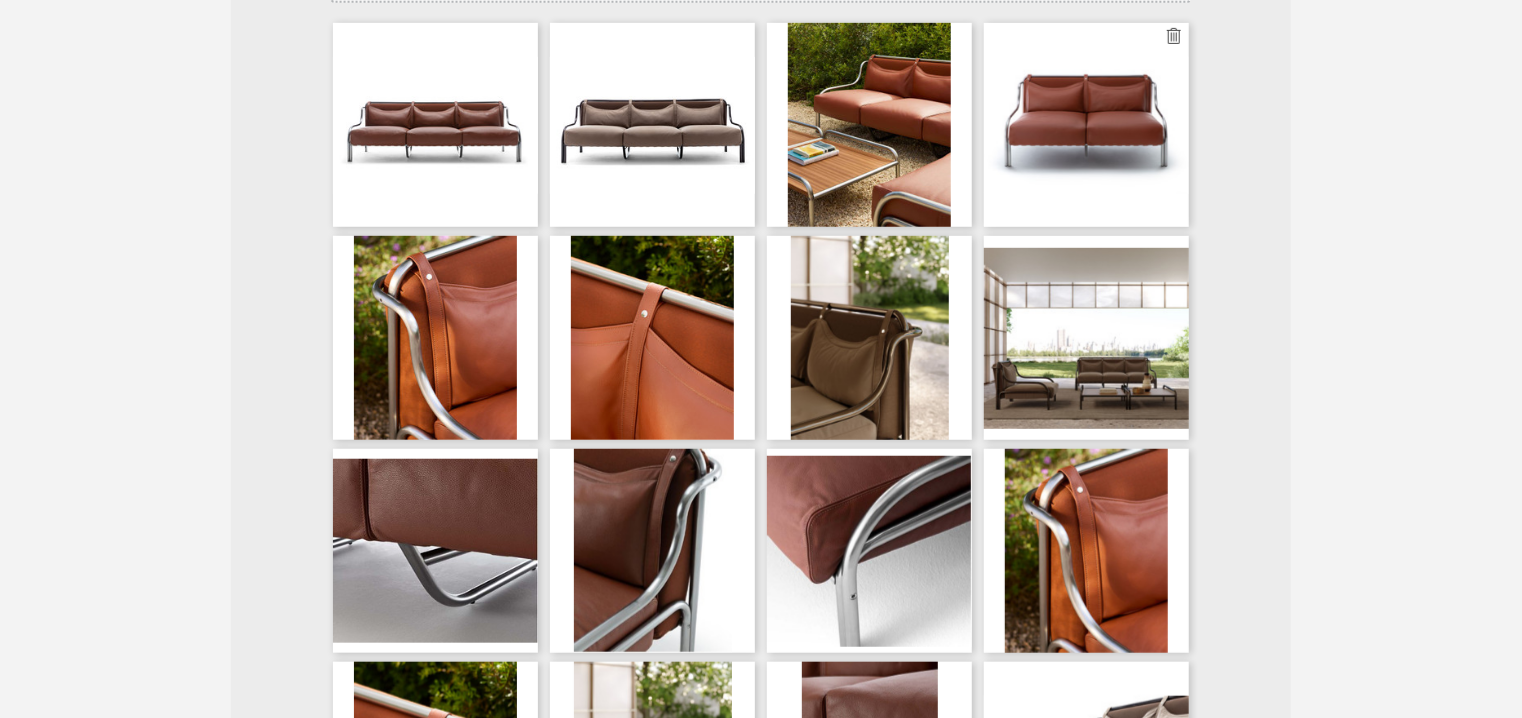 type 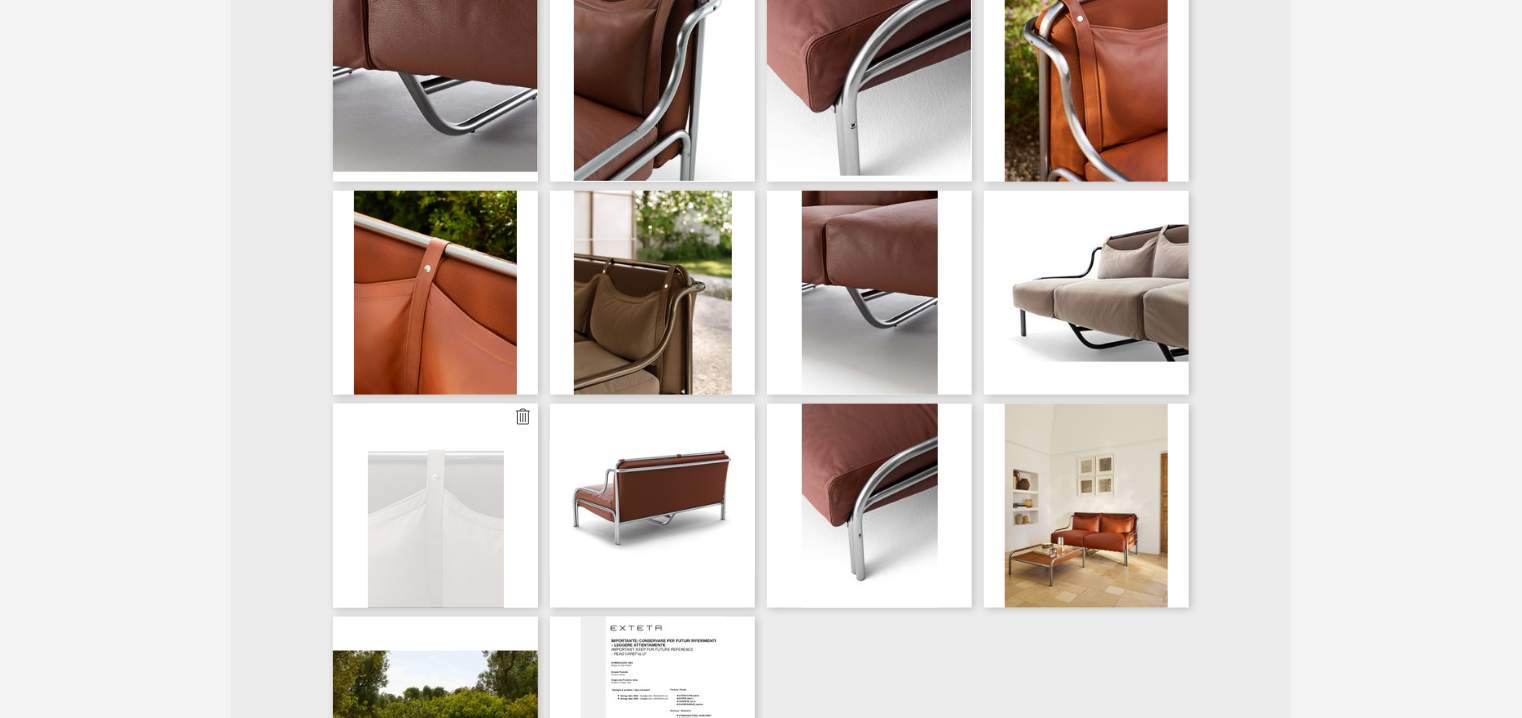 scroll, scrollTop: 1100, scrollLeft: 0, axis: vertical 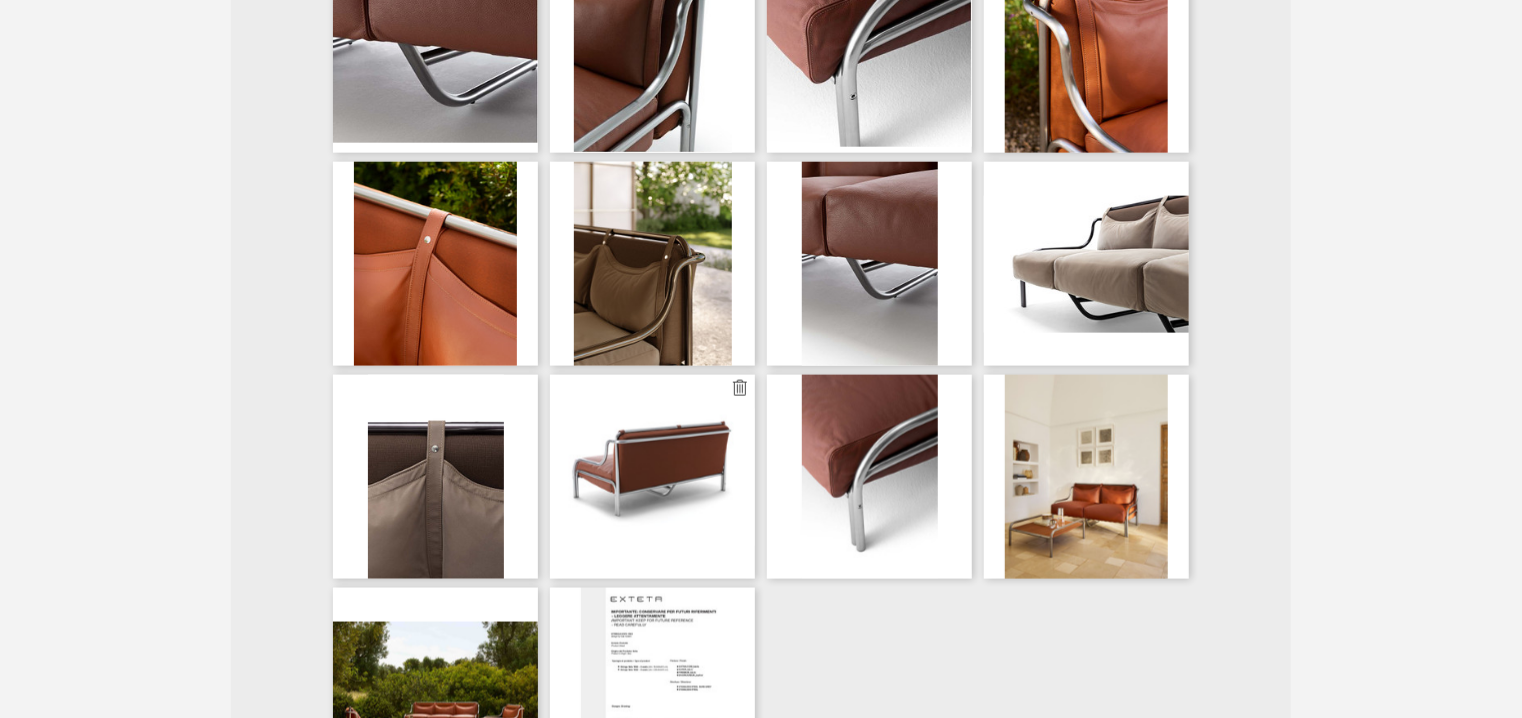 type 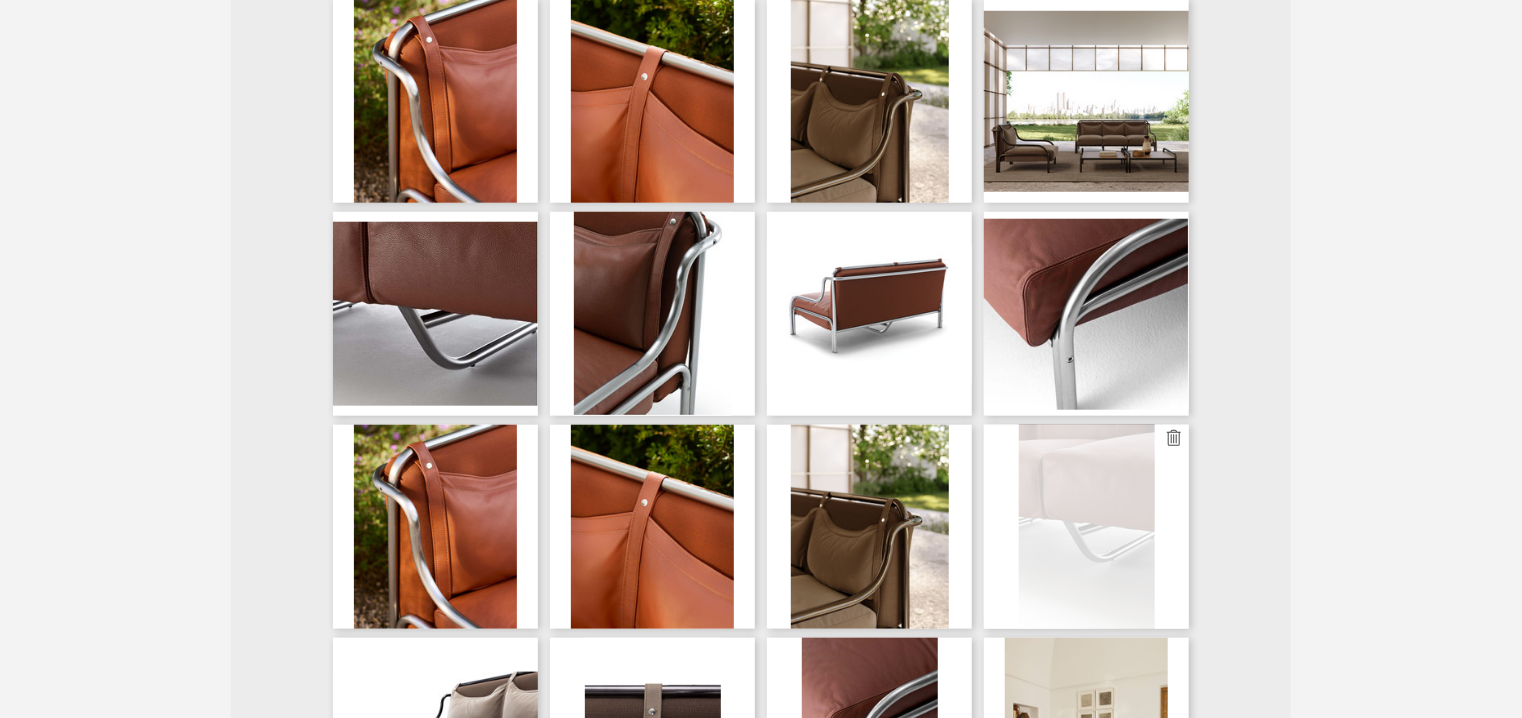 scroll, scrollTop: 700, scrollLeft: 0, axis: vertical 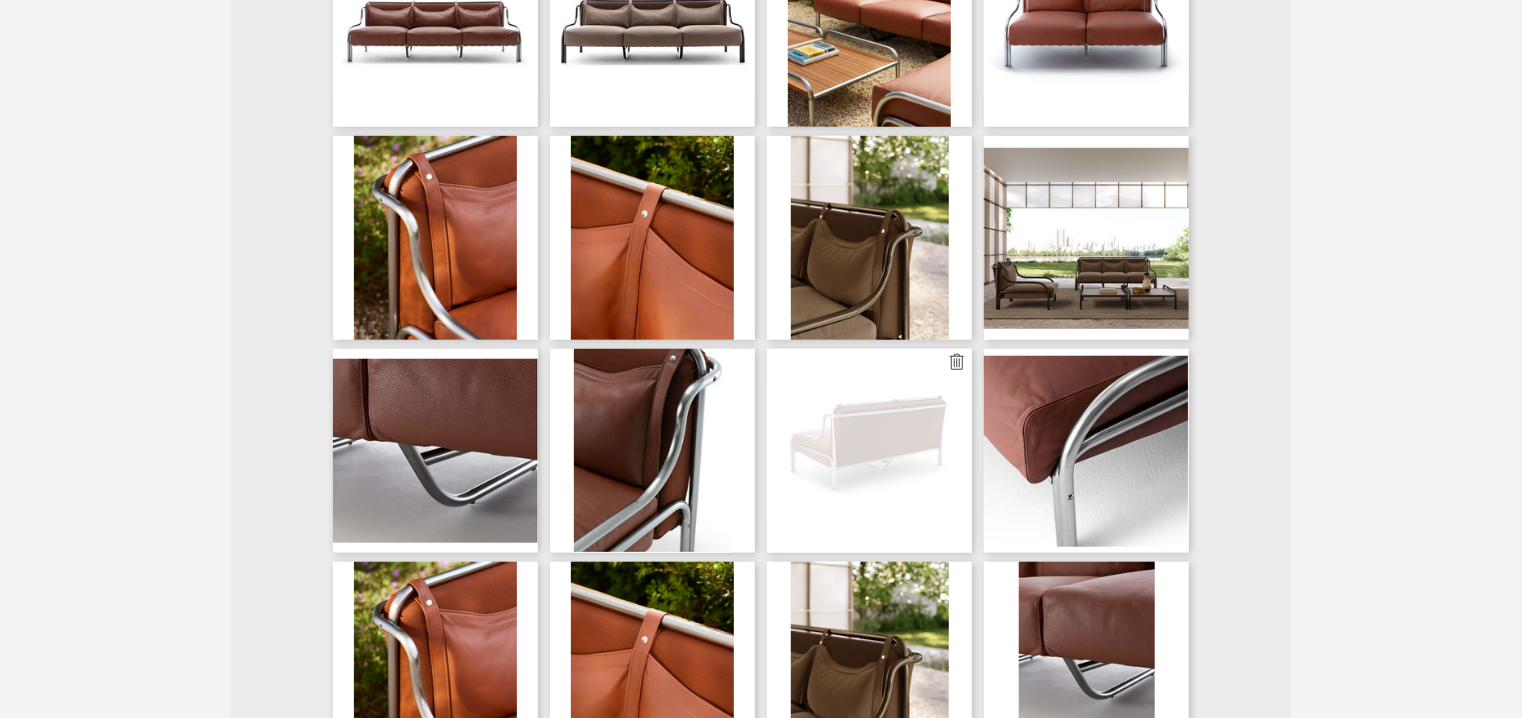 type 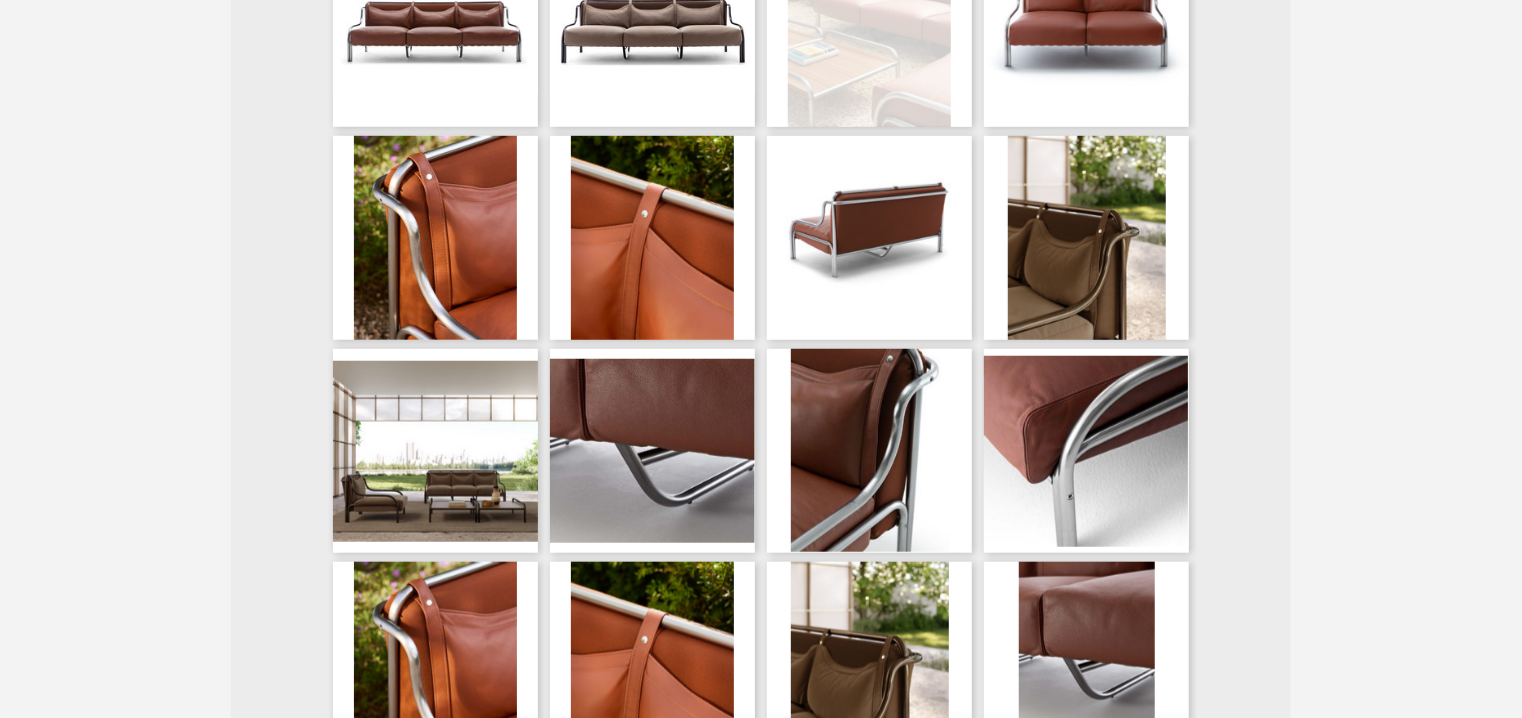 type 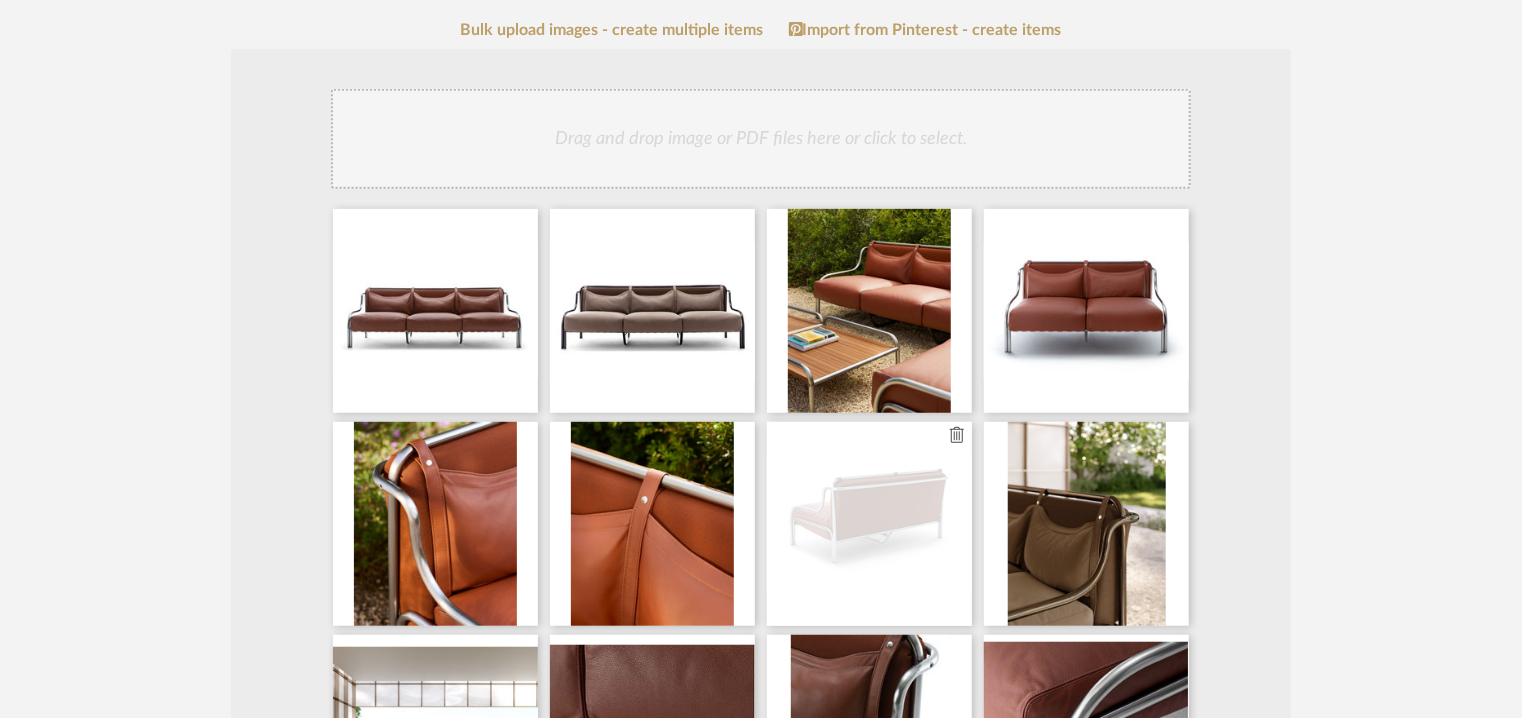 scroll, scrollTop: 400, scrollLeft: 0, axis: vertical 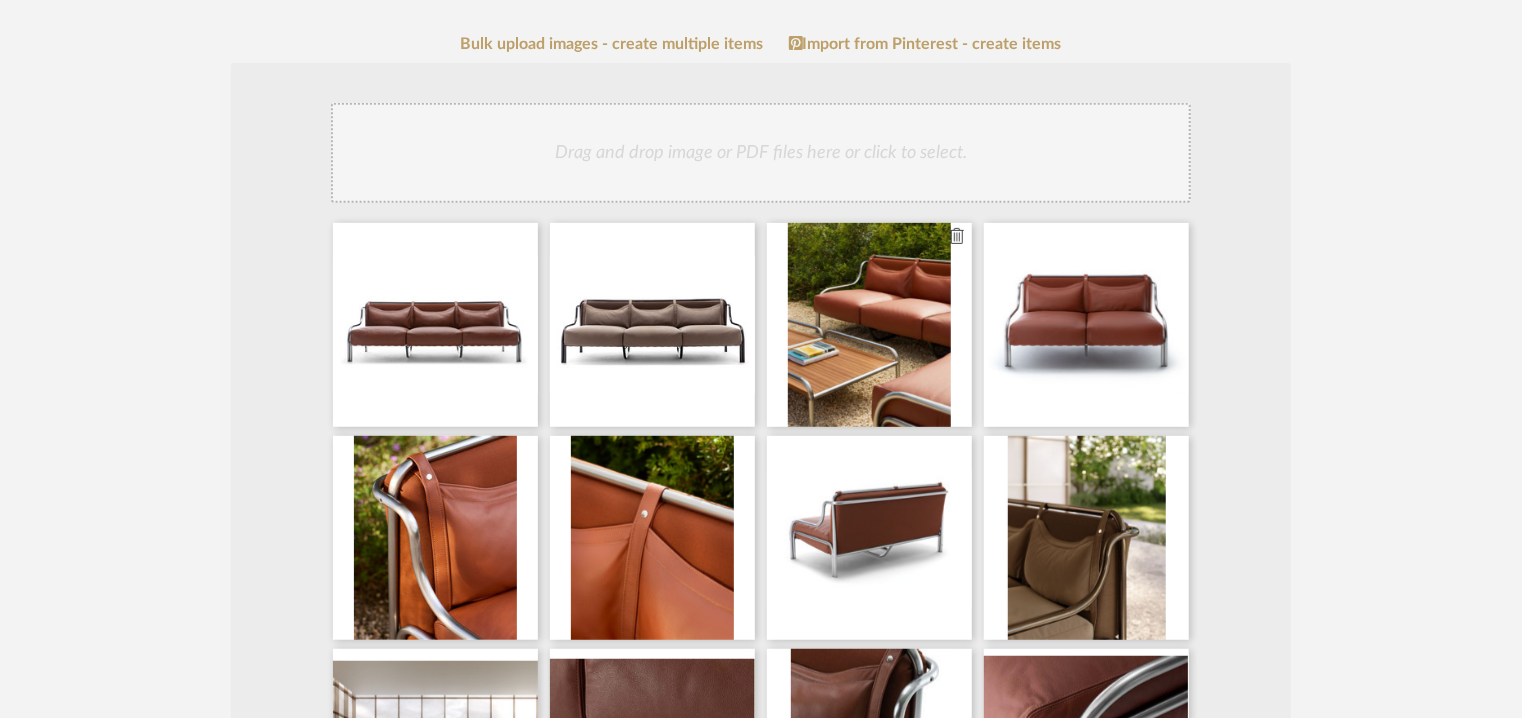 type 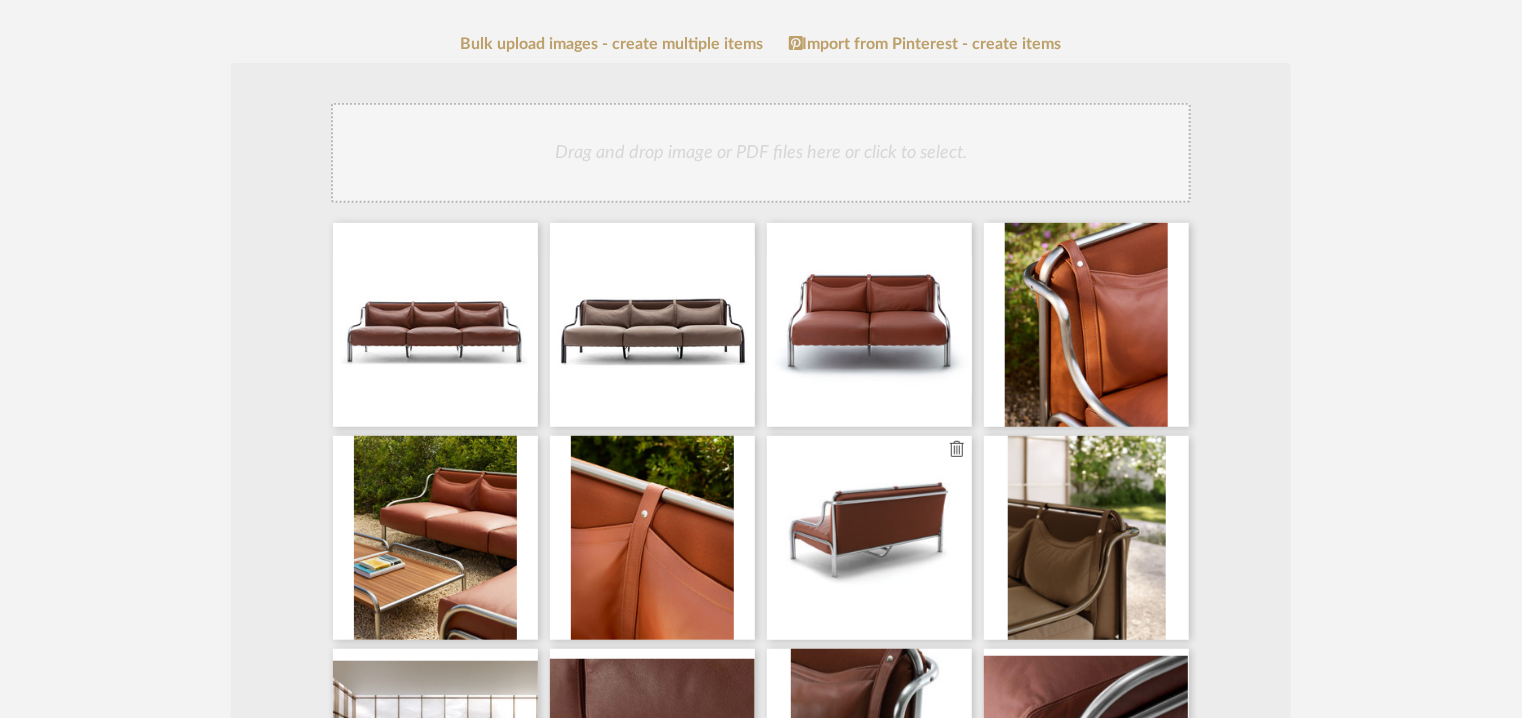 type 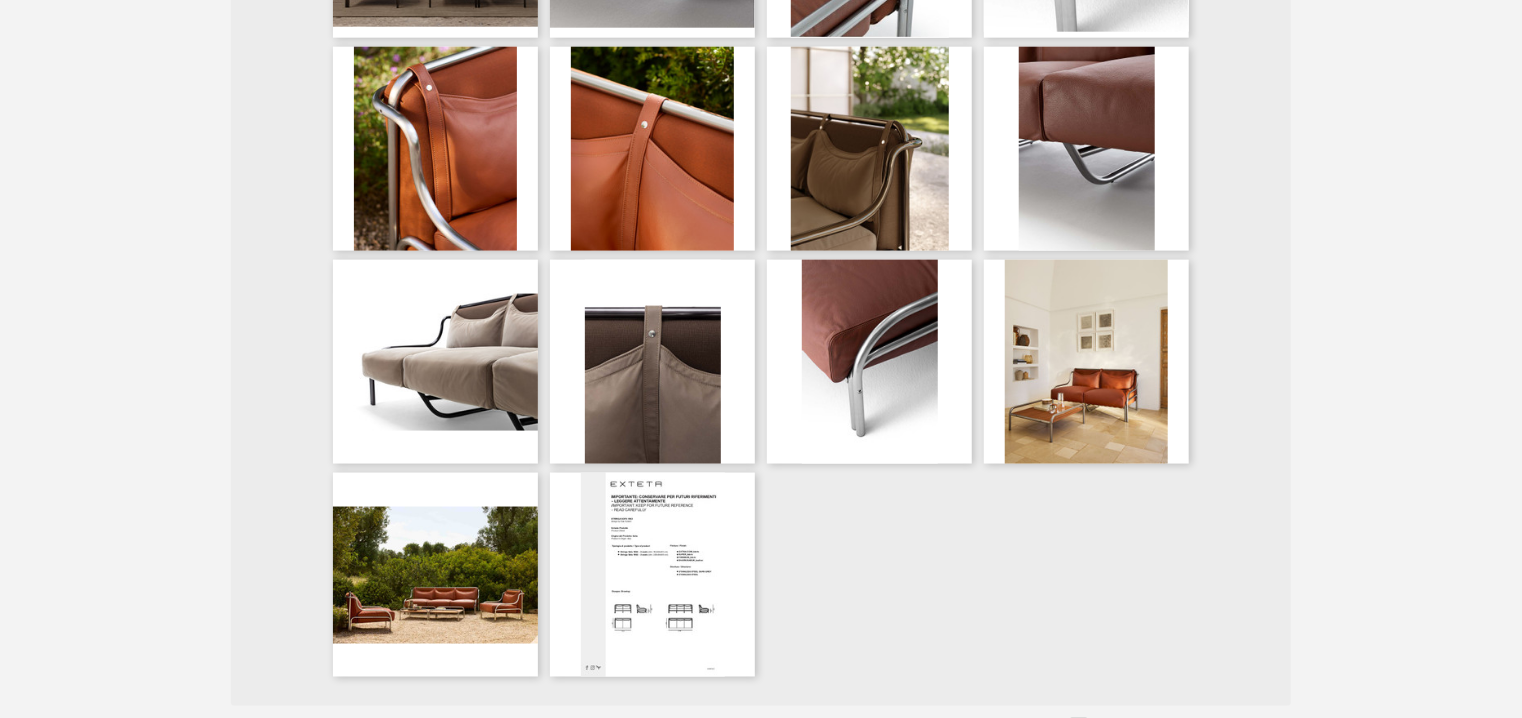 scroll, scrollTop: 1100, scrollLeft: 0, axis: vertical 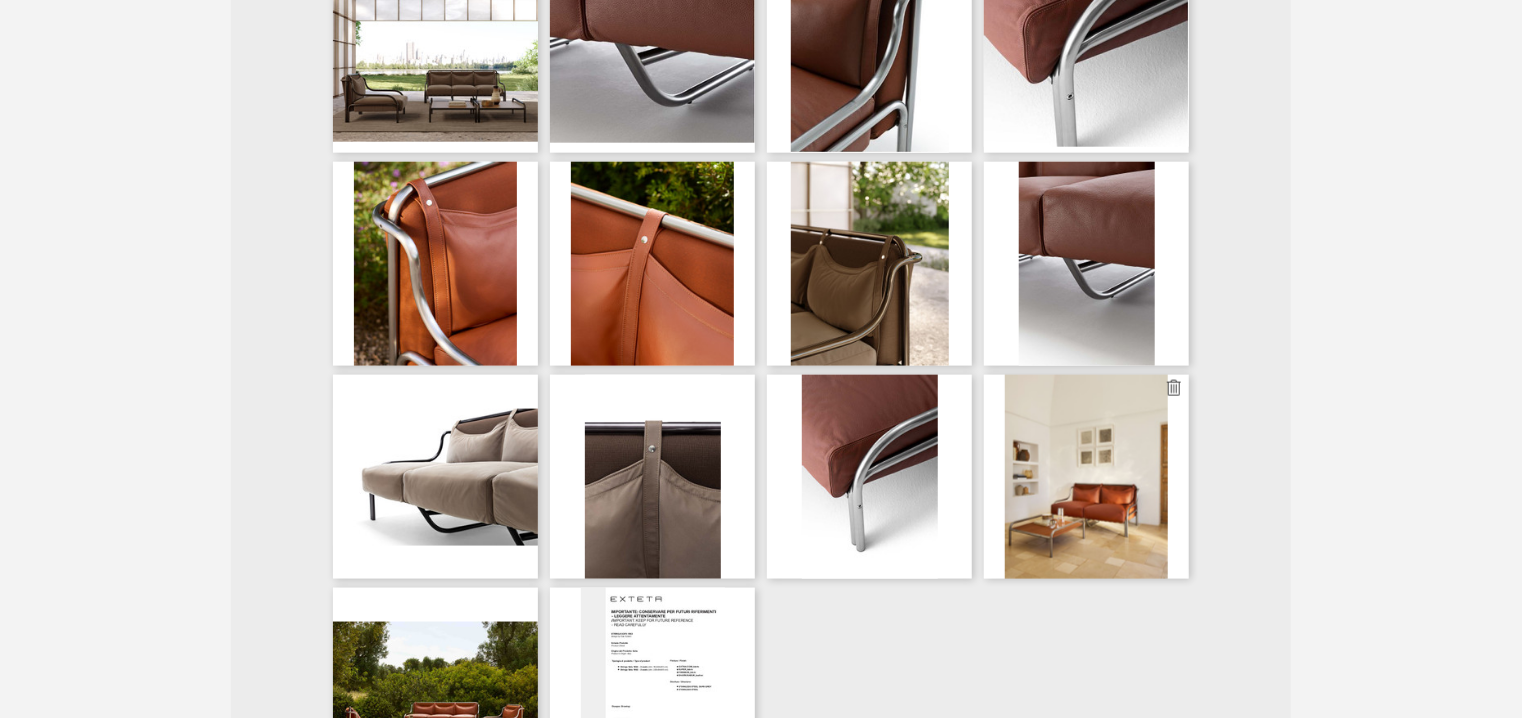 type 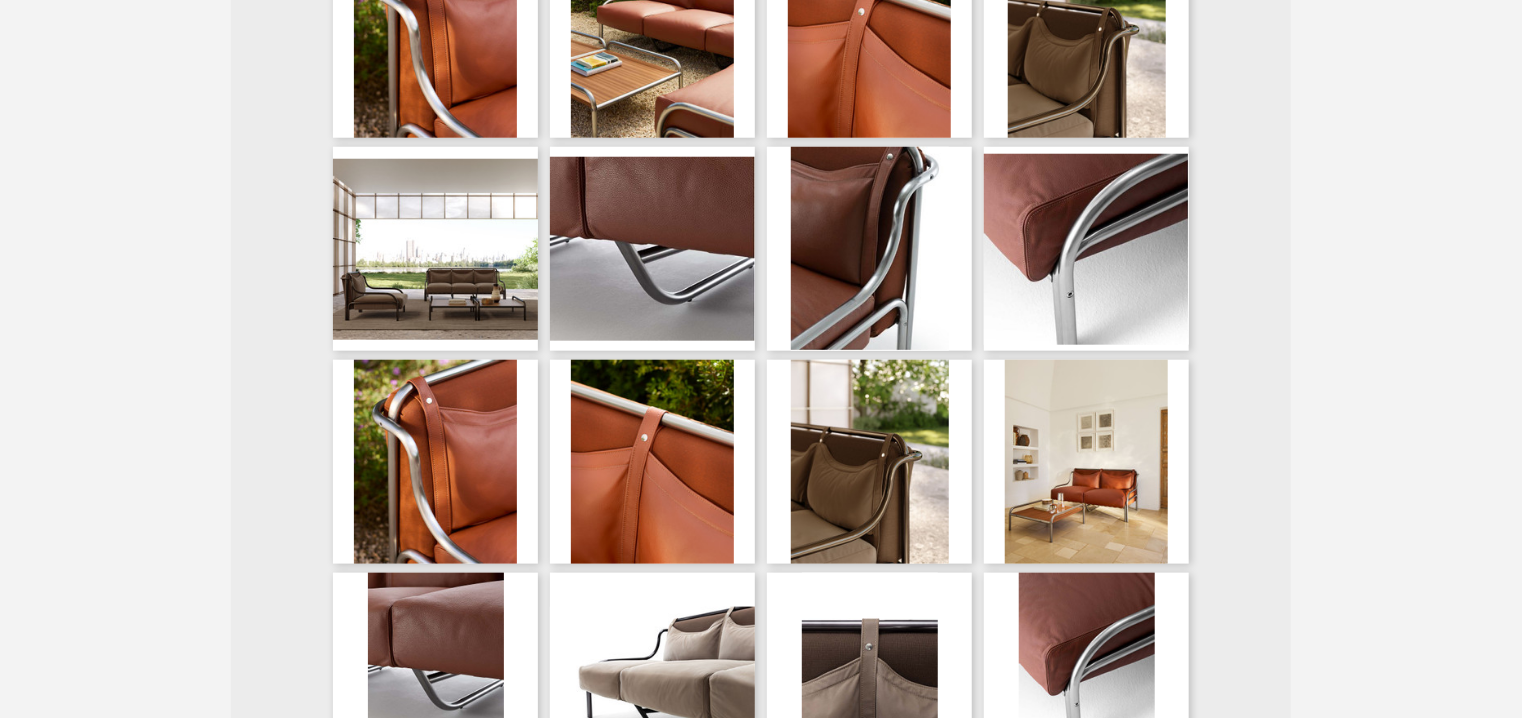 scroll, scrollTop: 900, scrollLeft: 0, axis: vertical 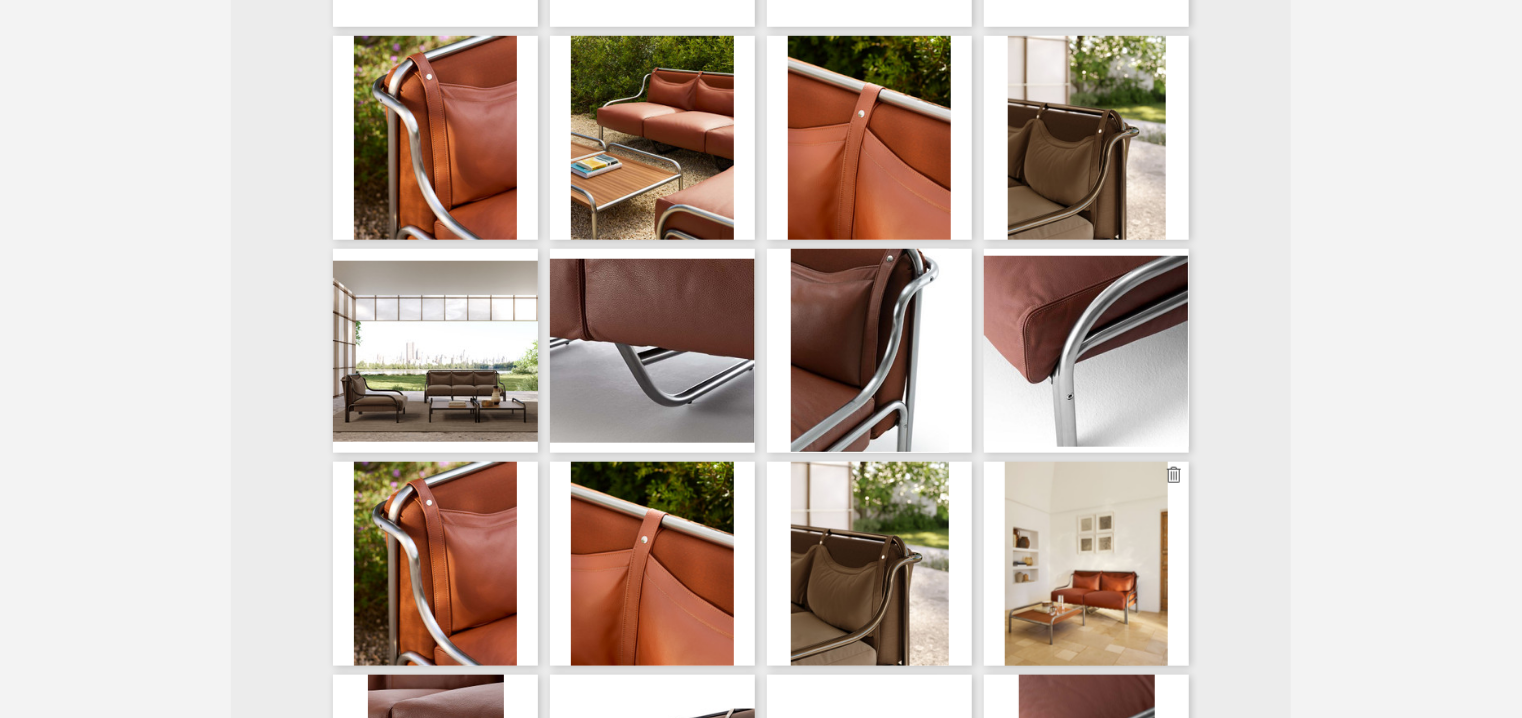 type 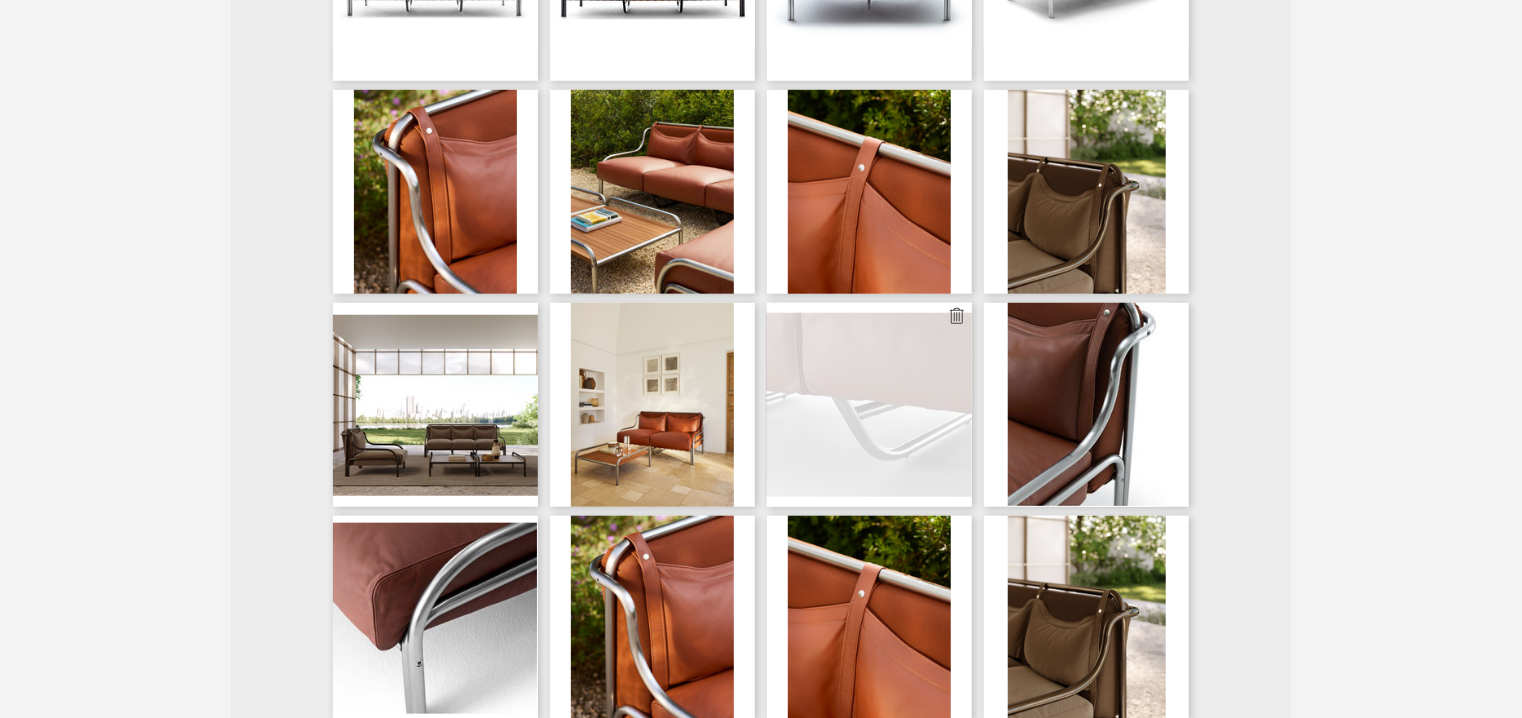 scroll, scrollTop: 600, scrollLeft: 0, axis: vertical 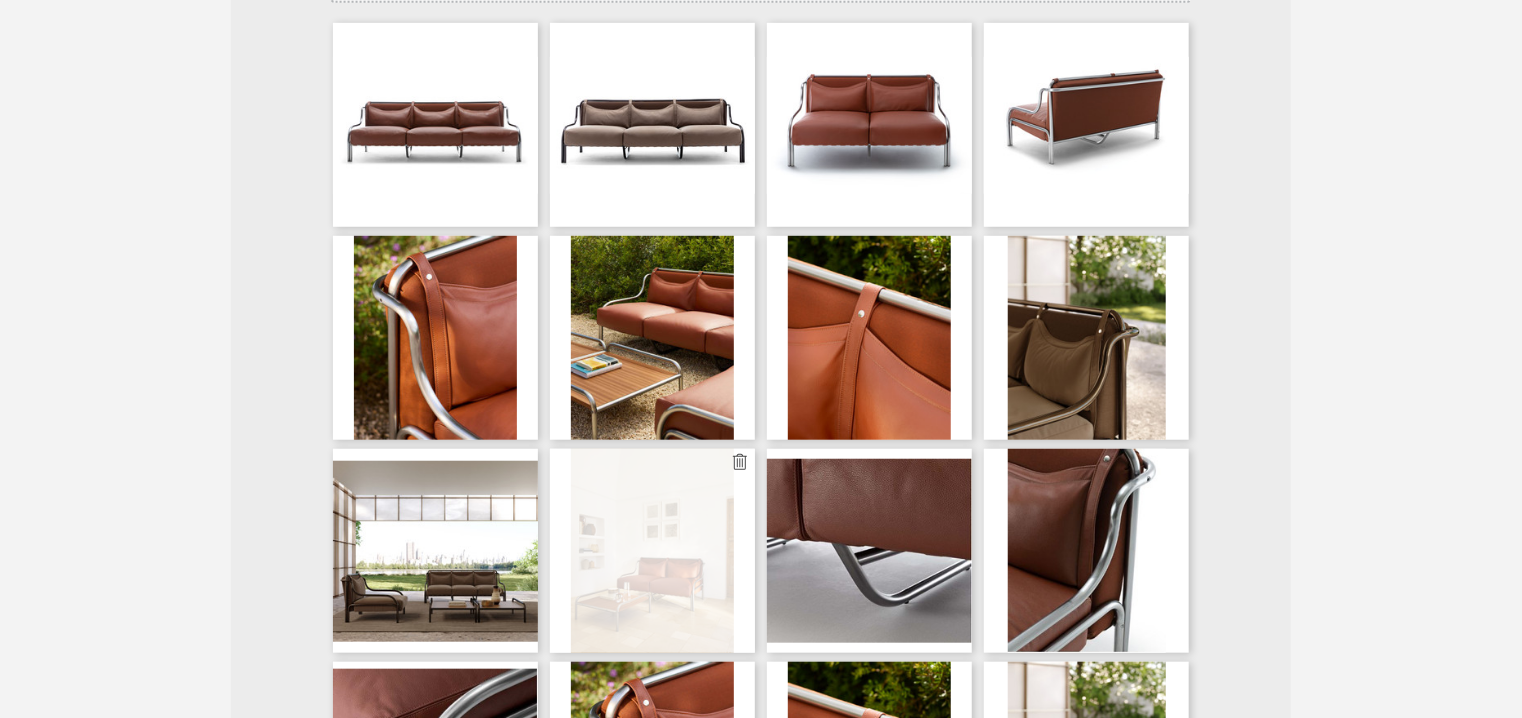 type 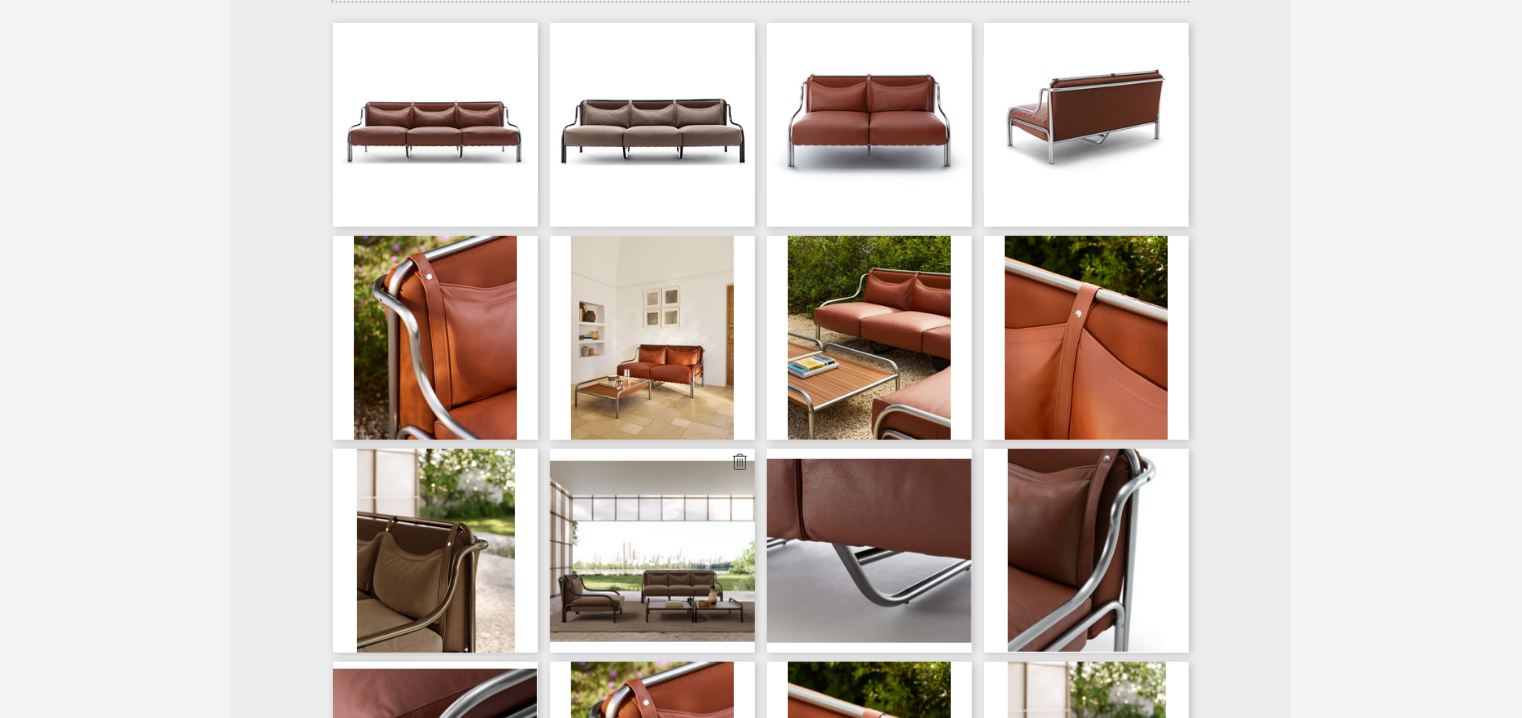 type 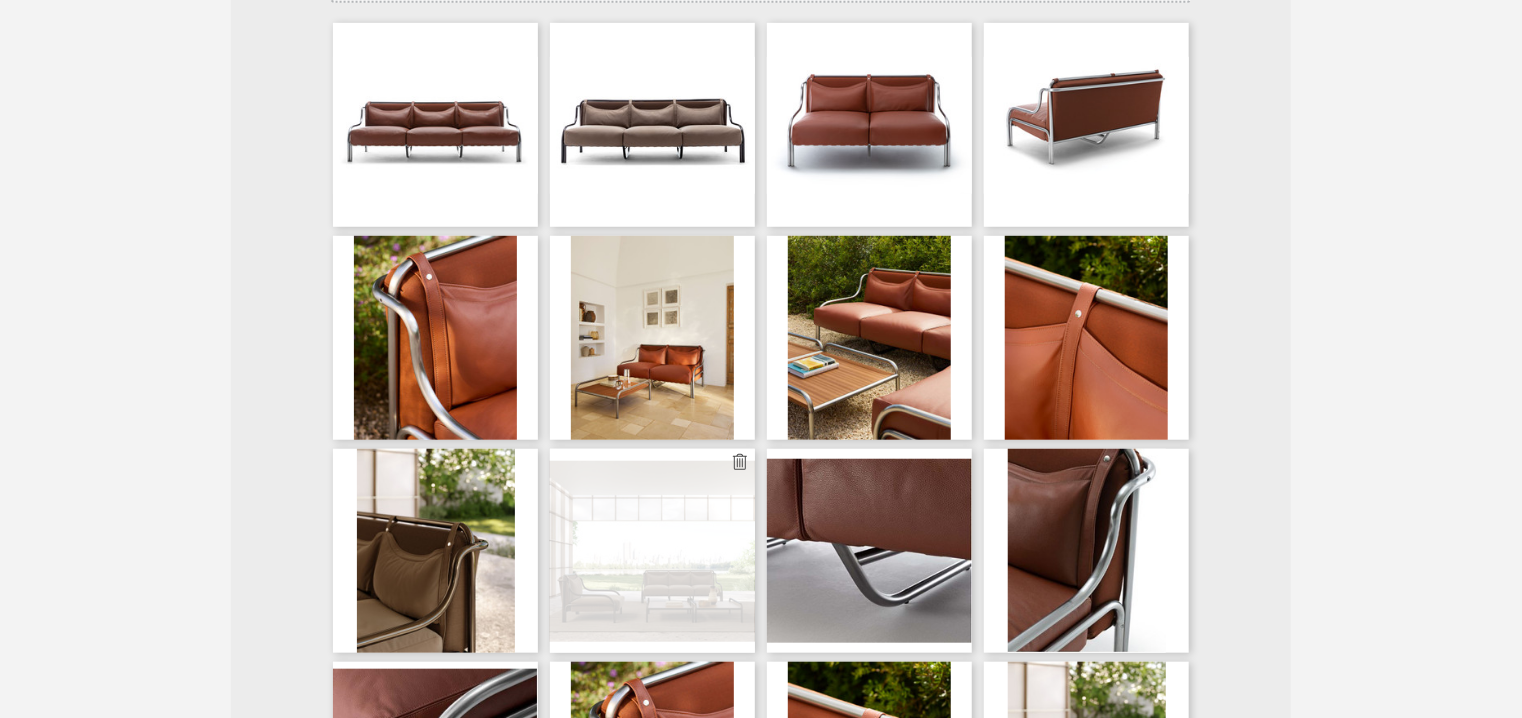 type 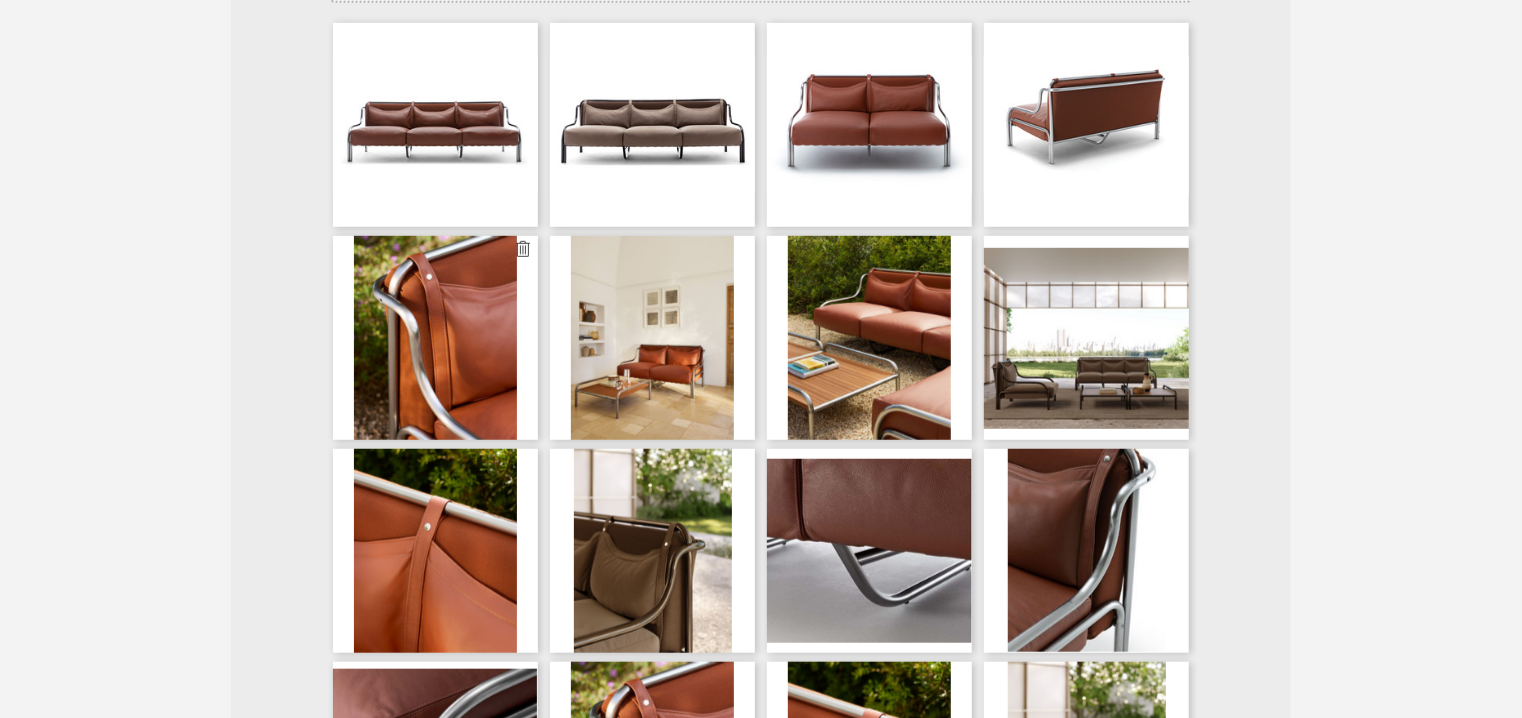 type 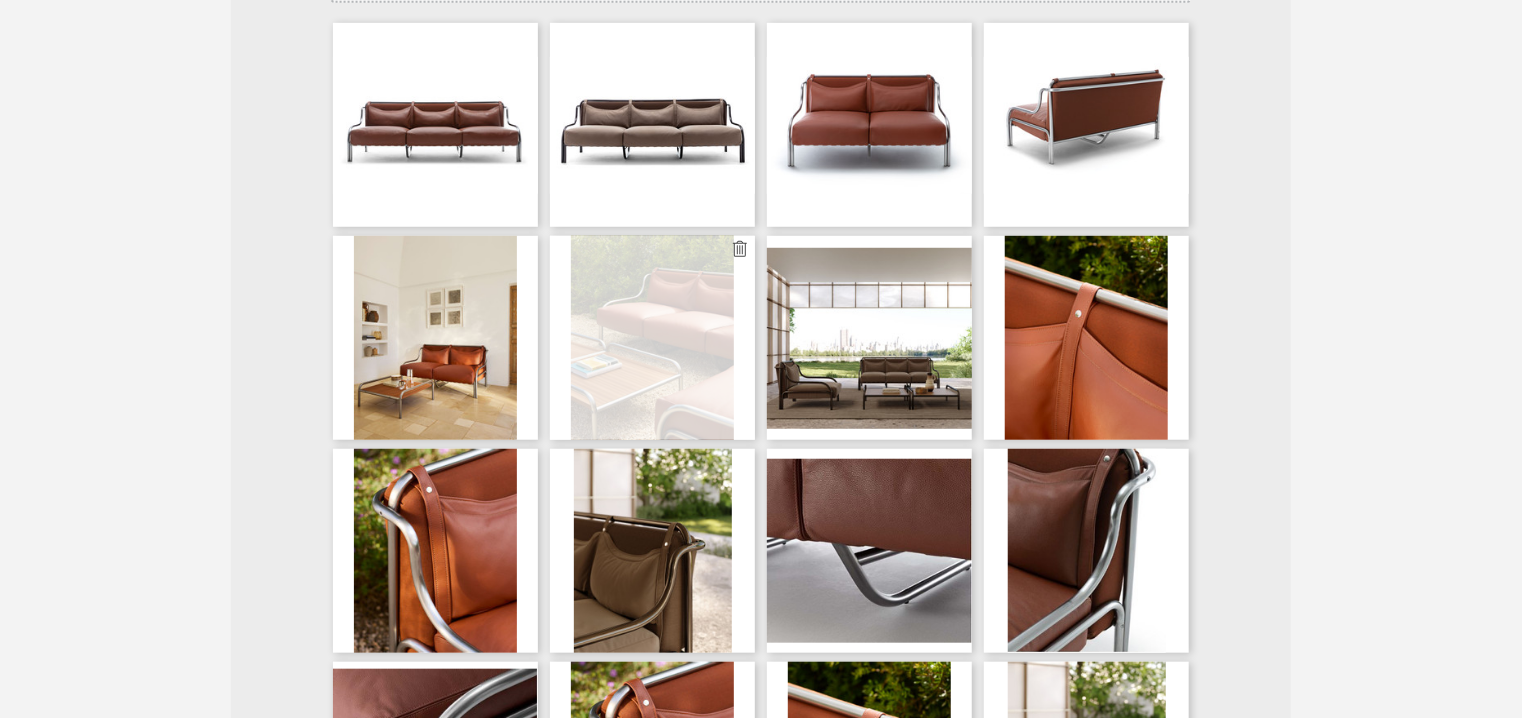 type 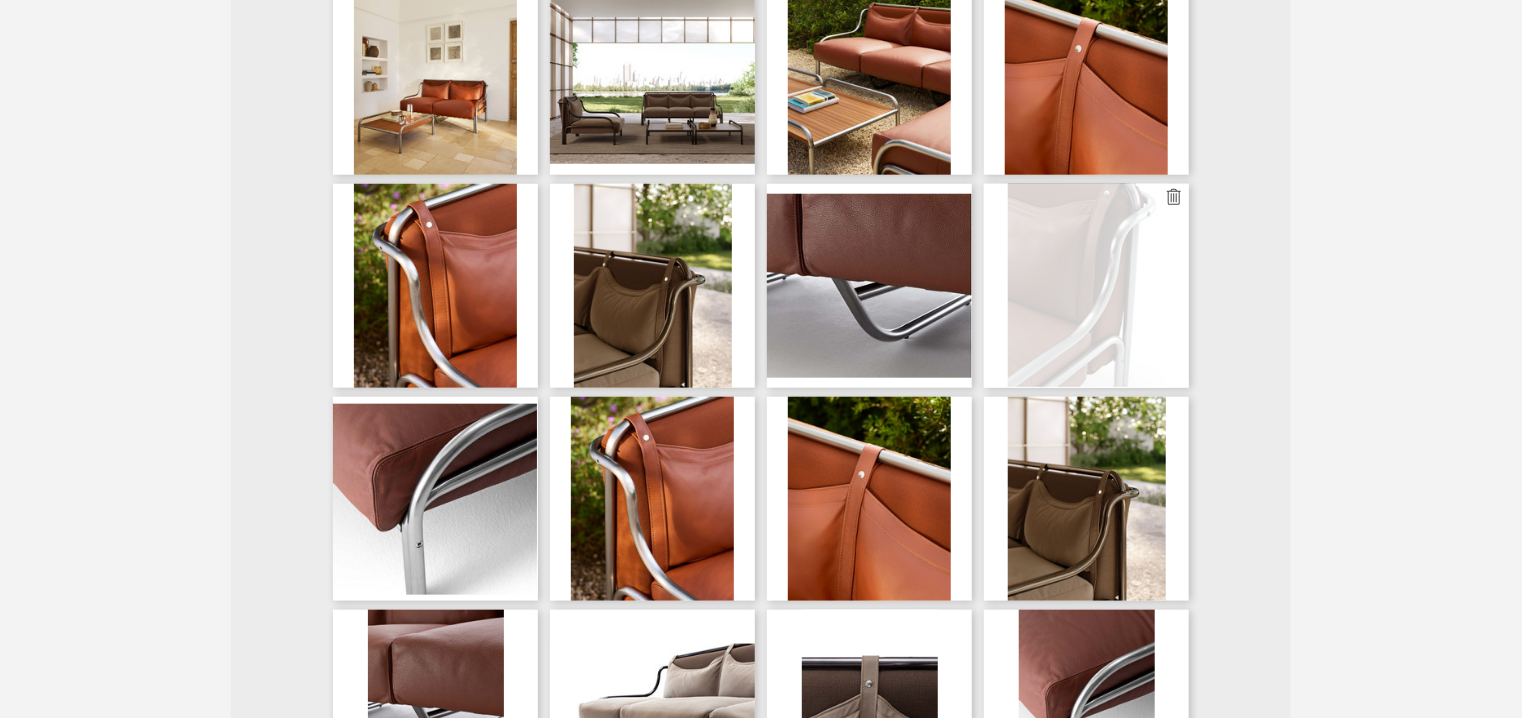 scroll, scrollTop: 1000, scrollLeft: 0, axis: vertical 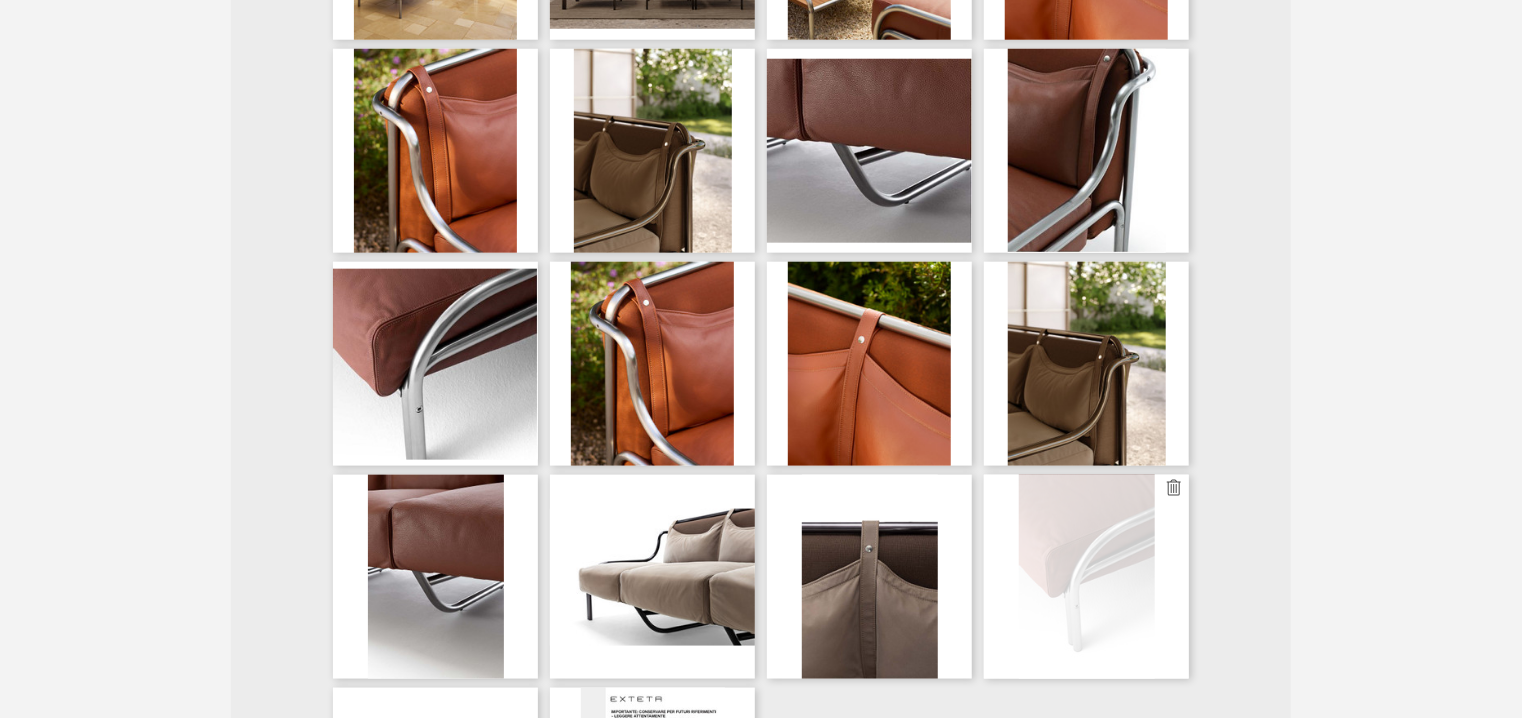 click 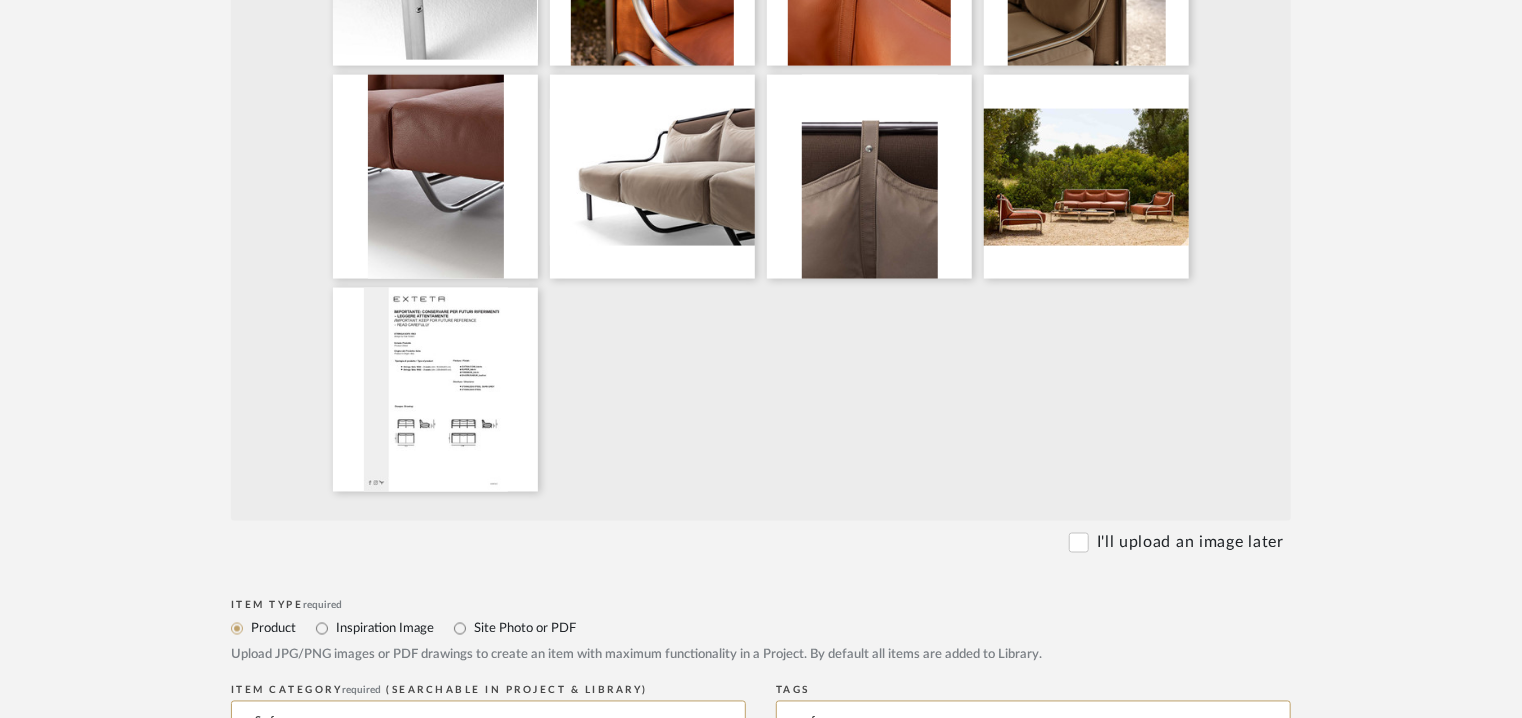 scroll, scrollTop: 2100, scrollLeft: 0, axis: vertical 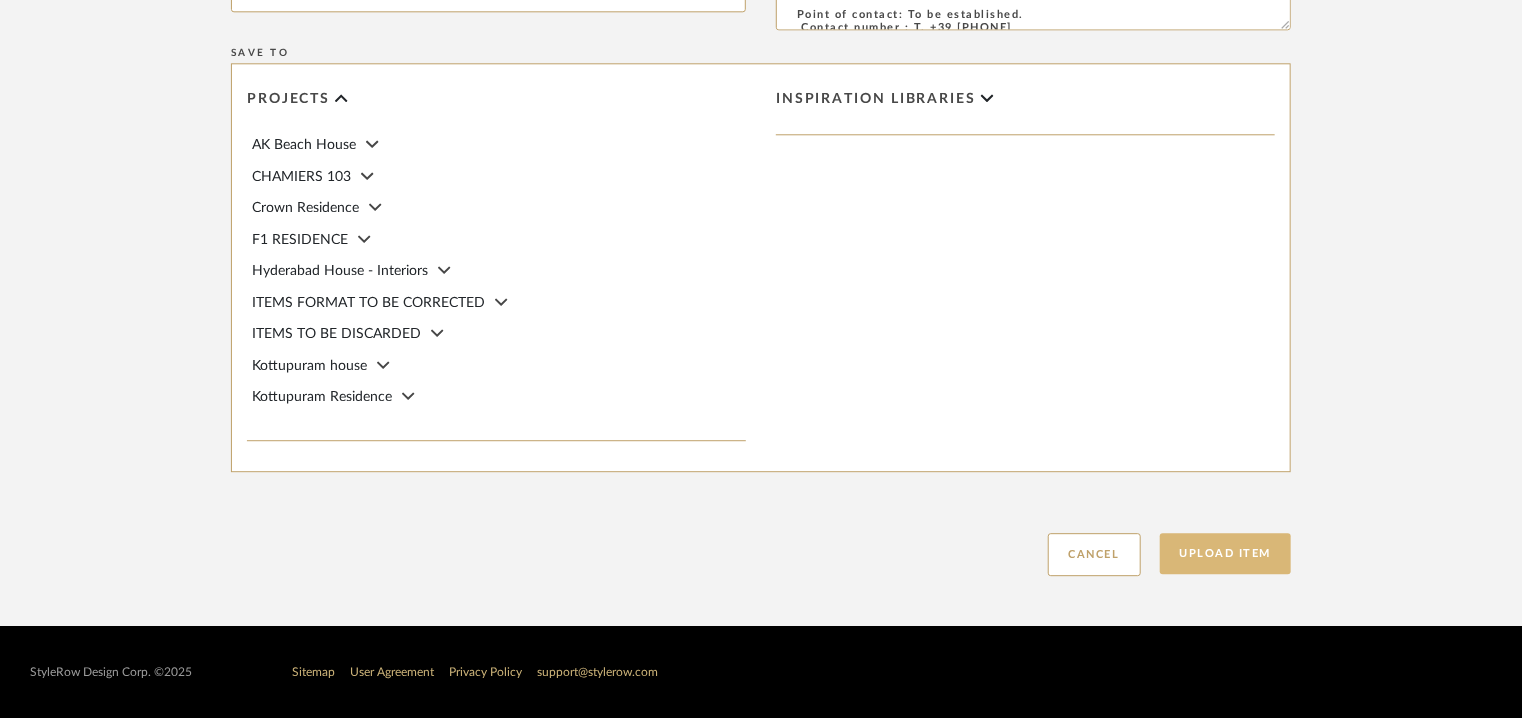 click on "Upload Item" 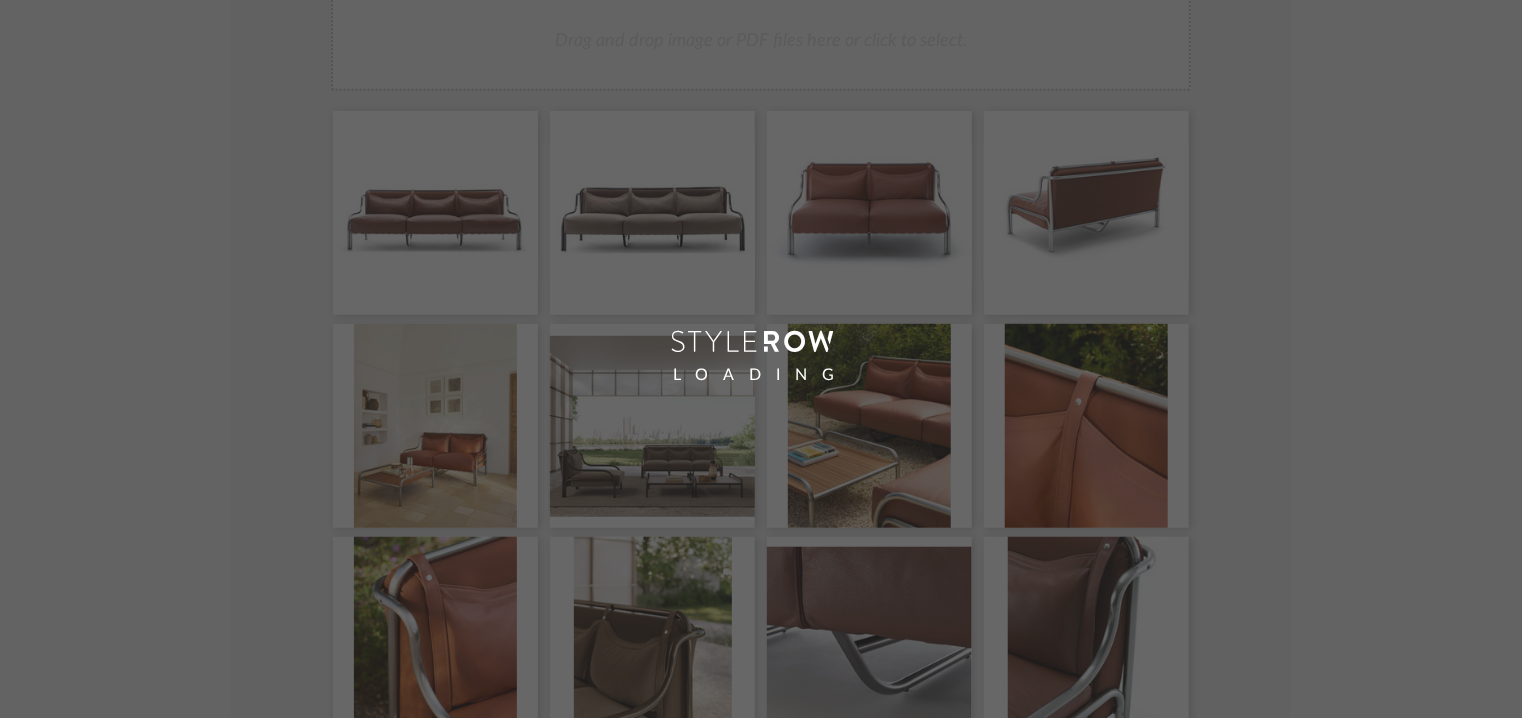 scroll, scrollTop: 0, scrollLeft: 0, axis: both 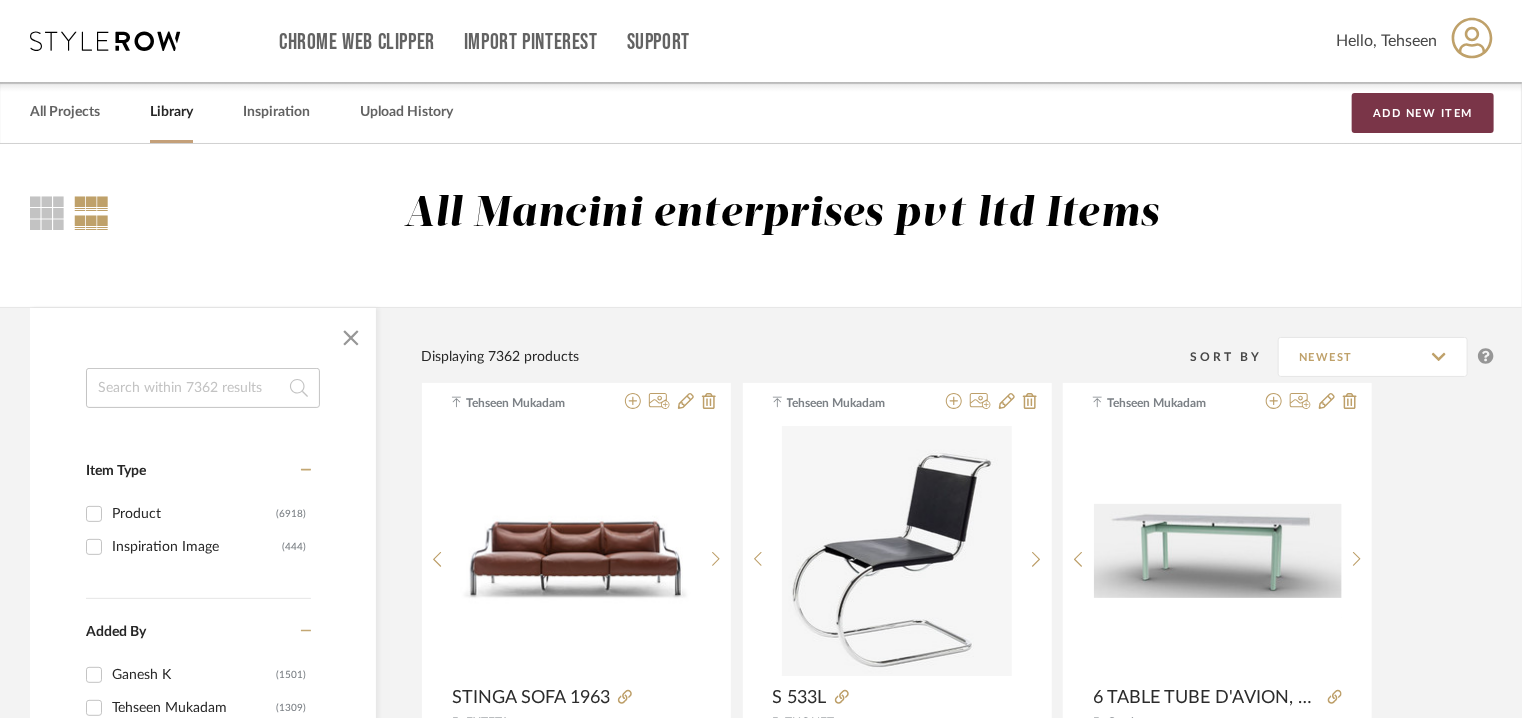 click on "Add New Item" at bounding box center [1423, 113] 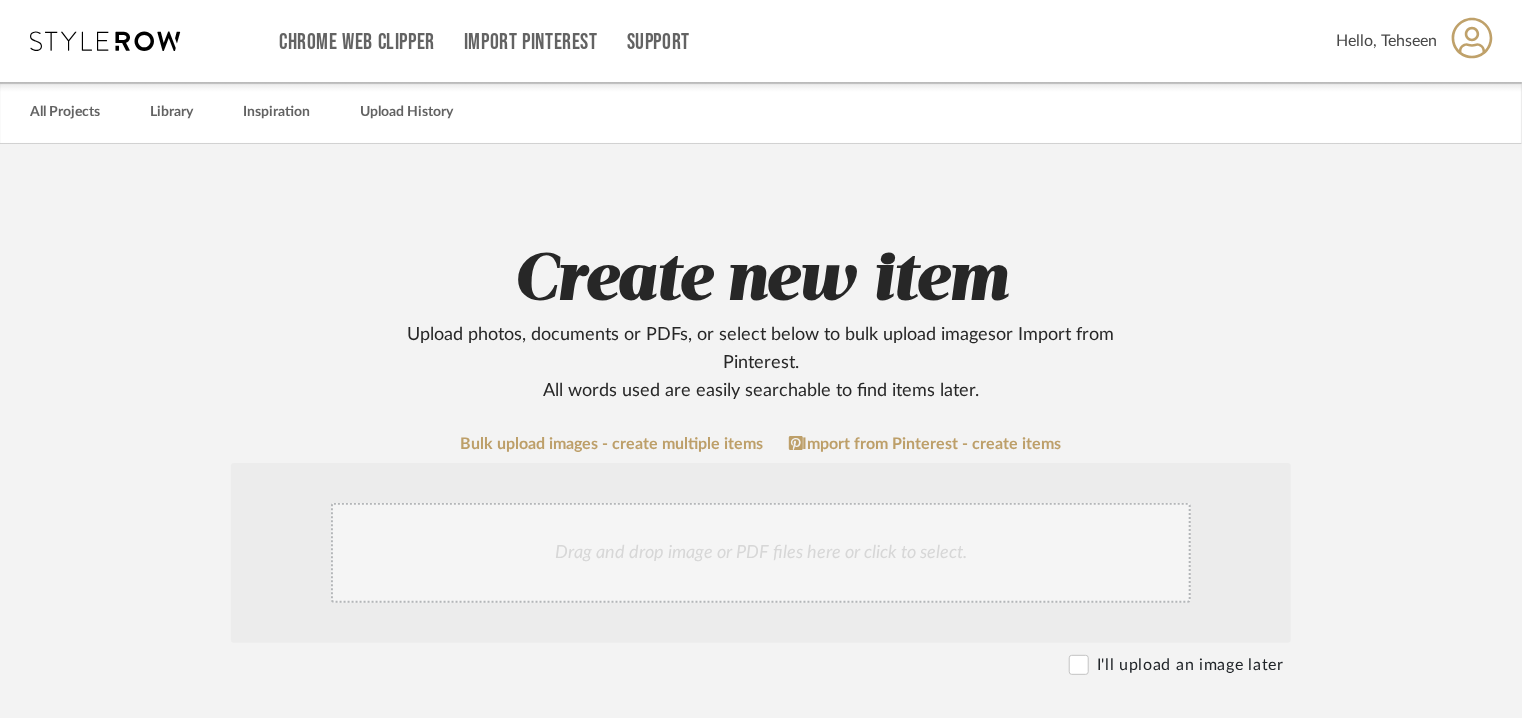 click on "I'll upload an image later" 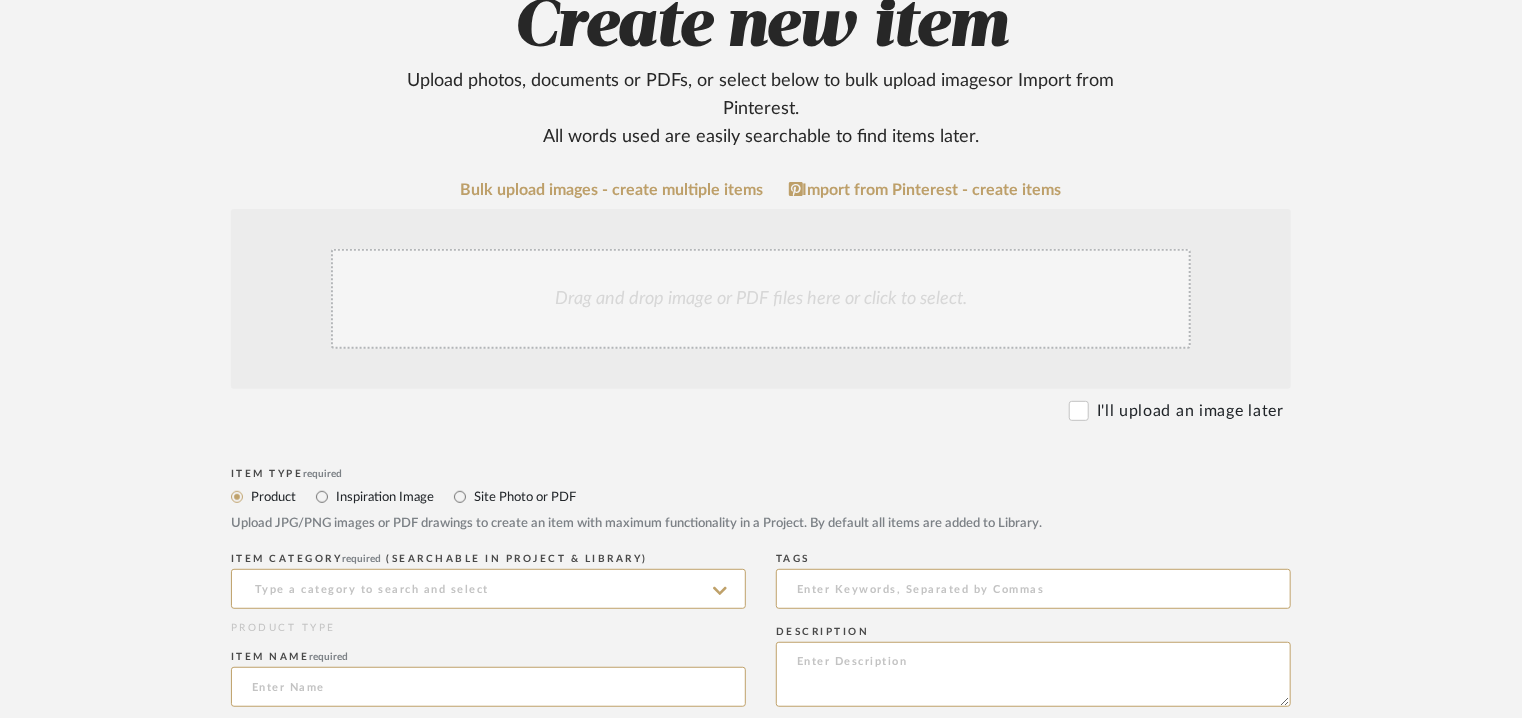 scroll, scrollTop: 600, scrollLeft: 0, axis: vertical 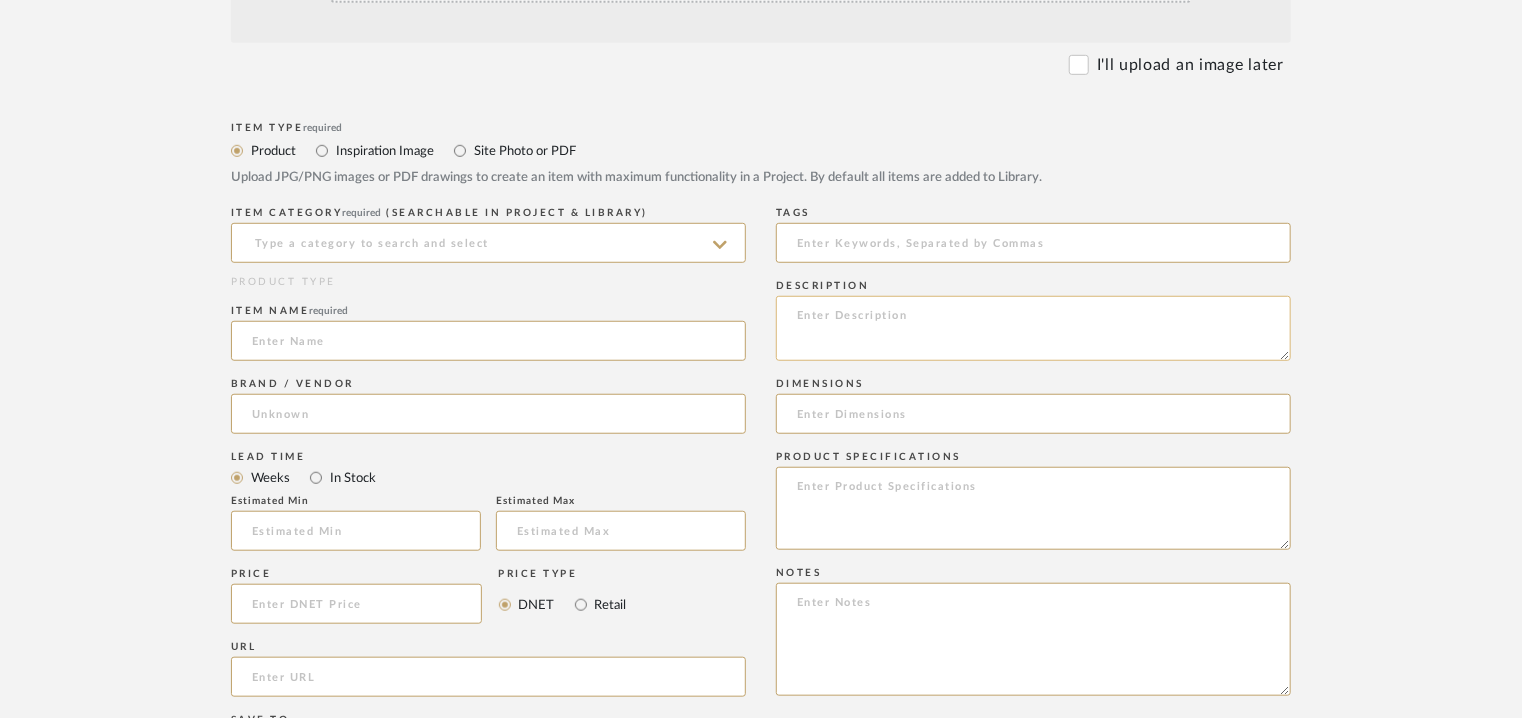 click 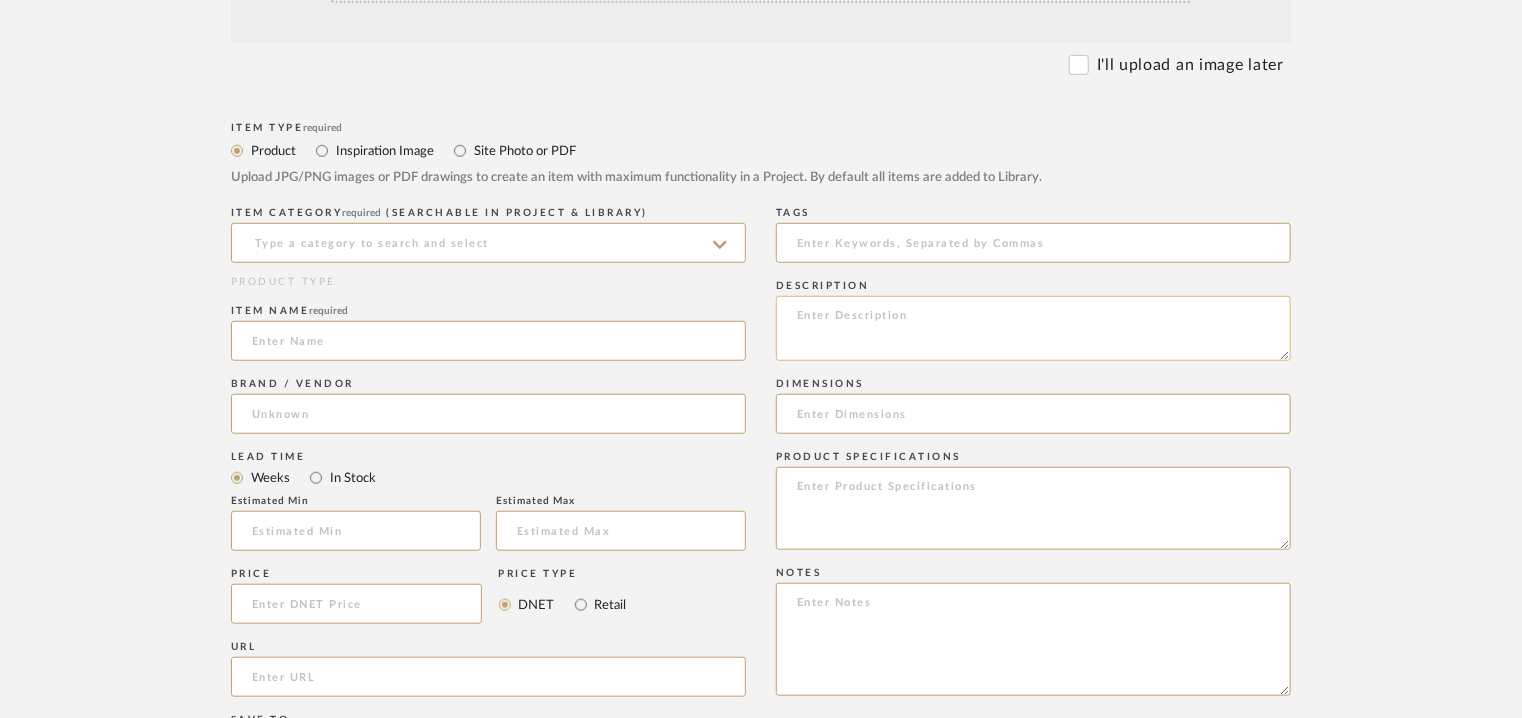 paste on "Type:  Armchair
Designer :  Marco Zanuso (1959)
Dimension(s) :
*Martingala Armchair 1959 (dim. 79x77x87 cm)
*Martingala Chair 1959 (dim. 70x74x87 cm)
Material & Finish : Natural, flexible, and durable, rattan is the ideal material for outdoor furniture. Available in two different finishes: in its natural, timeless hue, or in a barrique version for a more sophisticated effect.
Product Description : Comfort through the eyes of a master designer.
A reissue of Marco Zanuso’s Martingala collection, these rattan seatings are a homage to Italian design of the last century.
Natural, flexible, and durable, rattan is the ideal material for outdoor furniture. Available in two different finishes: in its natural, timeless hue, or in a barrique version for a more sophisticated effect.
Additional information : Na.
Any other details: Na" 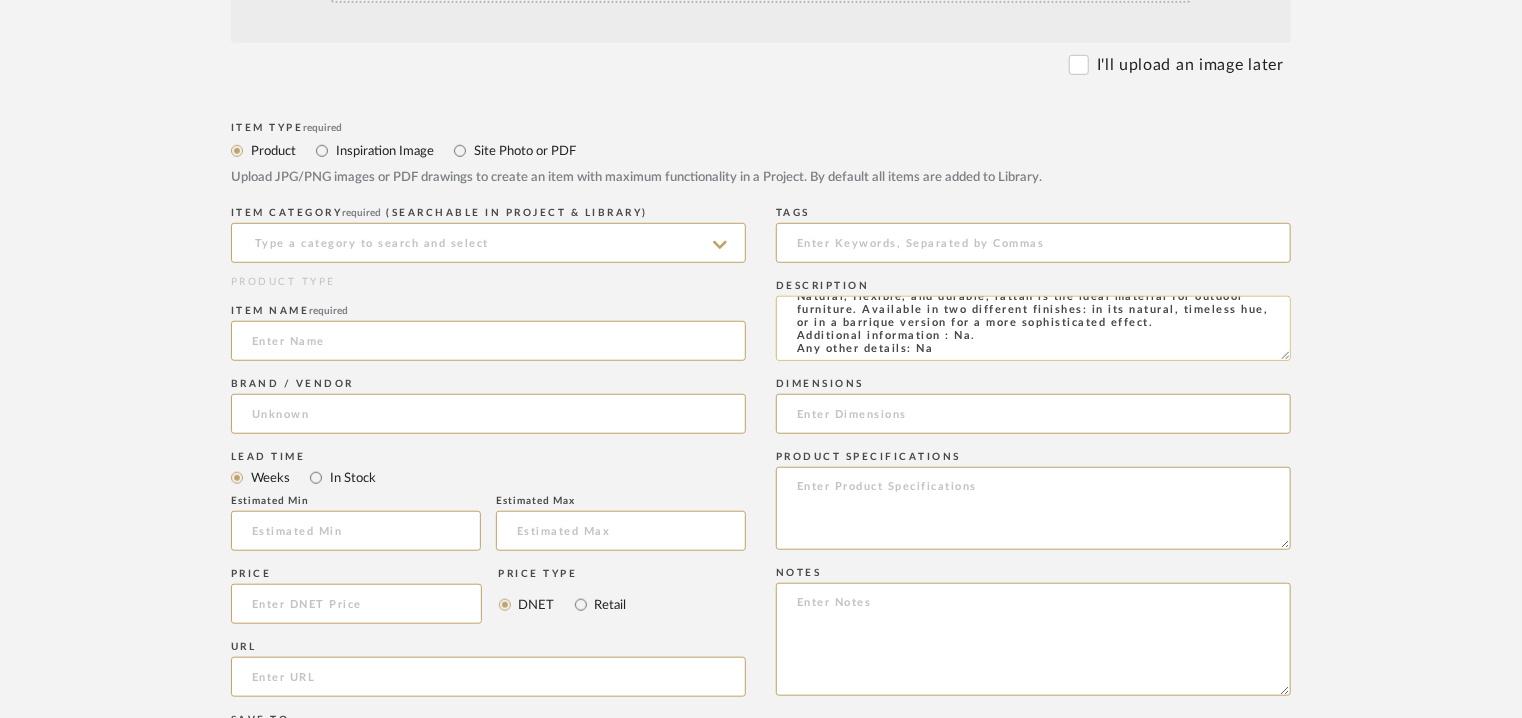scroll, scrollTop: 0, scrollLeft: 0, axis: both 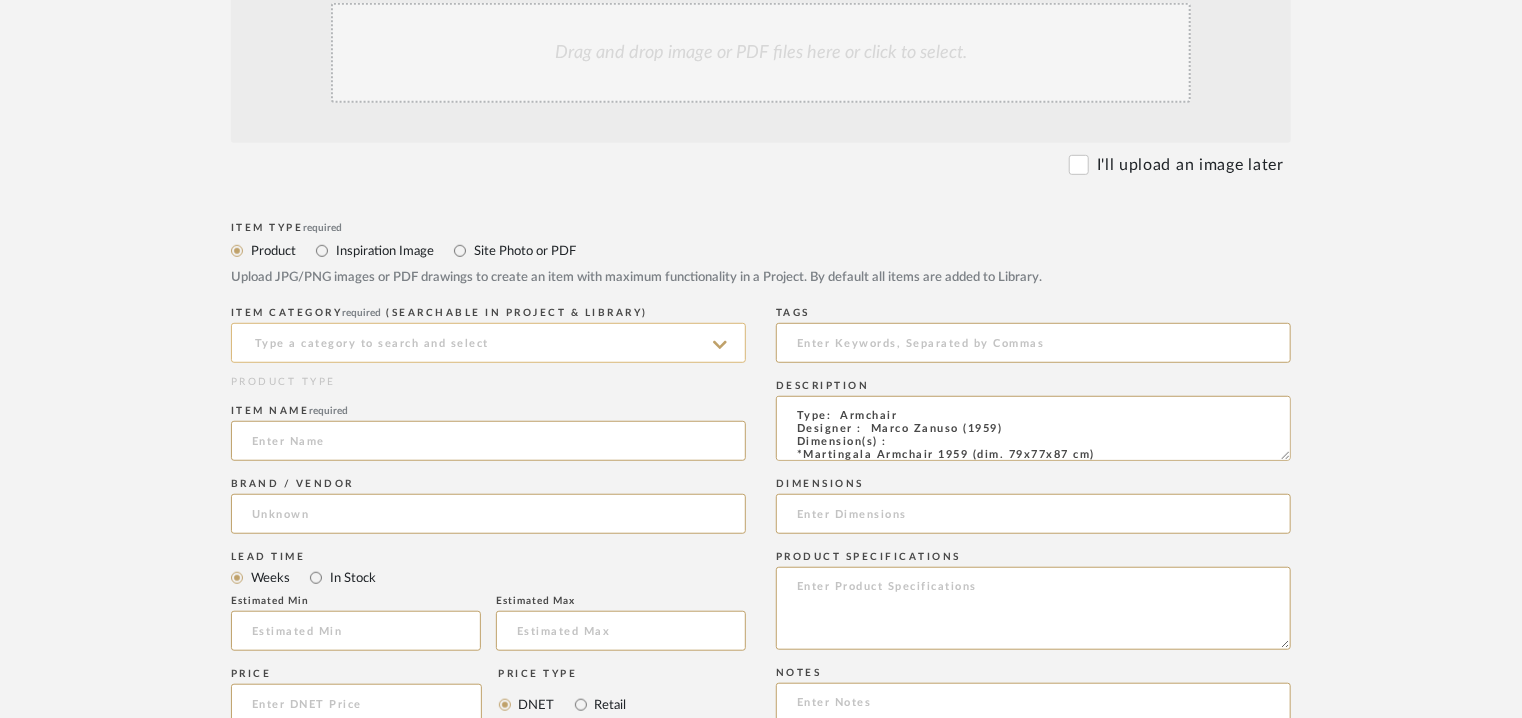 type on "Type:  Armchair
Designer :  Marco Zanuso (1959)
Dimension(s) :
*Martingala Armchair 1959 (dim. 79x77x87 cm)
*Martingala Chair 1959 (dim. 70x74x87 cm)
Material & Finish : Natural, flexible, and durable, rattan is the ideal material for outdoor furniture. Available in two different finishes: in its natural, timeless hue, or in a barrique version for a more sophisticated effect.
Product Description : Comfort through the eyes of a master designer.
A reissue of Marco Zanuso’s Martingala collection, these rattan seatings are a homage to Italian design of the last century.
Natural, flexible, and durable, rattan is the ideal material for outdoor furniture. Available in two different finishes: in its natural, timeless hue, or in a barrique version for a more sophisticated effect.
Additional information : Na.
Any other details: Na" 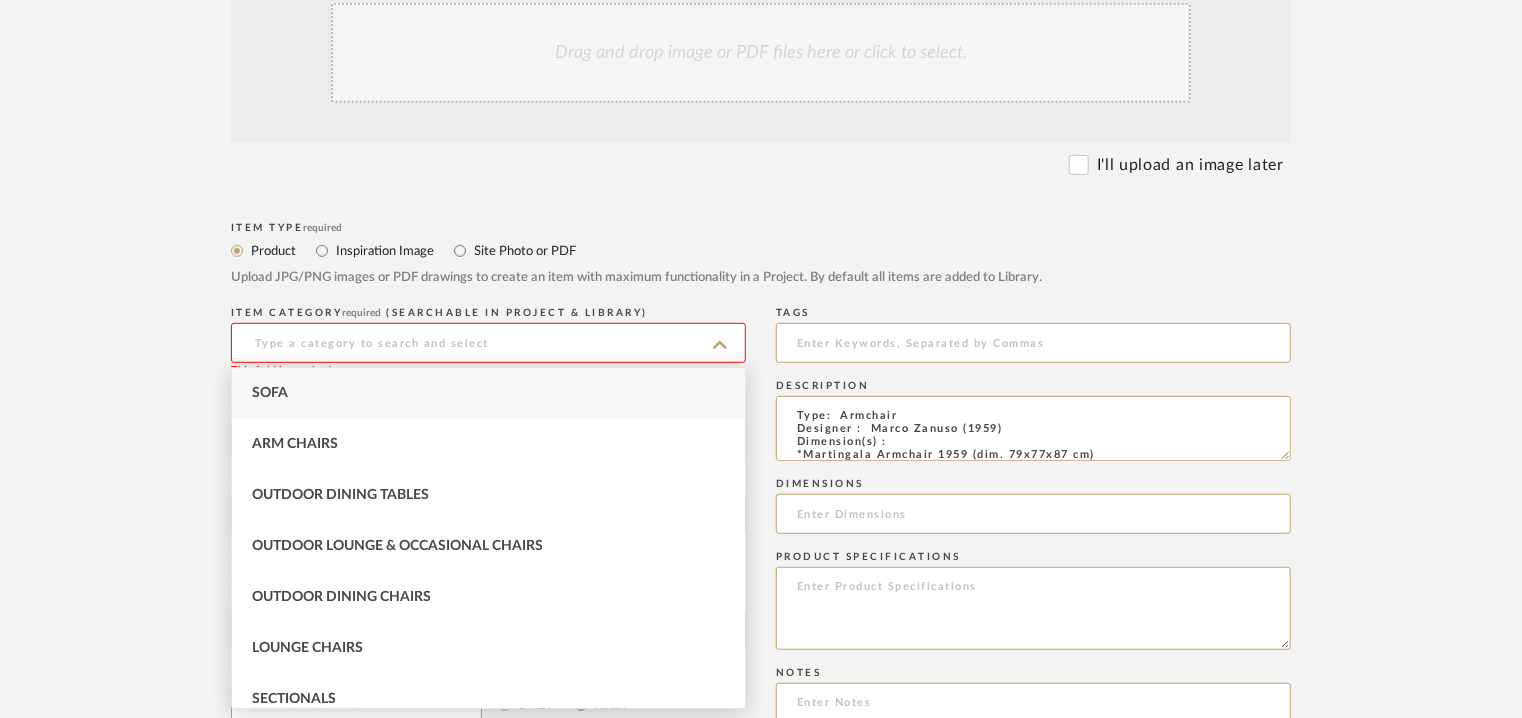 click on "Arm Chairs" at bounding box center [488, 444] 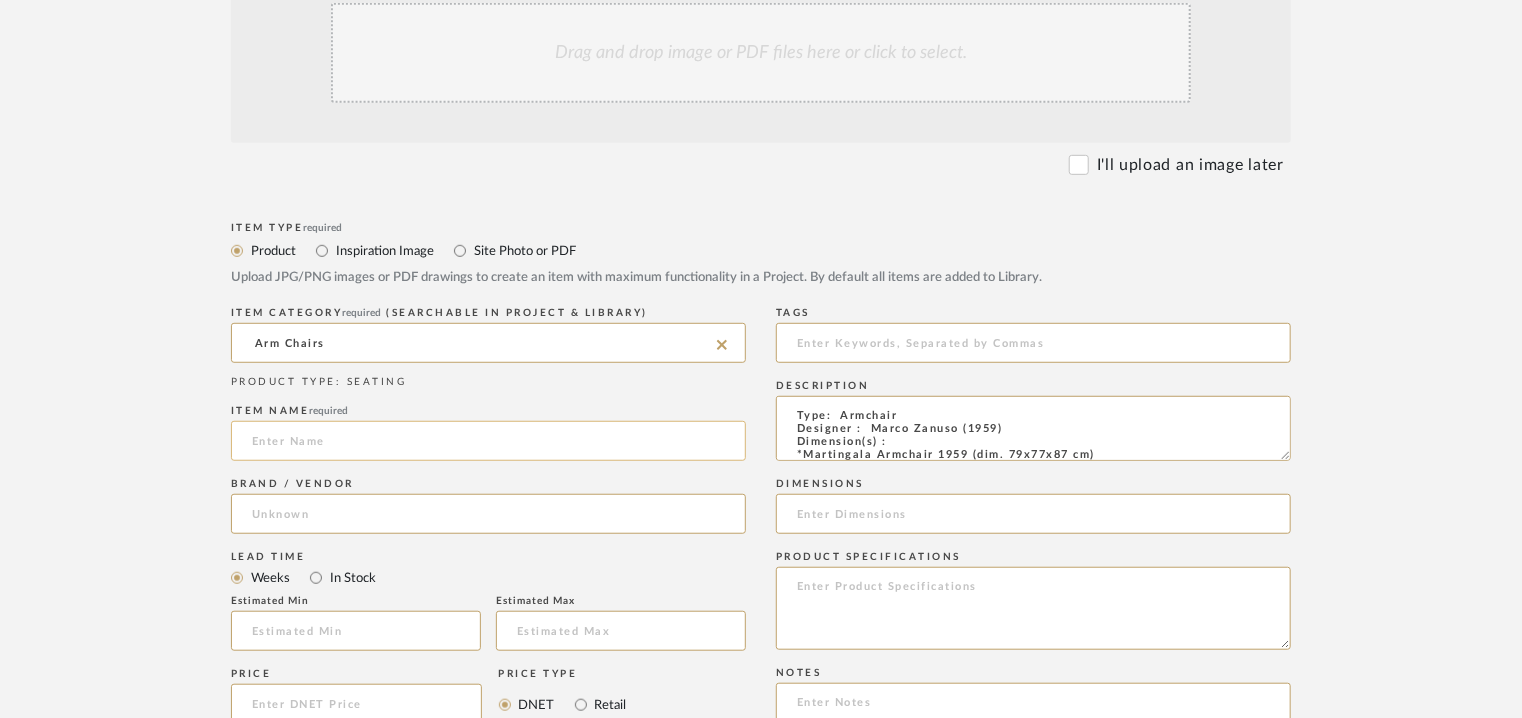 click 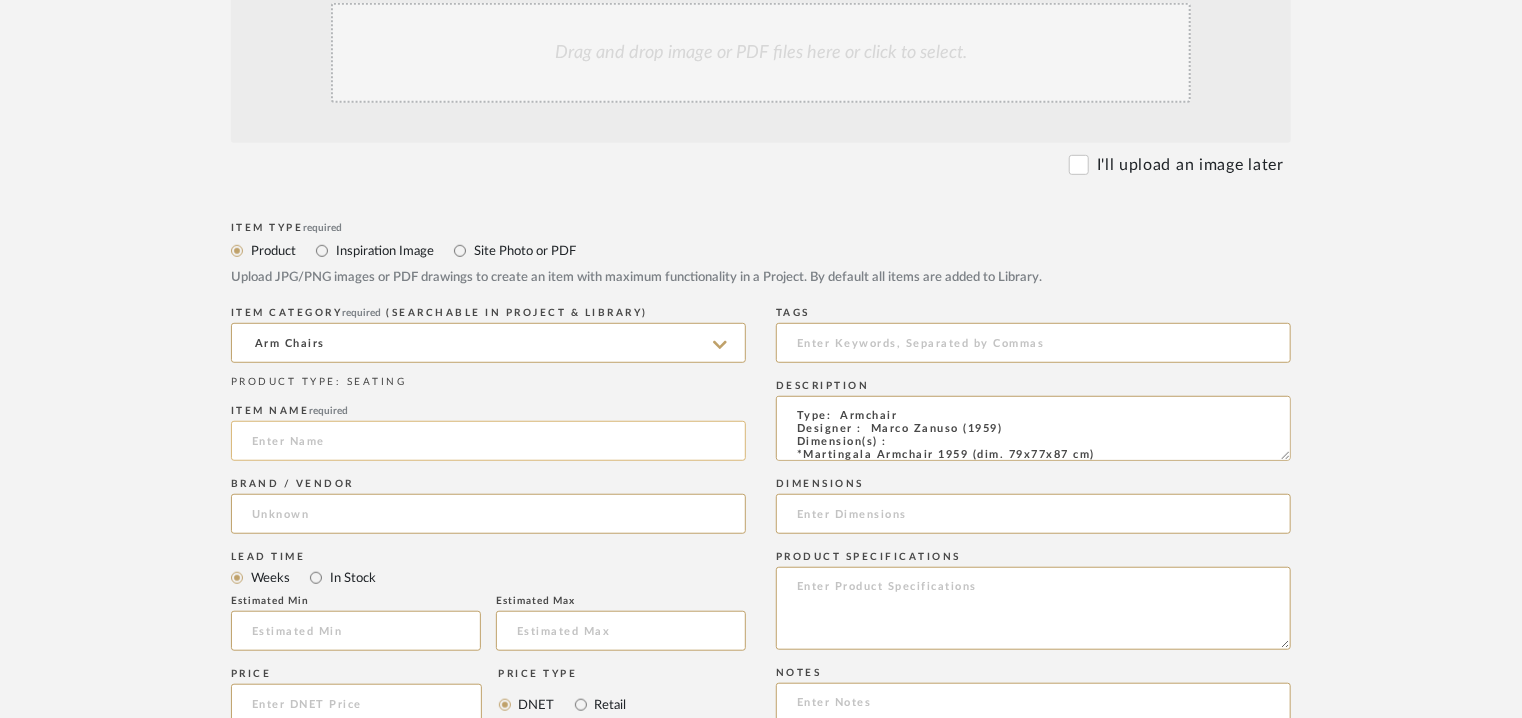 paste on "Martingala Chair [YEAR]" 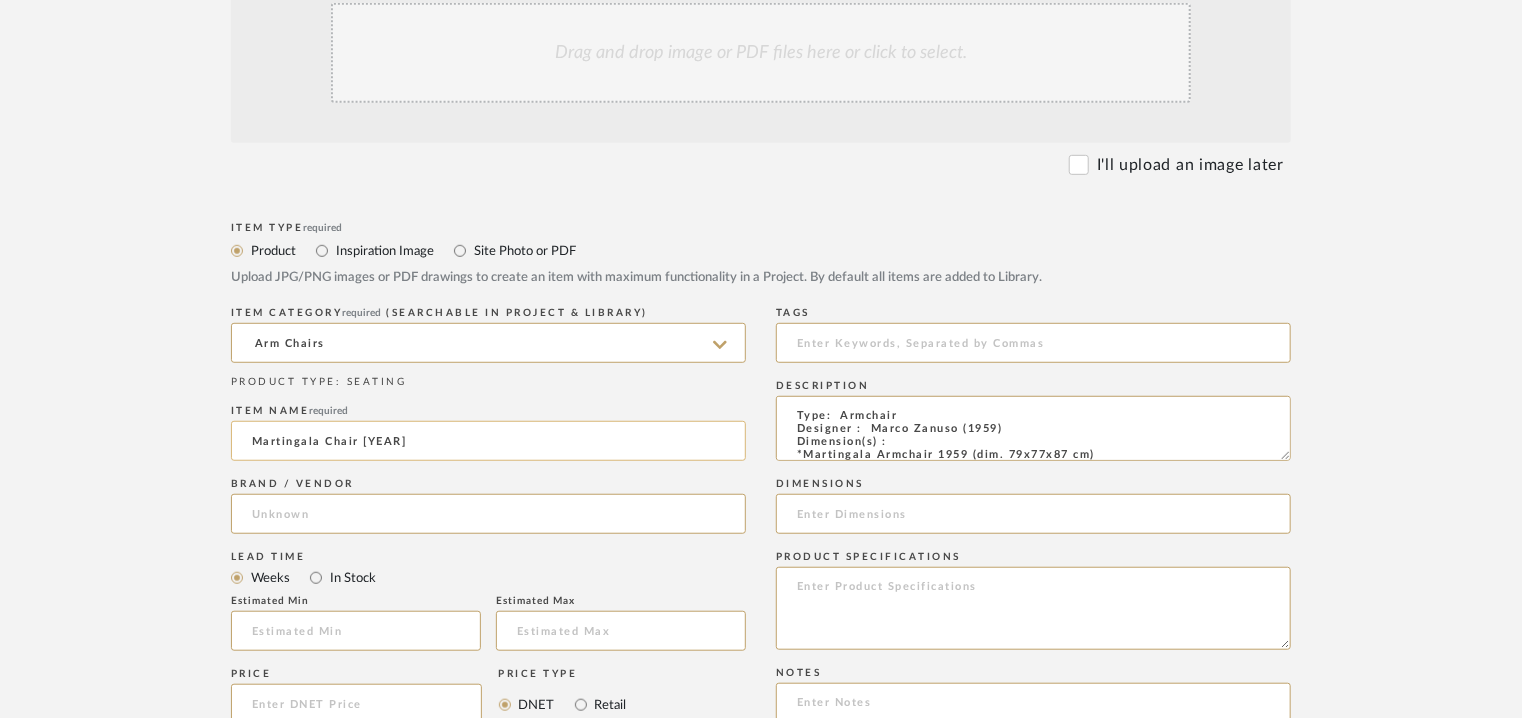 click on "Martingala Chair [YEAR]" 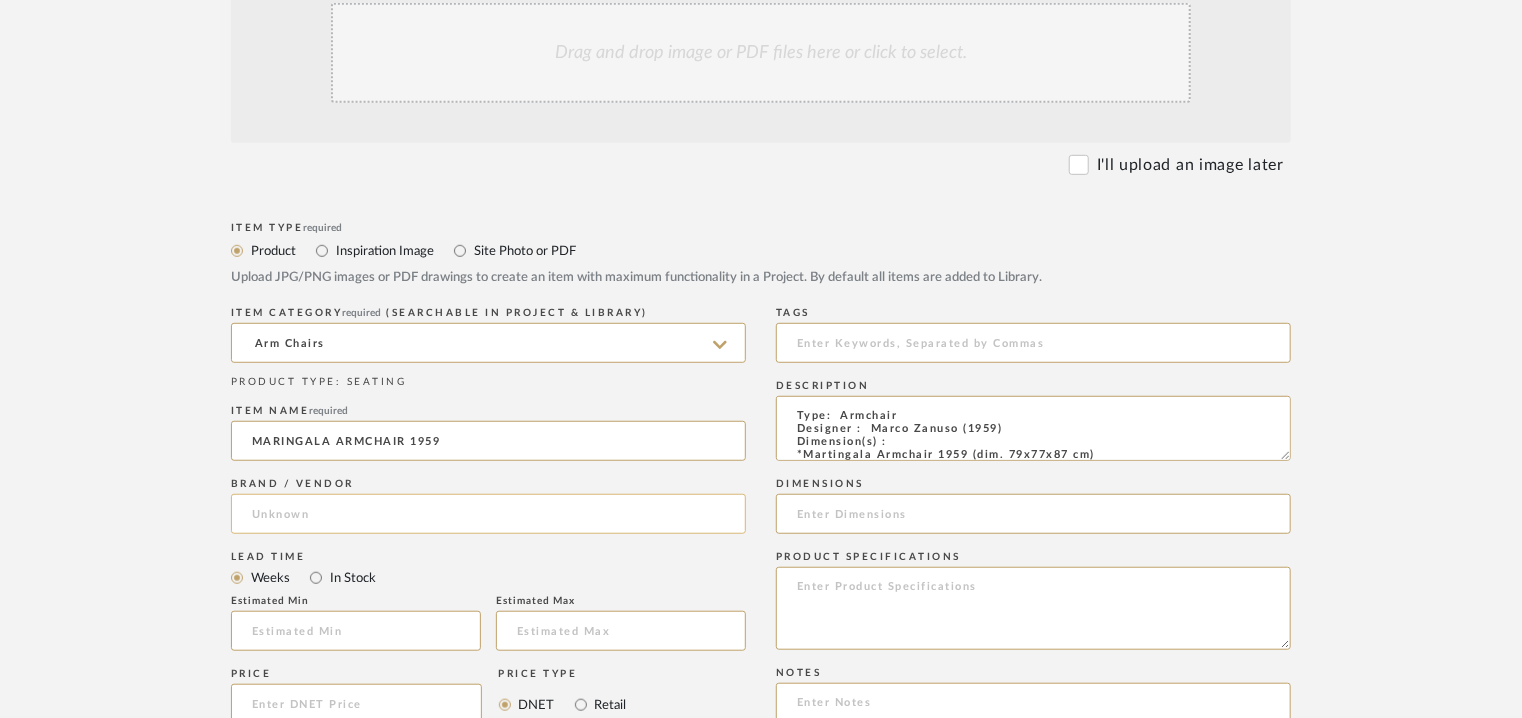 type on "MARINGALA ARMCHAIR 1959" 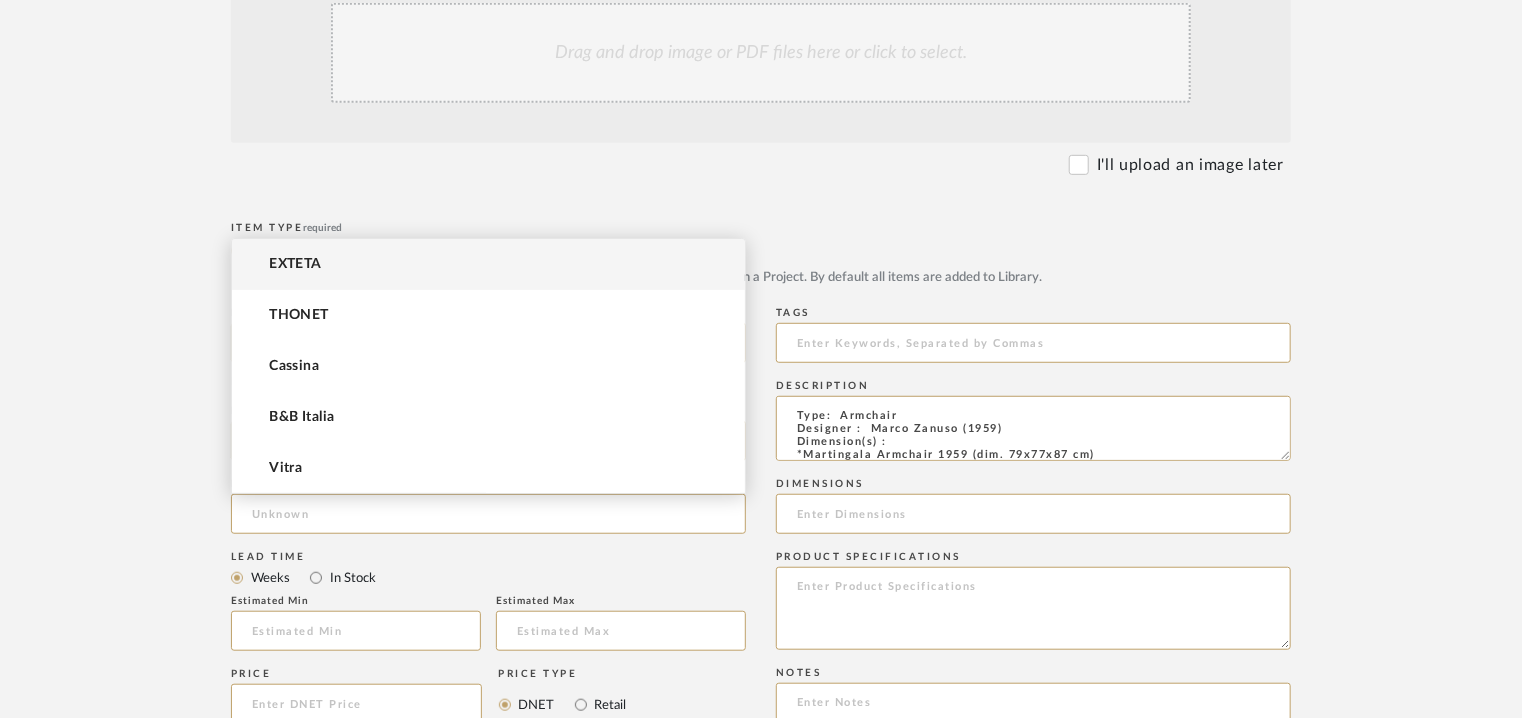 click on "EXTETA" at bounding box center [295, 264] 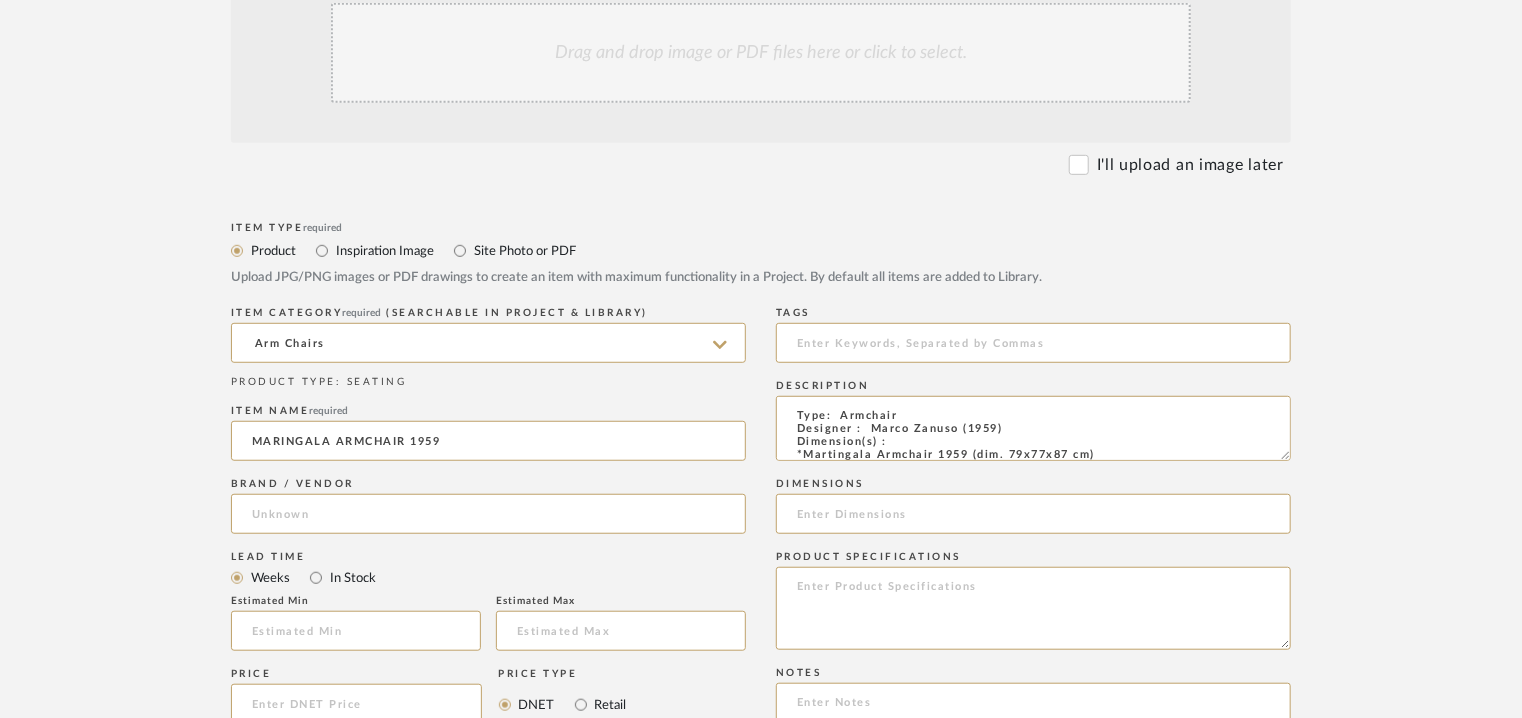 type on "EXTETA" 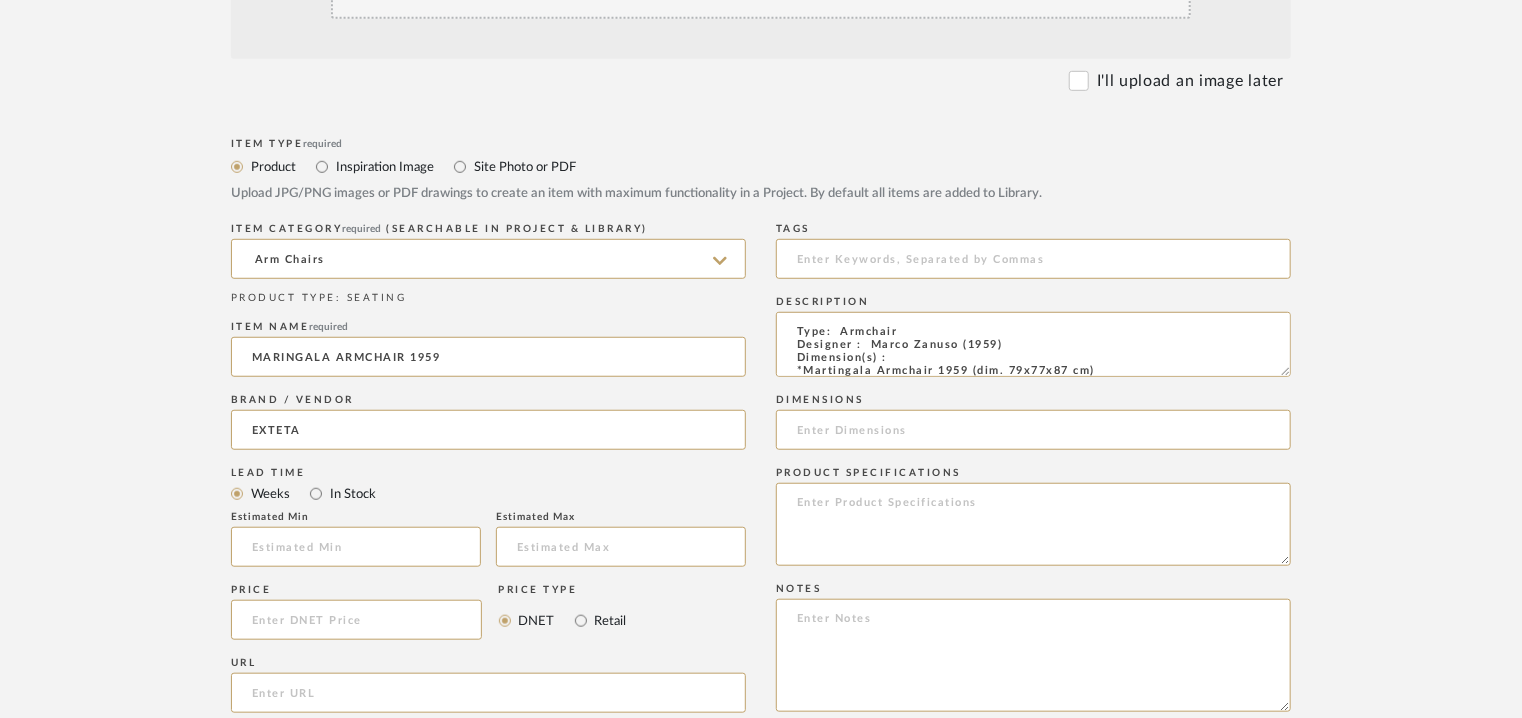 scroll, scrollTop: 1000, scrollLeft: 0, axis: vertical 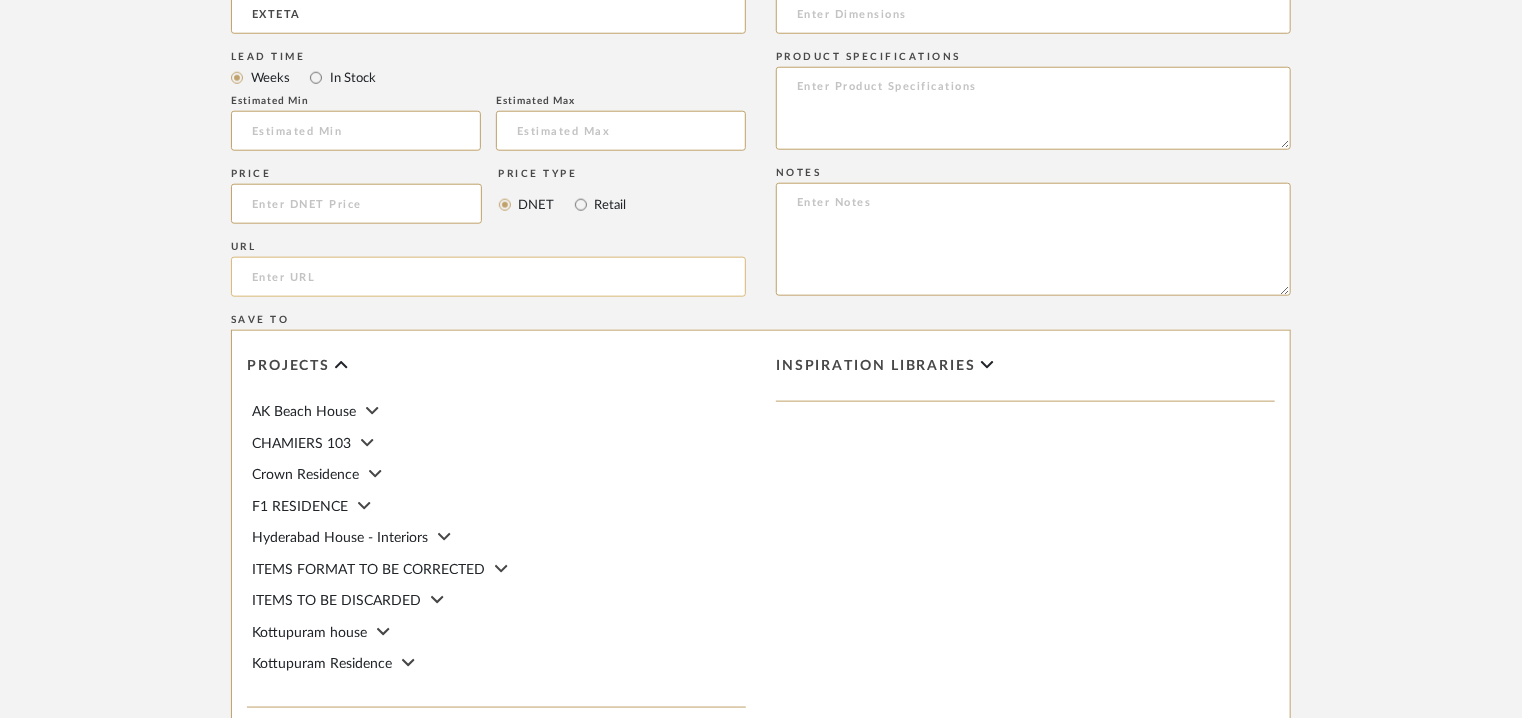 click 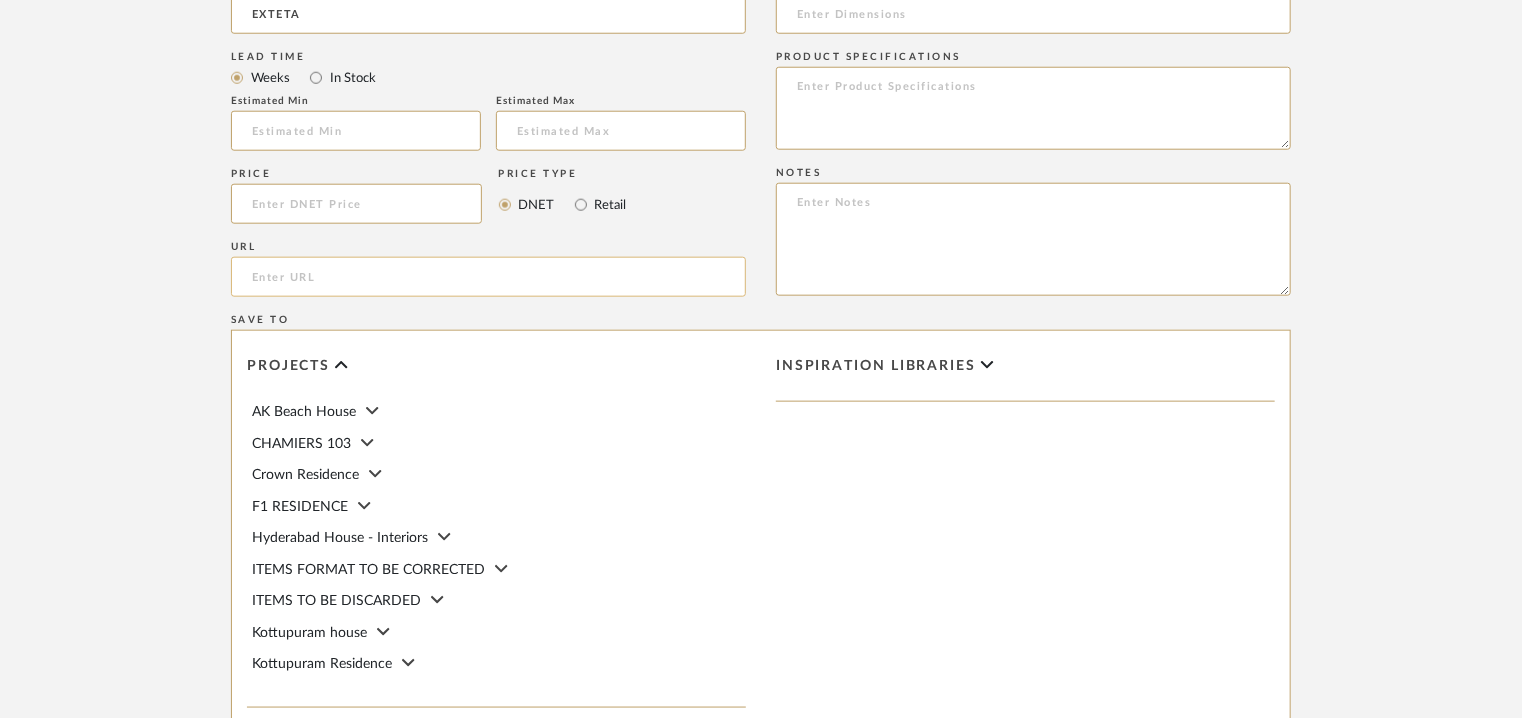 paste on "https://exteta.it/en/products/[FILENAME]/" 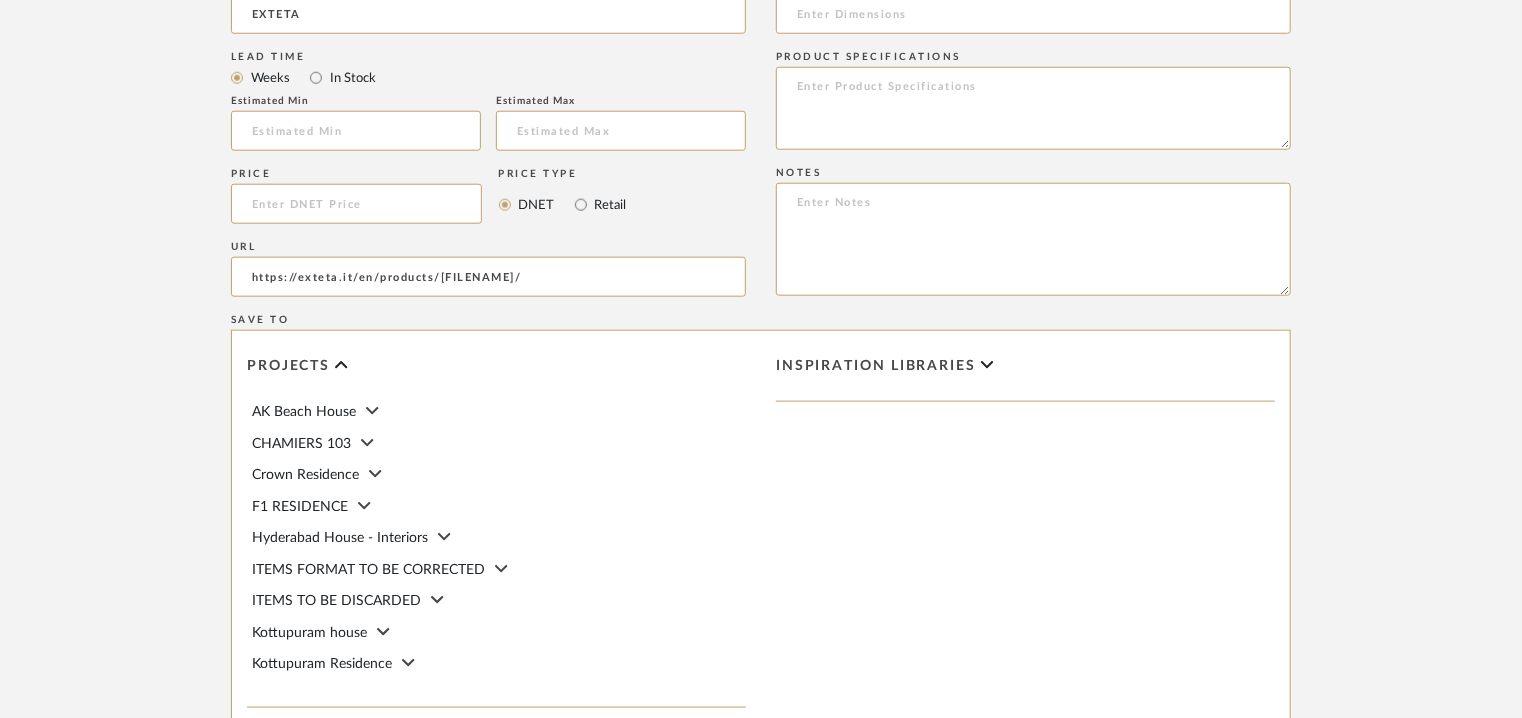 type on "https://exteta.it/en/products/[FILENAME]/" 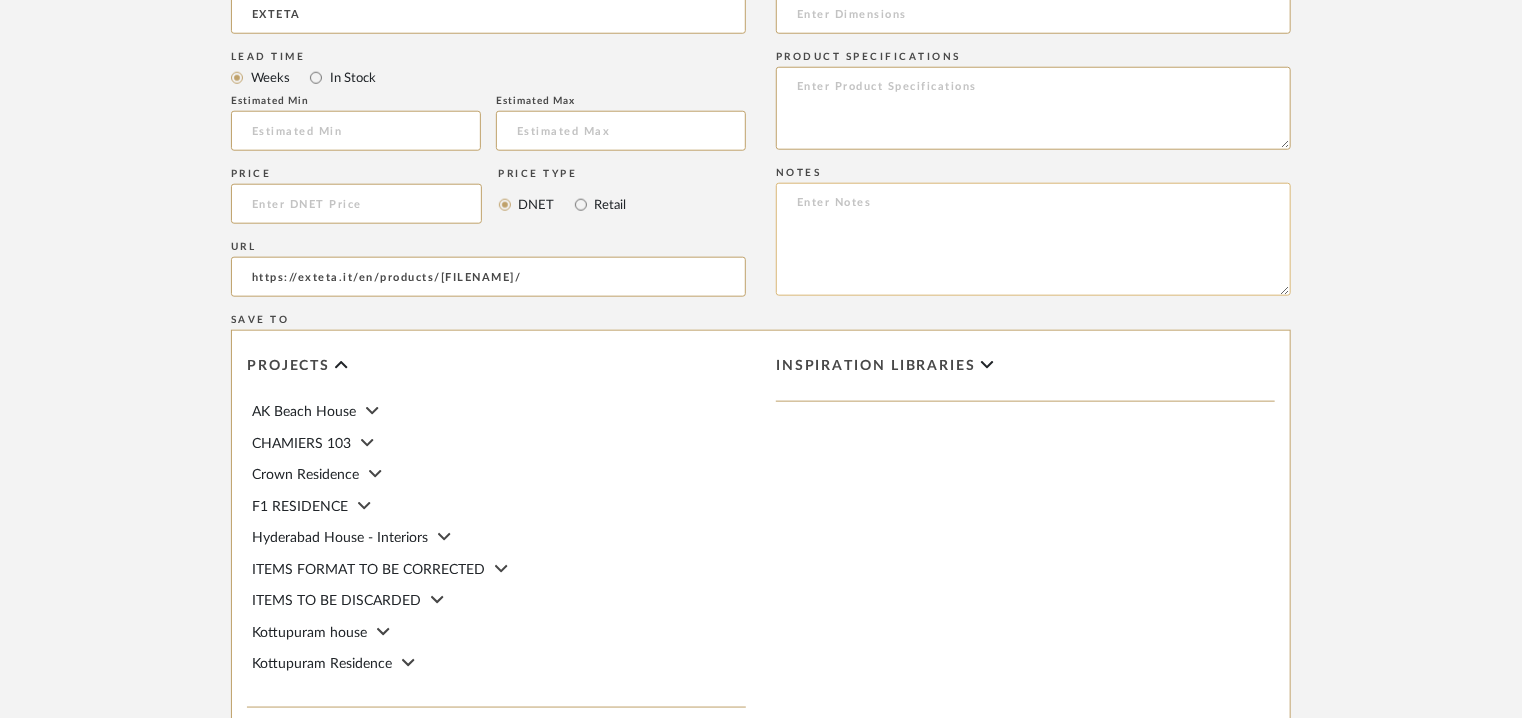 click 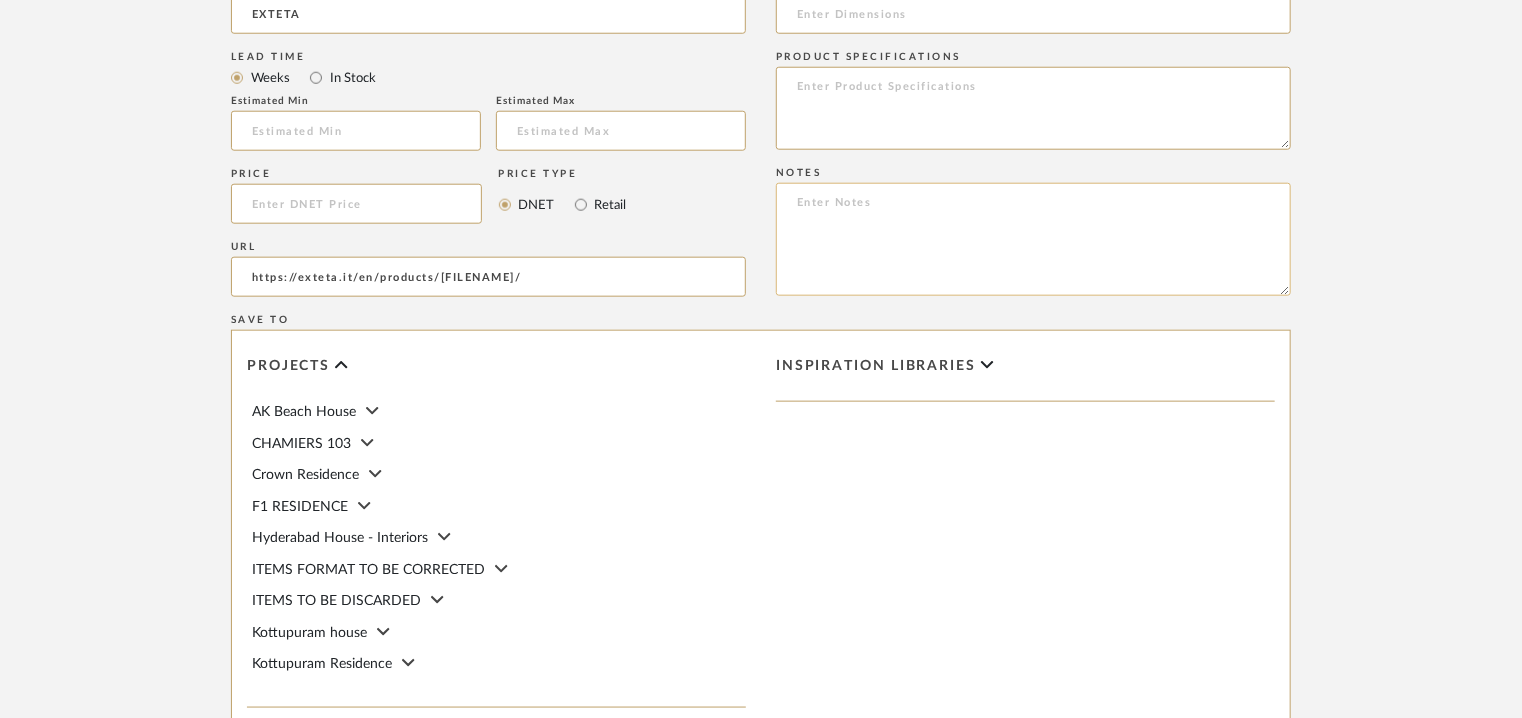 paste on "Price: Na
Lead time: Na
Customizable:  Na
3D available :  yes
BIM available. No
Point of contact: To be established.
Contact number : T. +39 [PHONE]
Email address: [EMAIL]
Address: EXTETA
via del Moriolo 9
[CITY], [STATE] – Italy
Additional contact information : Na" 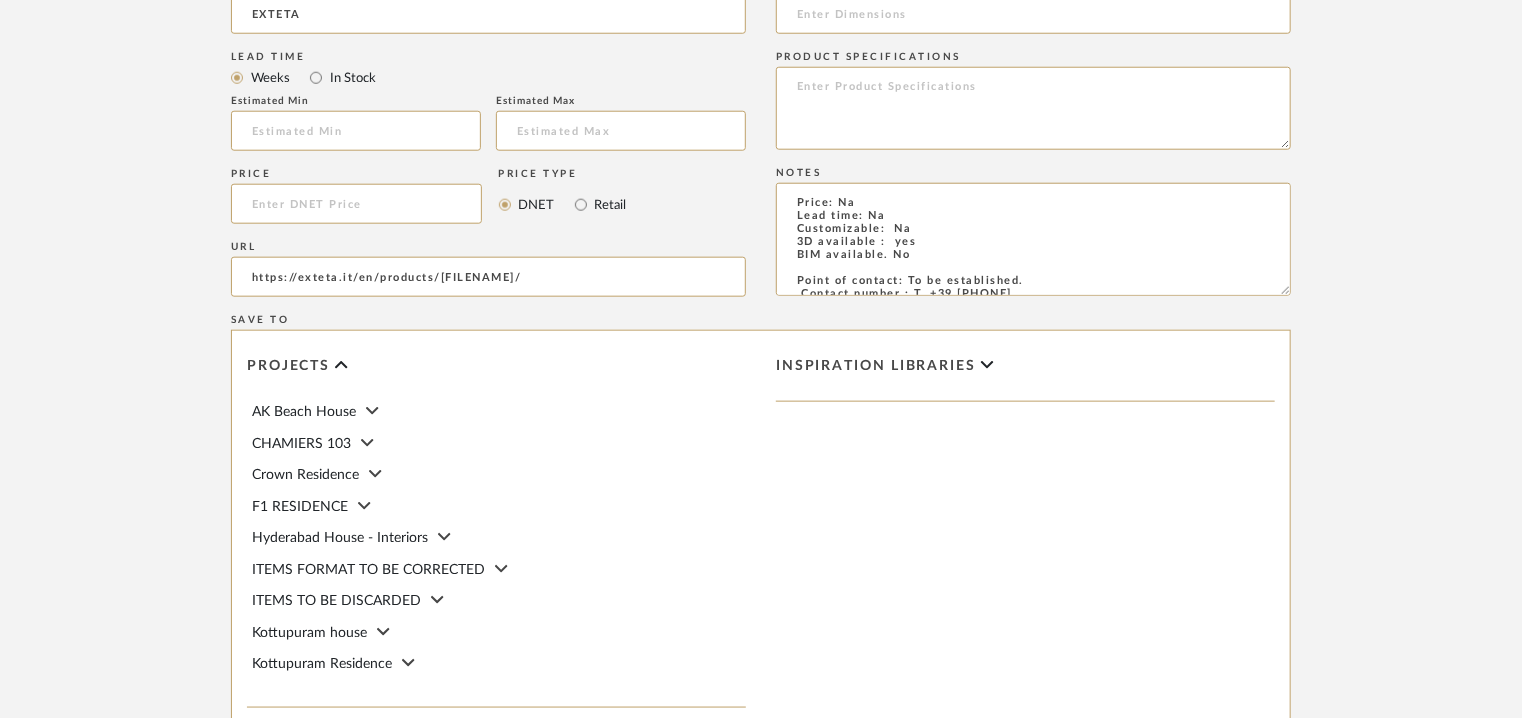 scroll, scrollTop: 89, scrollLeft: 0, axis: vertical 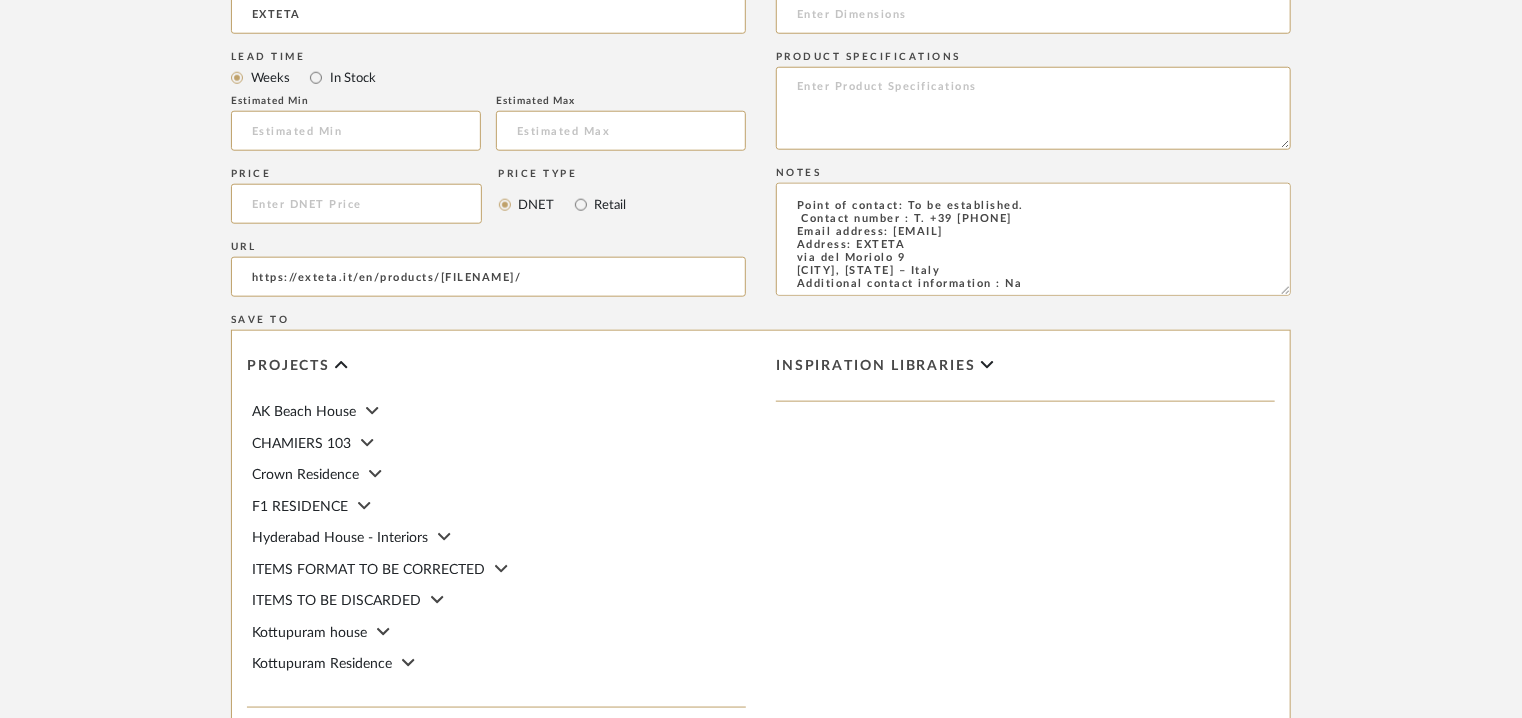 type on "Price: Na
Lead time: Na
Customizable:  Na
3D available :  yes
BIM available. No
Point of contact: To be established.
Contact number : T. +39 [PHONE]
Email address: [EMAIL]
Address: EXTETA
via del Moriolo 9
[CITY], [STATE] – Italy
Additional contact information : Na" 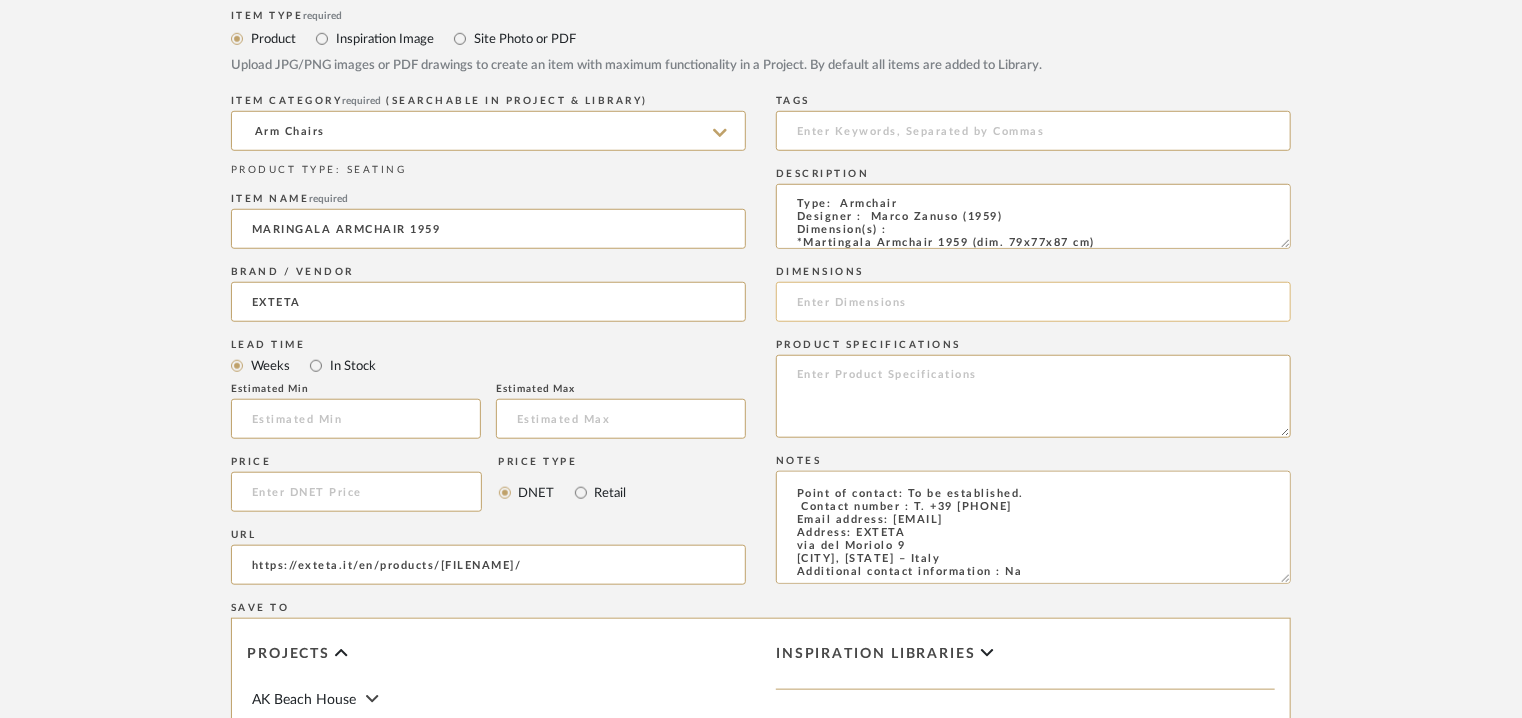 scroll, scrollTop: 700, scrollLeft: 0, axis: vertical 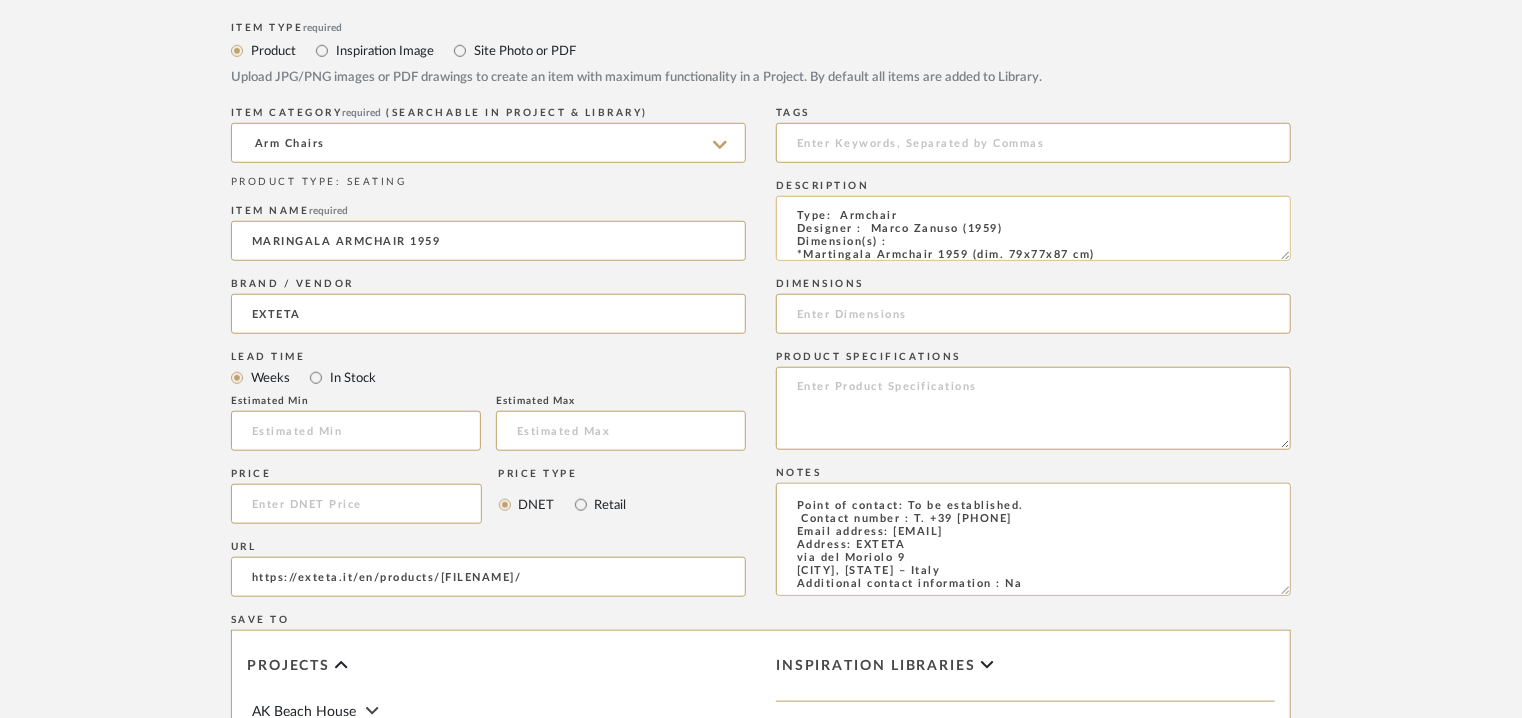 click on "Type:  Armchair
Designer :  Marco Zanuso (1959)
Dimension(s) :
*Martingala Armchair 1959 (dim. 79x77x87 cm)
*Martingala Chair 1959 (dim. 70x74x87 cm)
Material & Finish : Natural, flexible, and durable, rattan is the ideal material for outdoor furniture. Available in two different finishes: in its natural, timeless hue, or in a barrique version for a more sophisticated effect.
Product Description : Comfort through the eyes of a master designer.
A reissue of Marco Zanuso’s Martingala collection, these rattan seatings are a homage to Italian design of the last century.
Natural, flexible, and durable, rattan is the ideal material for outdoor furniture. Available in two different finishes: in its natural, timeless hue, or in a barrique version for a more sophisticated effect.
Additional information : Na.
Any other details: Na" 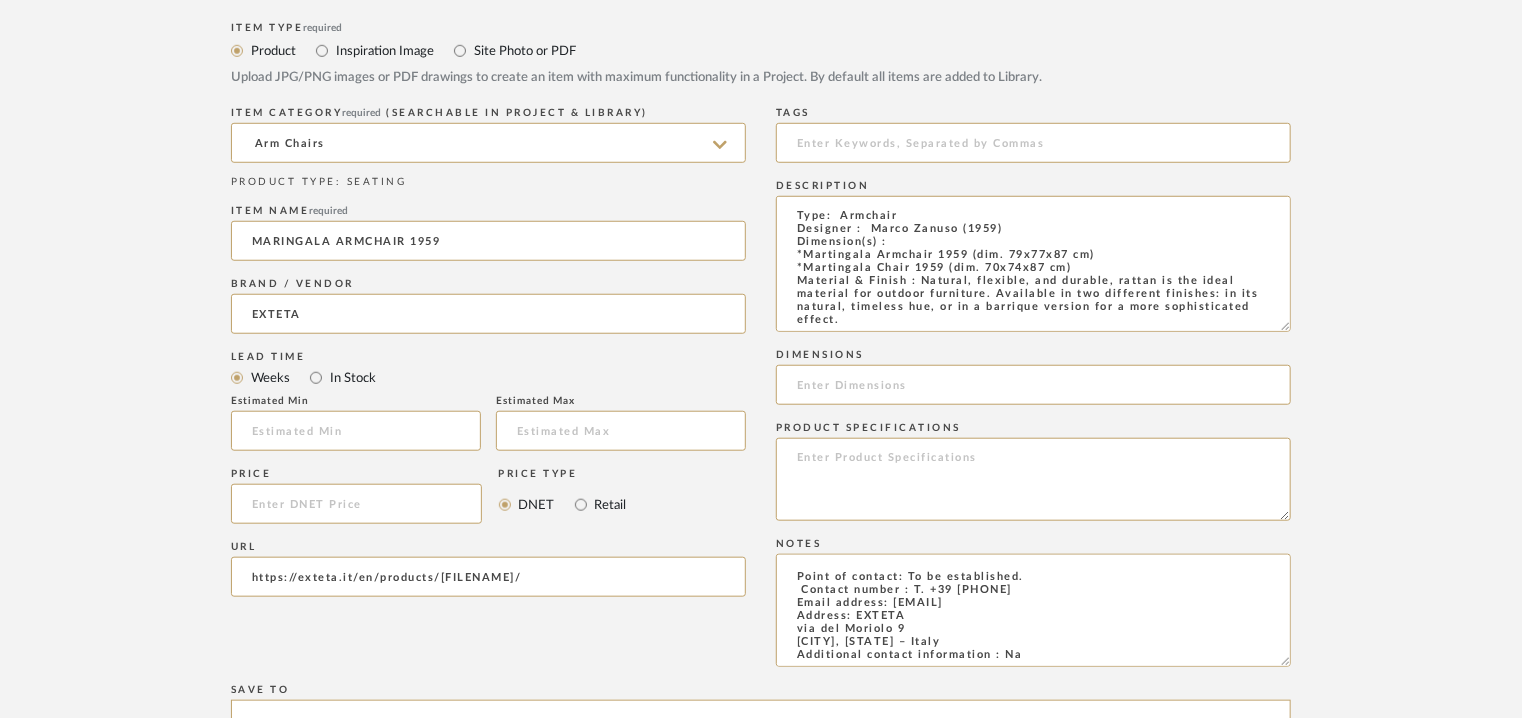 drag, startPoint x: 1288, startPoint y: 253, endPoint x: 1238, endPoint y: 490, distance: 242.21684 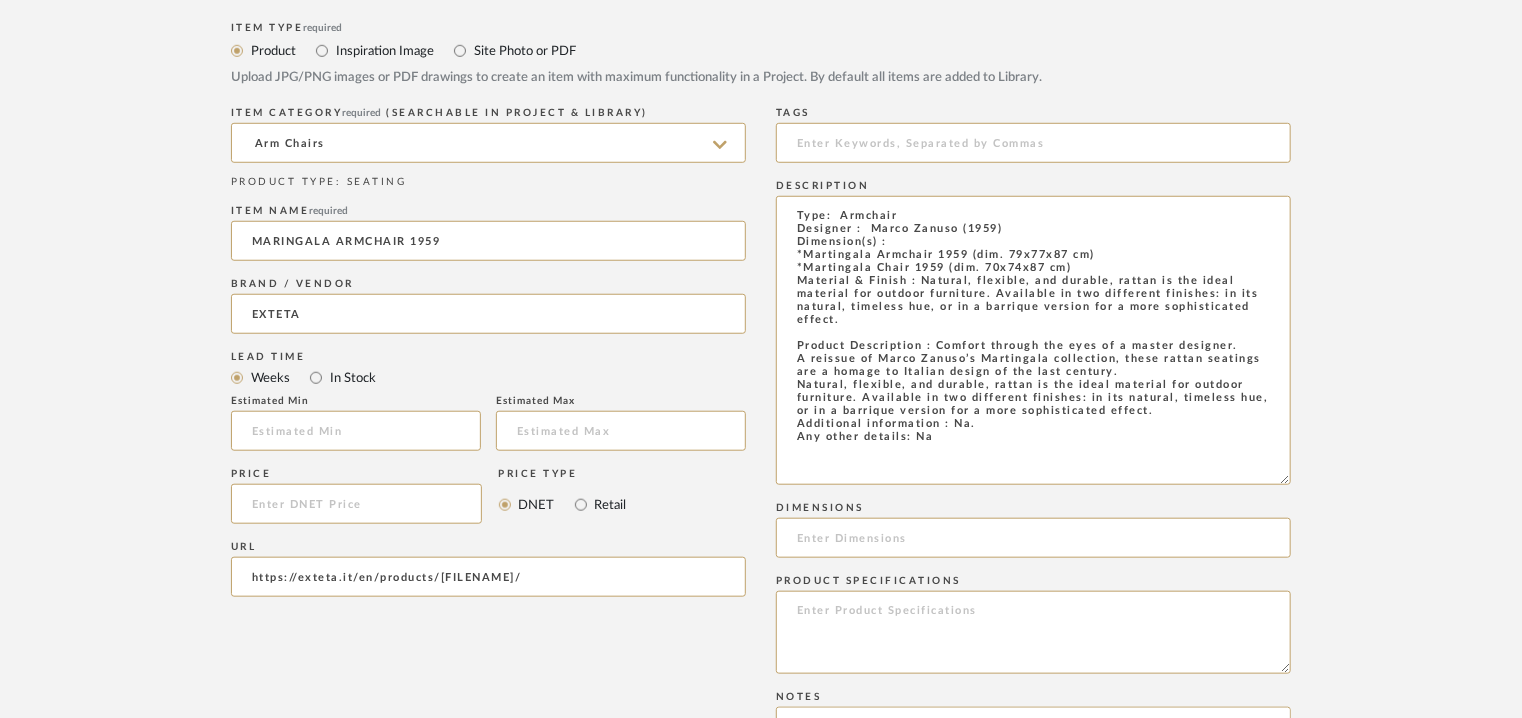 drag, startPoint x: 1046, startPoint y: 465, endPoint x: 731, endPoint y: 153, distance: 443.36102 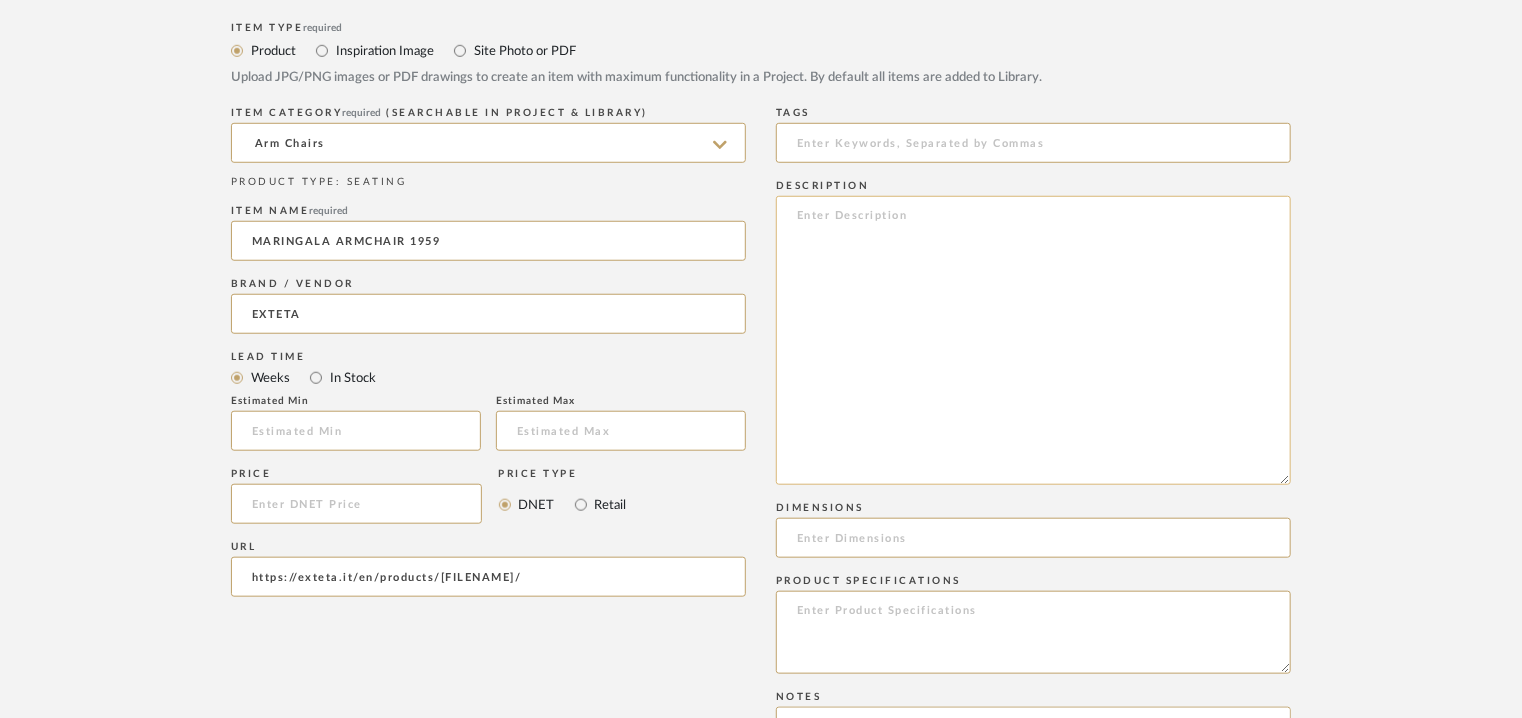 paste on "Type:  Armchair
Designer :  Marco Zanuso (1959)
Dimension(s) :
*Martingala Armchair 1959 (dim. 79x77x87 cm)
*Martingala Chair 1959 (dim. 70x74x87 cm)
Material & Finish : Natural, flexible, and durable, rattan is the ideal material for outdoor furniture. Available in two different finishes: in its natural, timeless hue, or in a barrique version for a more sophisticated effect.
Product Description : Comfort through the eyes of a master designer.
A reissue of Marco Zanuso’s Martingala collection, these rattan seatings are a homage to Italian design of the last century.
Natural, flexible, and durable, rattan is the ideal material for outdoor furniture. Available in two different finishes: in its natural, timeless hue, or in a barrique version for a more sophisticated effect.
Additional information : Na.
Any other details: Na" 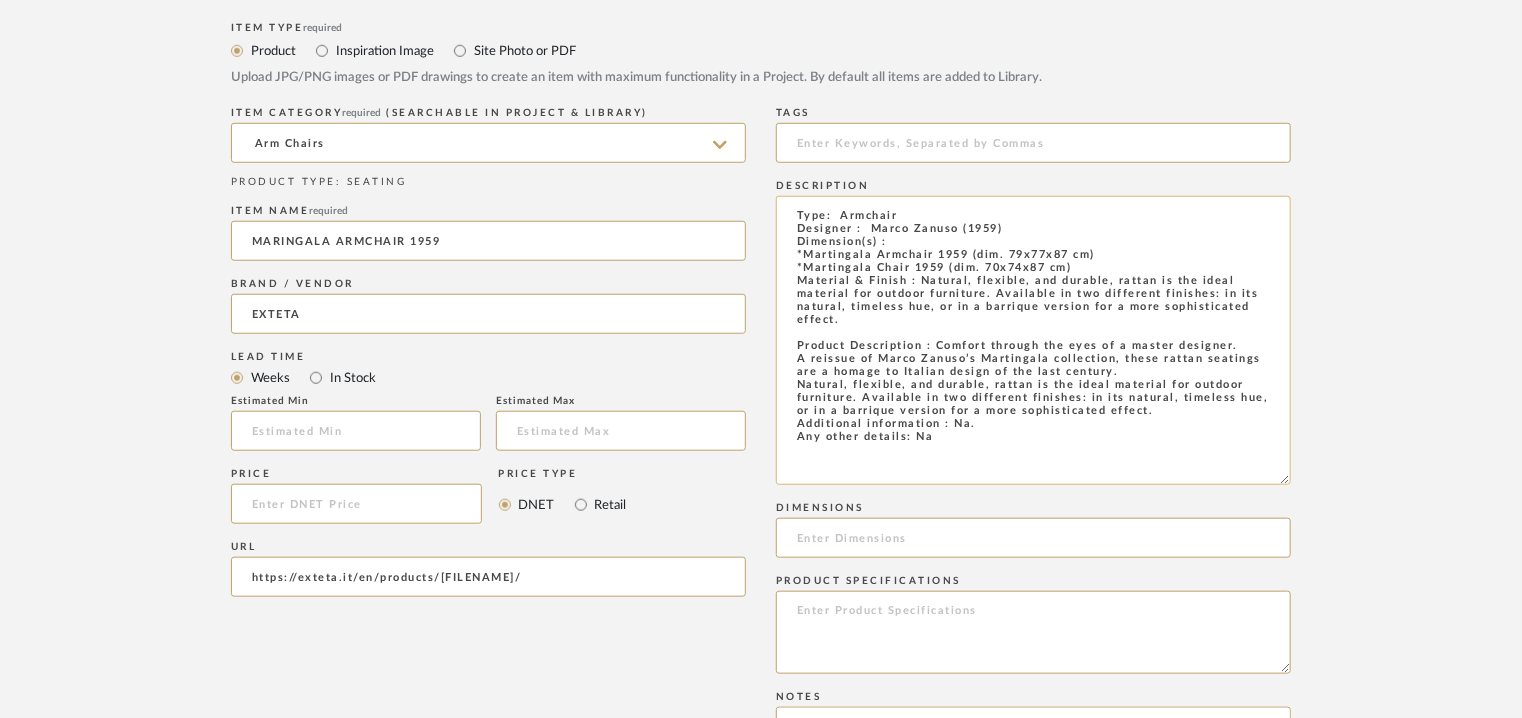drag, startPoint x: 1105, startPoint y: 255, endPoint x: 1004, endPoint y: 253, distance: 101.0198 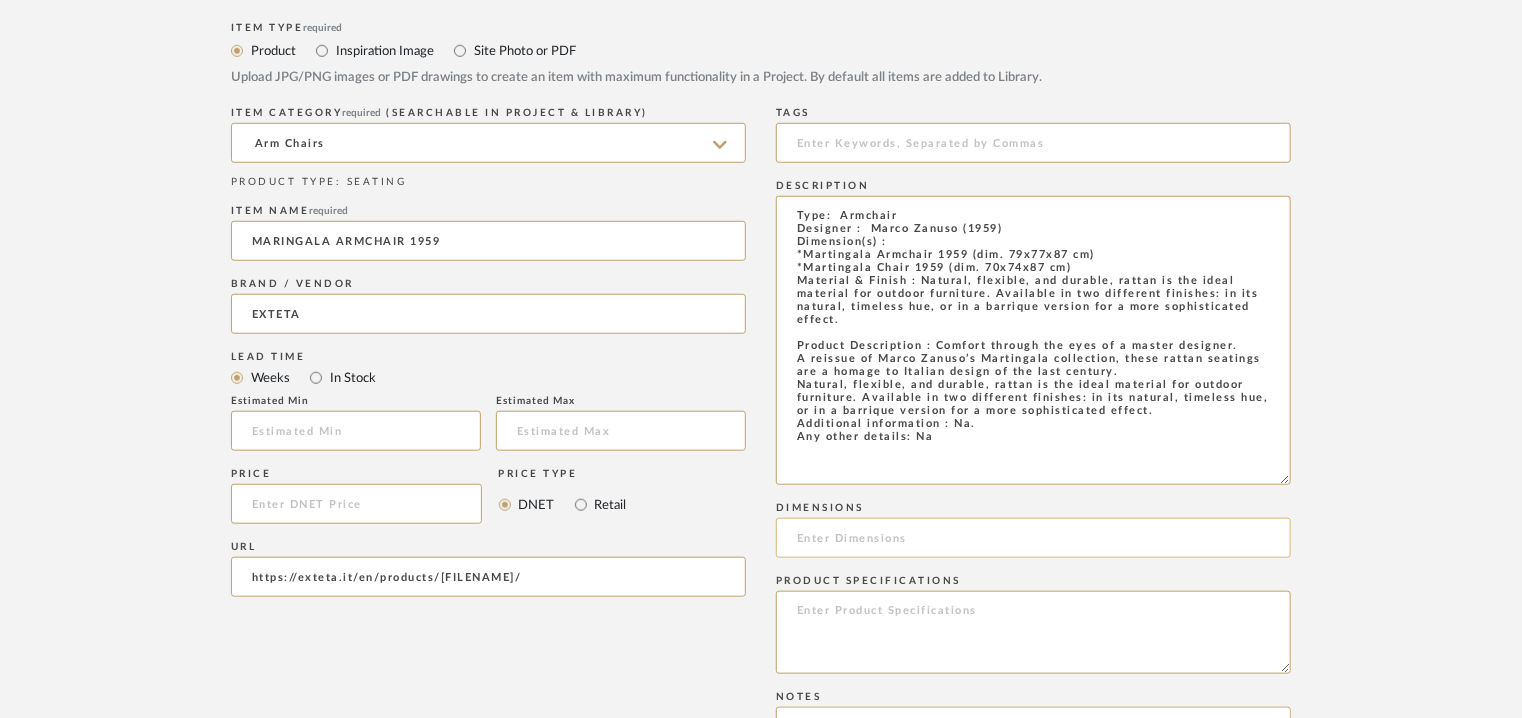 type on "Type:  Armchair
Designer :  Marco Zanuso (1959)
Dimension(s) :
*Martingala Armchair 1959 (dim. 79x77x87 cm)
*Martingala Chair 1959 (dim. 70x74x87 cm)
Material & Finish : Natural, flexible, and durable, rattan is the ideal material for outdoor furniture. Available in two different finishes: in its natural, timeless hue, or in a barrique version for a more sophisticated effect.
Product Description : Comfort through the eyes of a master designer.
A reissue of Marco Zanuso’s Martingala collection, these rattan seatings are a homage to Italian design of the last century.
Natural, flexible, and durable, rattan is the ideal material for outdoor furniture. Available in two different finishes: in its natural, timeless hue, or in a barrique version for a more sophisticated effect.
Additional information : Na.
Any other details: Na" 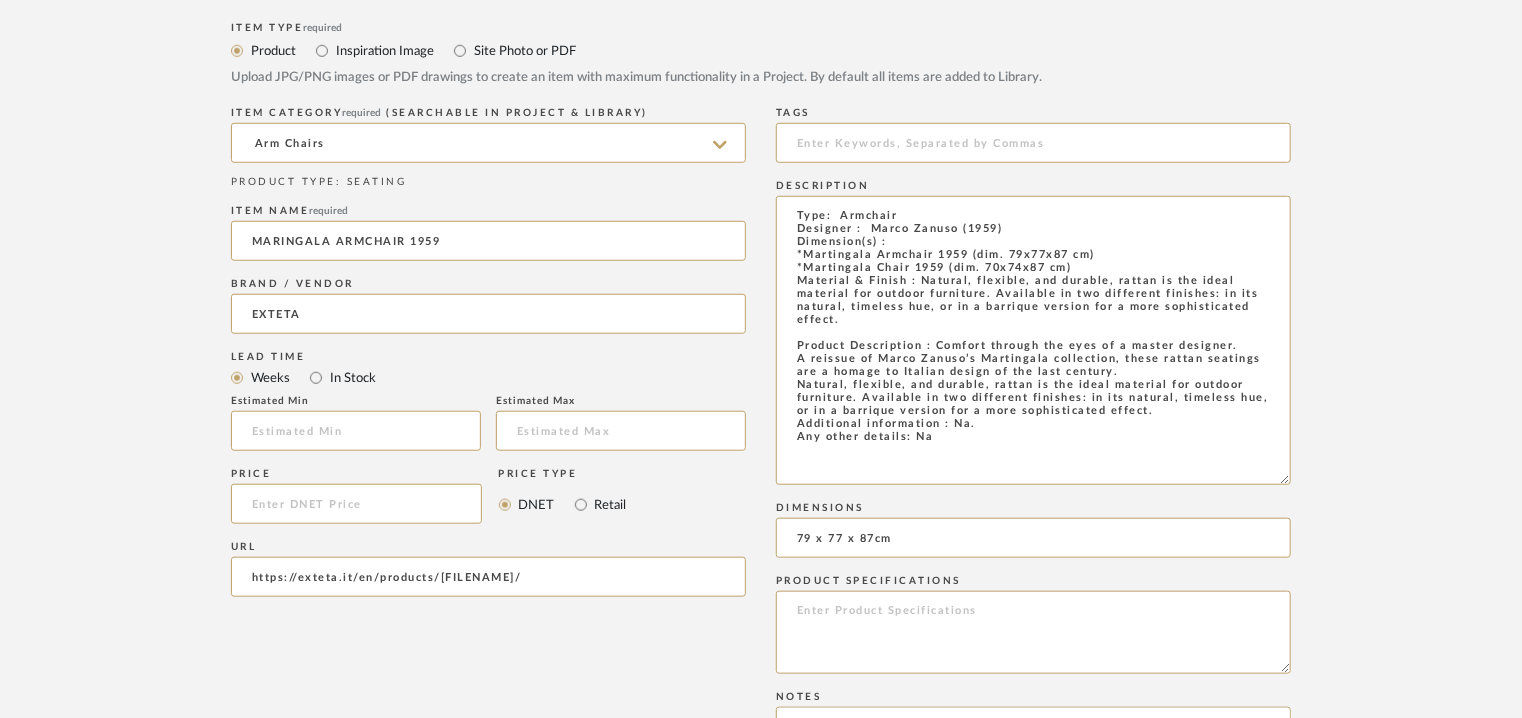 scroll, scrollTop: 300, scrollLeft: 0, axis: vertical 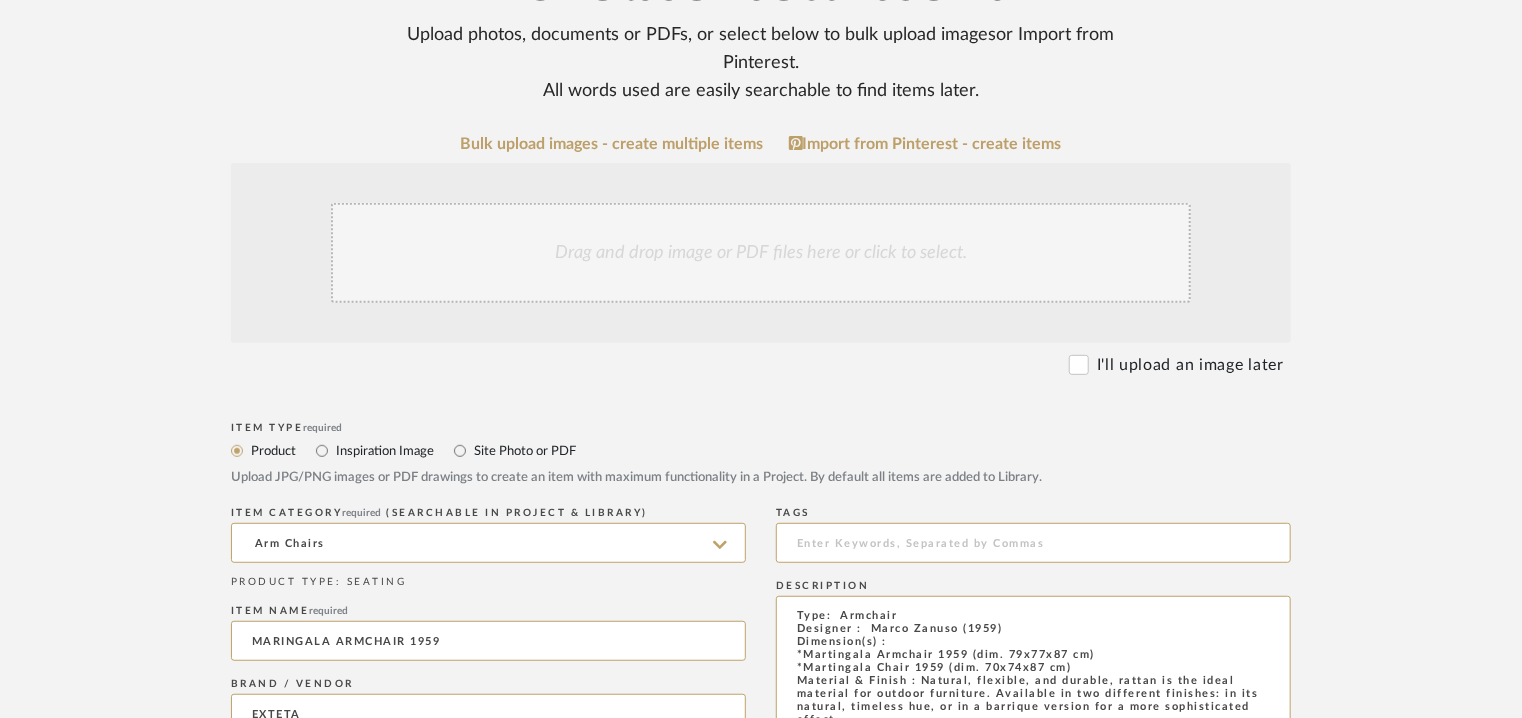 type on "79 x 77 x 87cm" 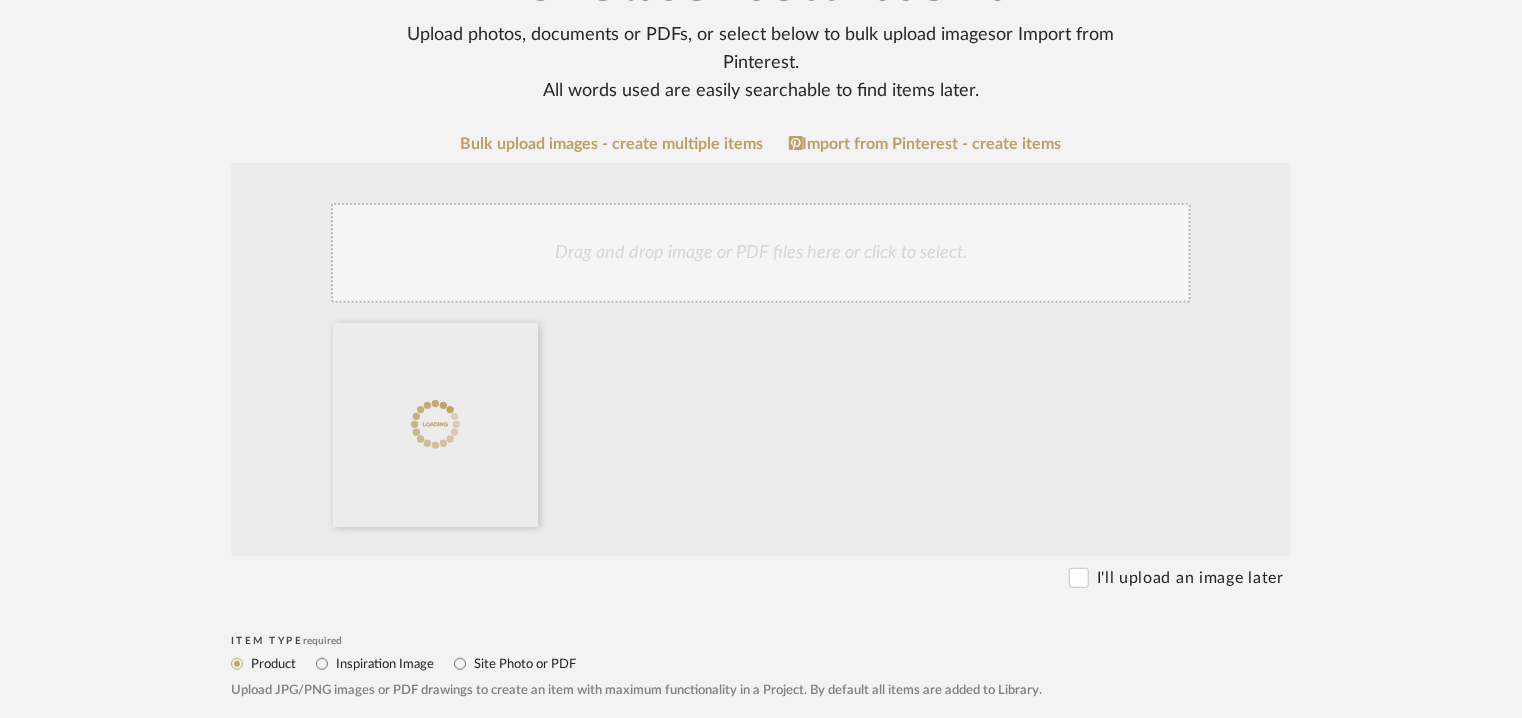 click on "Drag and drop image or PDF files here or click to select." 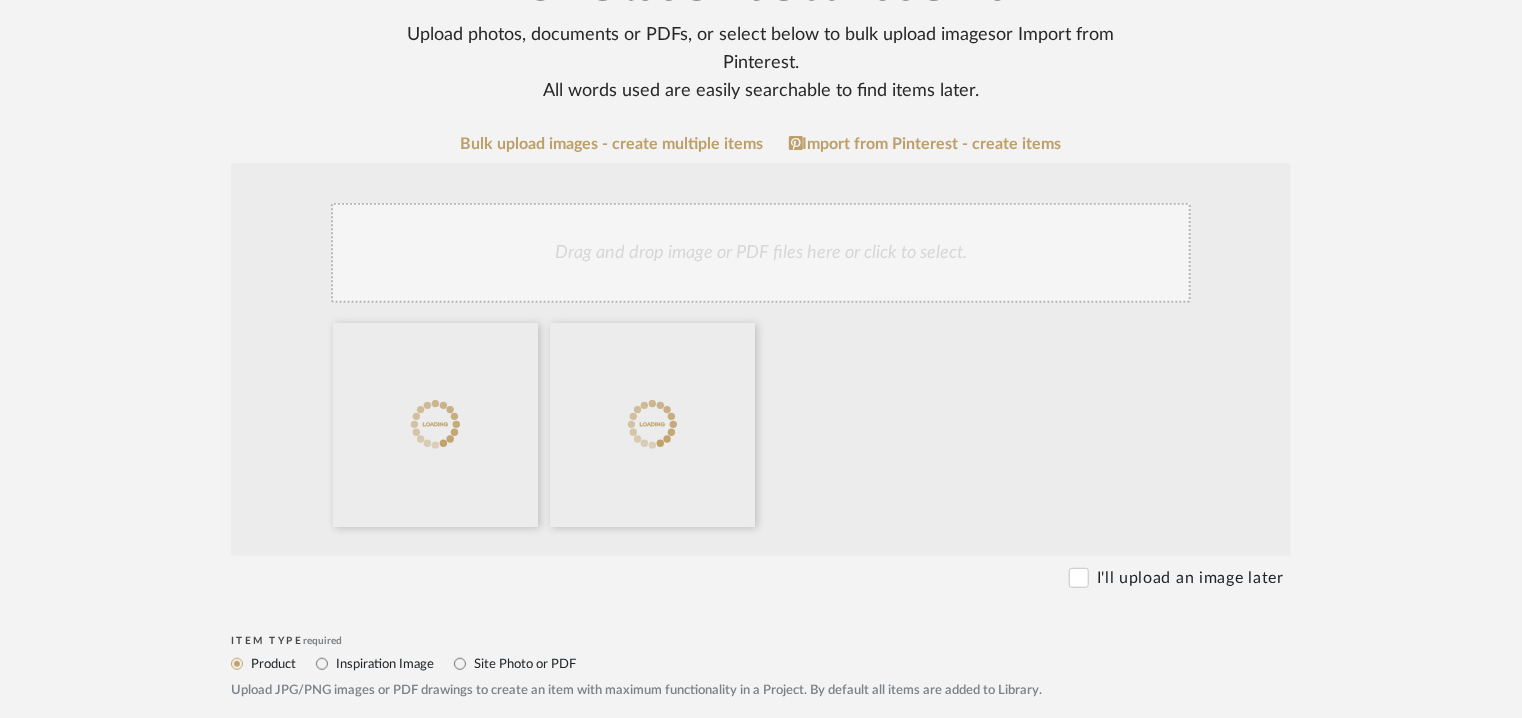 click on "Drag and drop image or PDF files here or click to select." 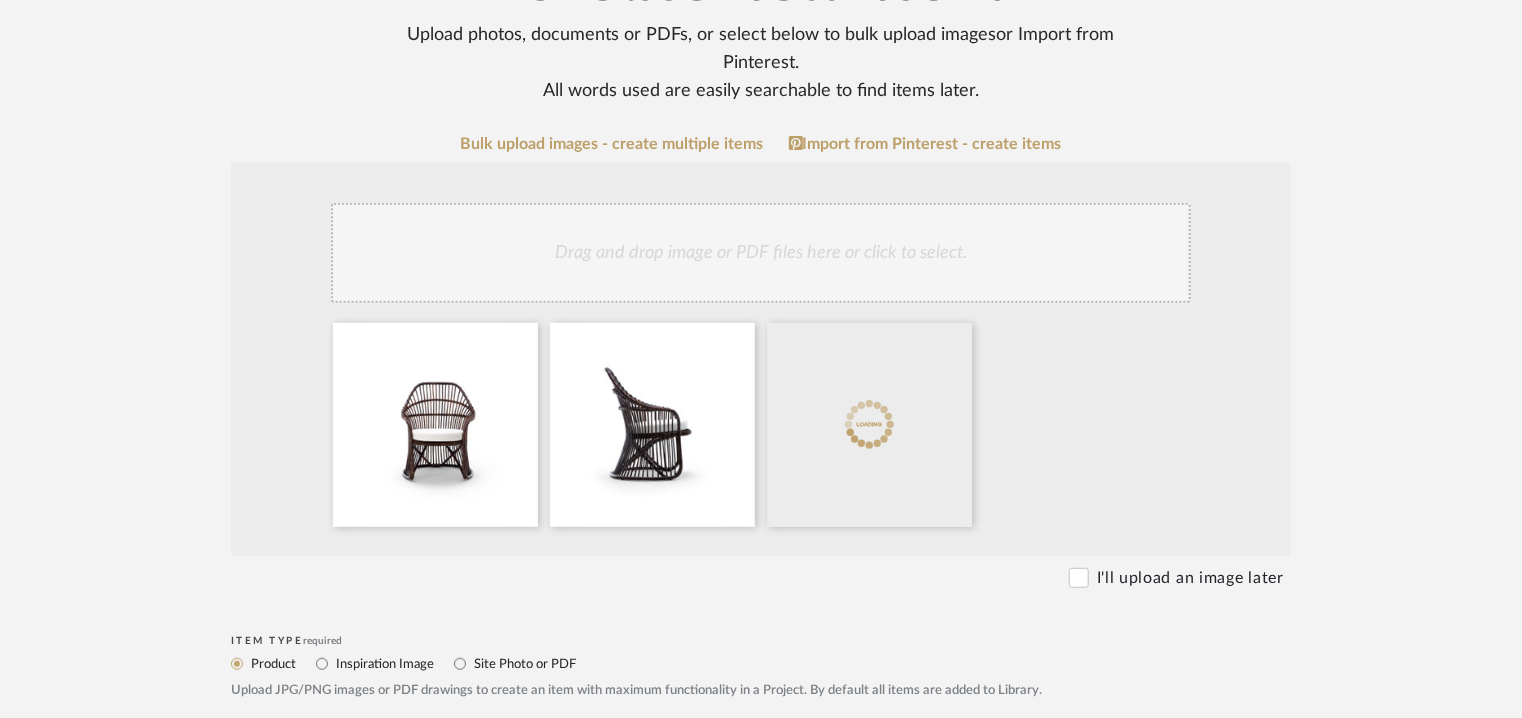 click on "Drag and drop image or PDF files here or click to select." 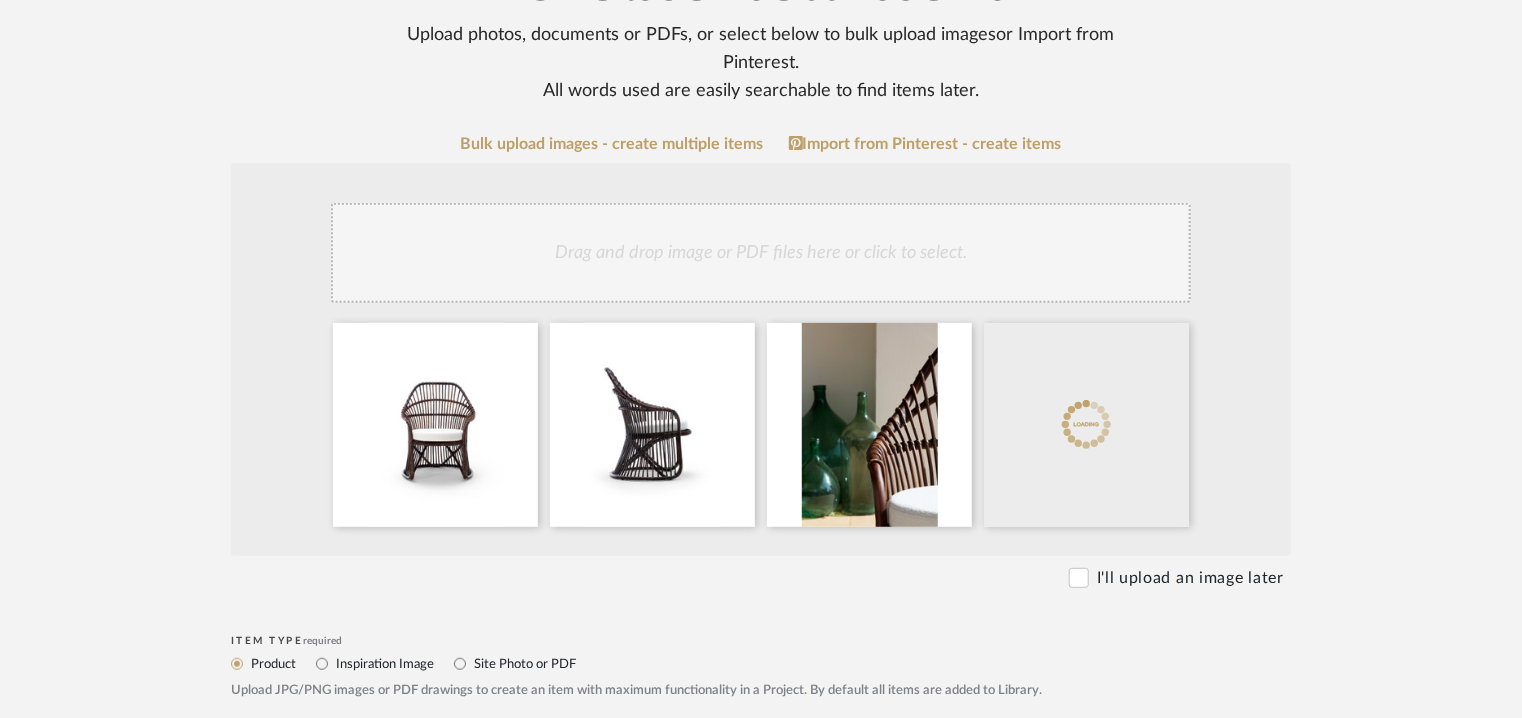 click on "Drag and drop image or PDF files here or click to select." 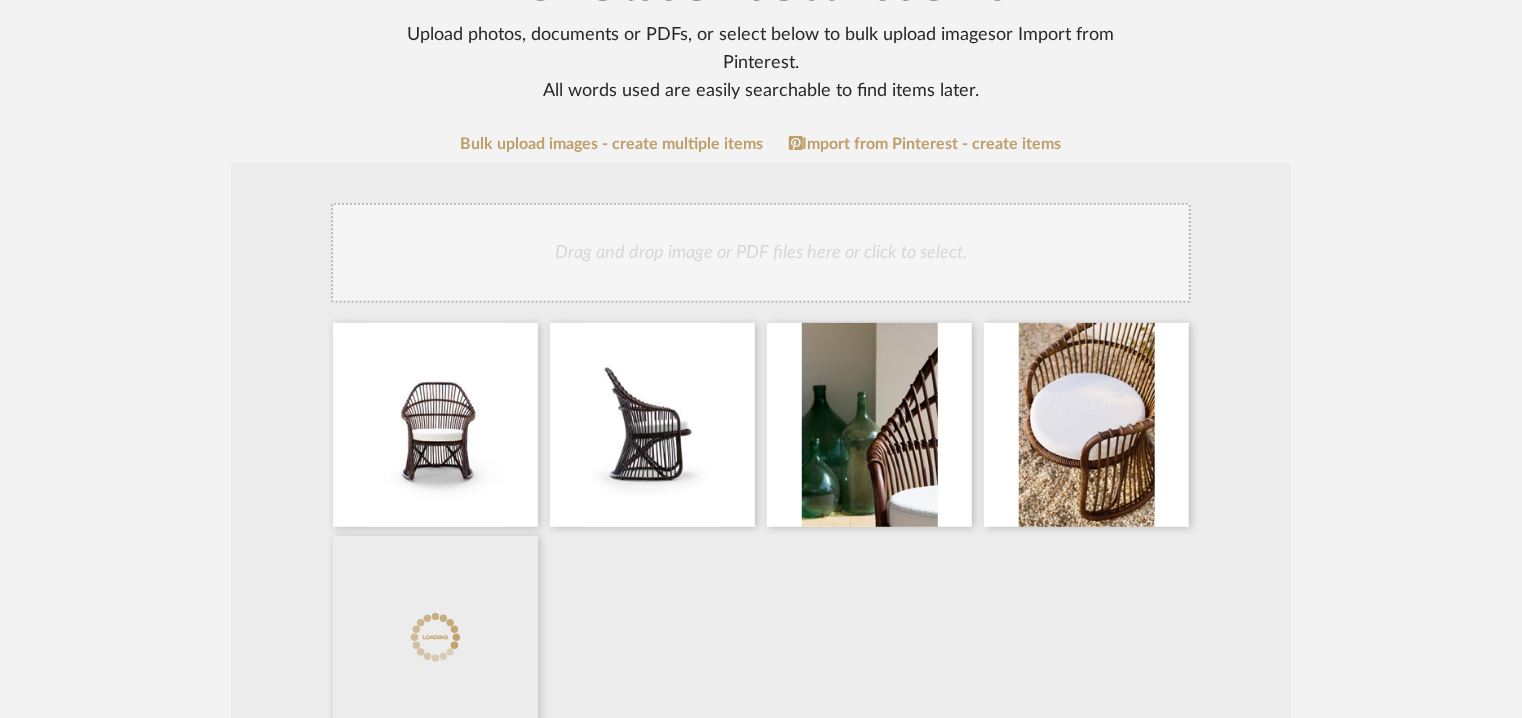 click on "Drag and drop image or PDF files here or click to select." 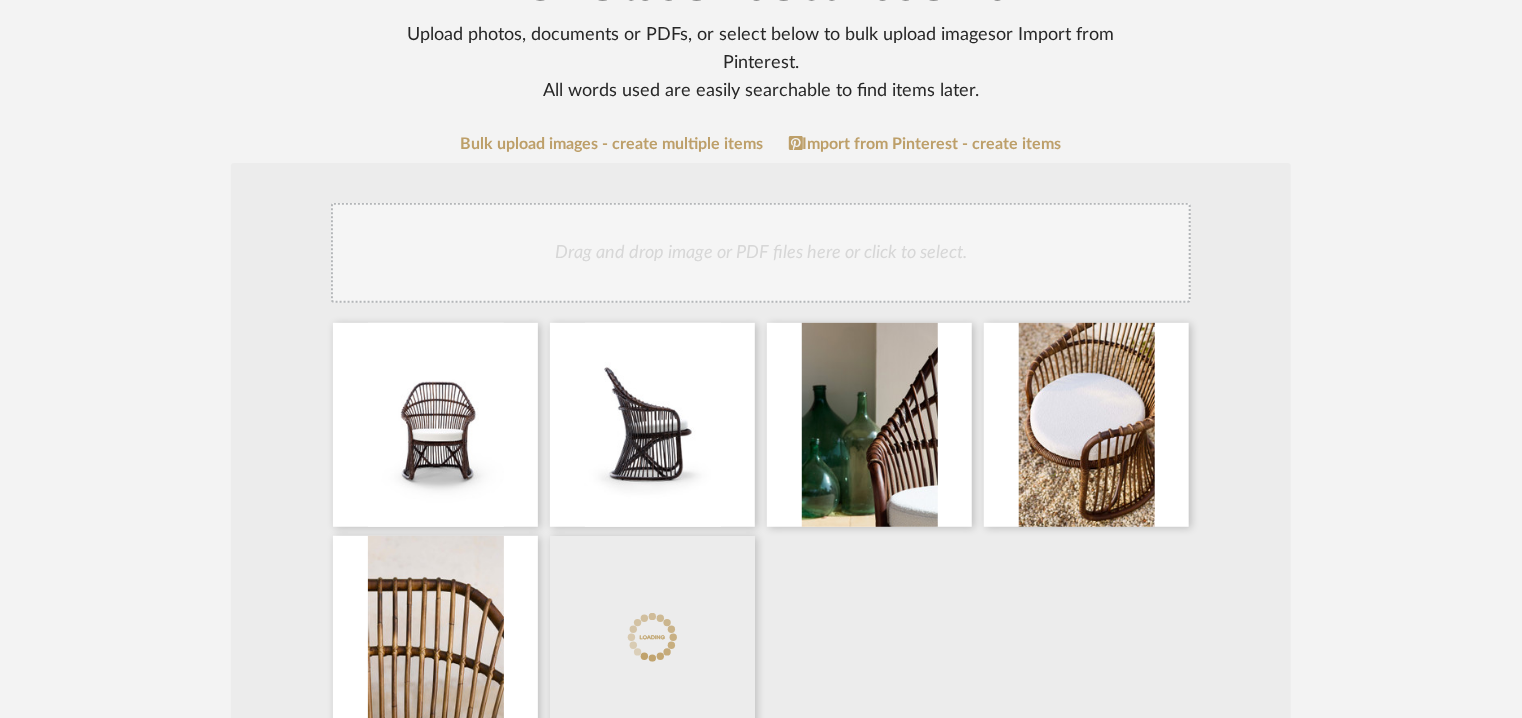 click on "Drag and drop image or PDF files here or click to select." 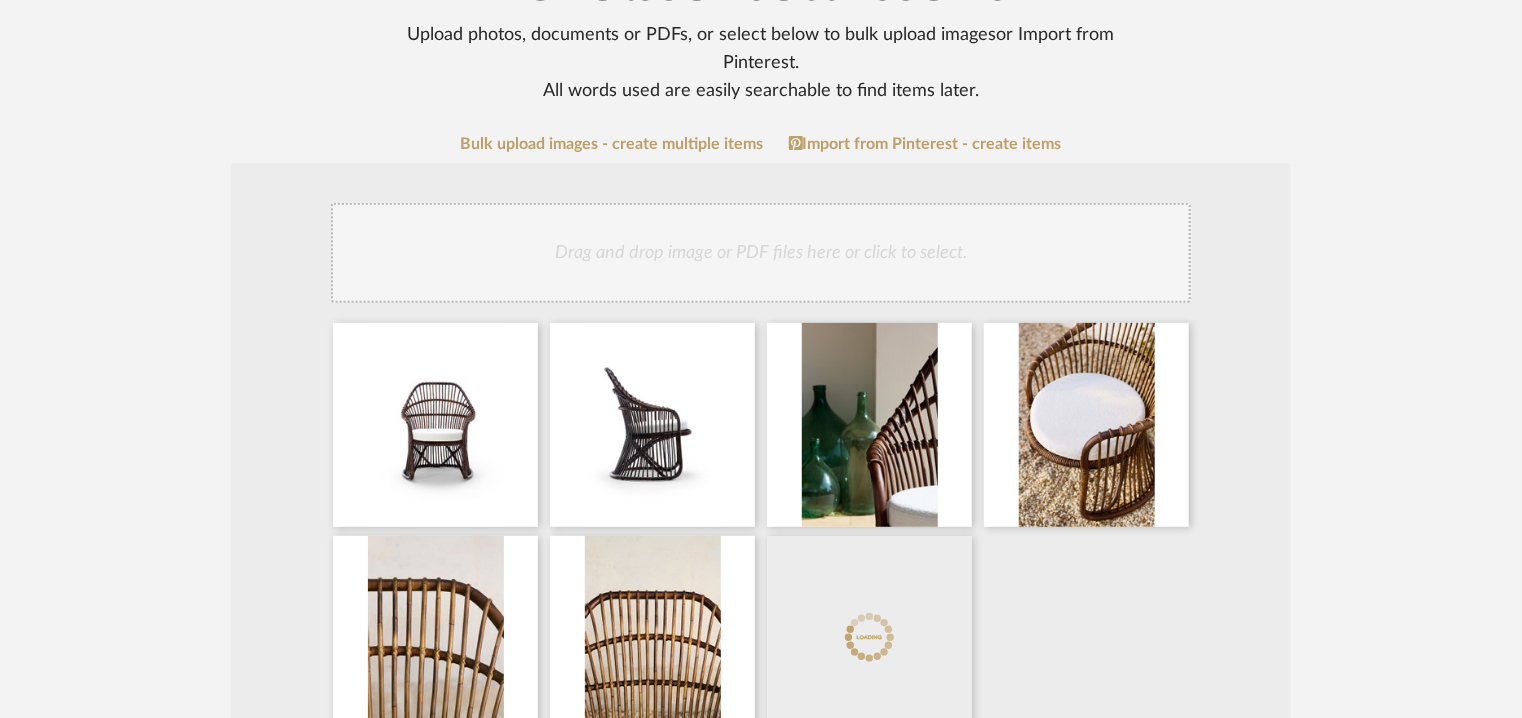 click on "Drag and drop image or PDF files here or click to select." 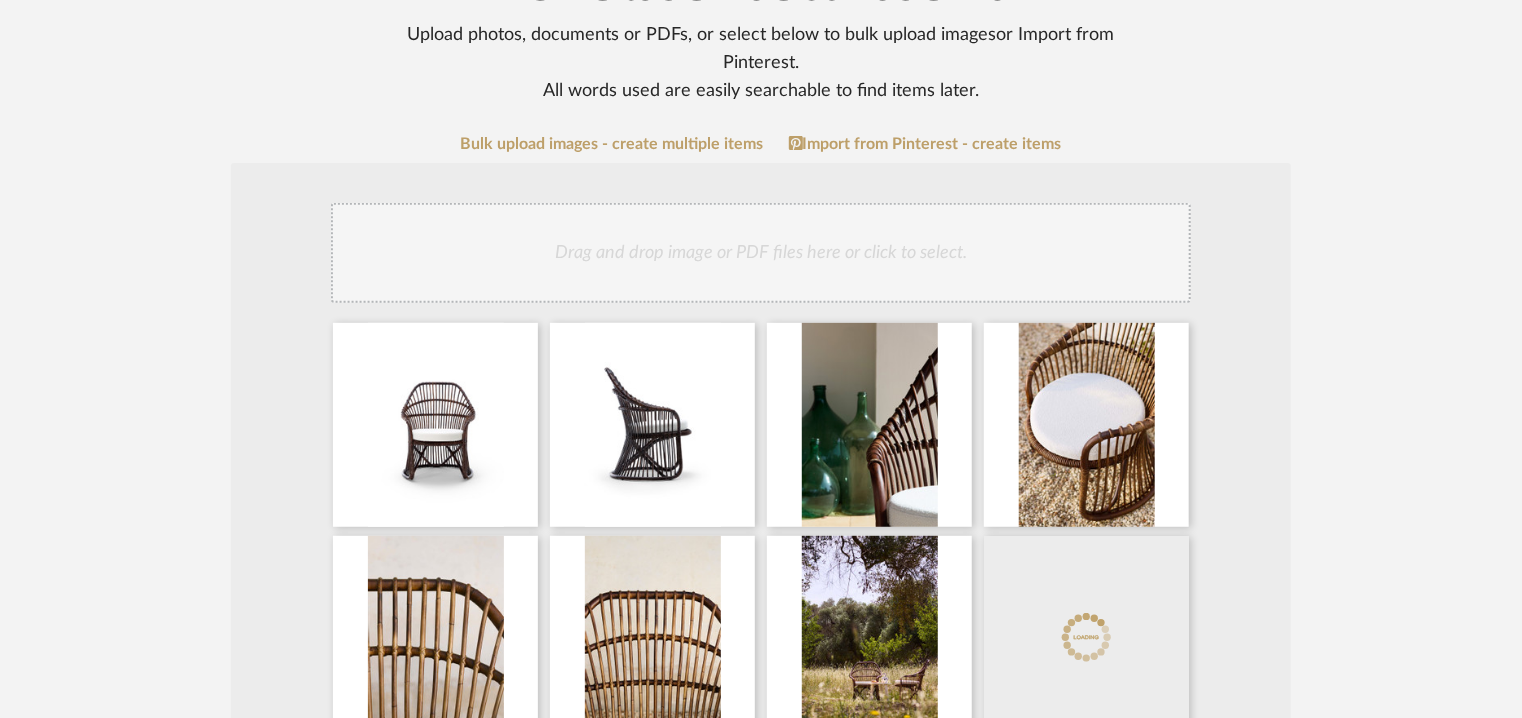 click on "Drag and drop image or PDF files here or click to select." 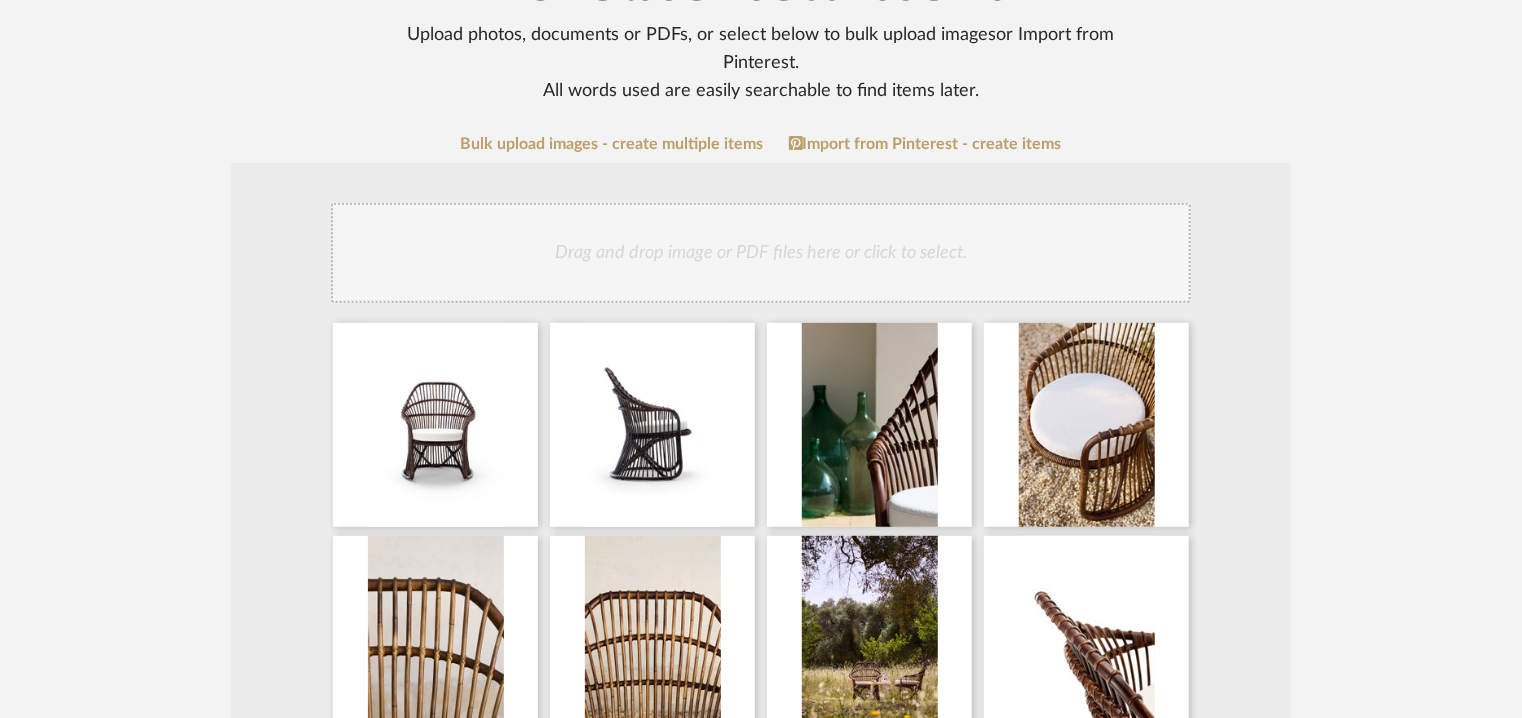 click on "Drag and drop image or PDF files here or click to select." 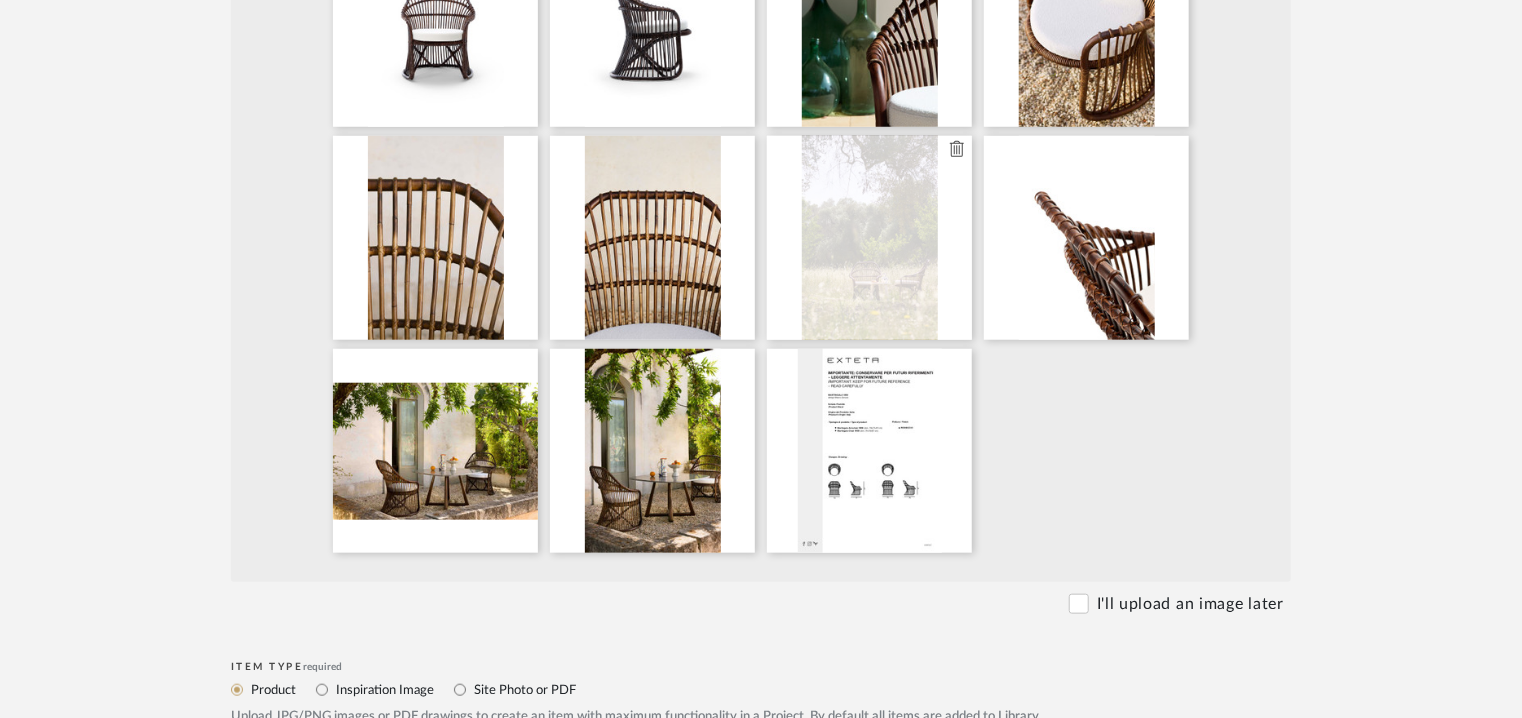 scroll, scrollTop: 500, scrollLeft: 0, axis: vertical 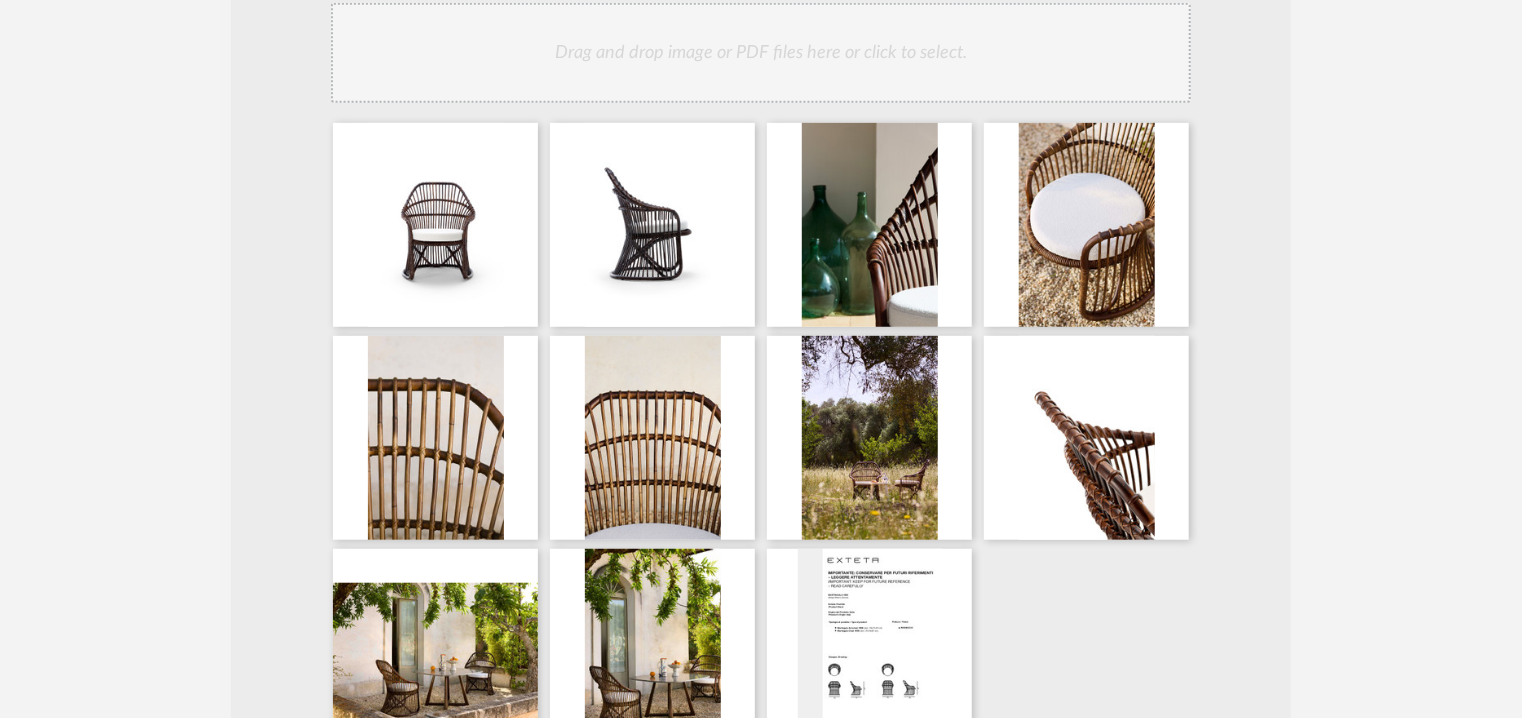 click on "Drag and drop image or PDF files here or click to select." 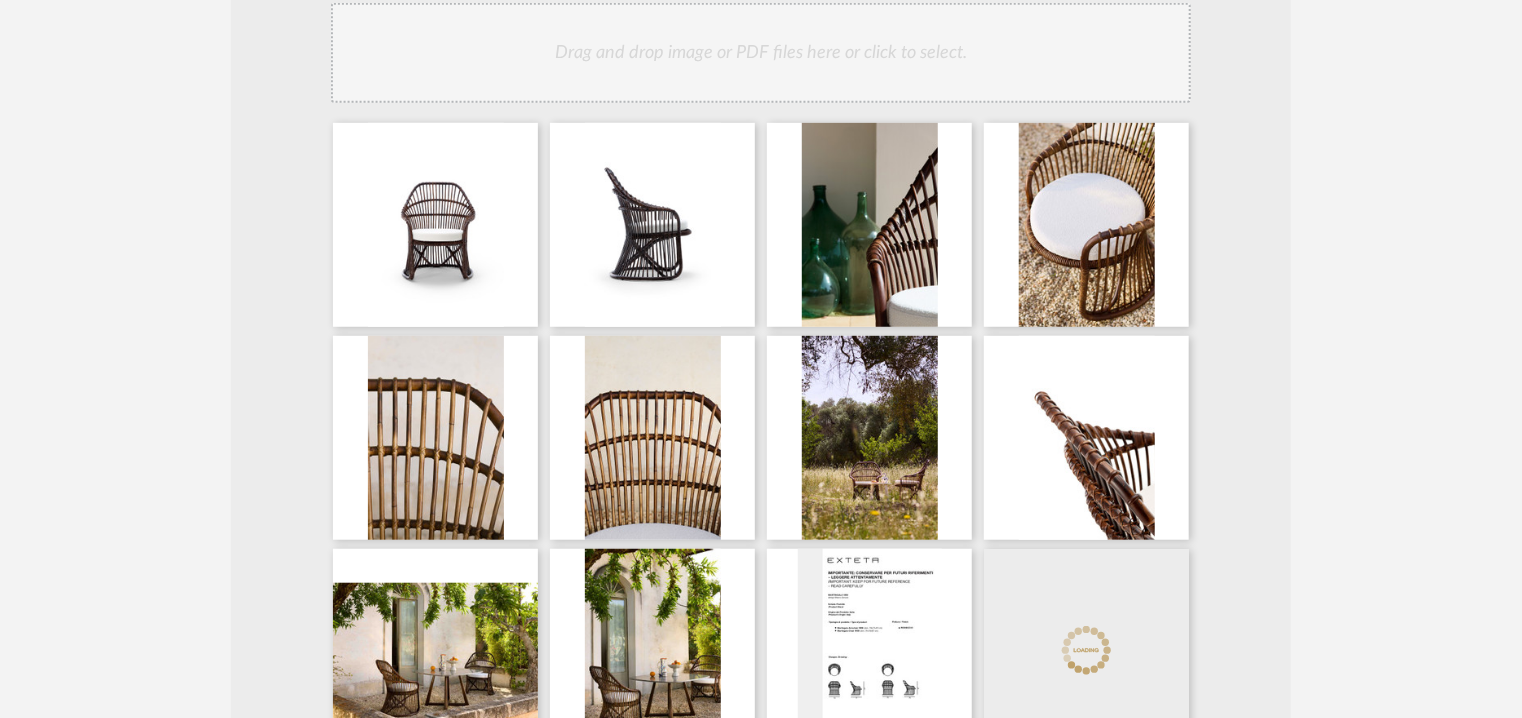 click on "Drag and drop image or PDF files here or click to select." 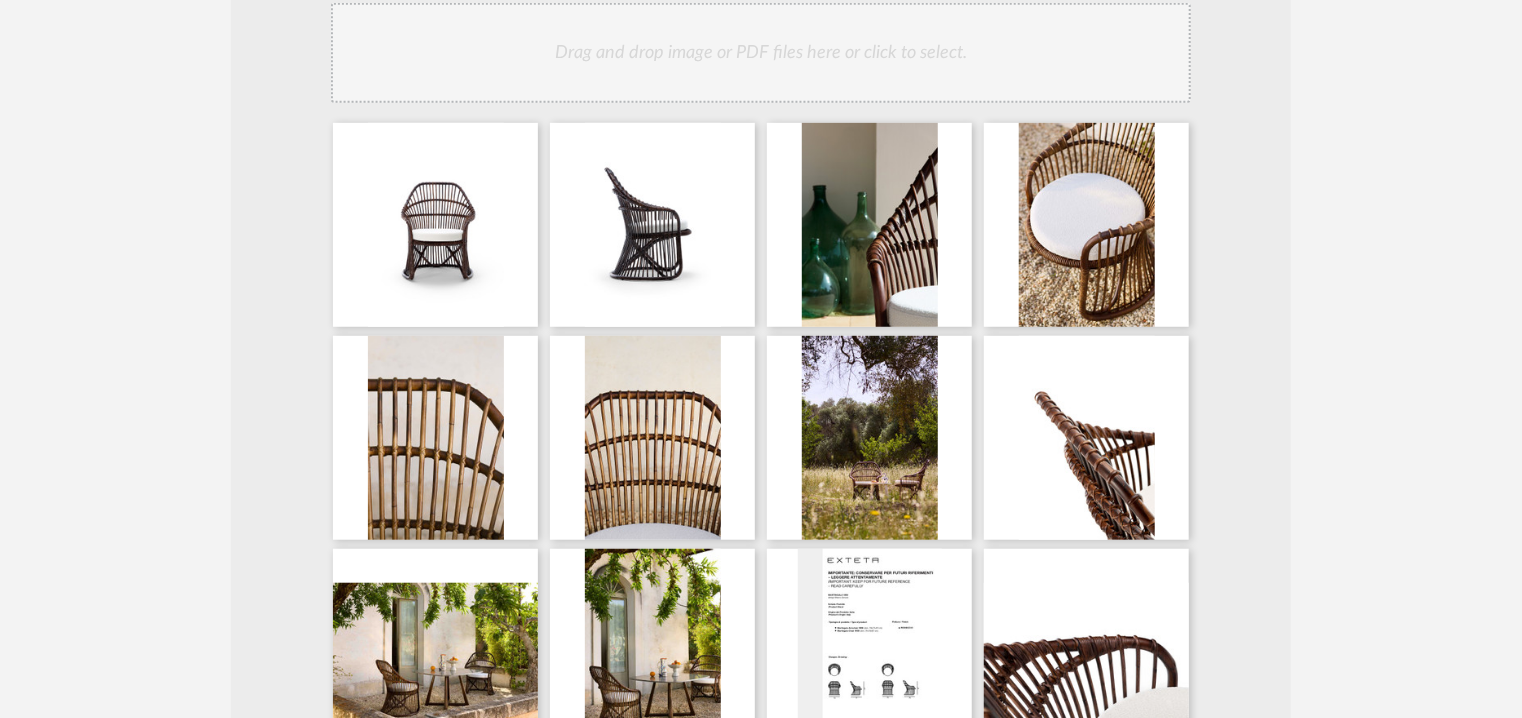 click on "Drag and drop image or PDF files here or click to select." 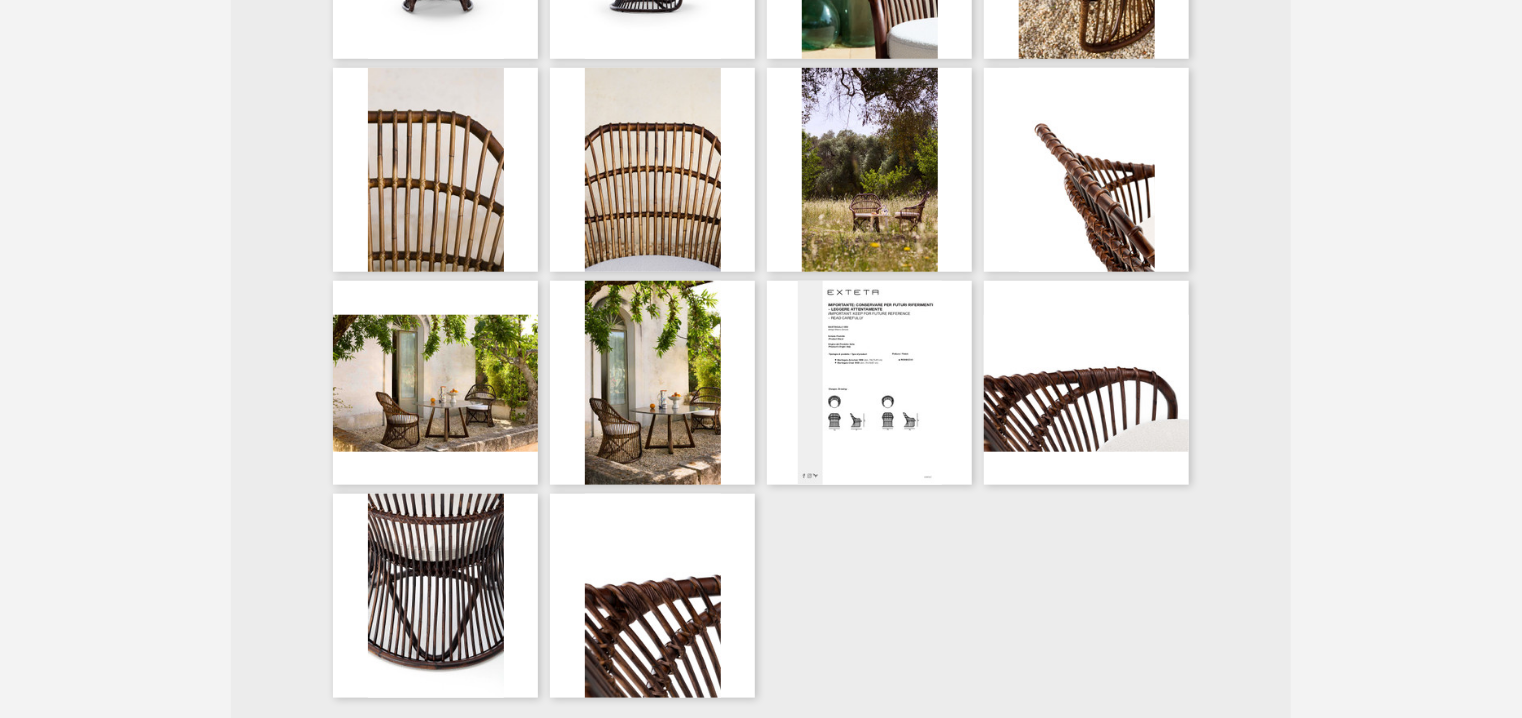 scroll, scrollTop: 800, scrollLeft: 0, axis: vertical 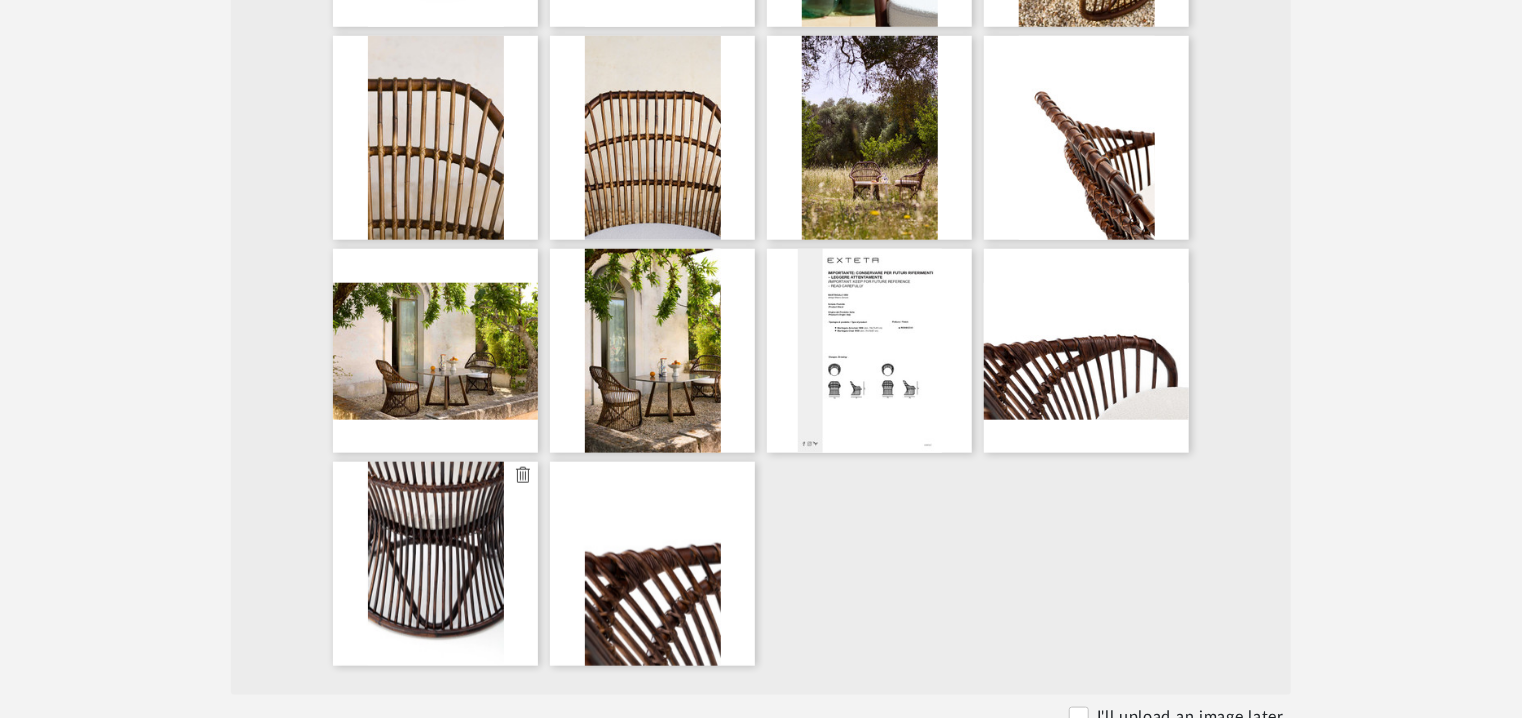 type 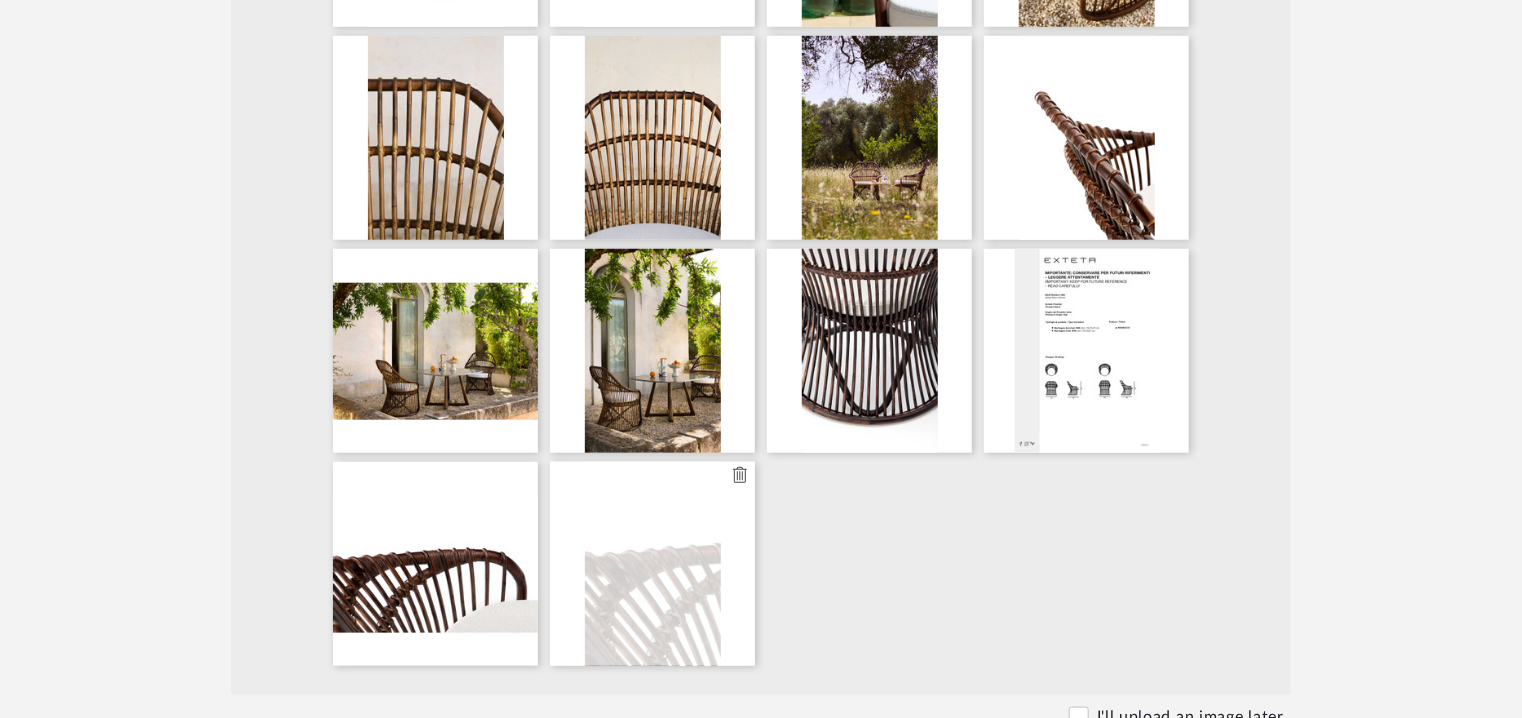 type 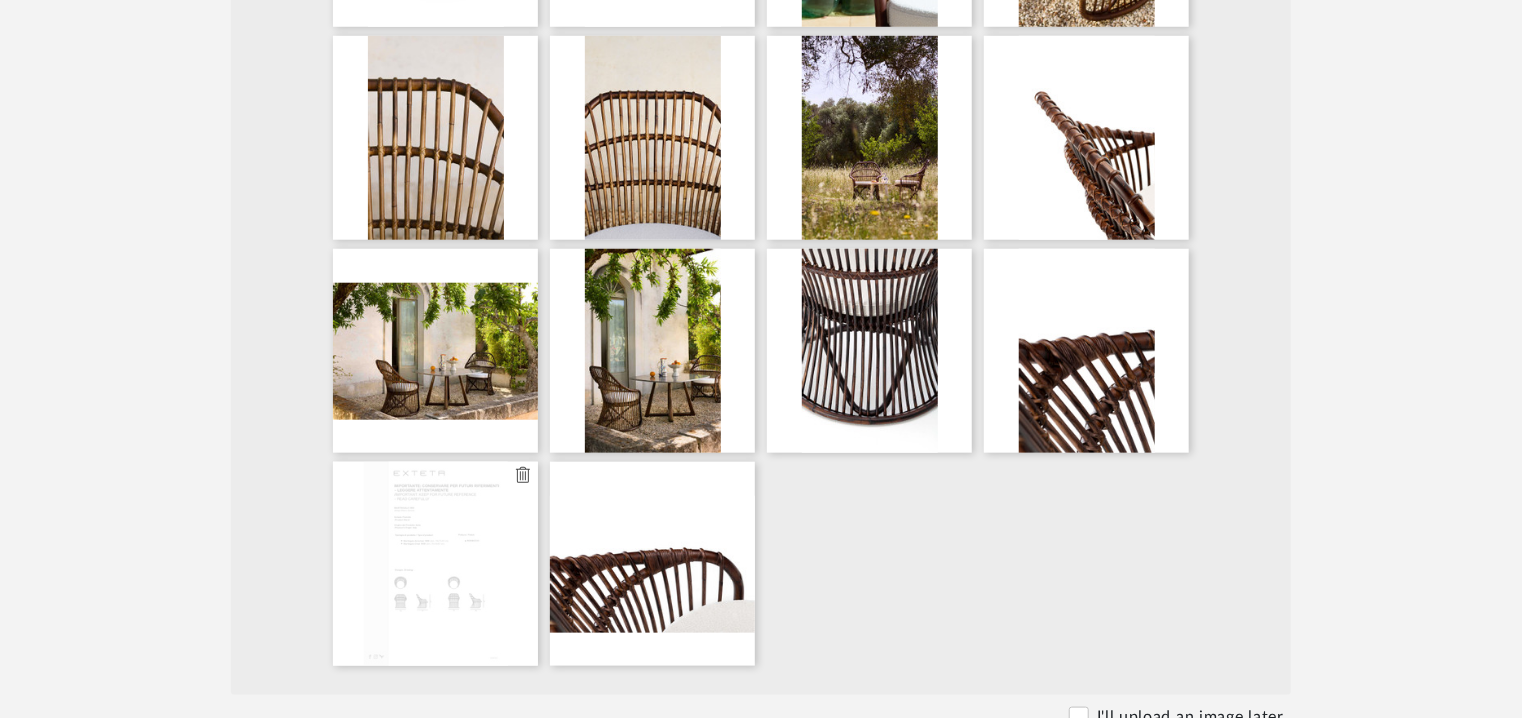 type 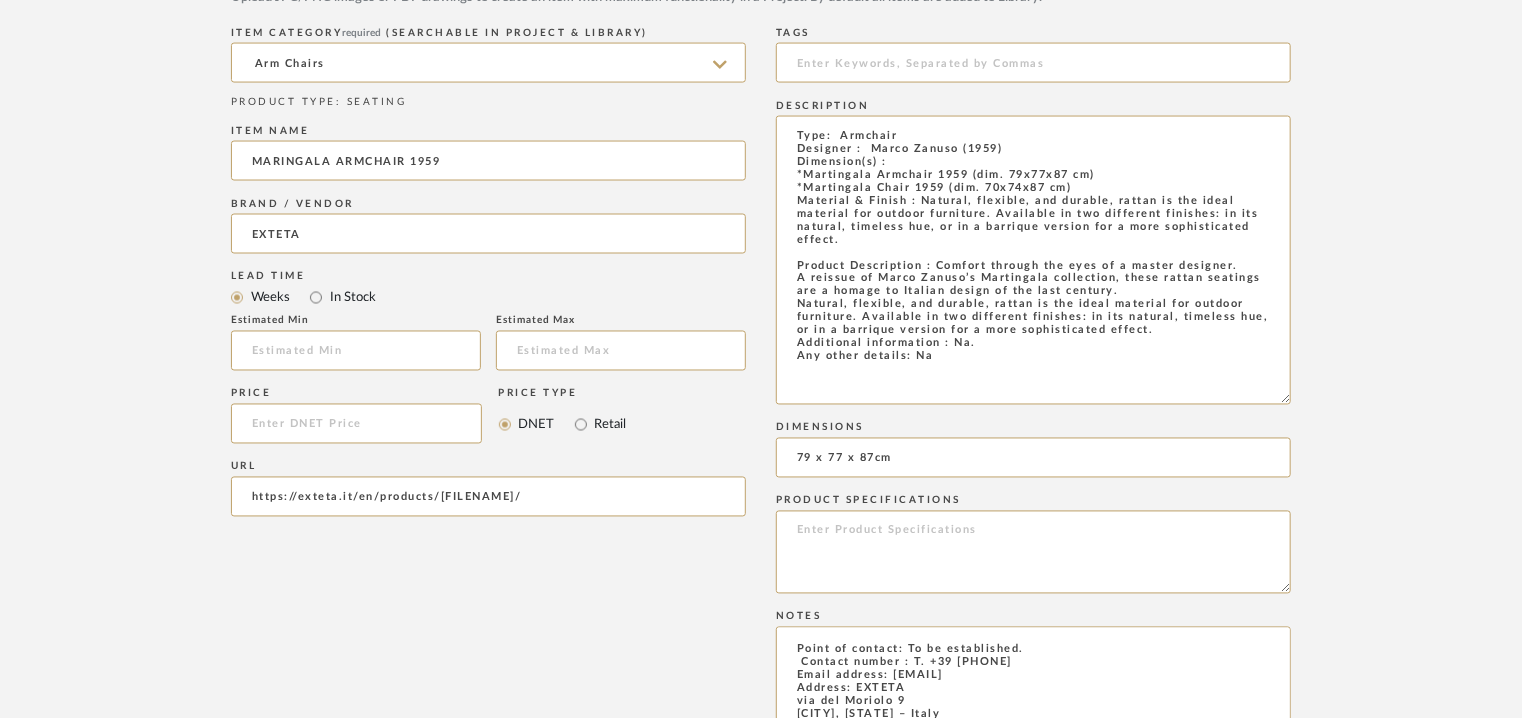 scroll, scrollTop: 1500, scrollLeft: 0, axis: vertical 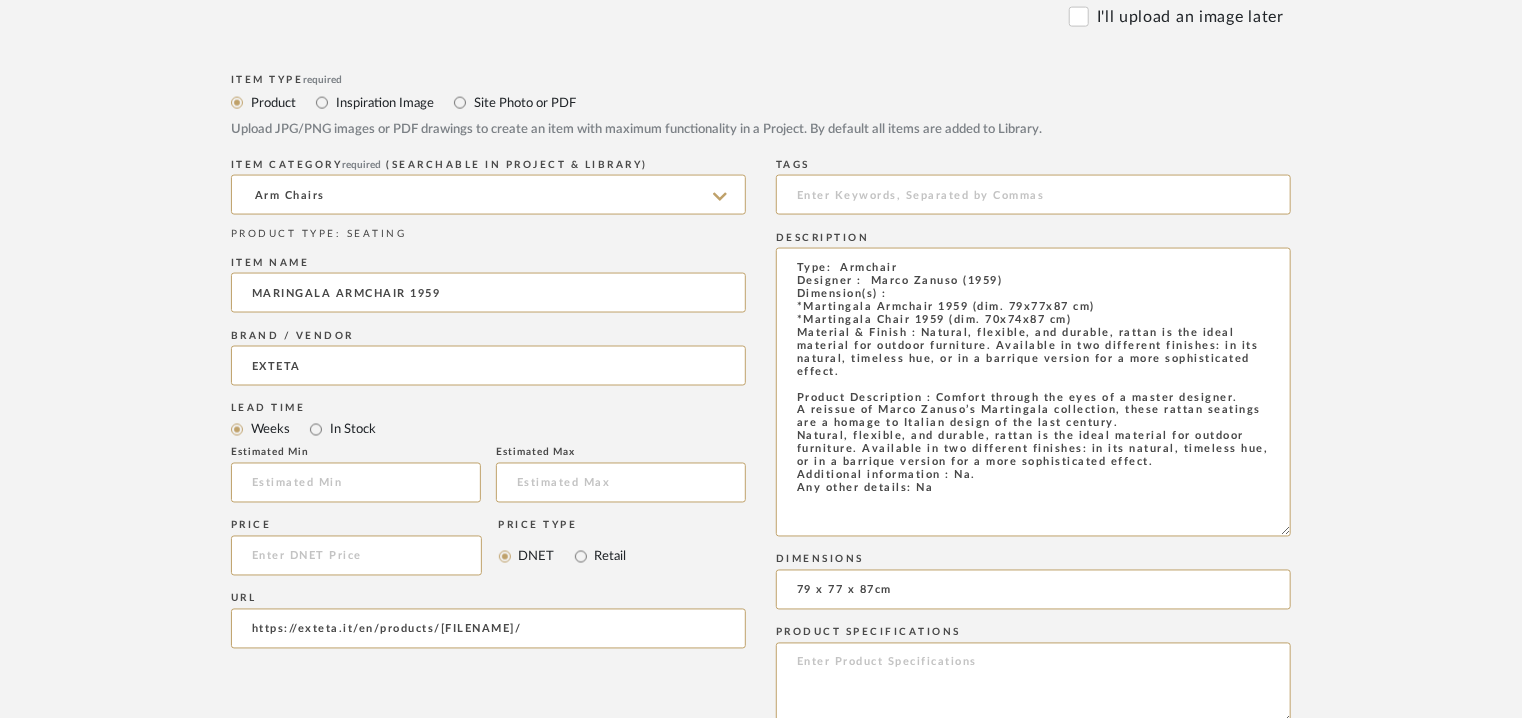 drag, startPoint x: 348, startPoint y: 198, endPoint x: 196, endPoint y: 194, distance: 152.05263 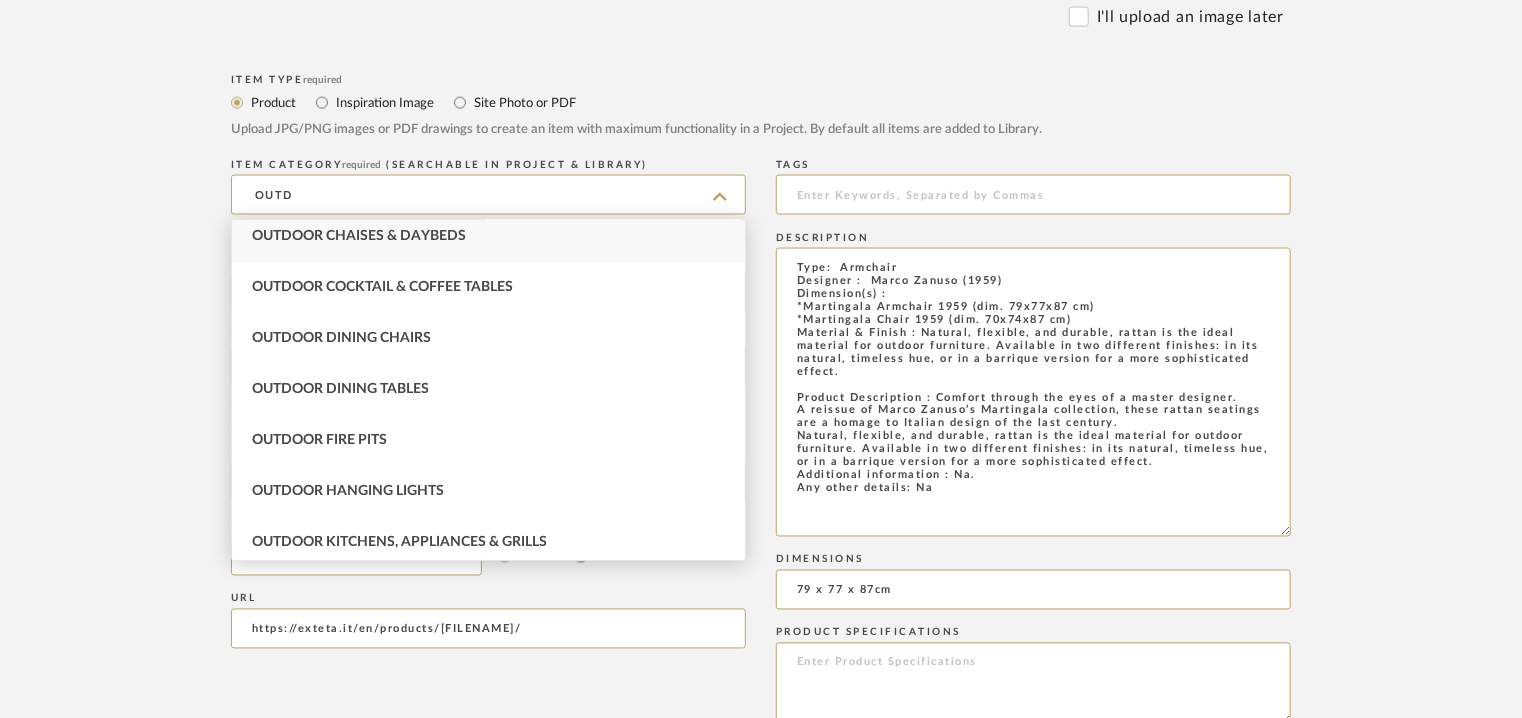 scroll, scrollTop: 100, scrollLeft: 0, axis: vertical 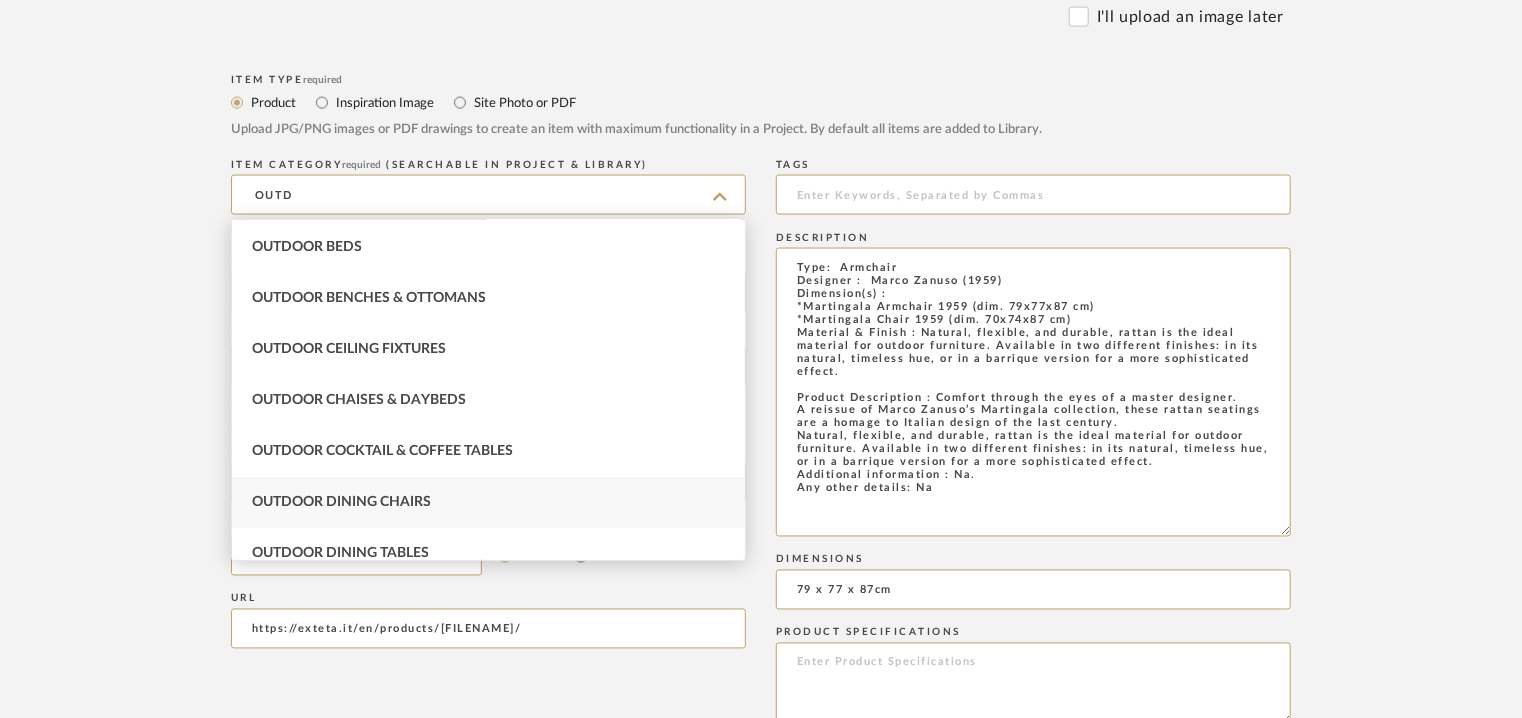 click on "Outdoor Dining Chairs" at bounding box center (488, 502) 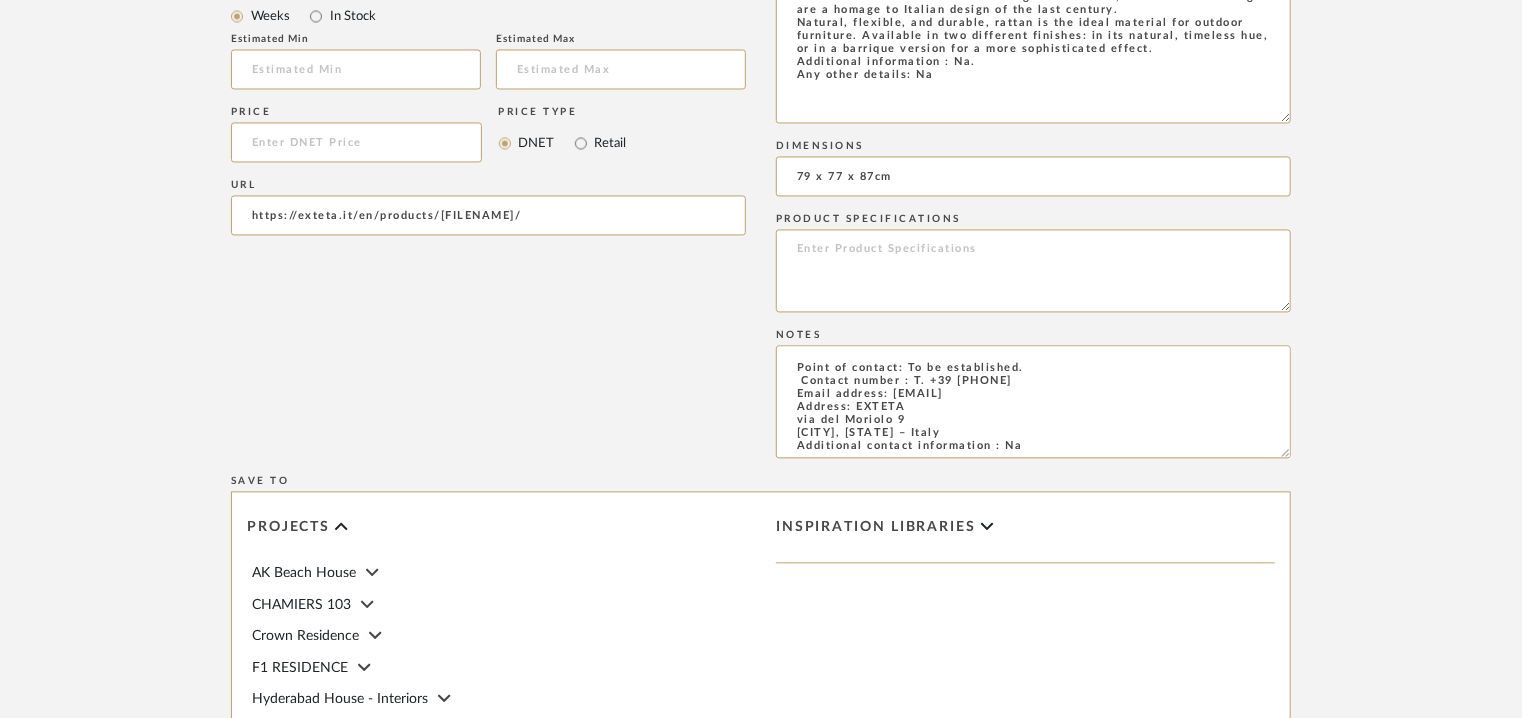 scroll, scrollTop: 2200, scrollLeft: 0, axis: vertical 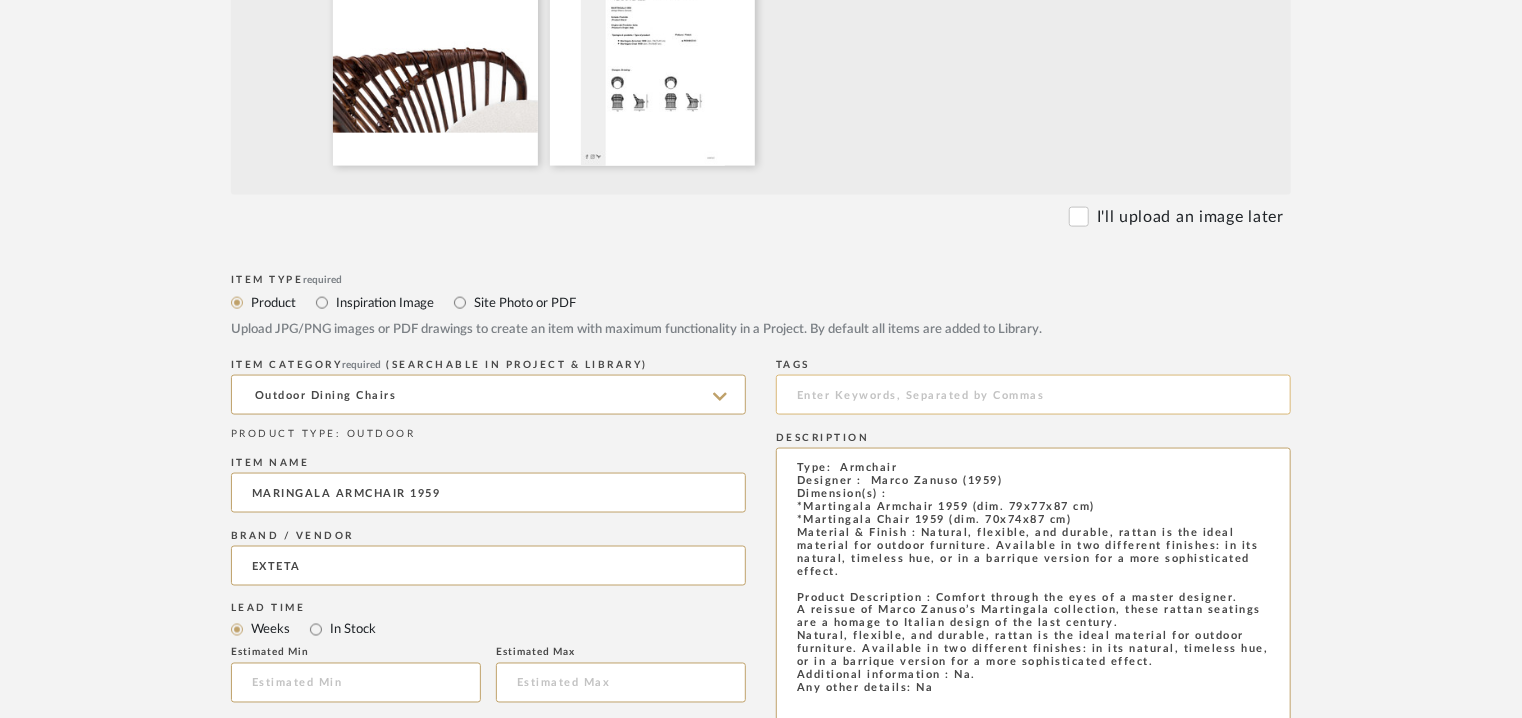 click 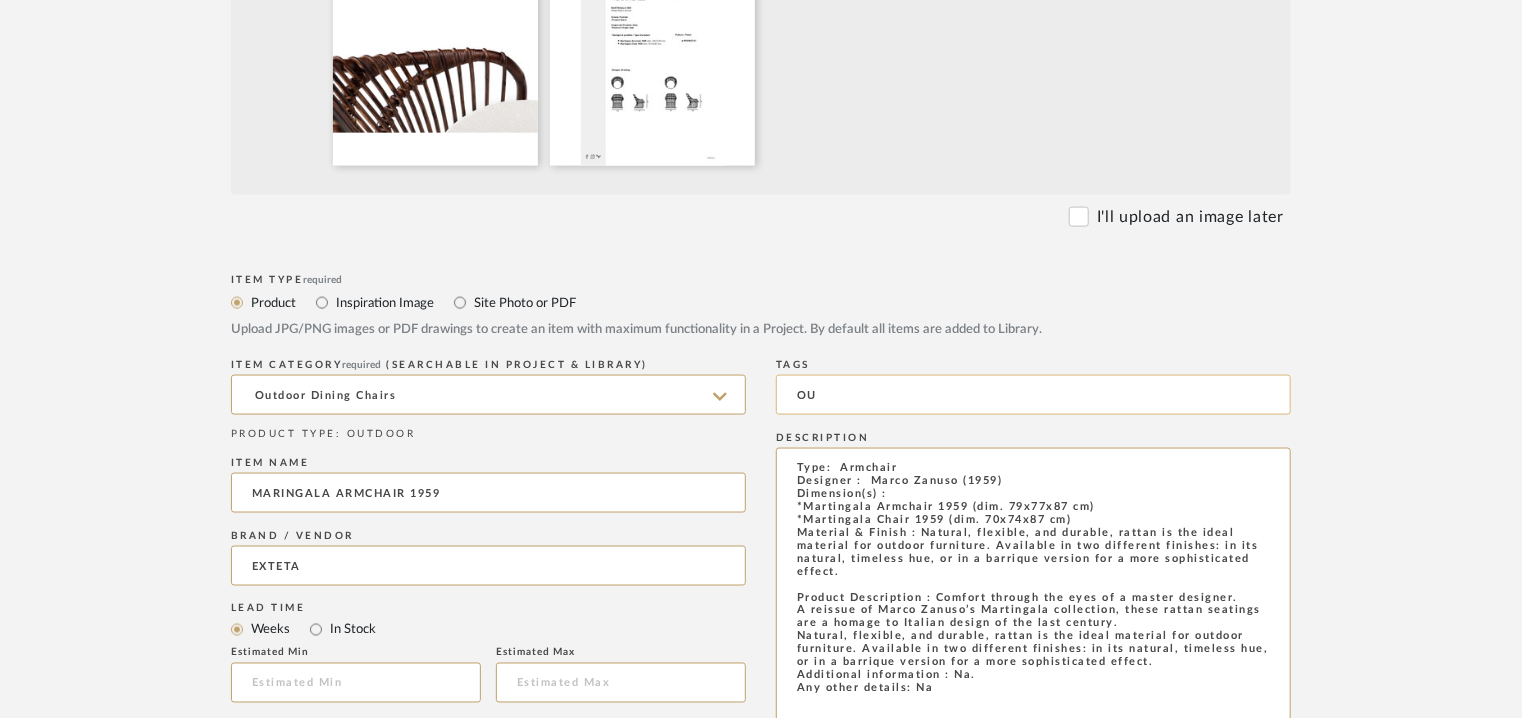 type on "O" 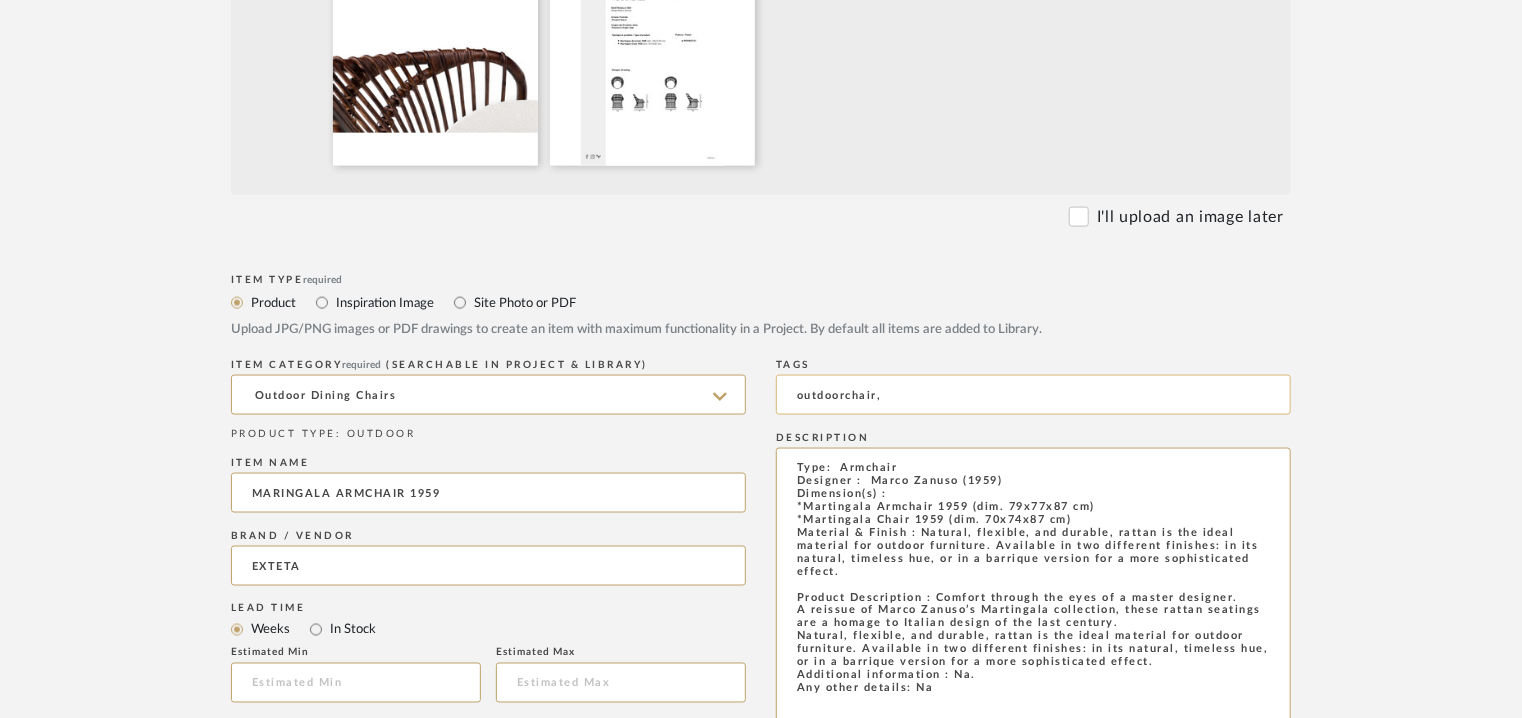click on "outdoorchair," 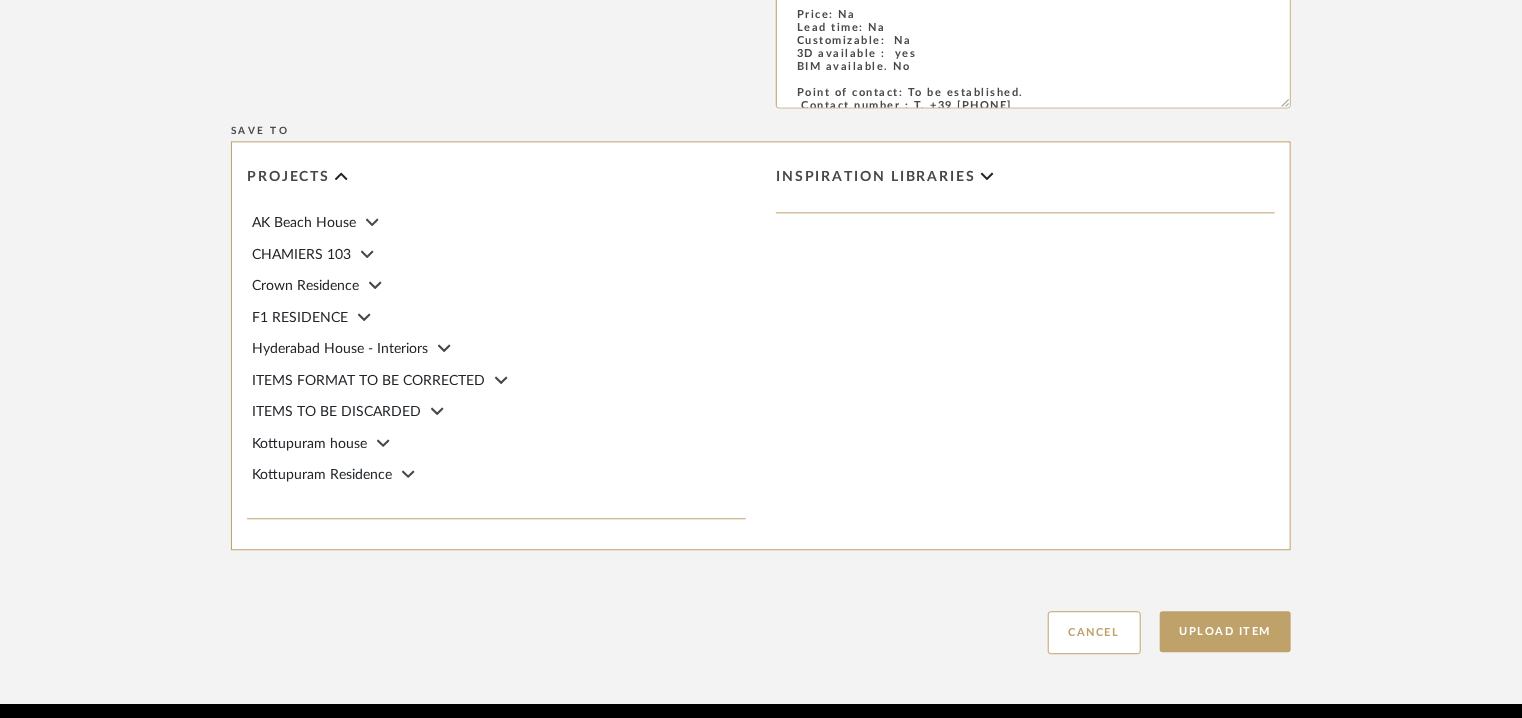 scroll, scrollTop: 2342, scrollLeft: 0, axis: vertical 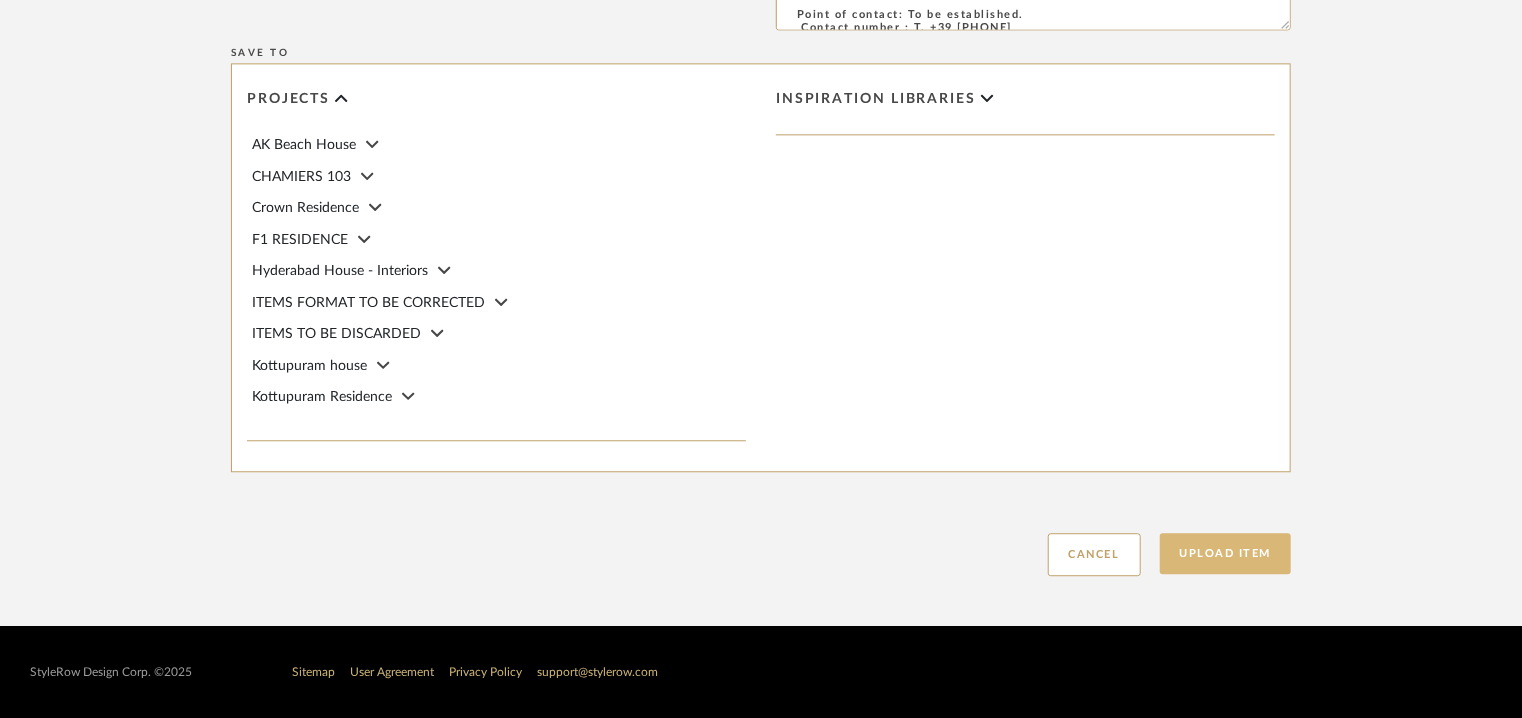 type on "outdoor chair," 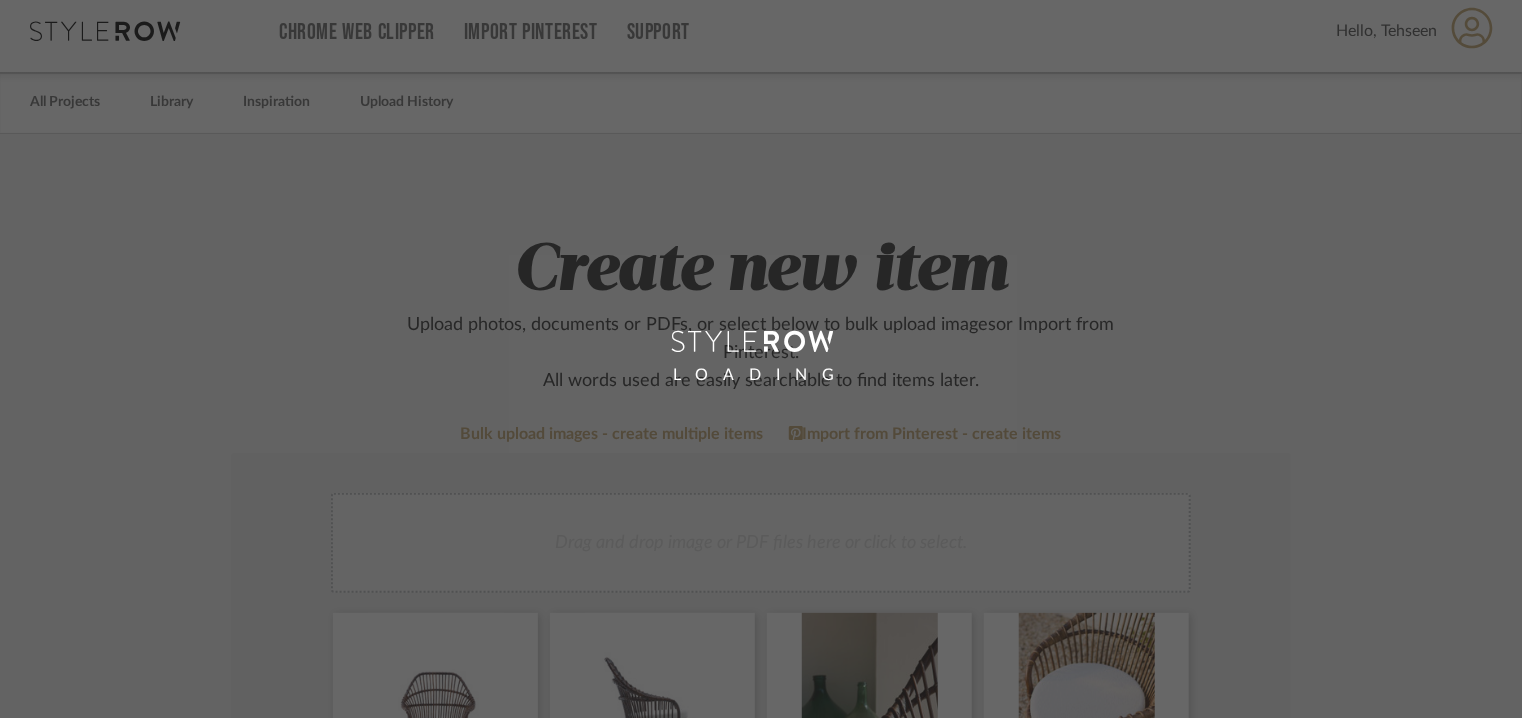 scroll, scrollTop: 0, scrollLeft: 0, axis: both 